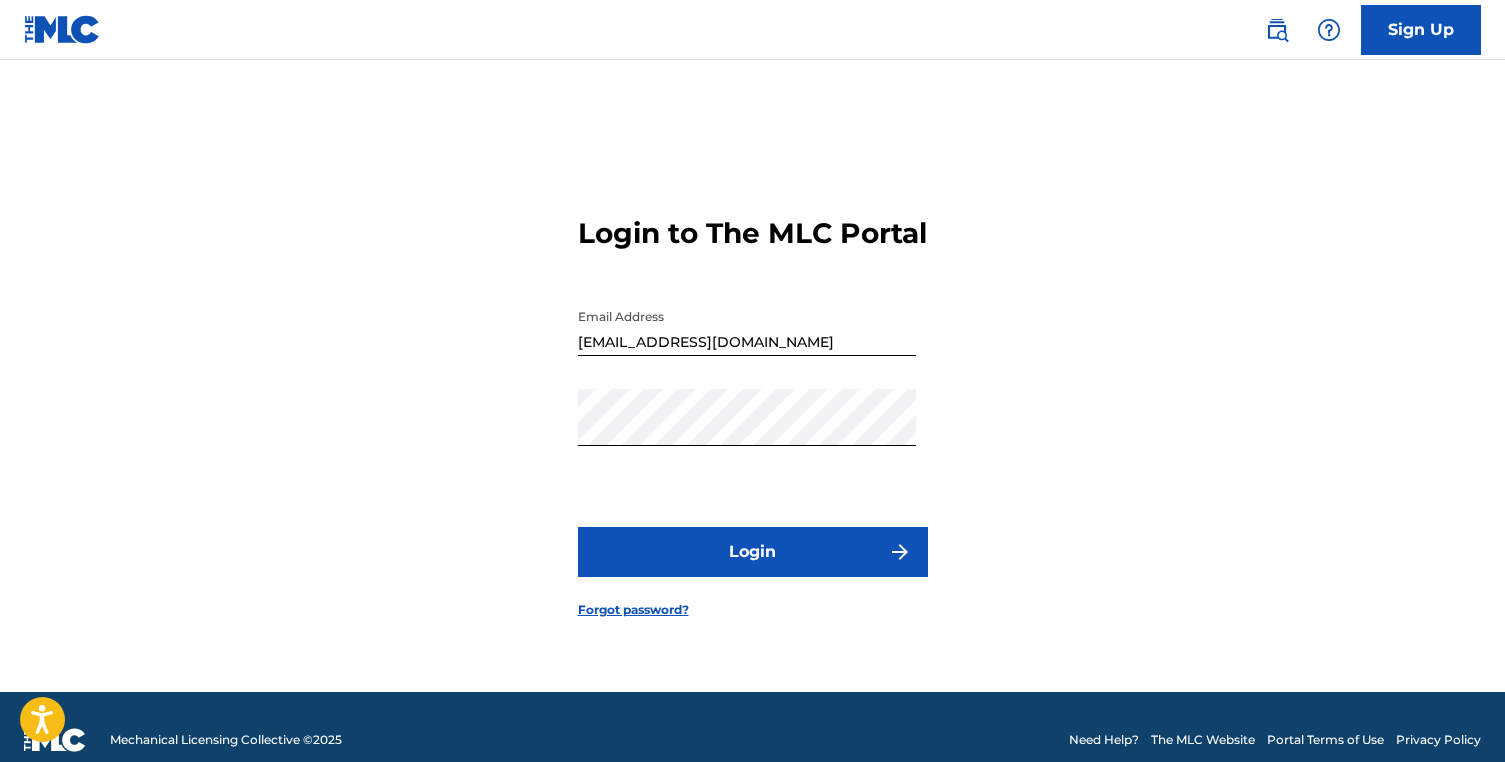 scroll, scrollTop: 0, scrollLeft: 0, axis: both 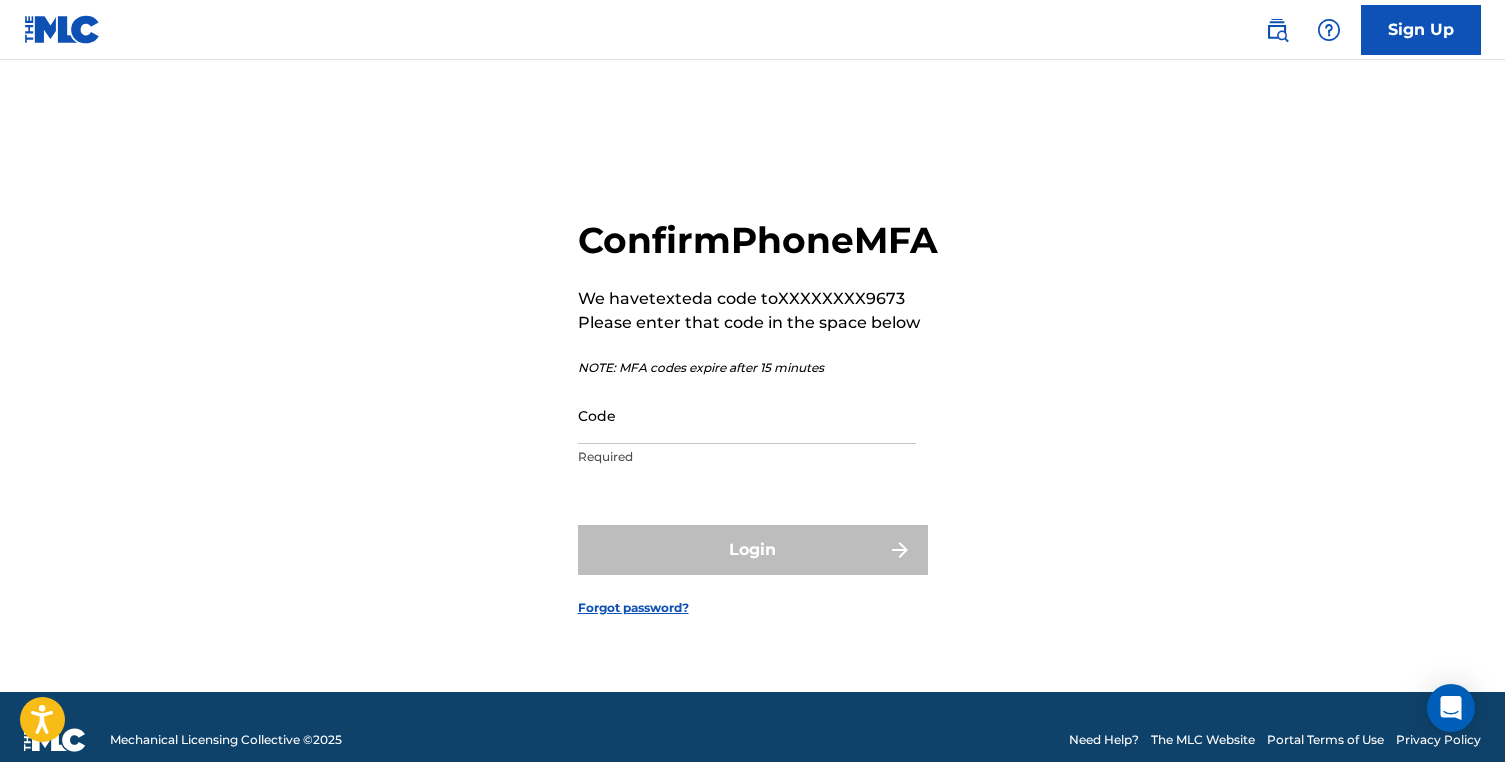 click on "Code" at bounding box center (747, 415) 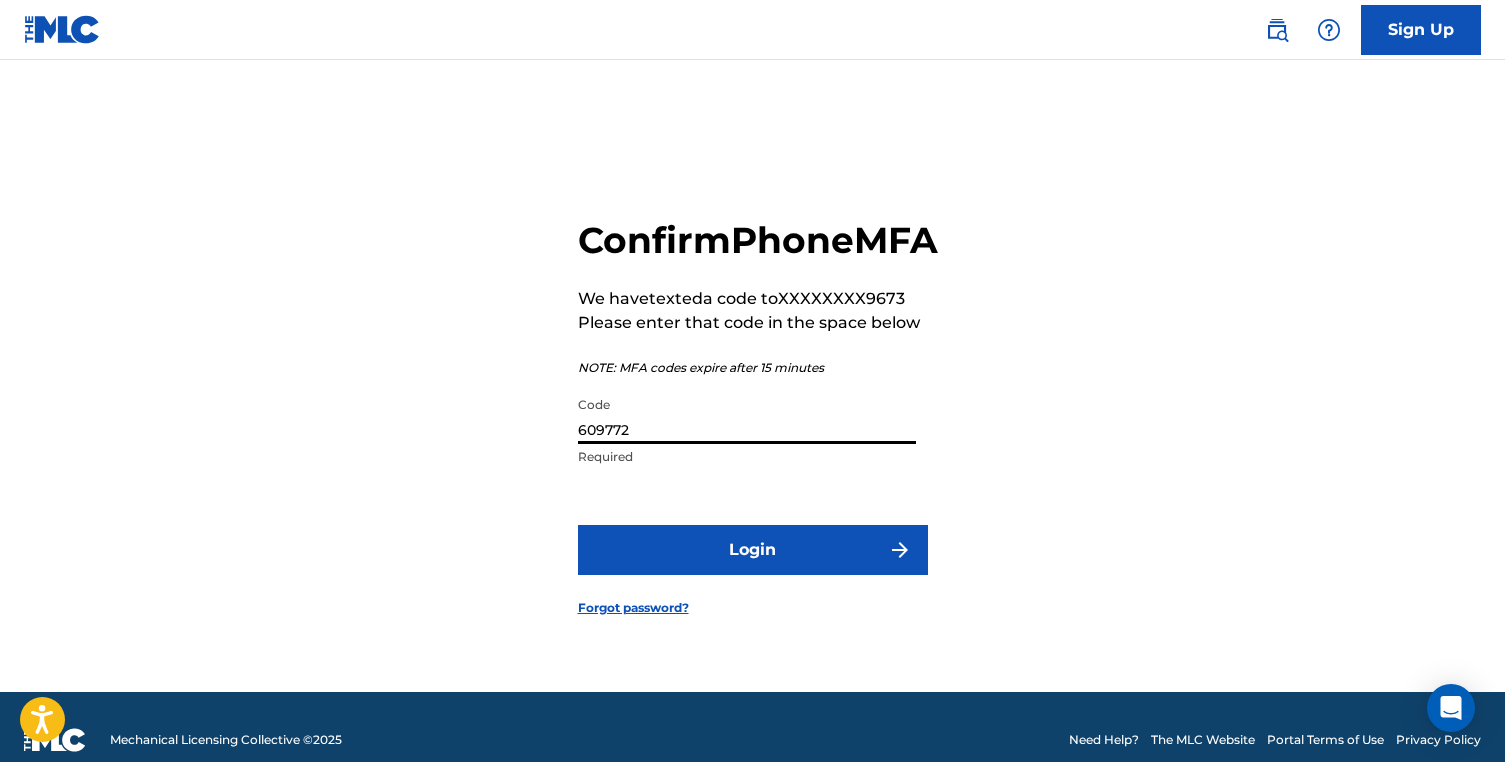 type on "609772" 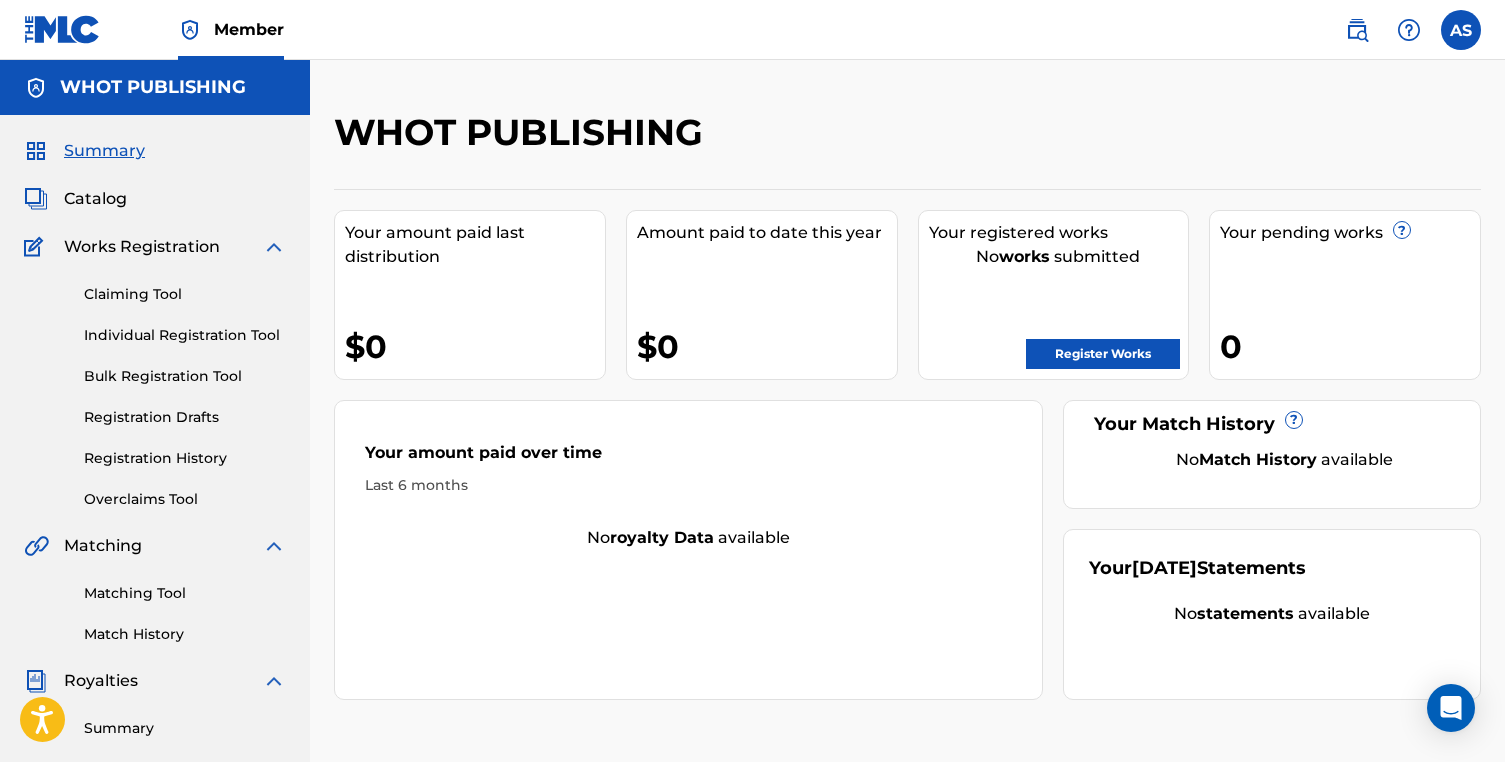 scroll, scrollTop: 0, scrollLeft: 0, axis: both 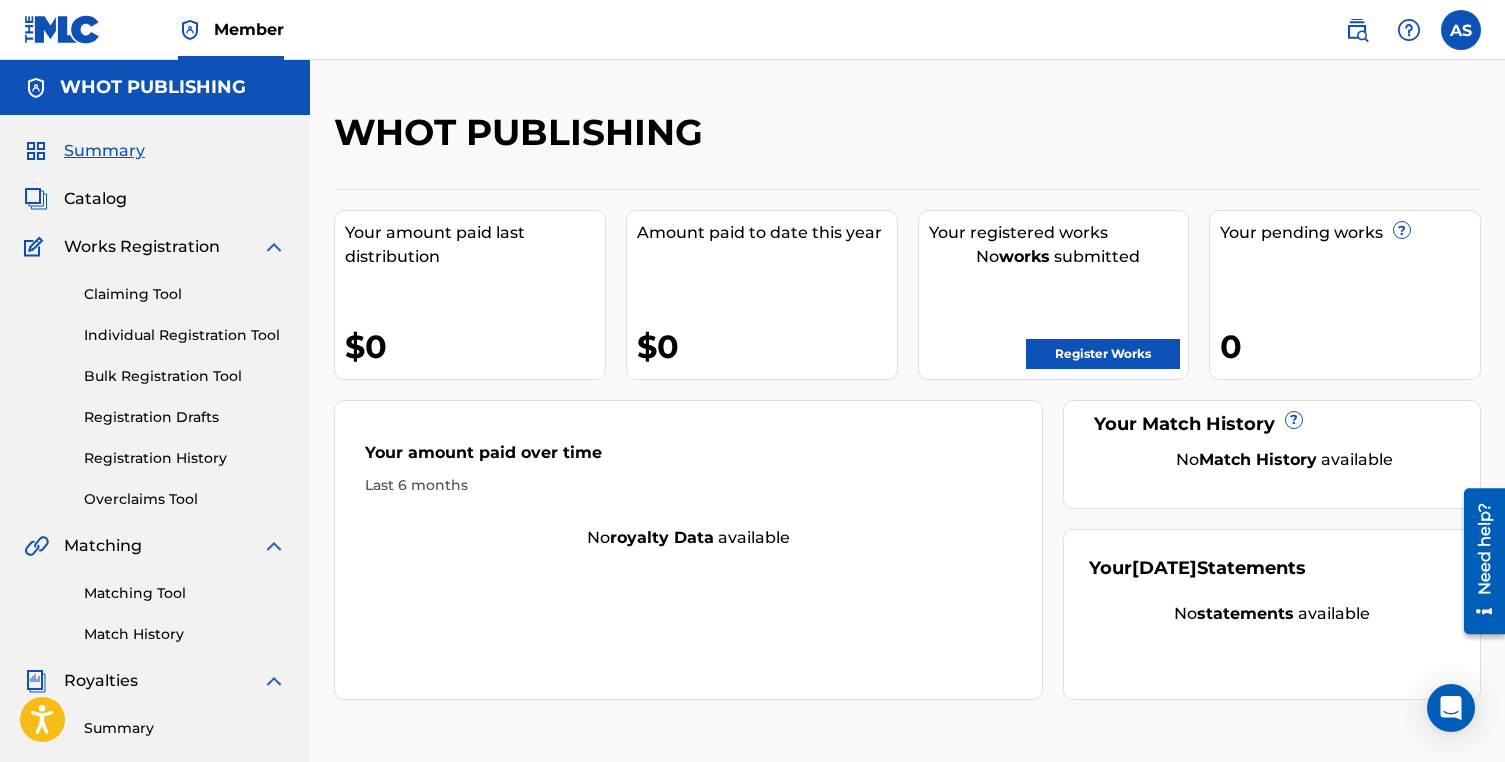 click on "Claiming Tool" at bounding box center (185, 294) 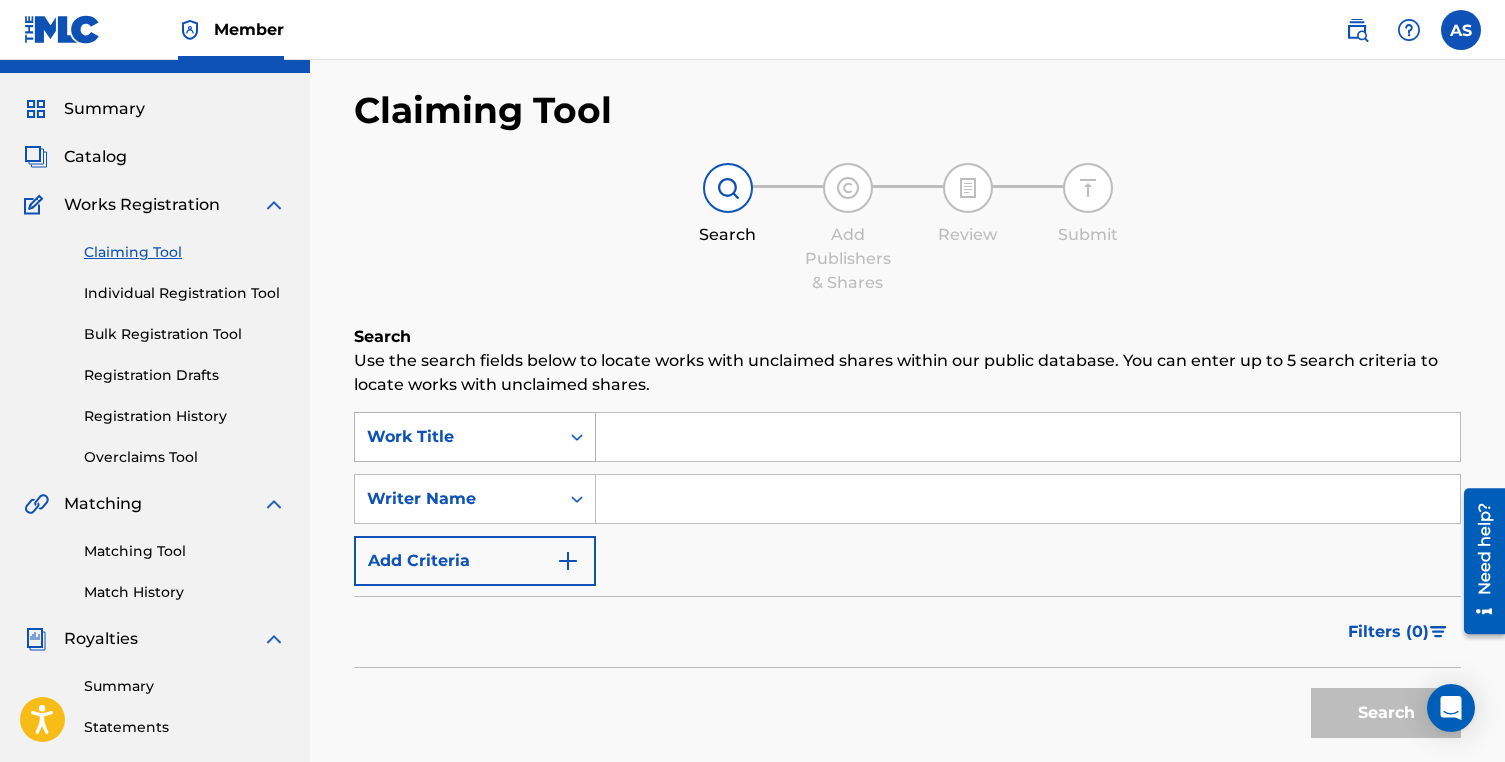 click on "Work Title" at bounding box center (475, 437) 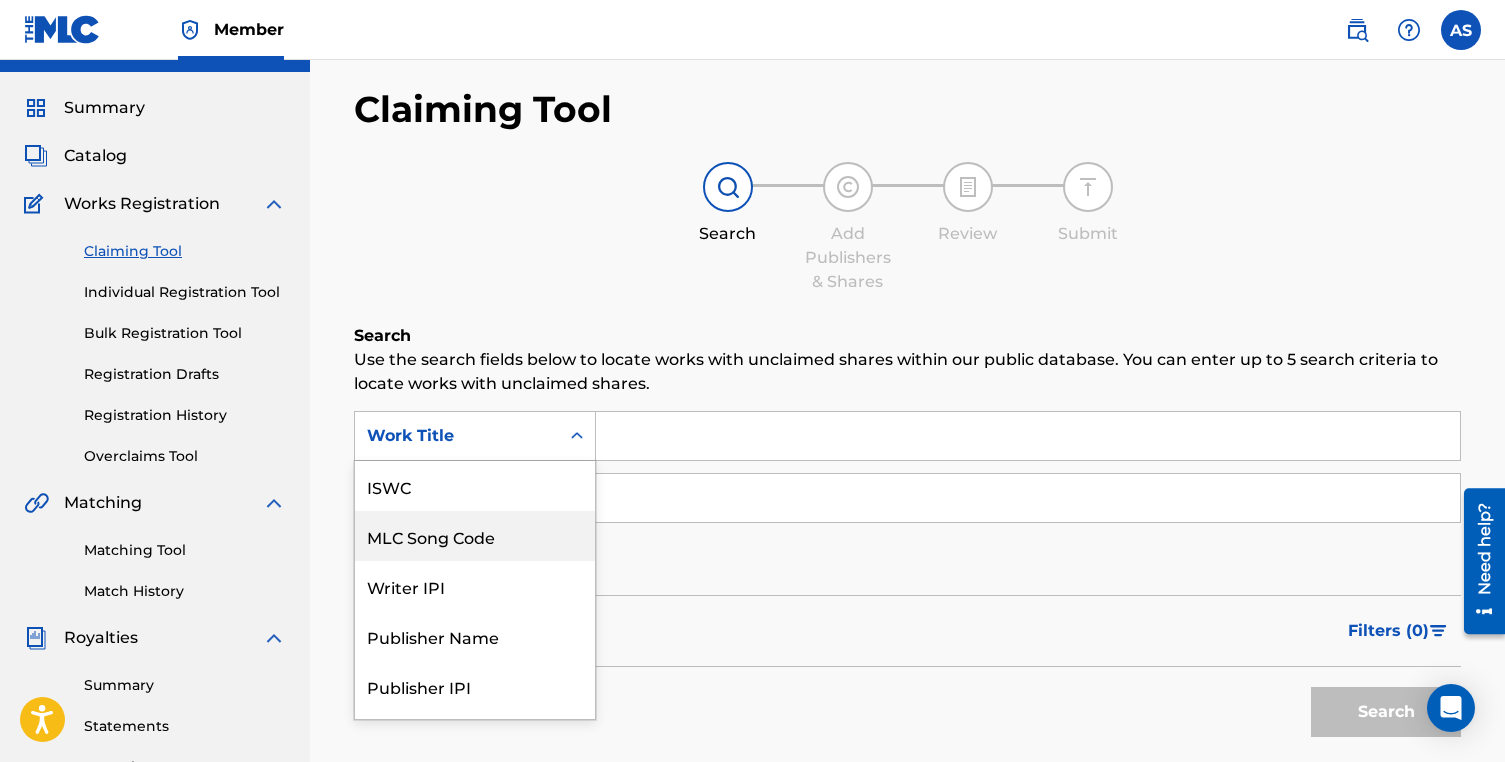 scroll, scrollTop: 50, scrollLeft: 0, axis: vertical 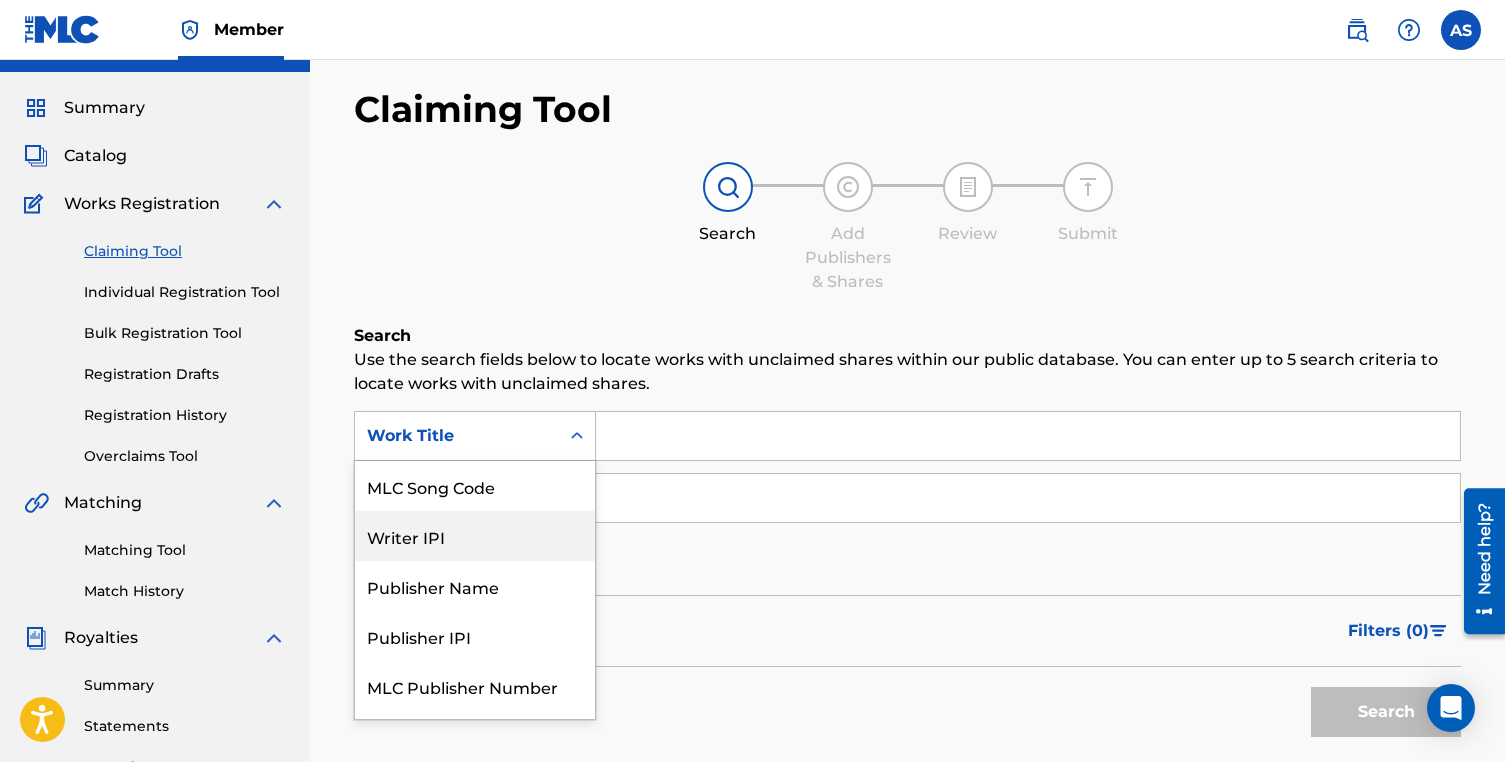 click on "Writer IPI" at bounding box center [475, 536] 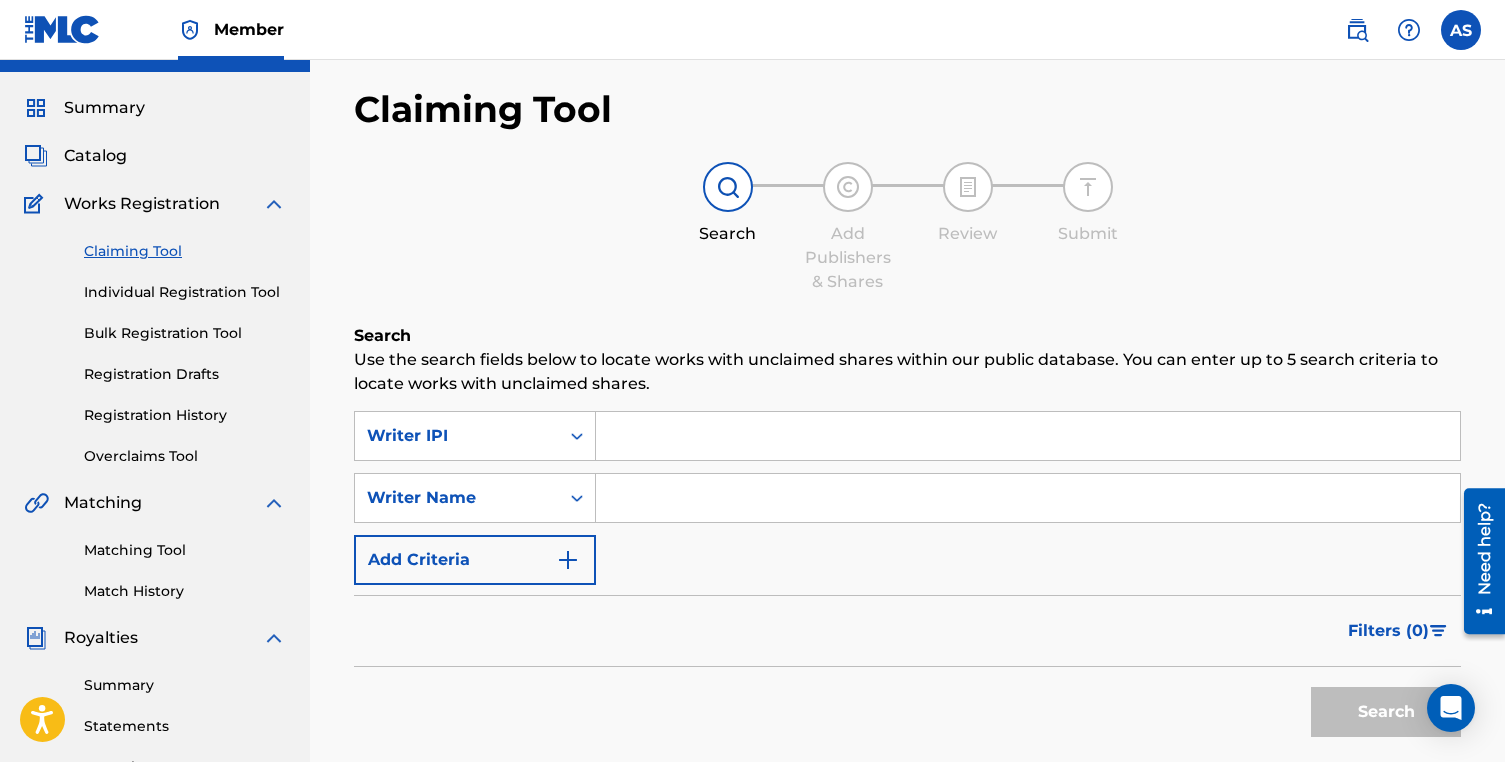 click at bounding box center (1028, 498) 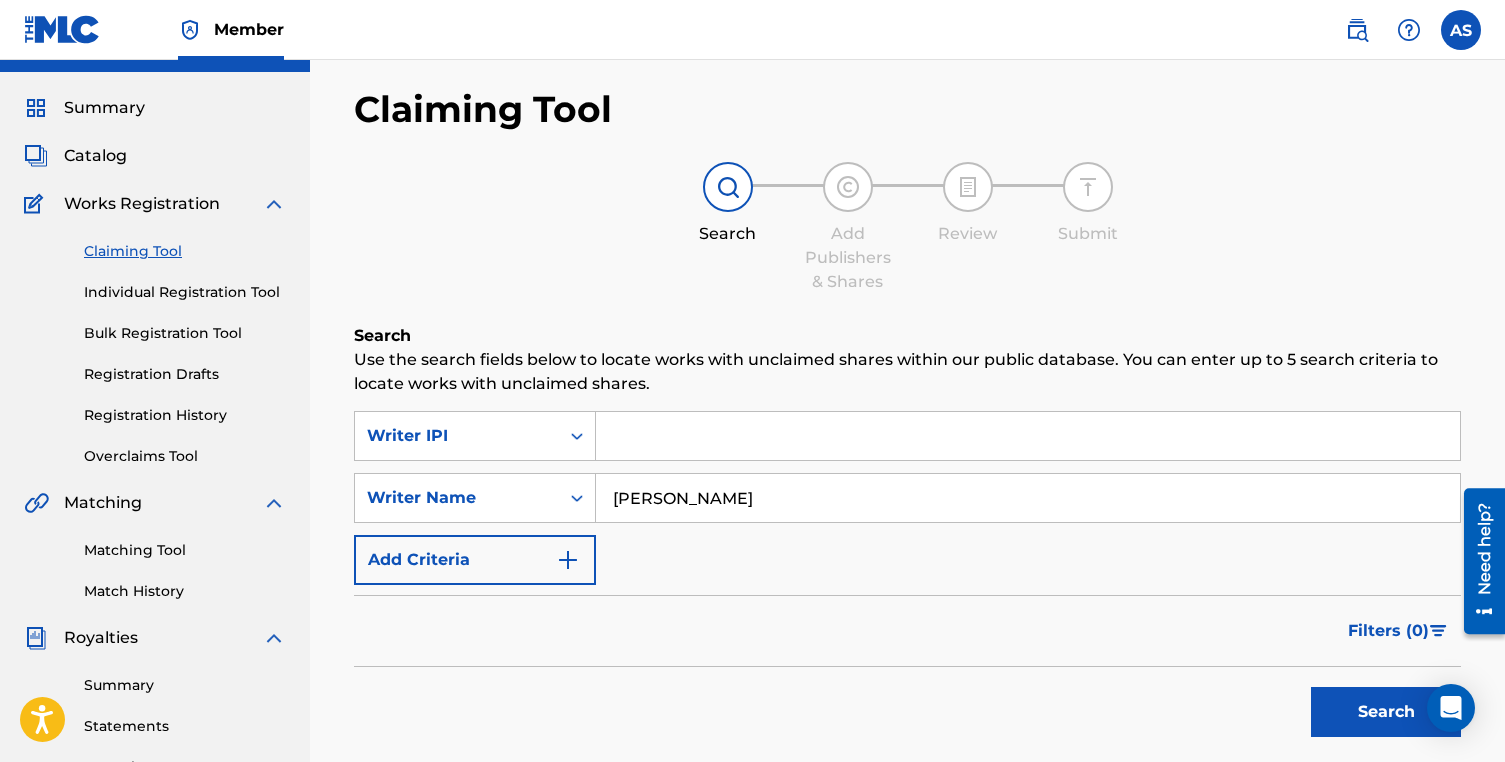 click on "Search" at bounding box center [1386, 712] 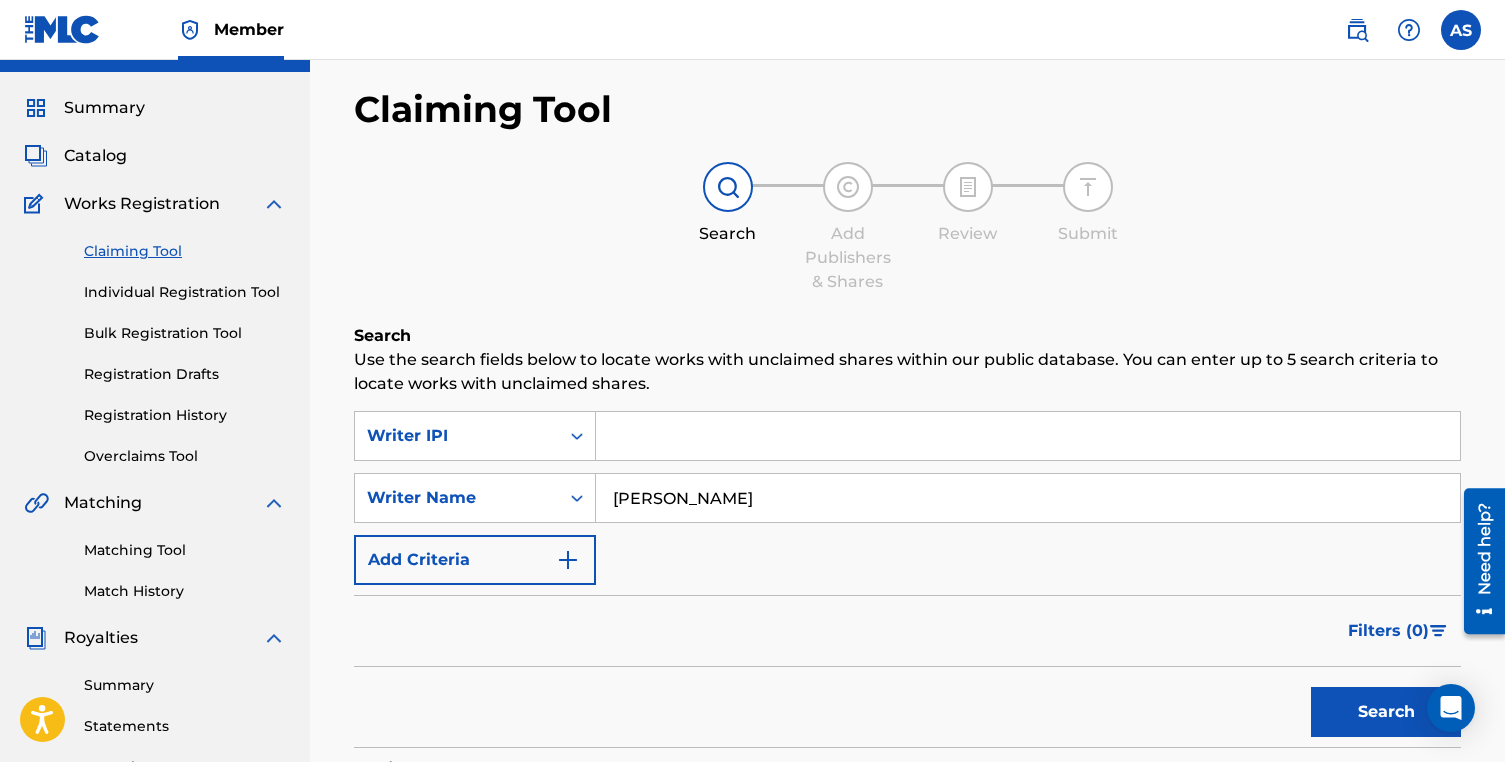 click on "Search" at bounding box center [1386, 712] 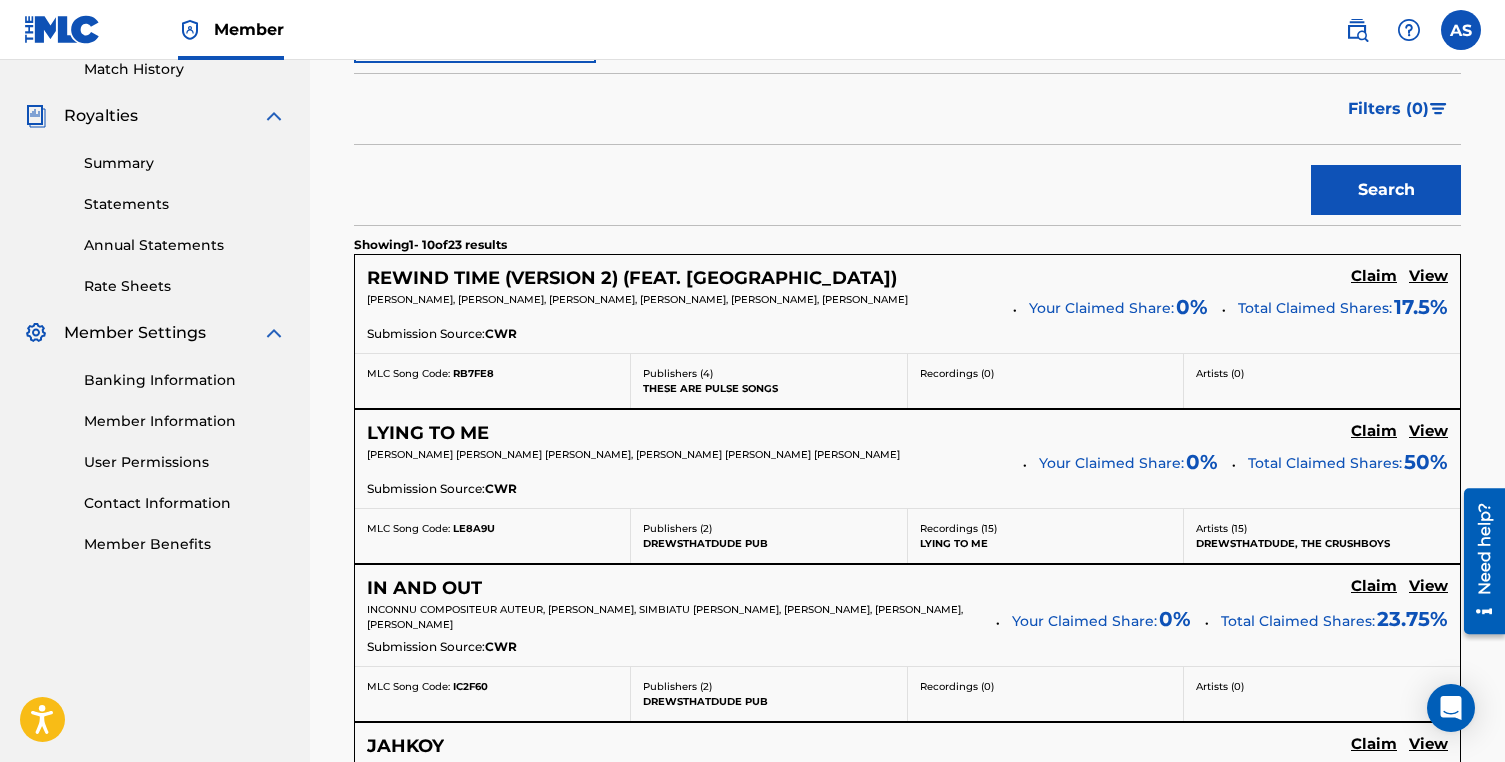 scroll, scrollTop: 566, scrollLeft: 0, axis: vertical 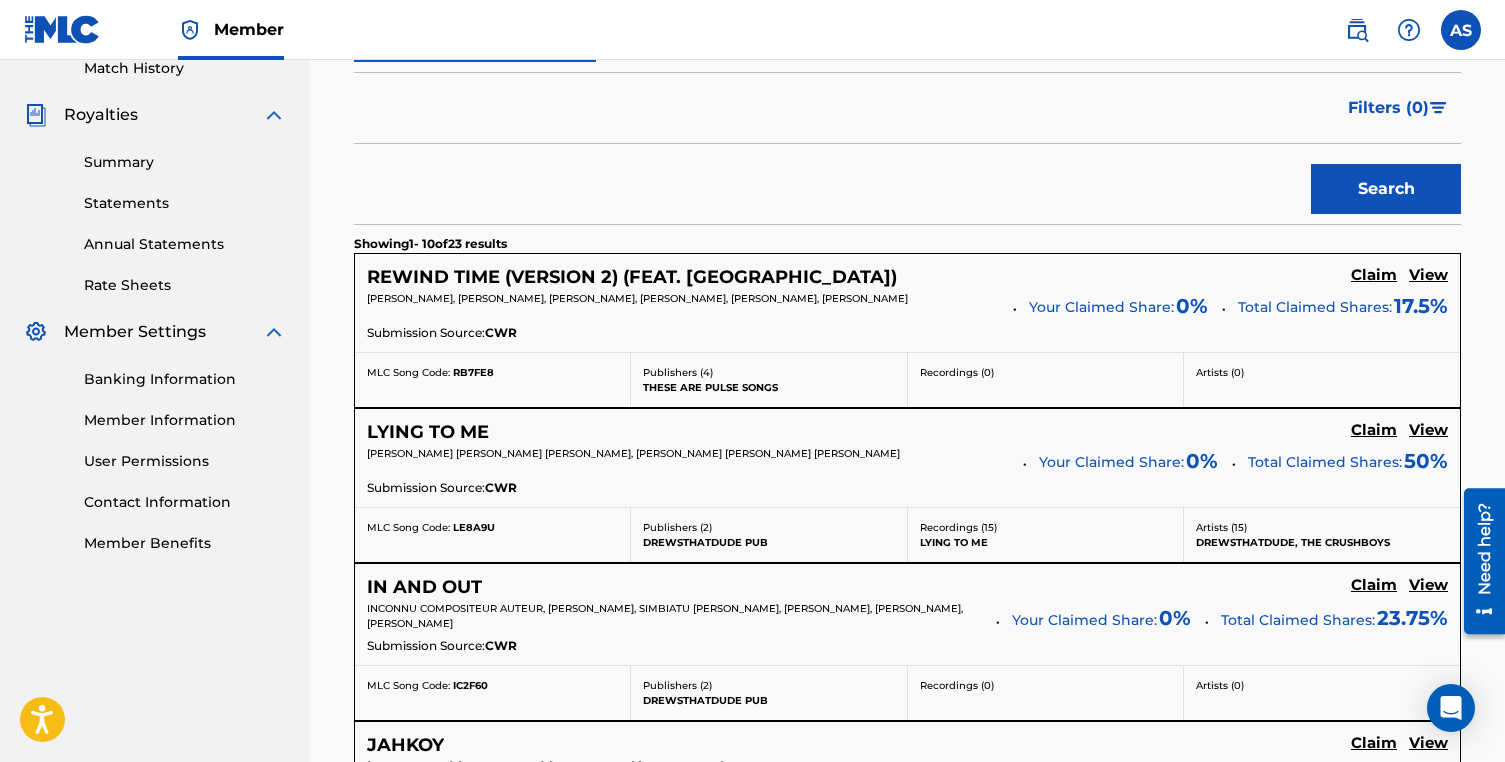 click on "View" at bounding box center [1428, 275] 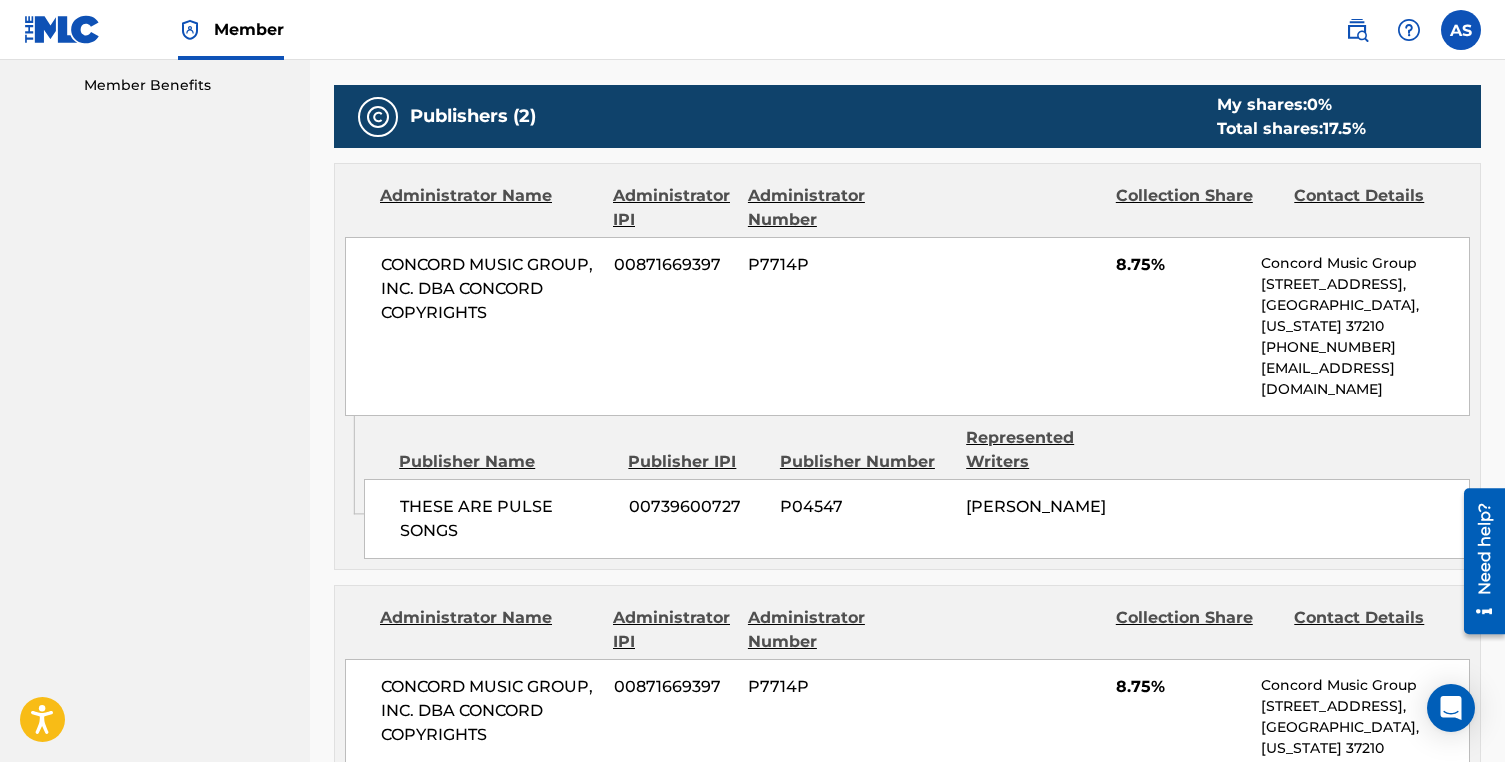 scroll, scrollTop: 1009, scrollLeft: 0, axis: vertical 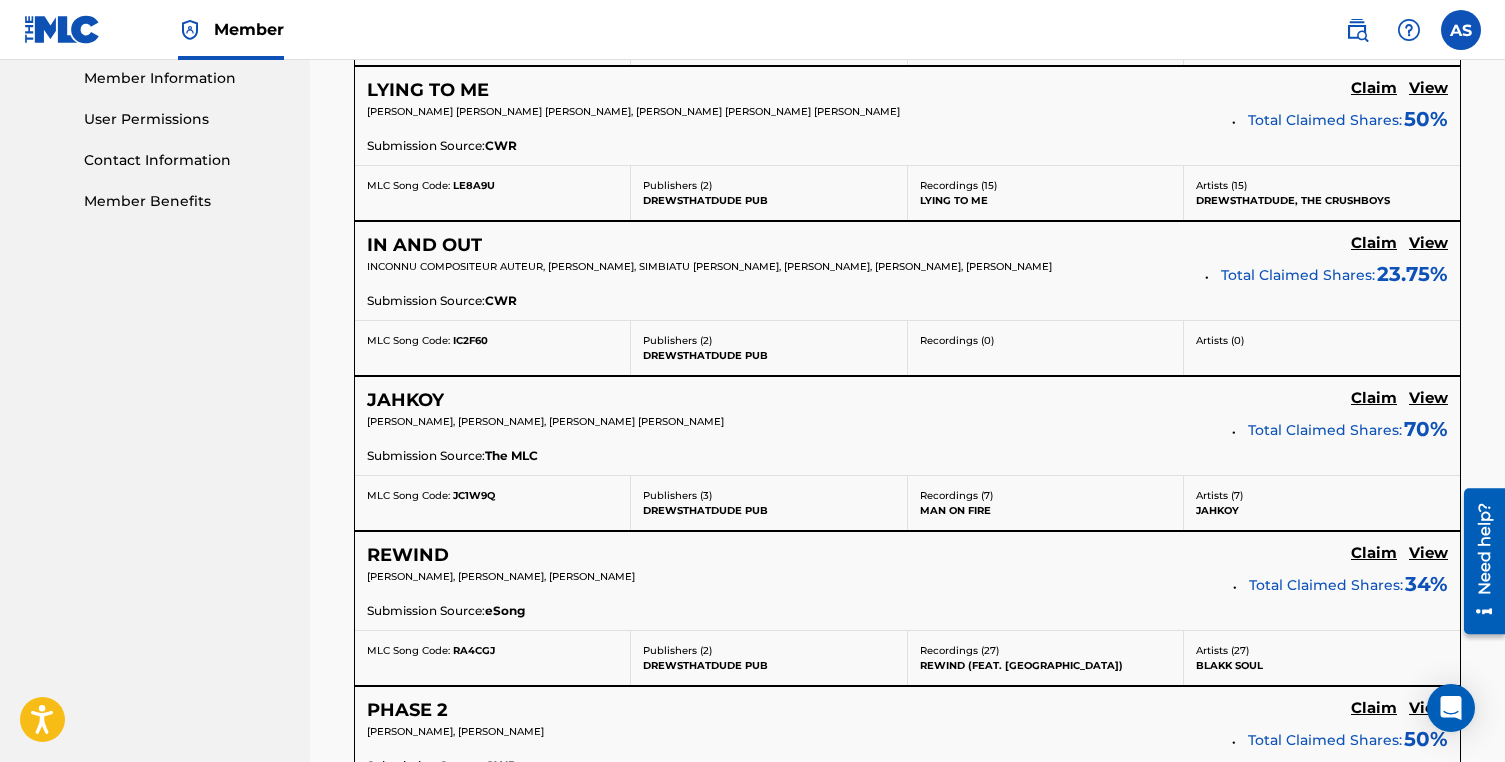 click on "View" at bounding box center [1428, 398] 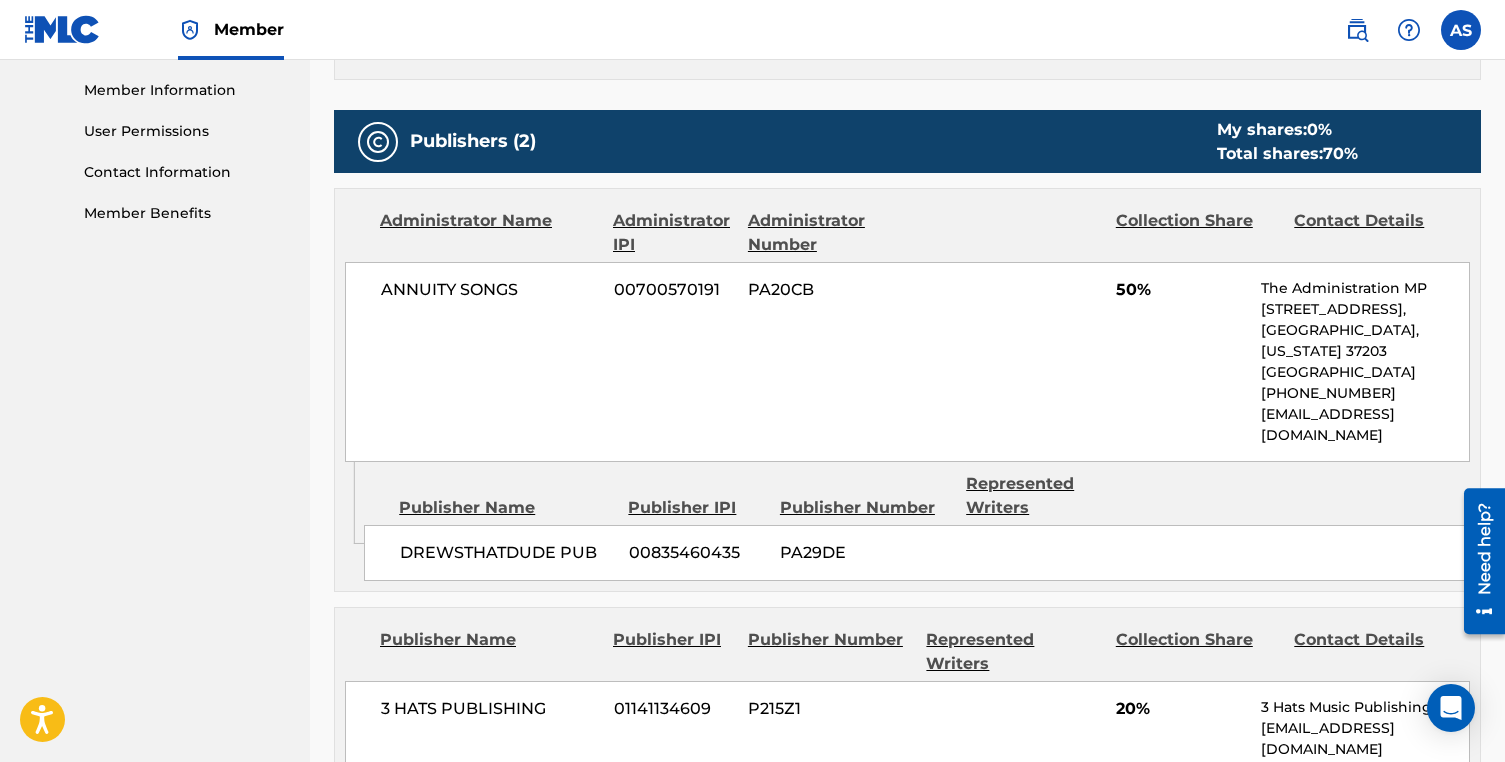 scroll, scrollTop: 897, scrollLeft: 0, axis: vertical 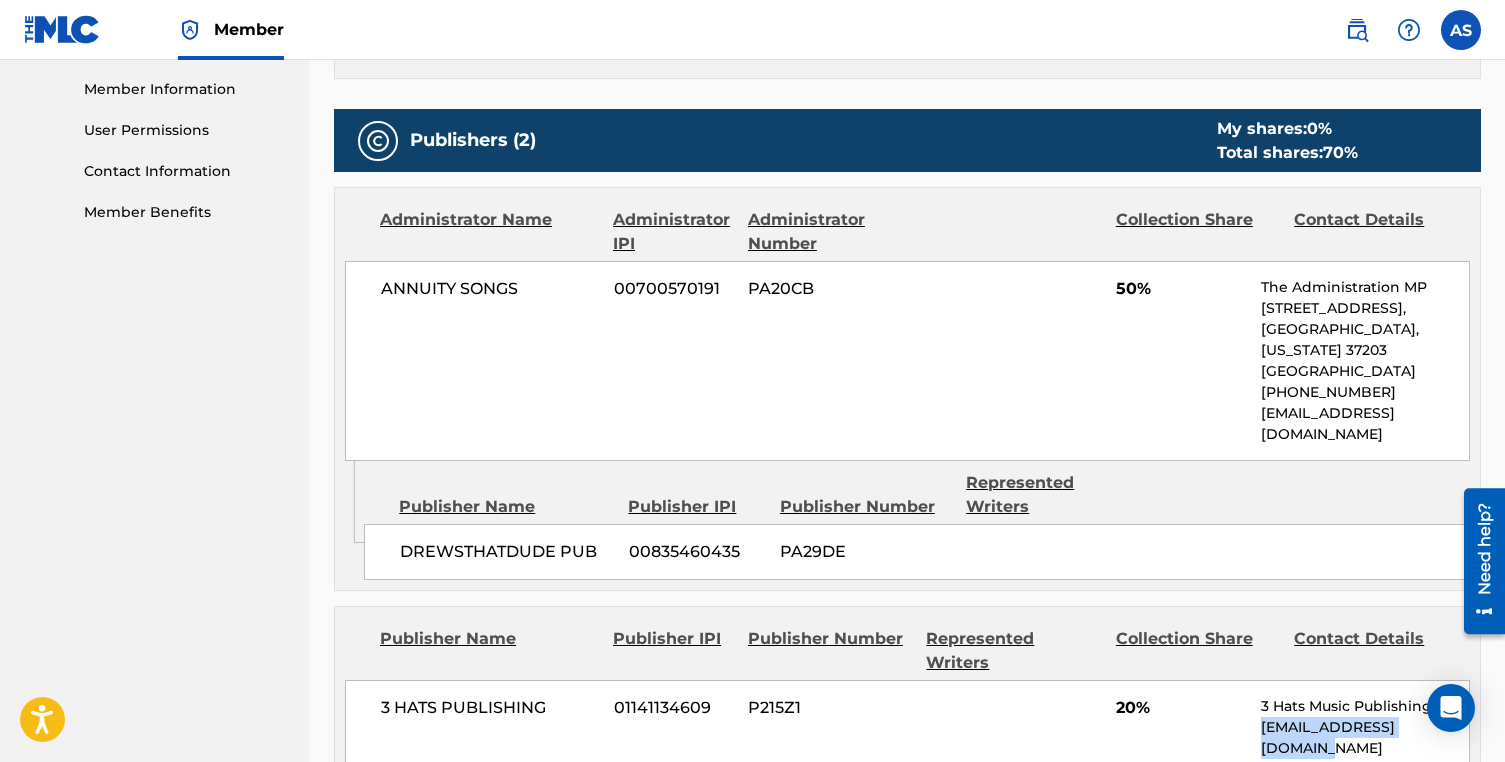 drag, startPoint x: 1260, startPoint y: 661, endPoint x: 1479, endPoint y: 663, distance: 219.00912 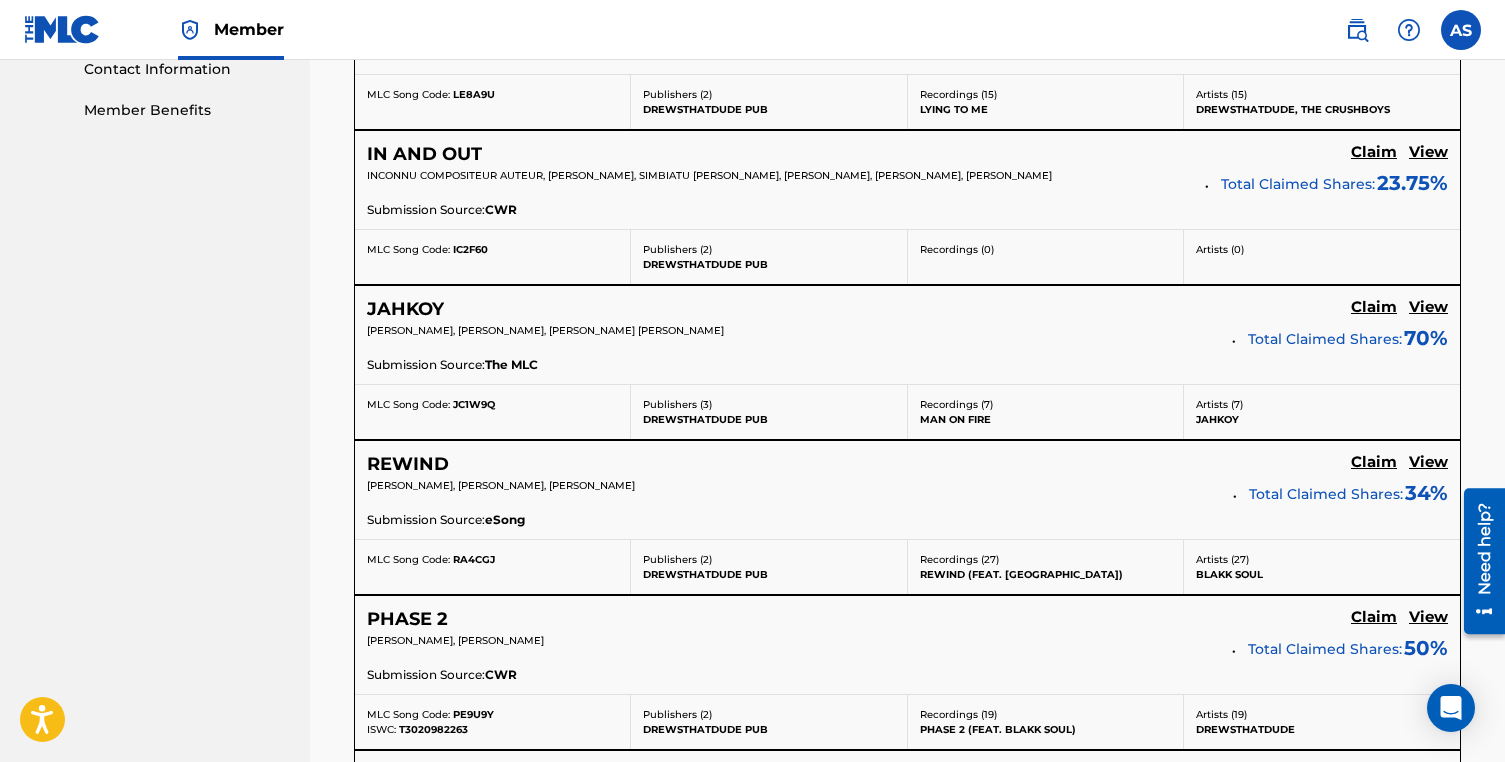 scroll, scrollTop: 1002, scrollLeft: 0, axis: vertical 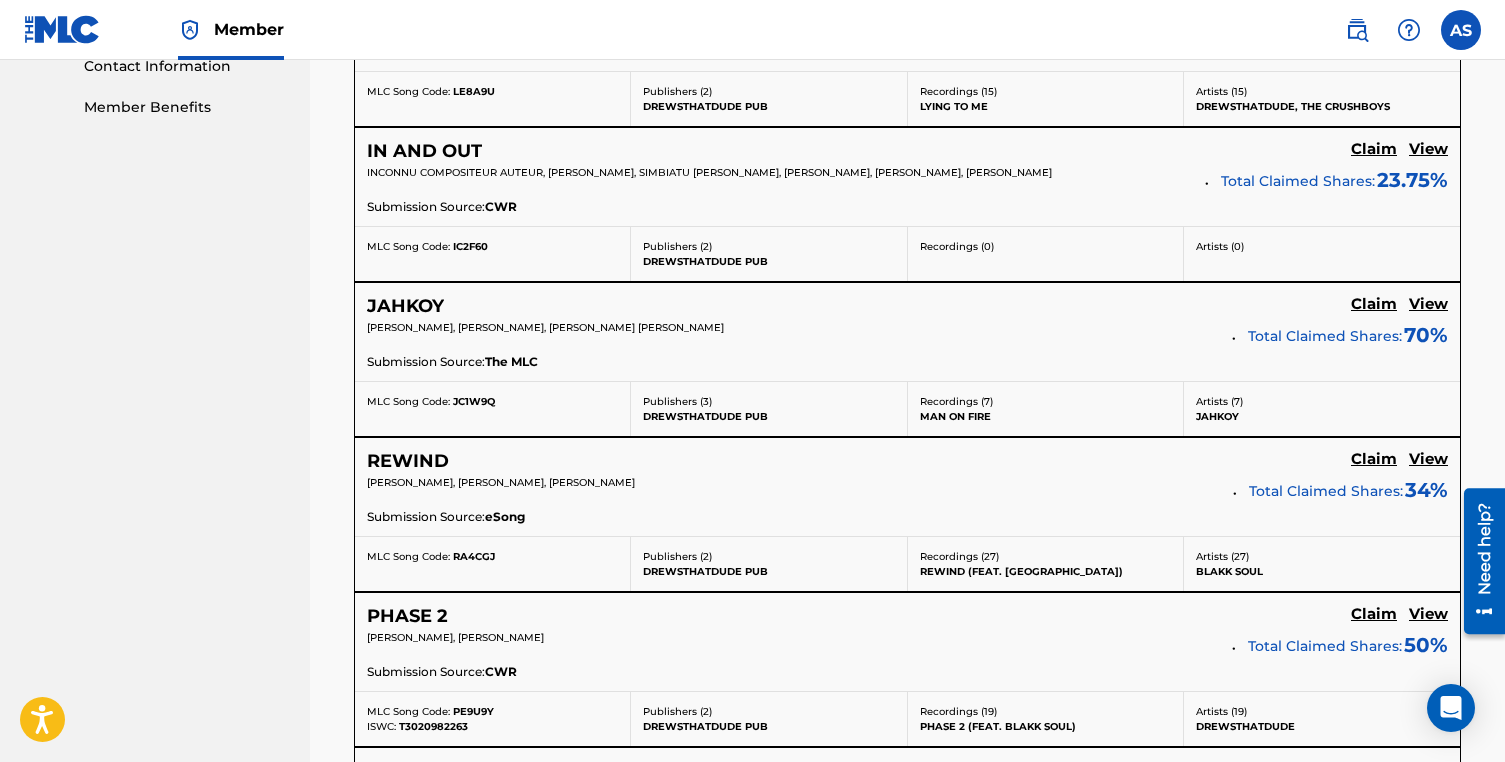 click on "View" at bounding box center (1428, 459) 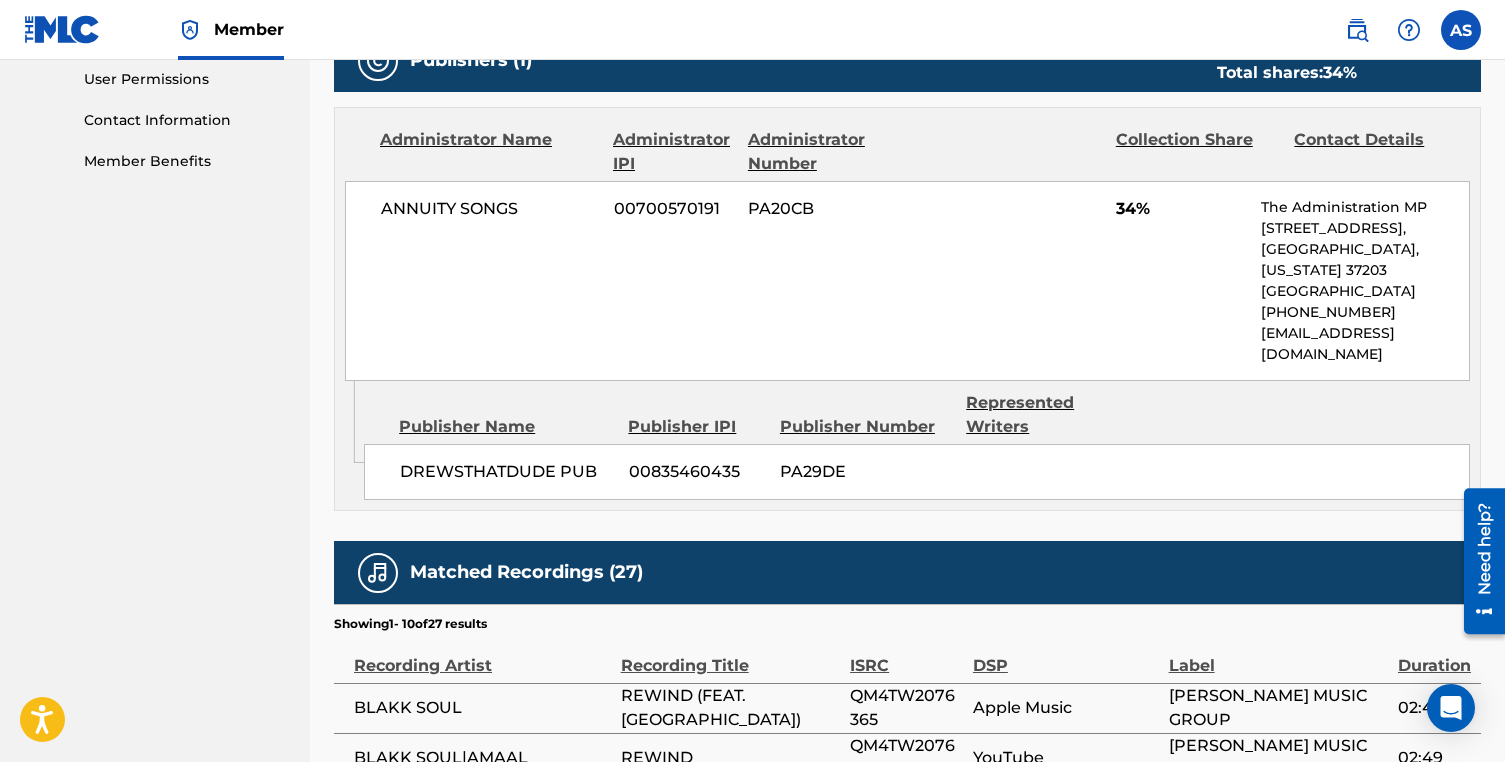scroll, scrollTop: 1039, scrollLeft: 0, axis: vertical 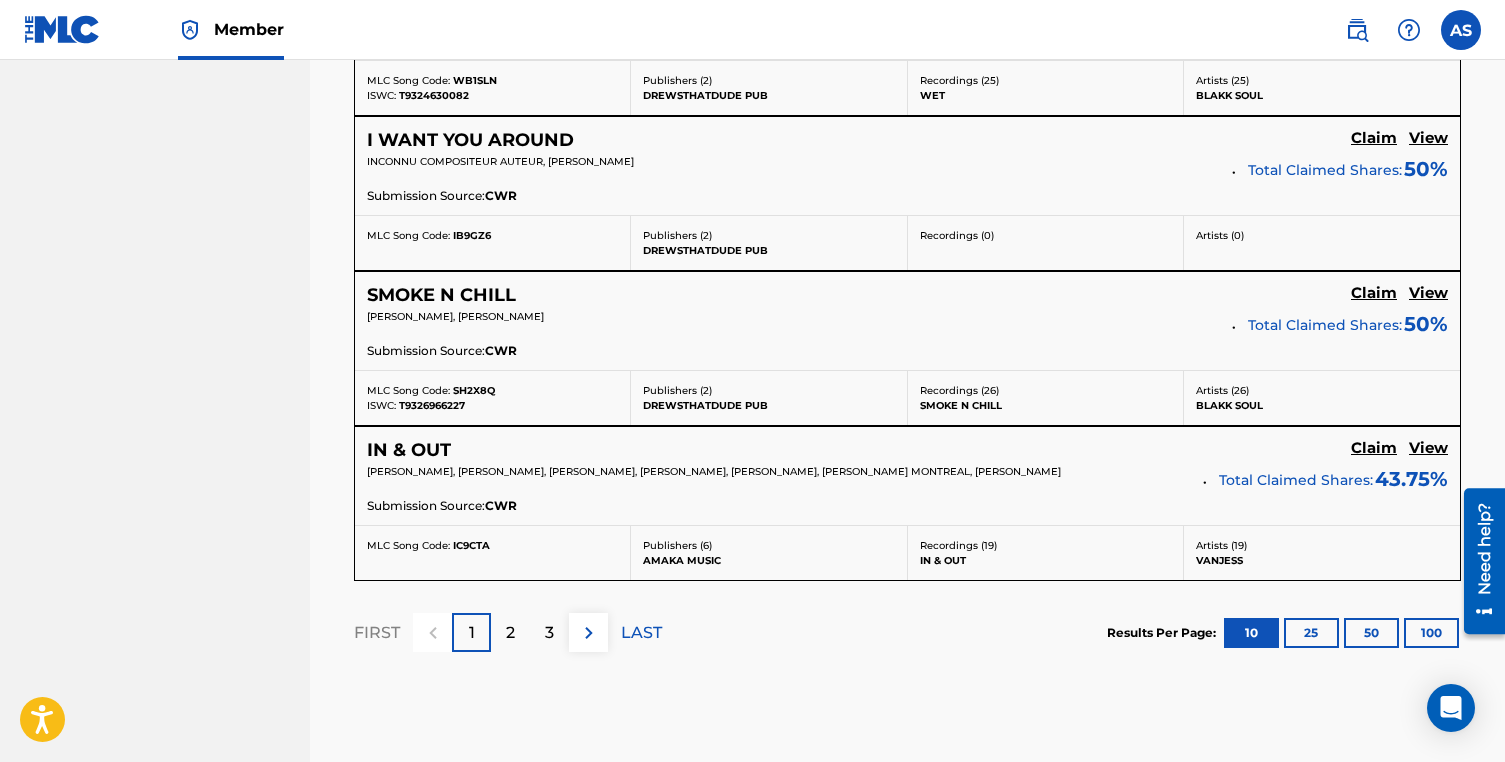 click on "View" at bounding box center (1428, 448) 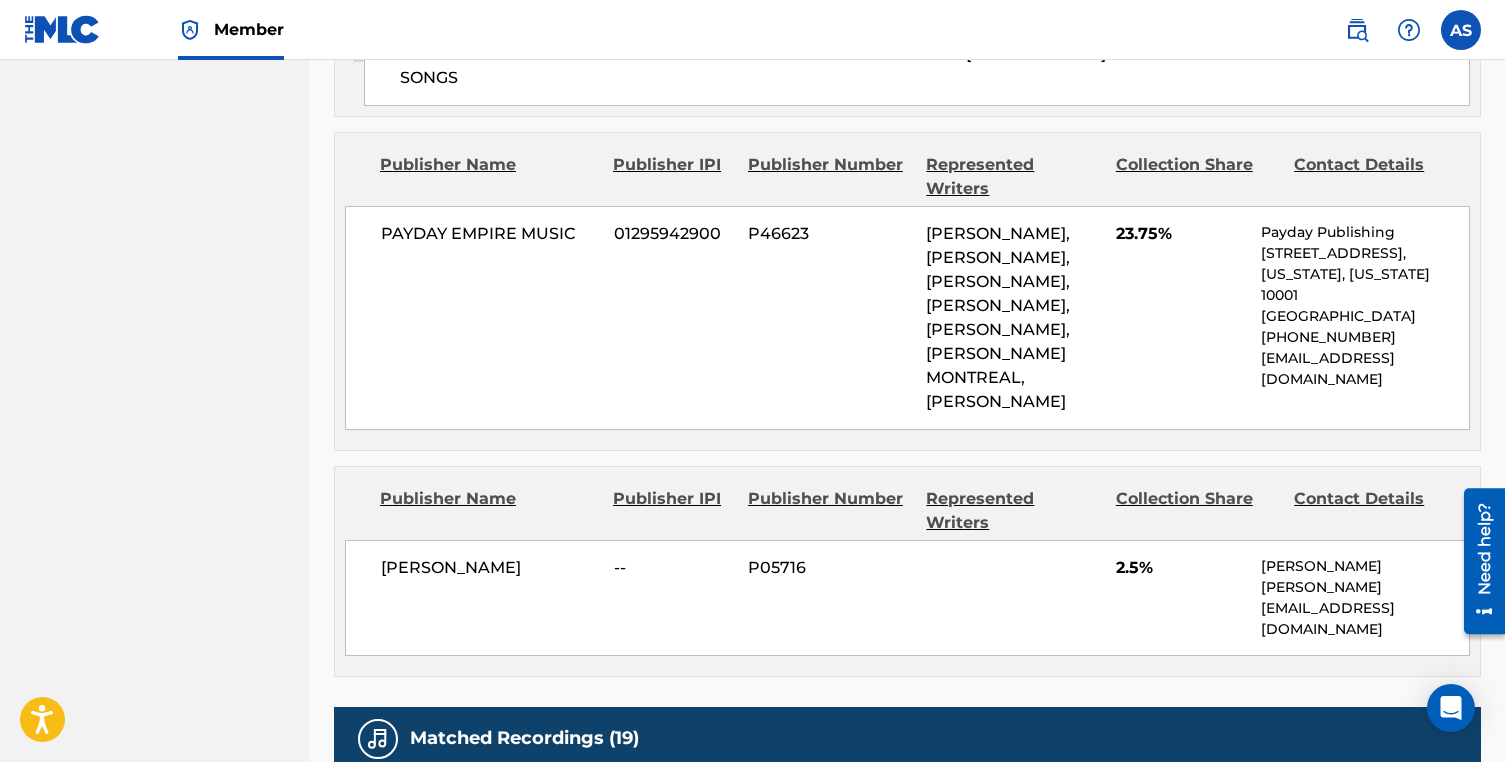 scroll, scrollTop: 1958, scrollLeft: 0, axis: vertical 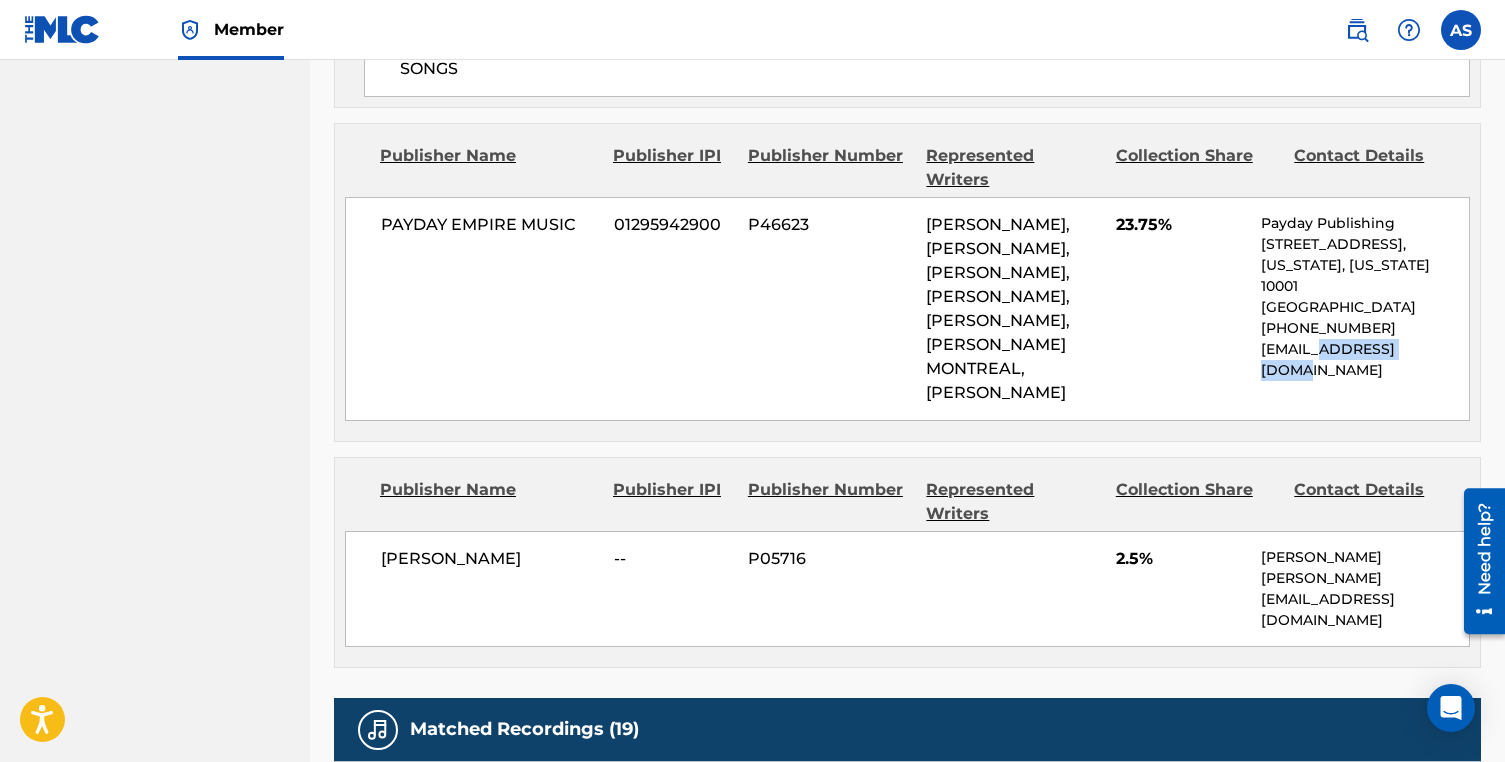 drag, startPoint x: 1451, startPoint y: 269, endPoint x: 1328, endPoint y: 257, distance: 123.58398 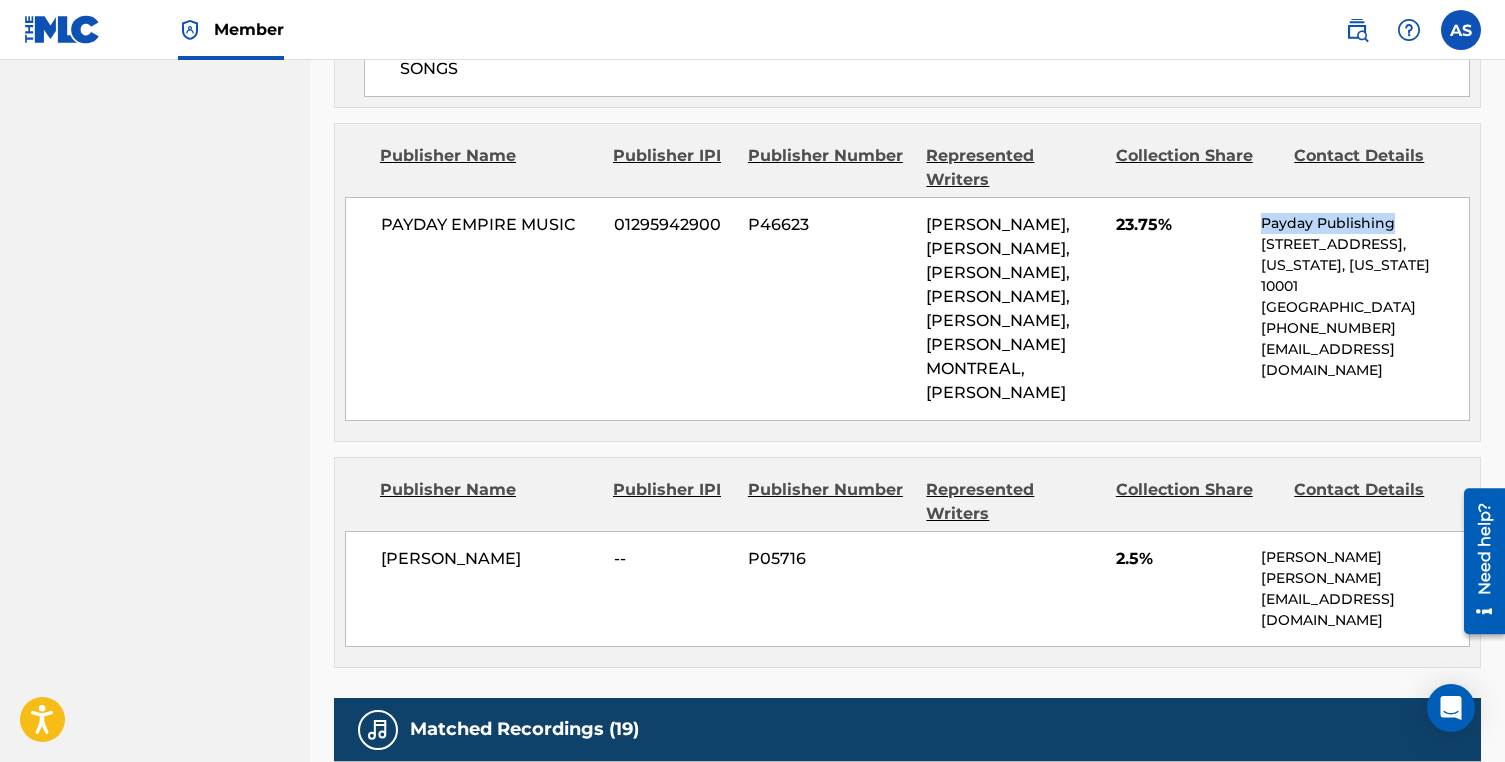 drag, startPoint x: 1391, startPoint y: 137, endPoint x: 1277, endPoint y: 120, distance: 115.260574 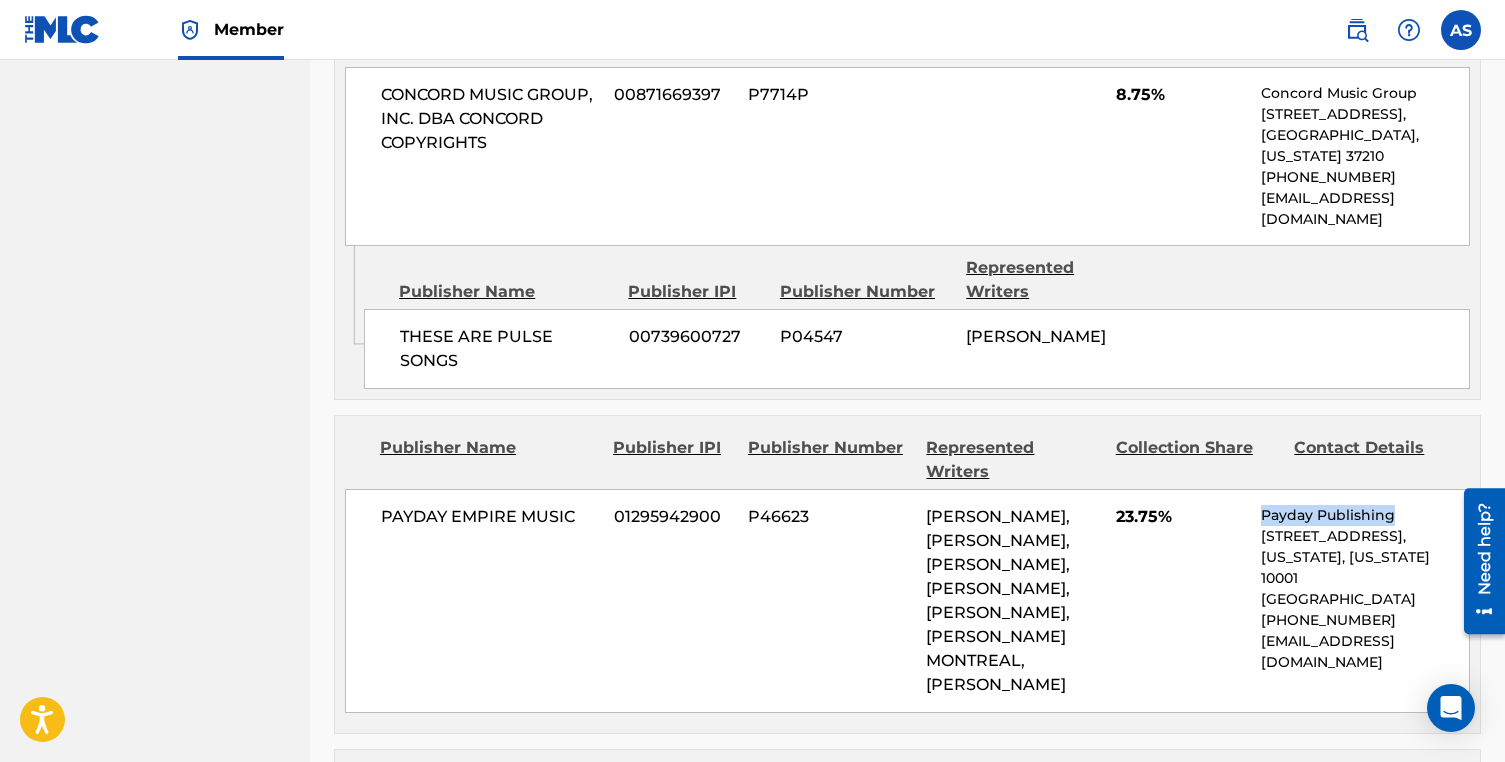 scroll, scrollTop: 1712, scrollLeft: 0, axis: vertical 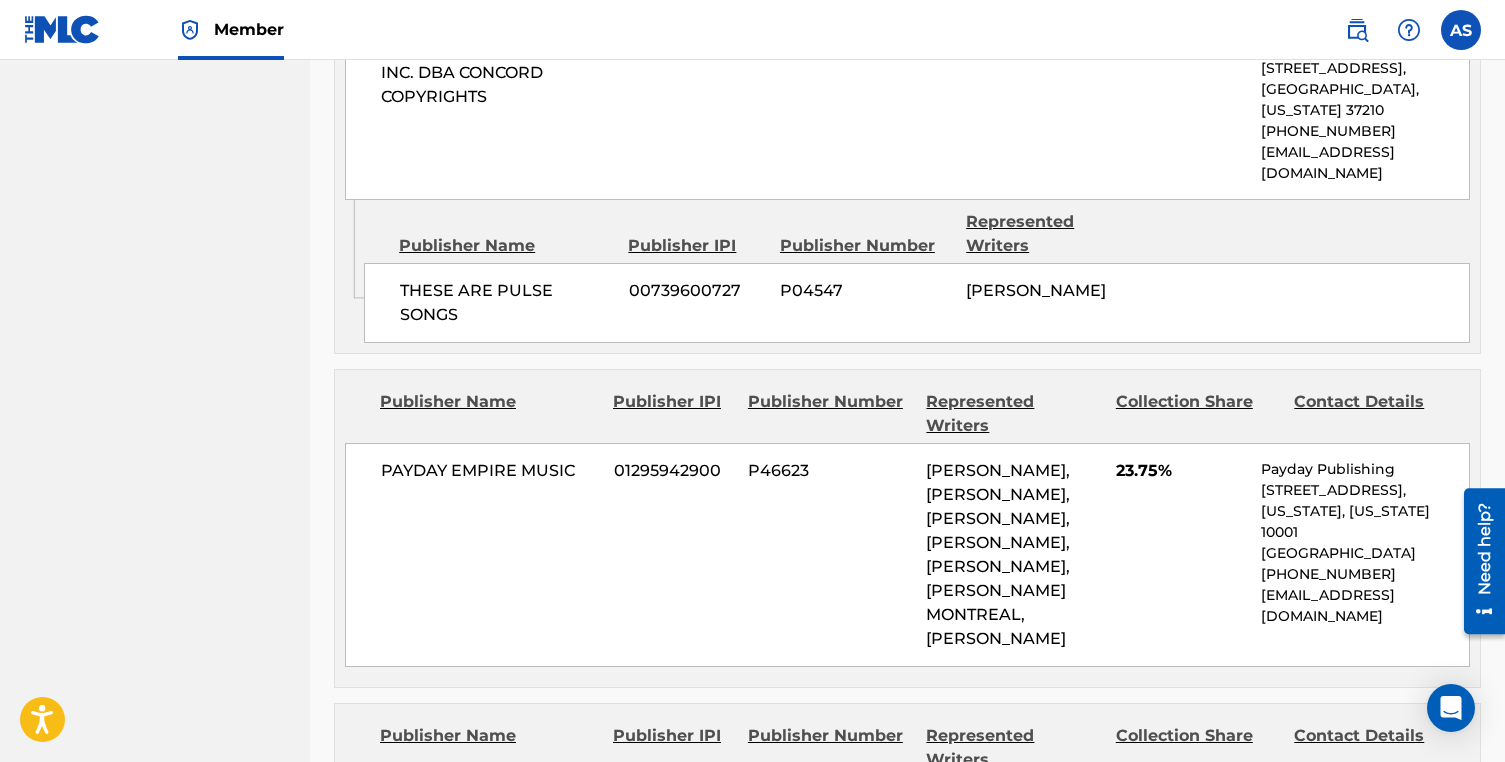 click on "[EMAIL_ADDRESS][DOMAIN_NAME]" at bounding box center (1365, 606) 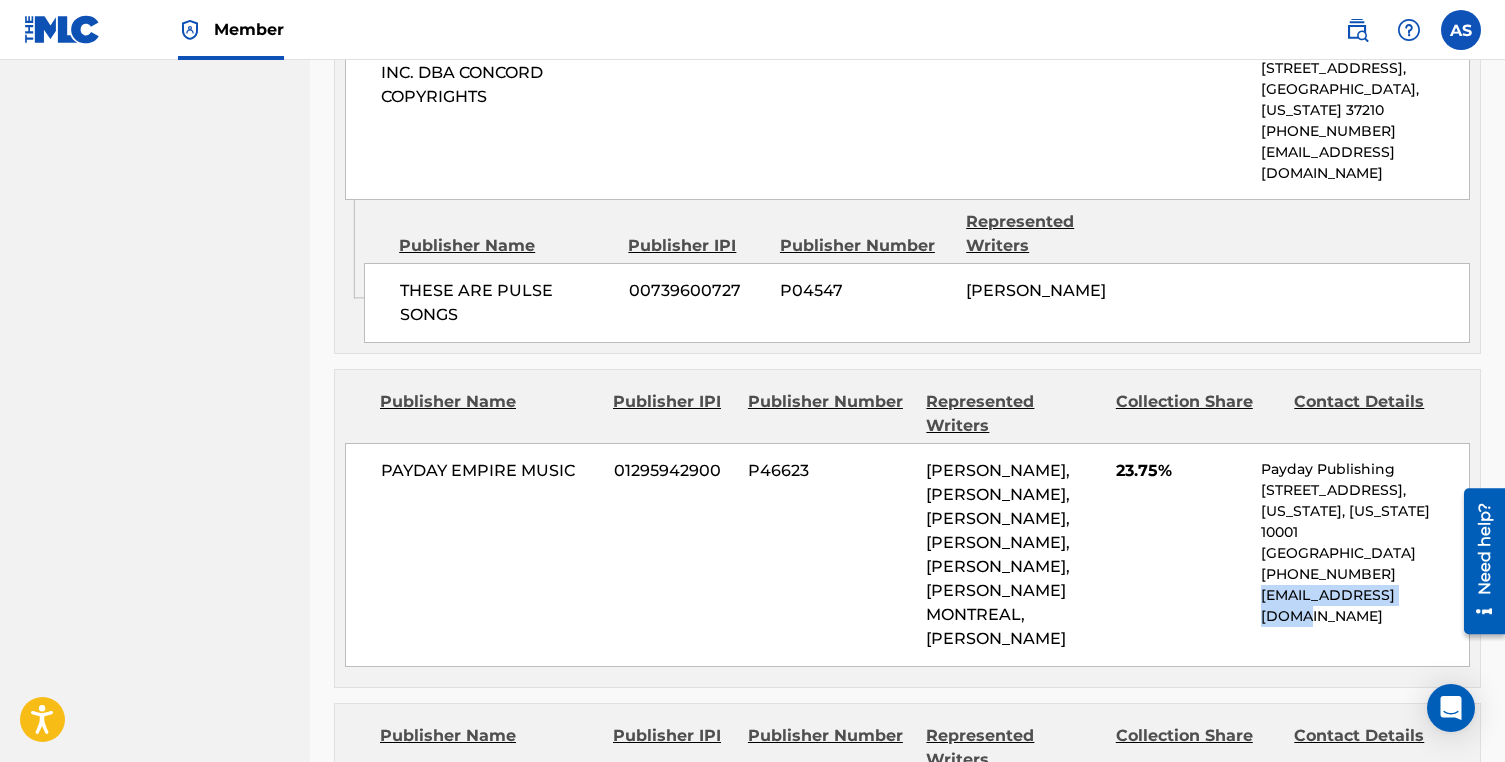 drag, startPoint x: 1444, startPoint y: 507, endPoint x: 1256, endPoint y: 506, distance: 188.00266 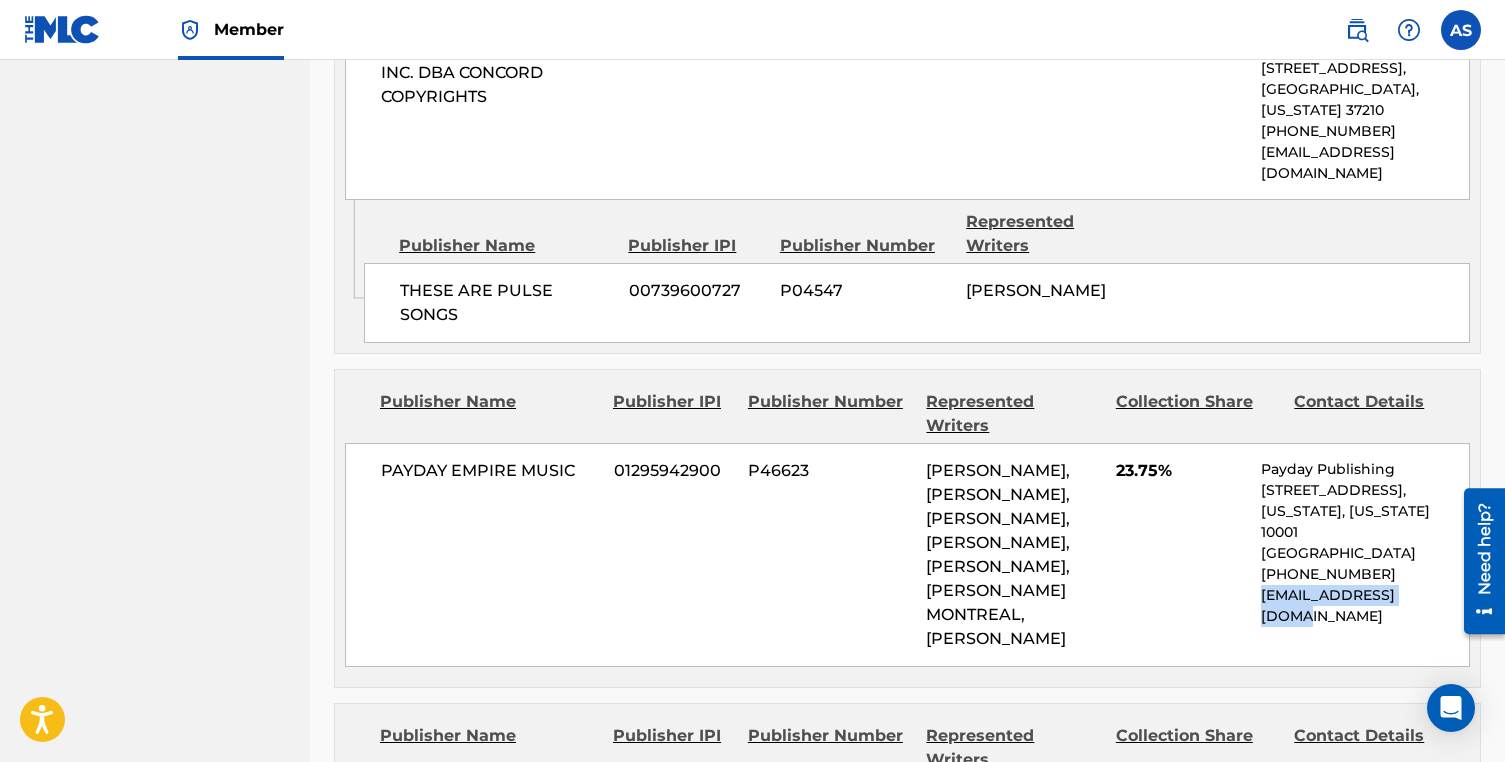 copy on "[EMAIL_ADDRESS][DOMAIN_NAME]" 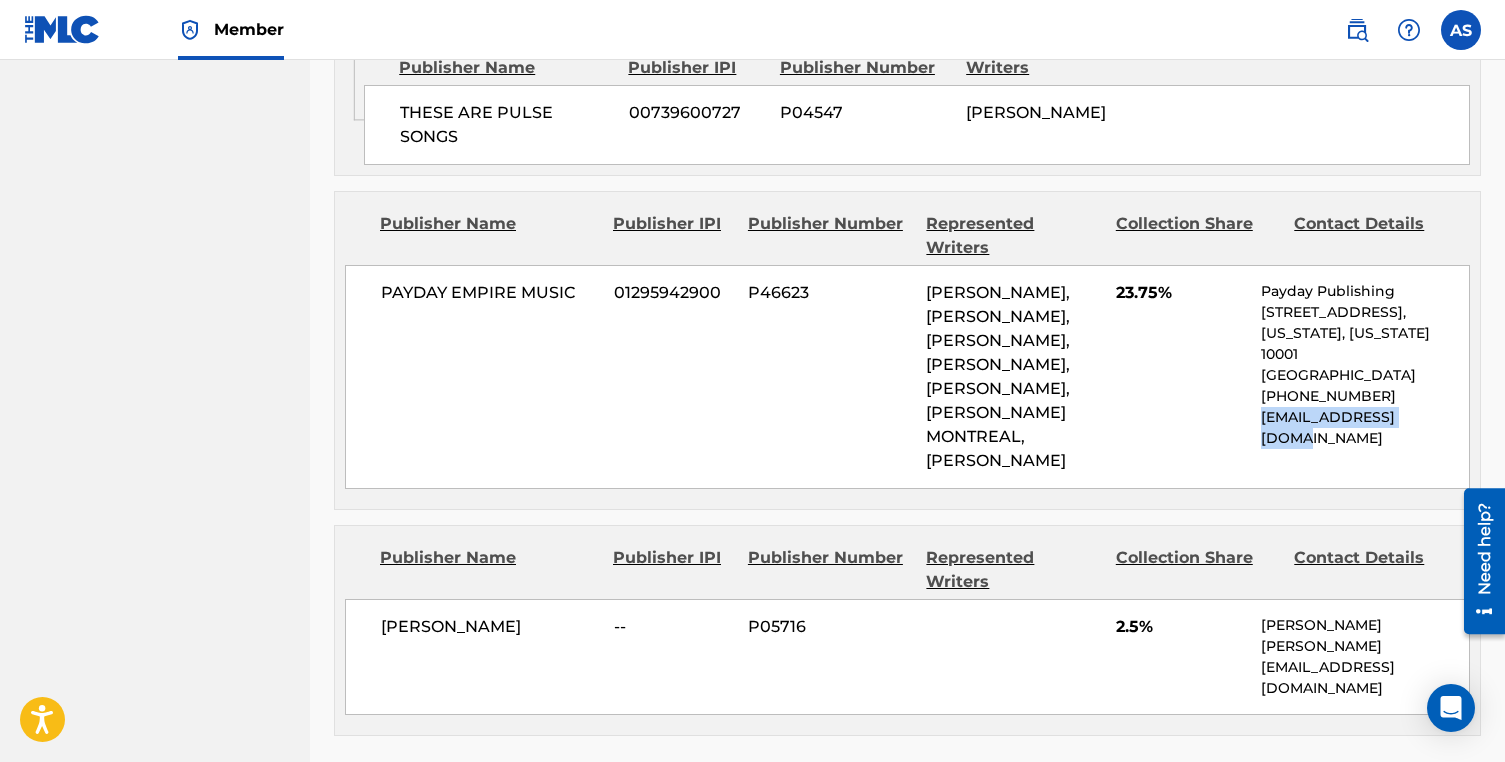 scroll, scrollTop: 1879, scrollLeft: 0, axis: vertical 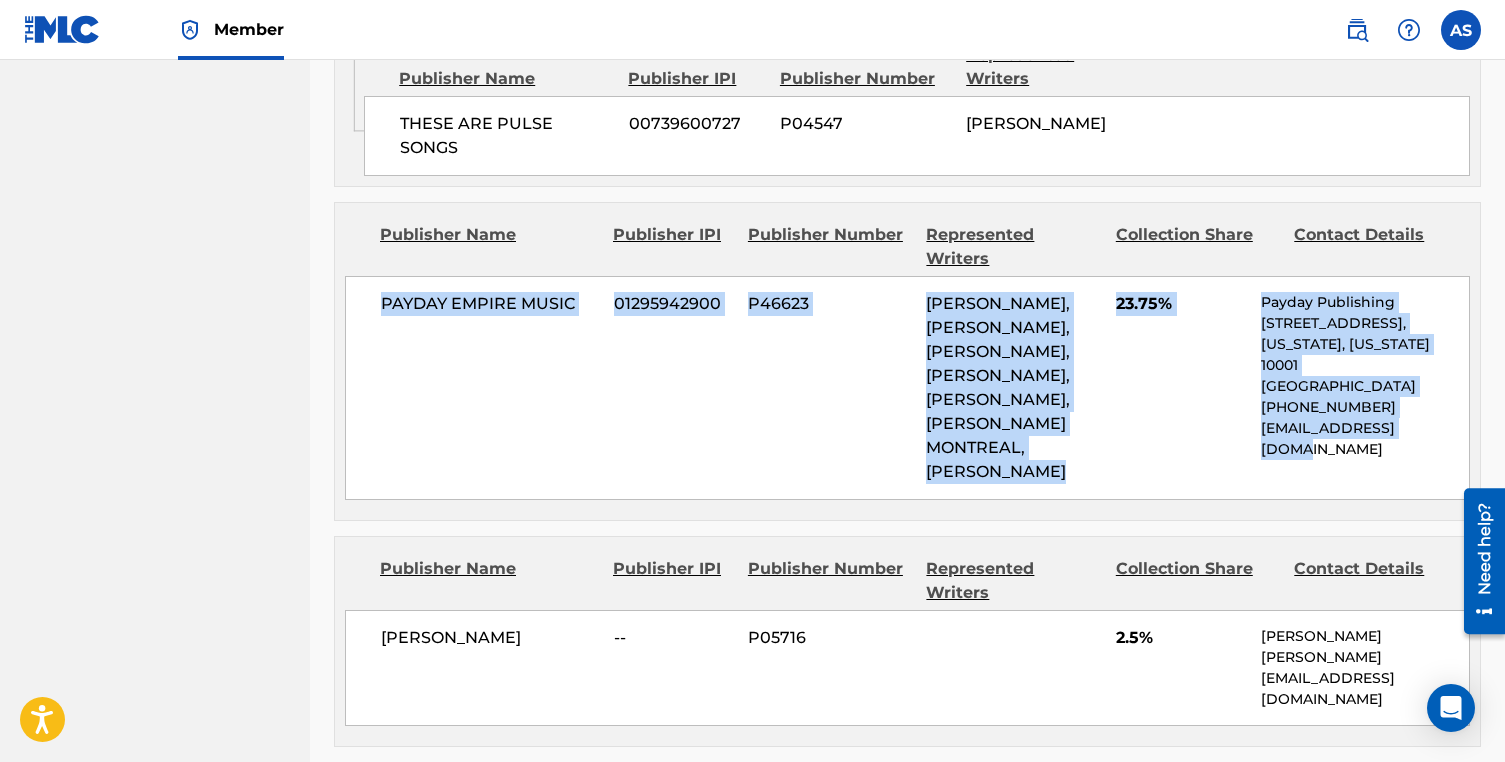 drag, startPoint x: 1305, startPoint y: 498, endPoint x: 318, endPoint y: 218, distance: 1025.9479 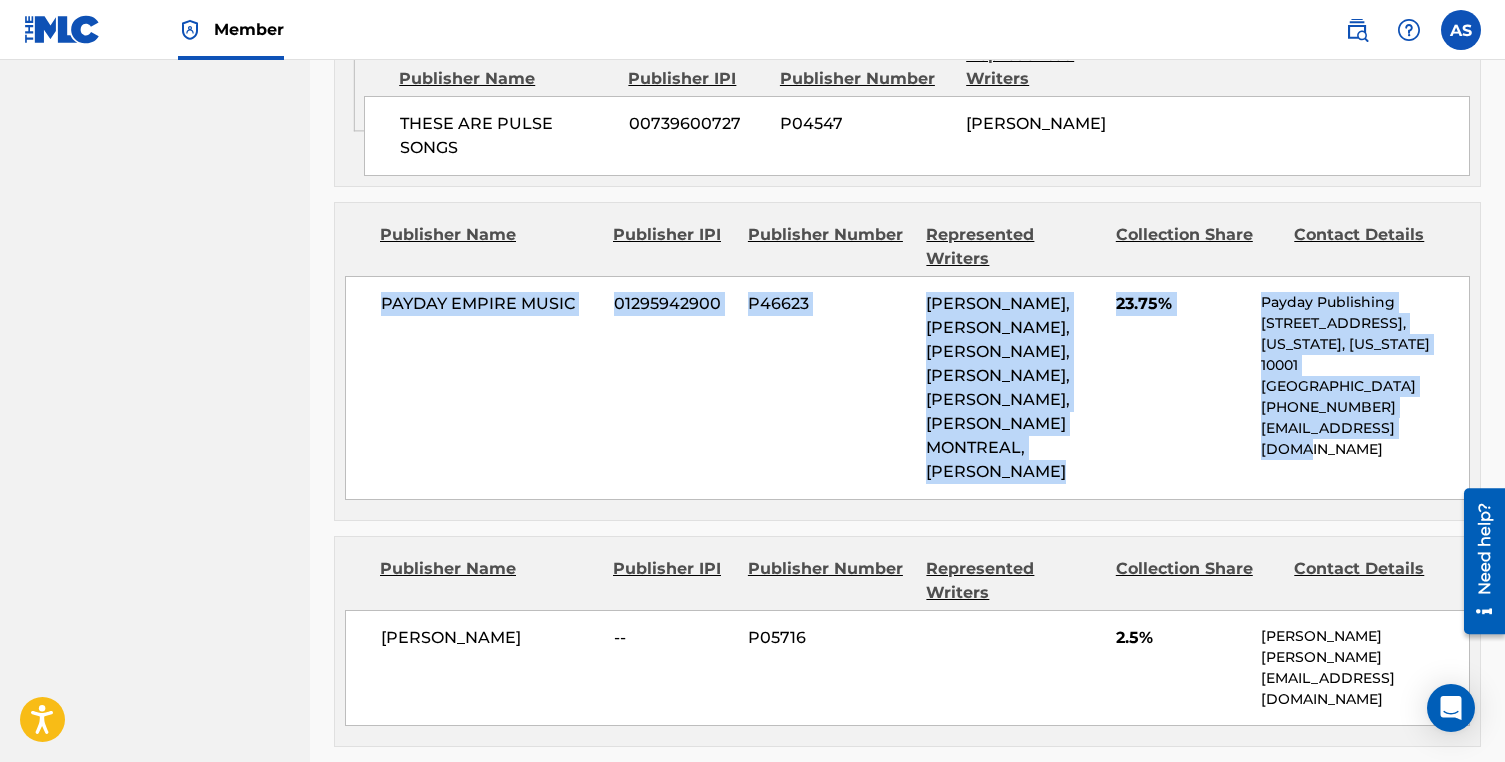 click on "[PHONE_NUMBER]" at bounding box center [1365, 407] 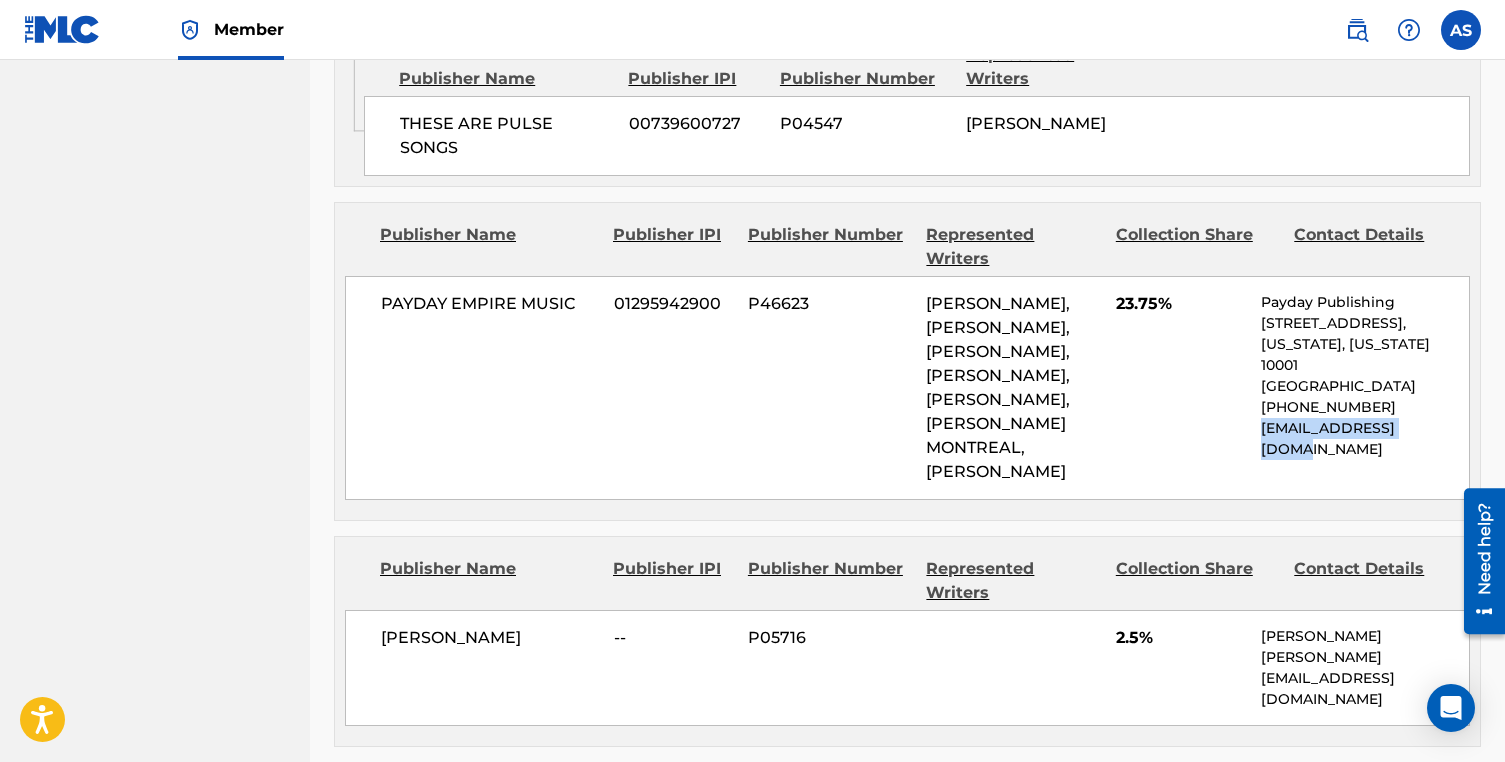 drag, startPoint x: 1441, startPoint y: 339, endPoint x: 1258, endPoint y: 343, distance: 183.04372 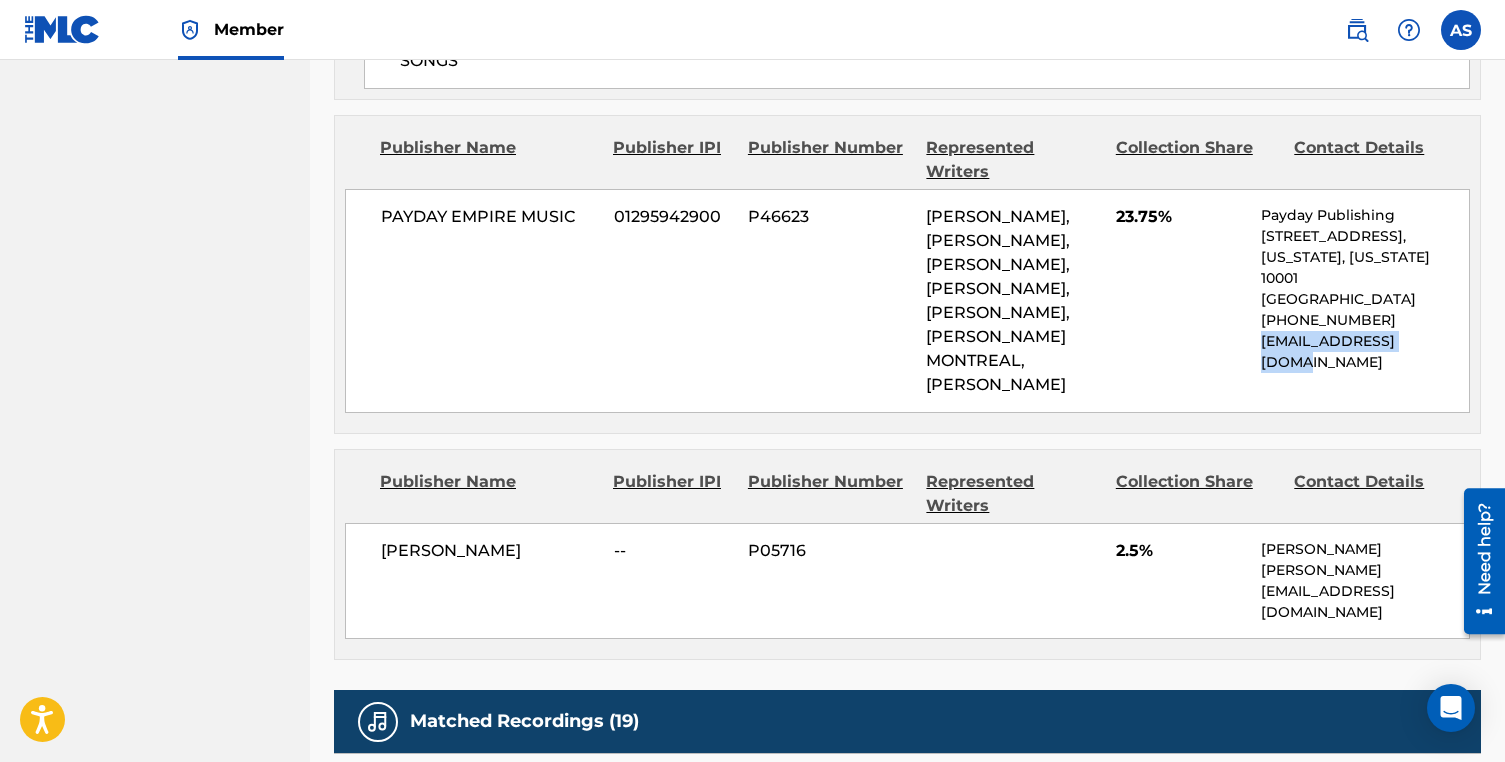 scroll, scrollTop: 1967, scrollLeft: 0, axis: vertical 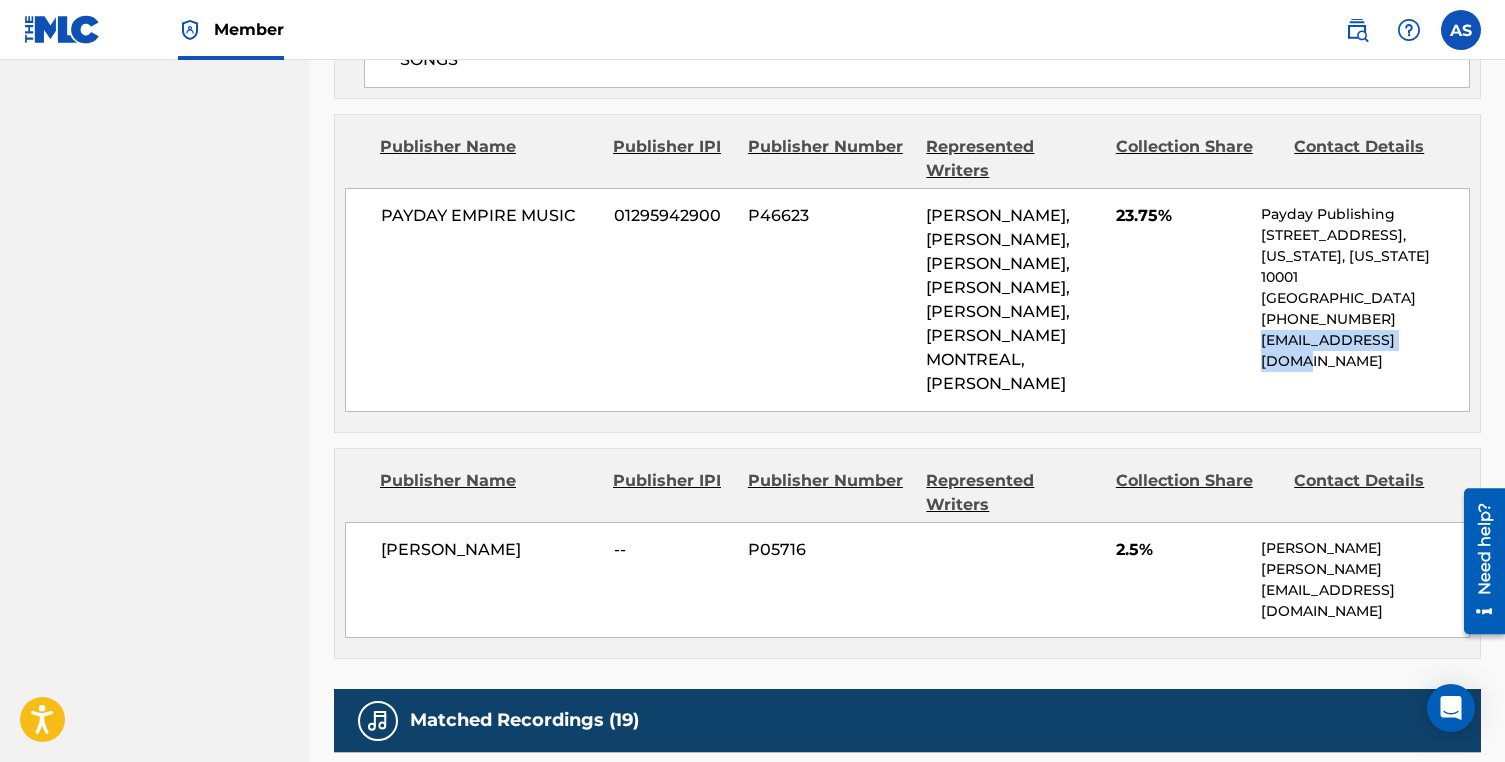 copy on "[EMAIL_ADDRESS][DOMAIN_NAME]" 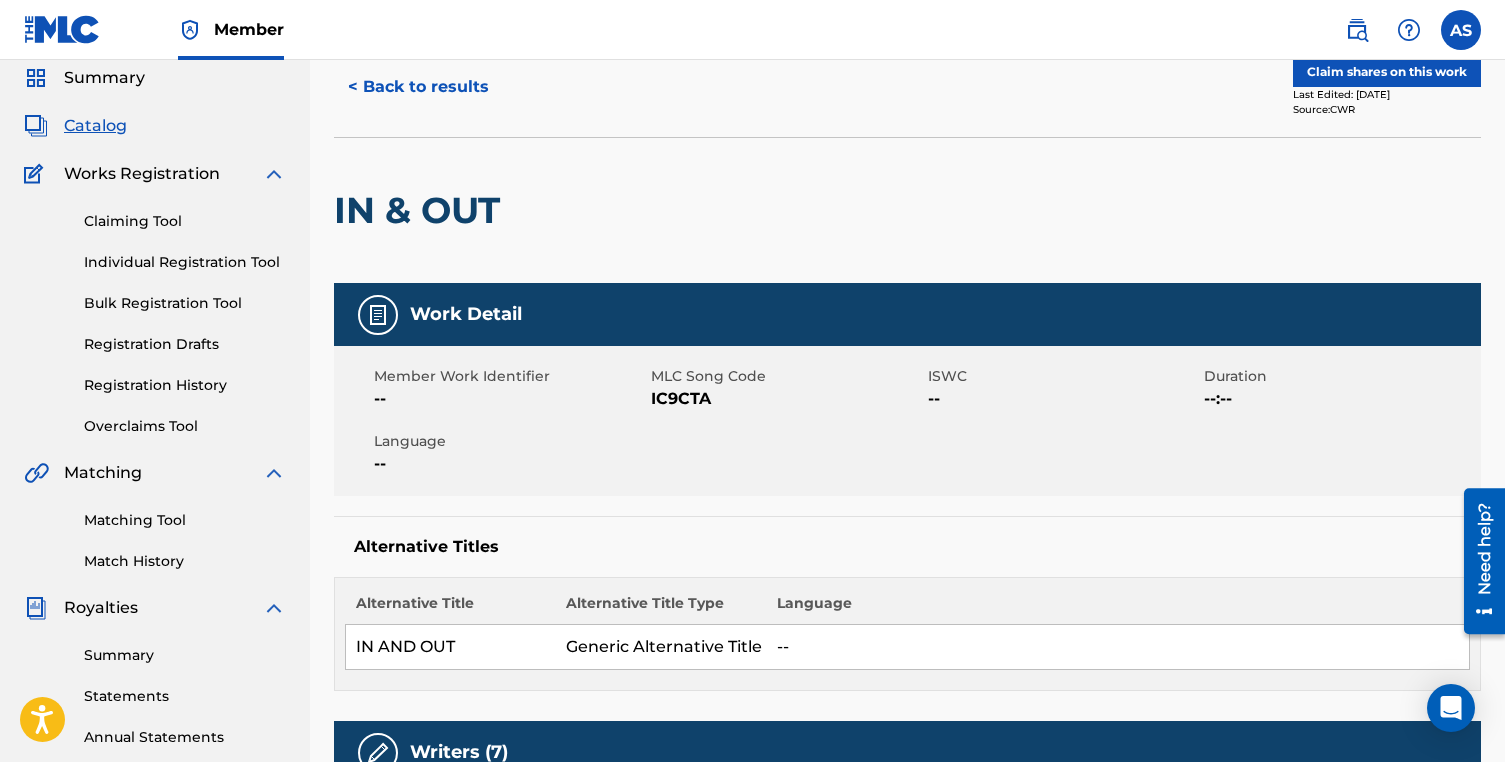 scroll, scrollTop: 0, scrollLeft: 0, axis: both 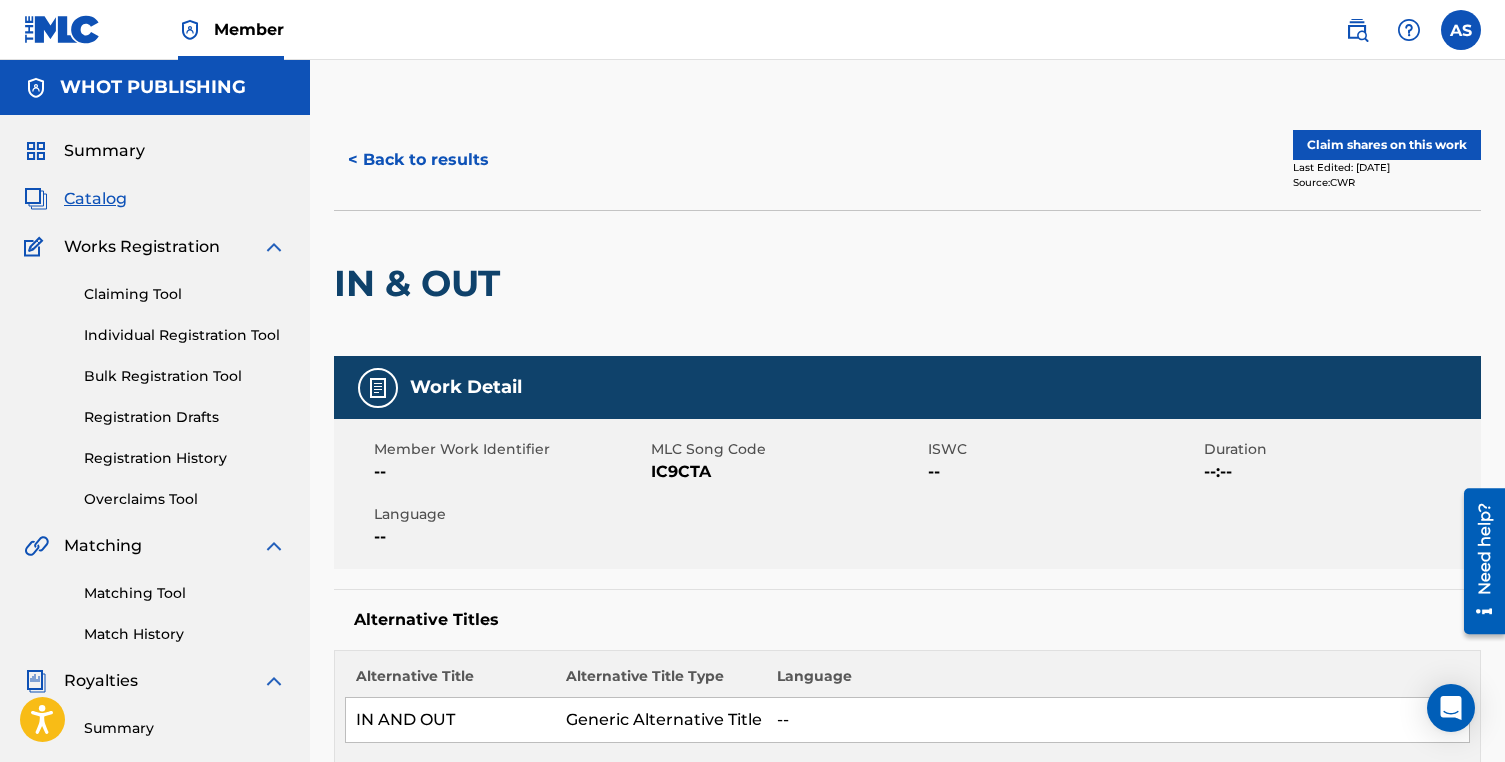 click on "< Back to results" at bounding box center [418, 160] 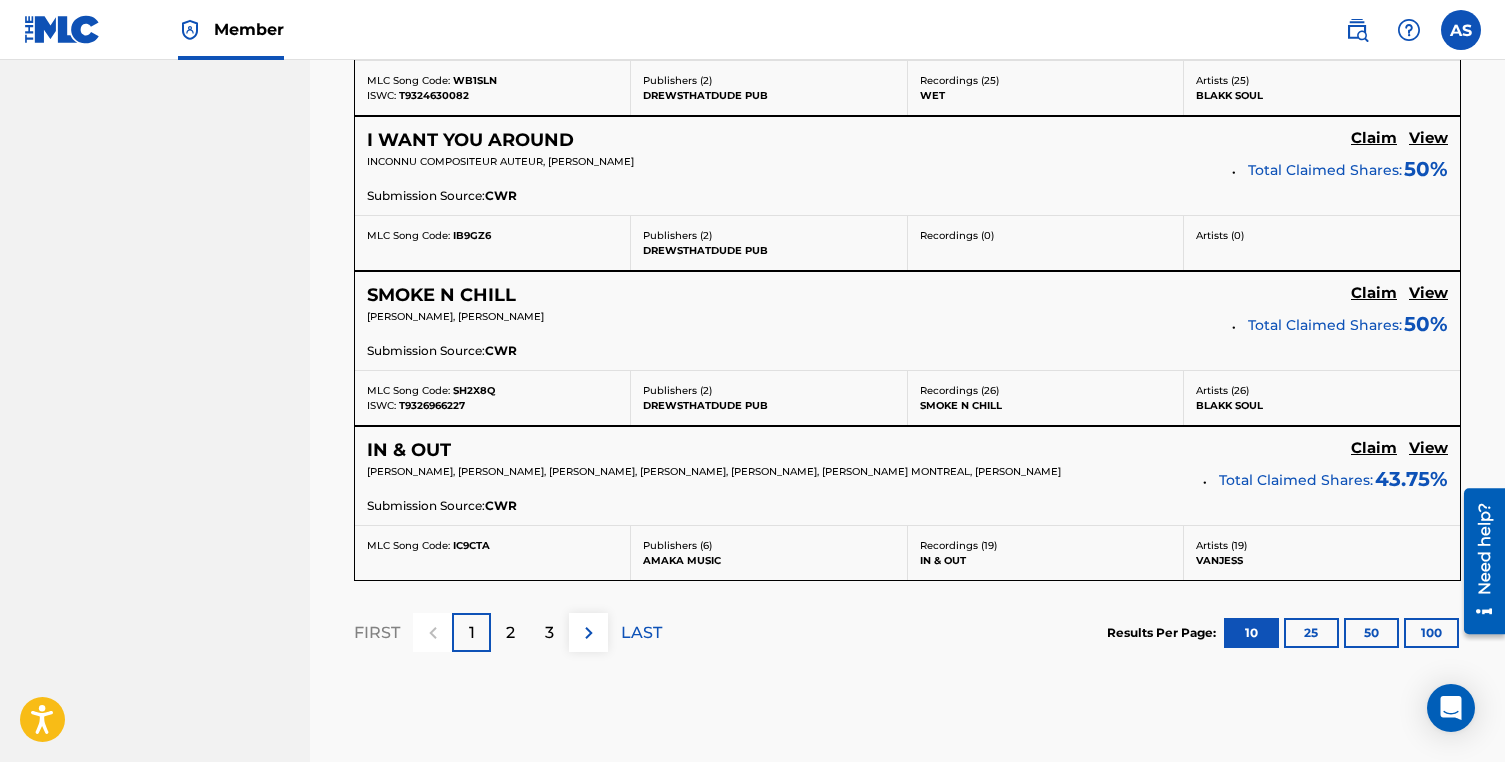 click on "2" at bounding box center (510, 632) 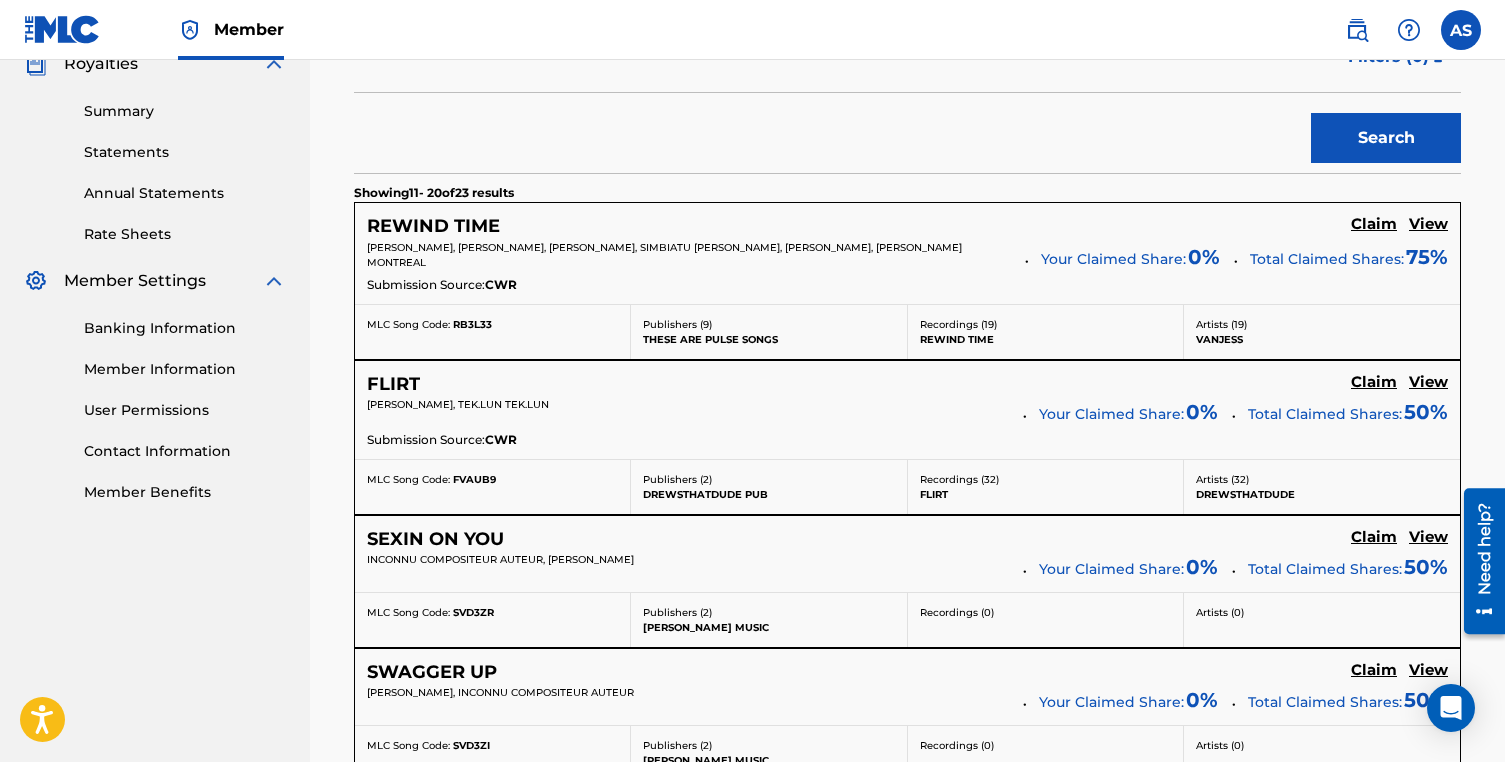 scroll, scrollTop: 610, scrollLeft: 0, axis: vertical 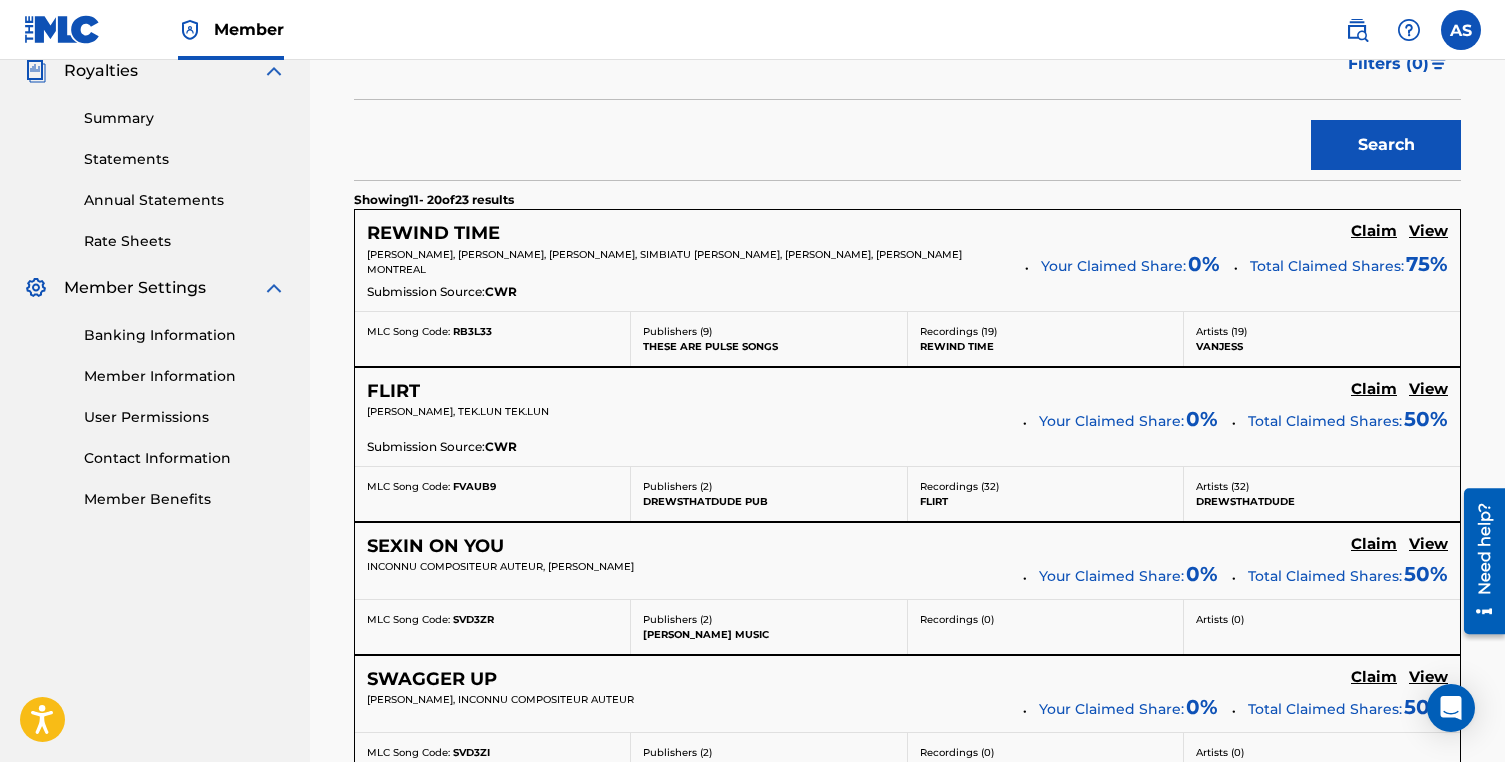click on "View" at bounding box center [1428, 231] 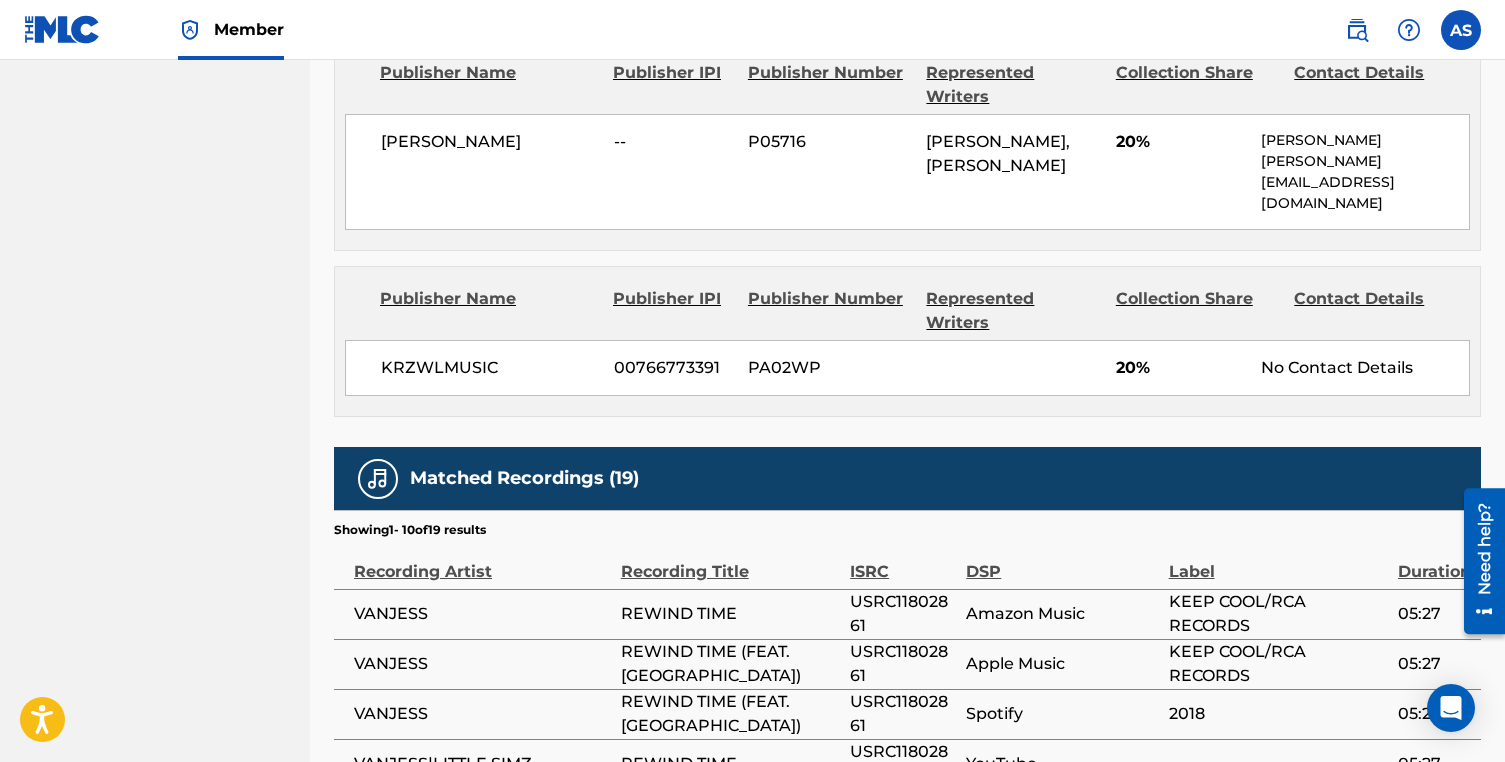 scroll, scrollTop: 3117, scrollLeft: 0, axis: vertical 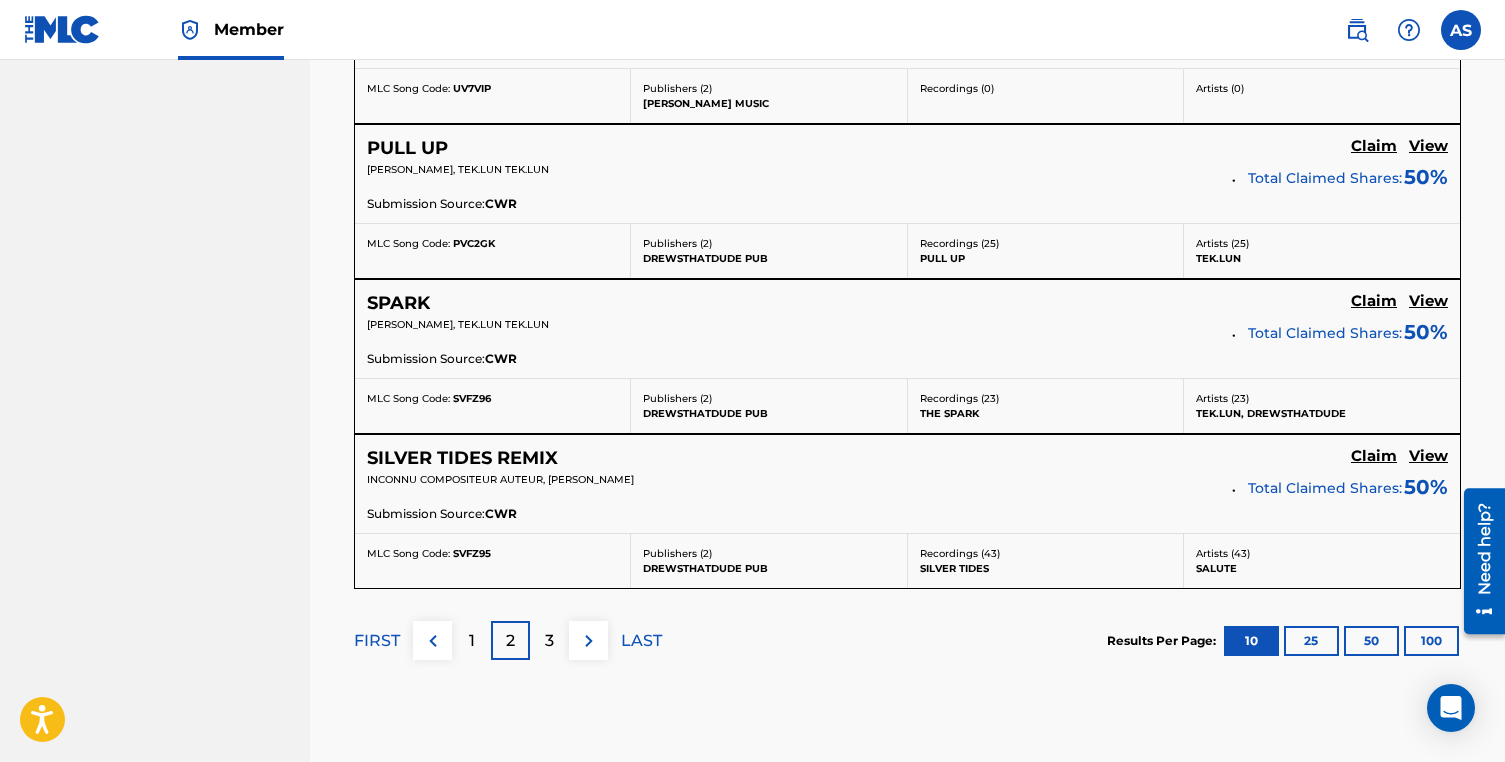 click on "3" at bounding box center [549, 640] 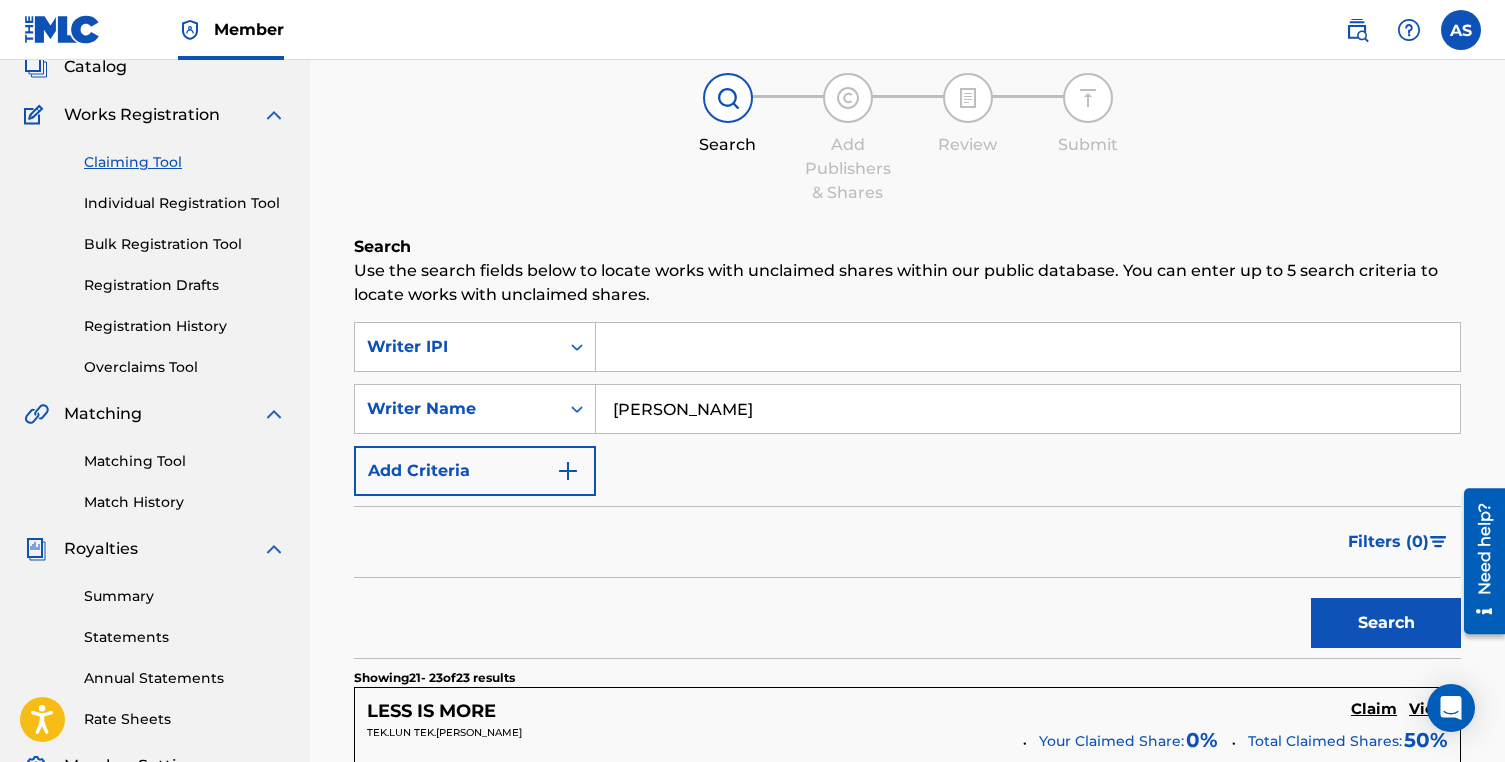 scroll, scrollTop: 103, scrollLeft: 0, axis: vertical 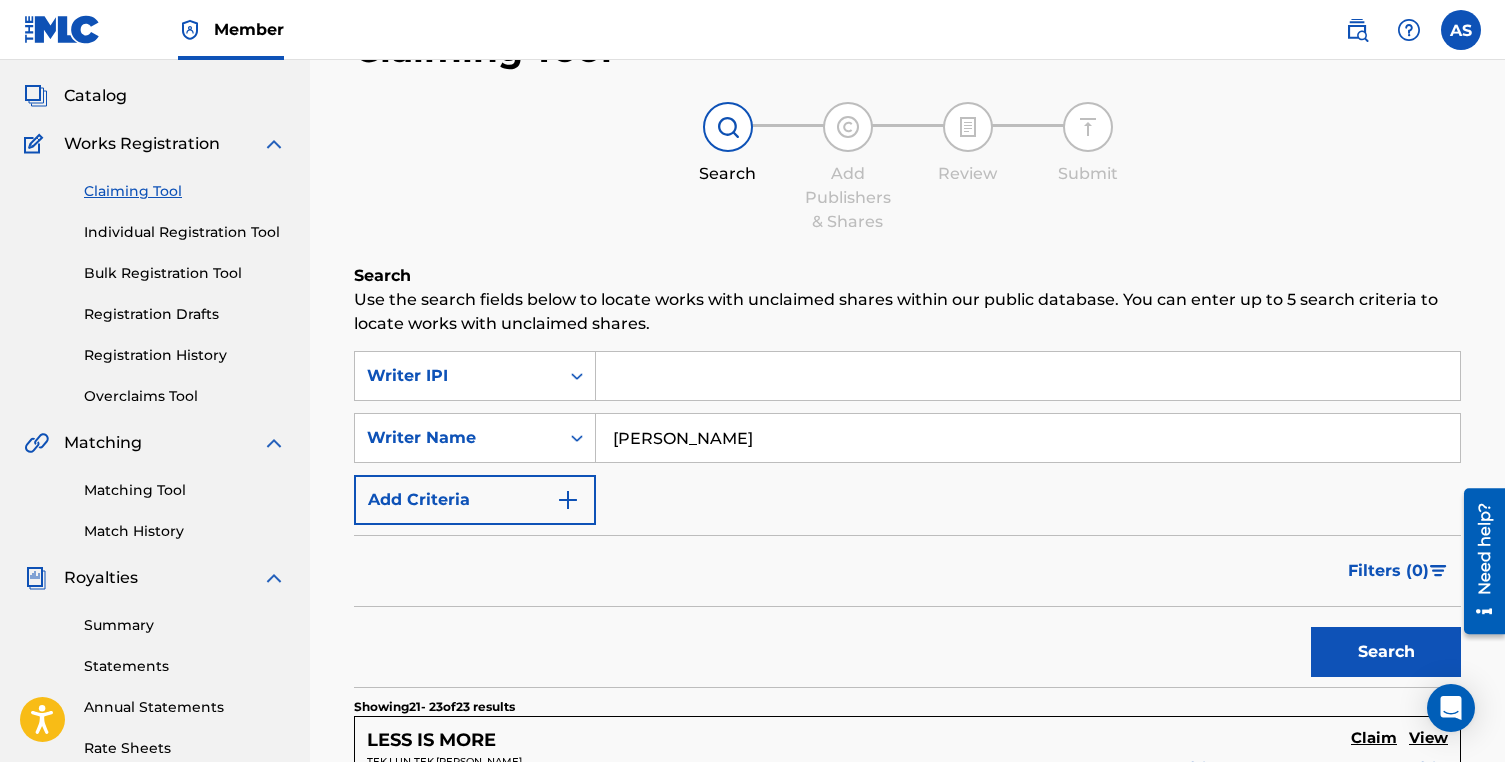 click on "Matching Tool" at bounding box center [185, 490] 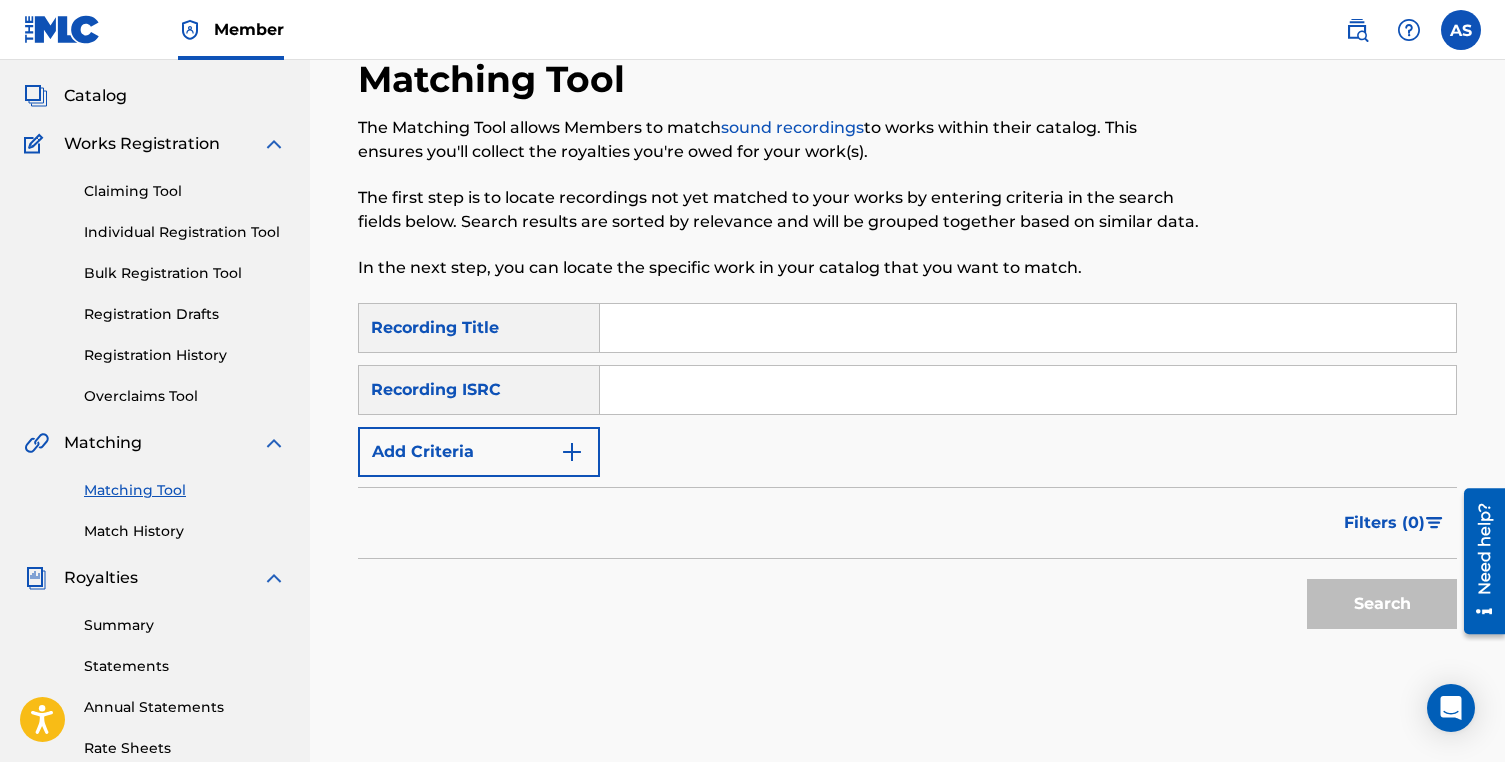 scroll, scrollTop: 0, scrollLeft: 0, axis: both 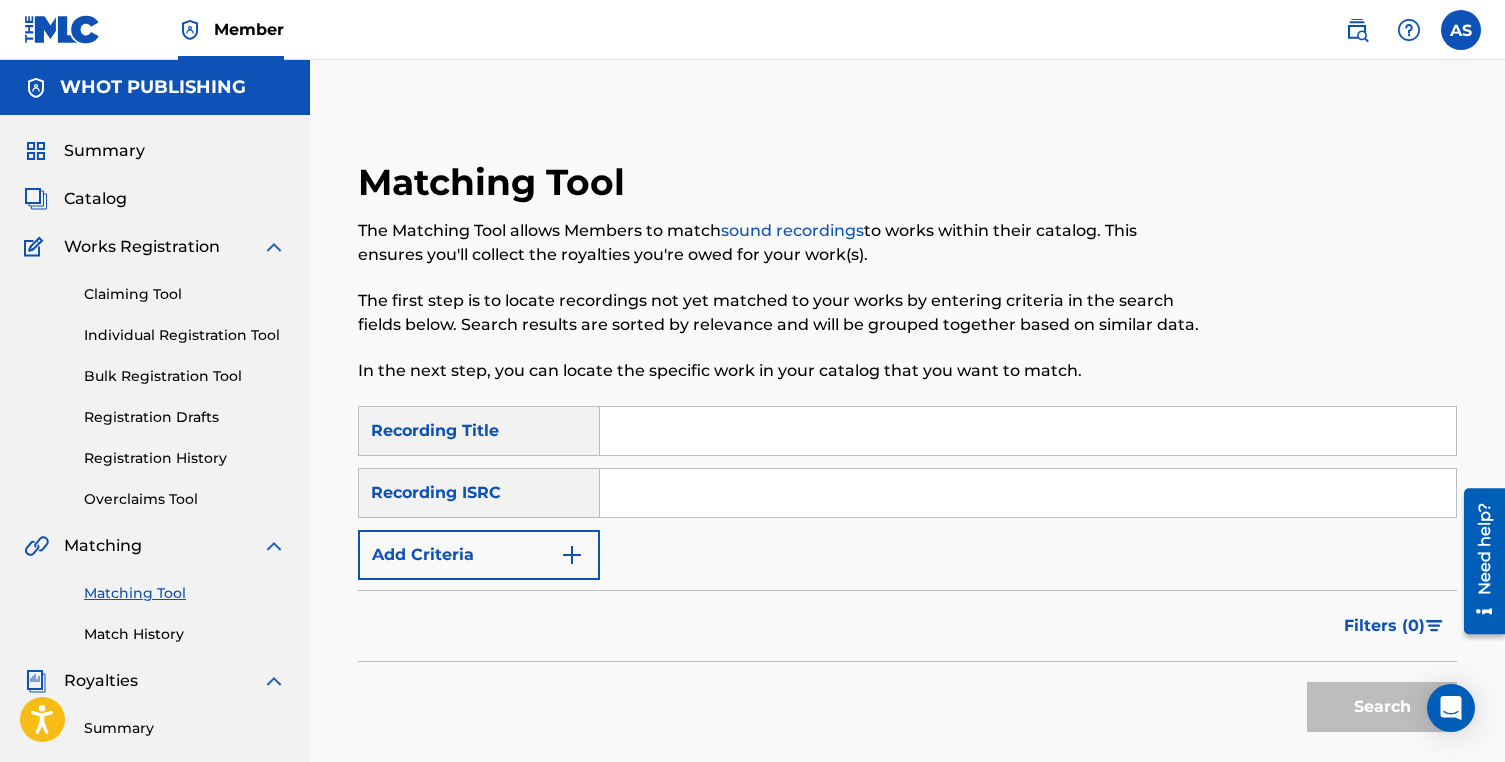 click on "Individual Registration Tool" at bounding box center (185, 335) 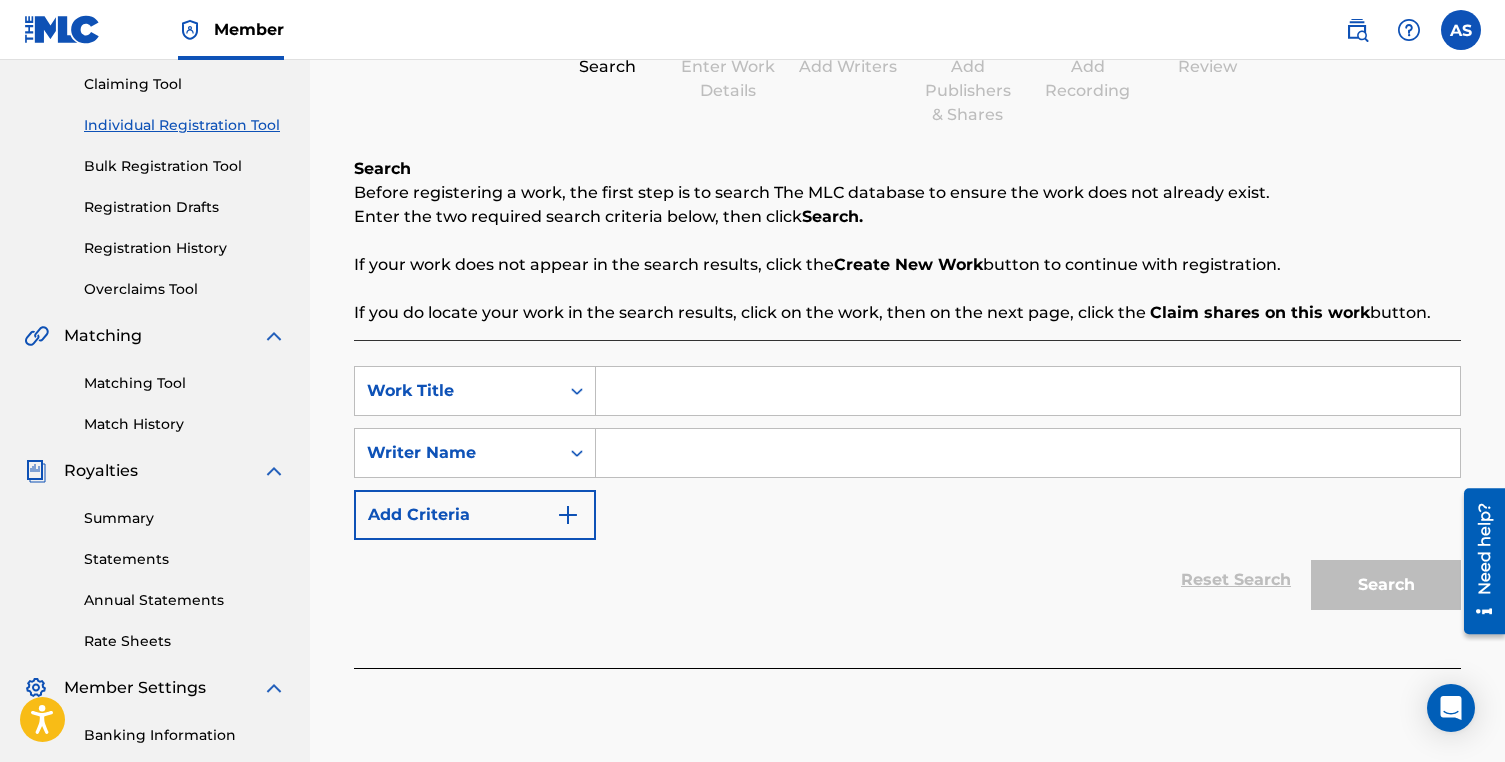 scroll, scrollTop: 214, scrollLeft: 0, axis: vertical 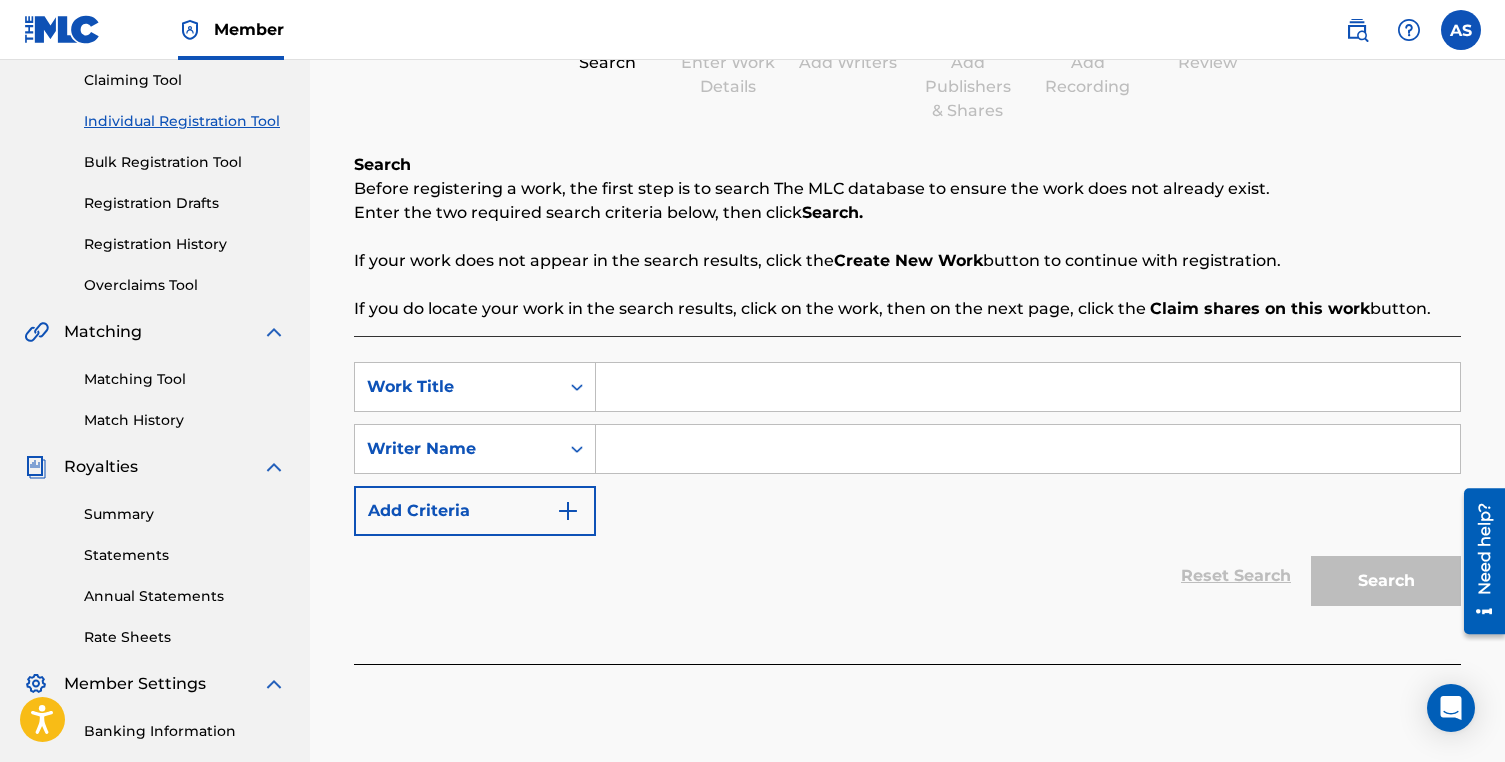 click at bounding box center (1028, 449) 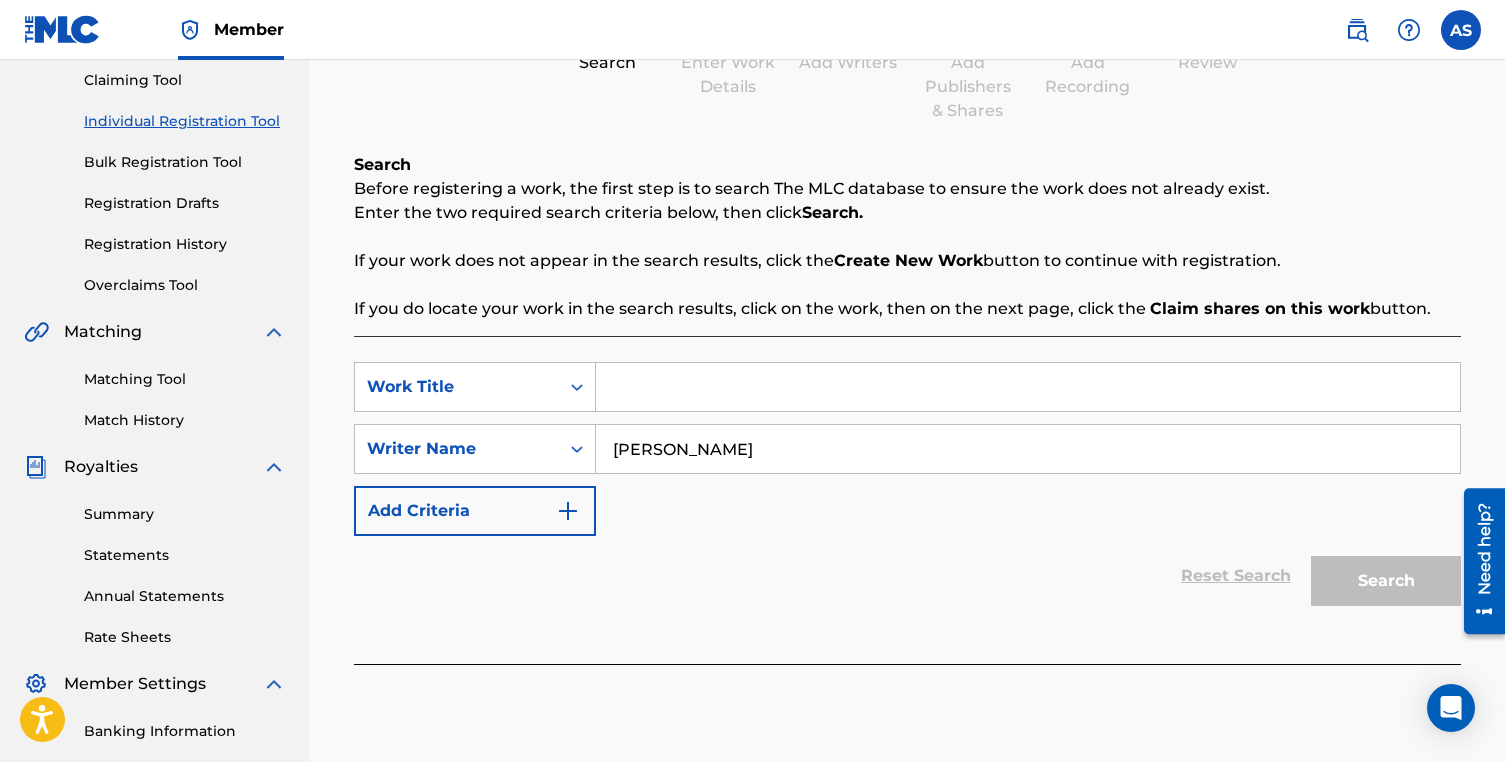 click on "Search" at bounding box center (1381, 576) 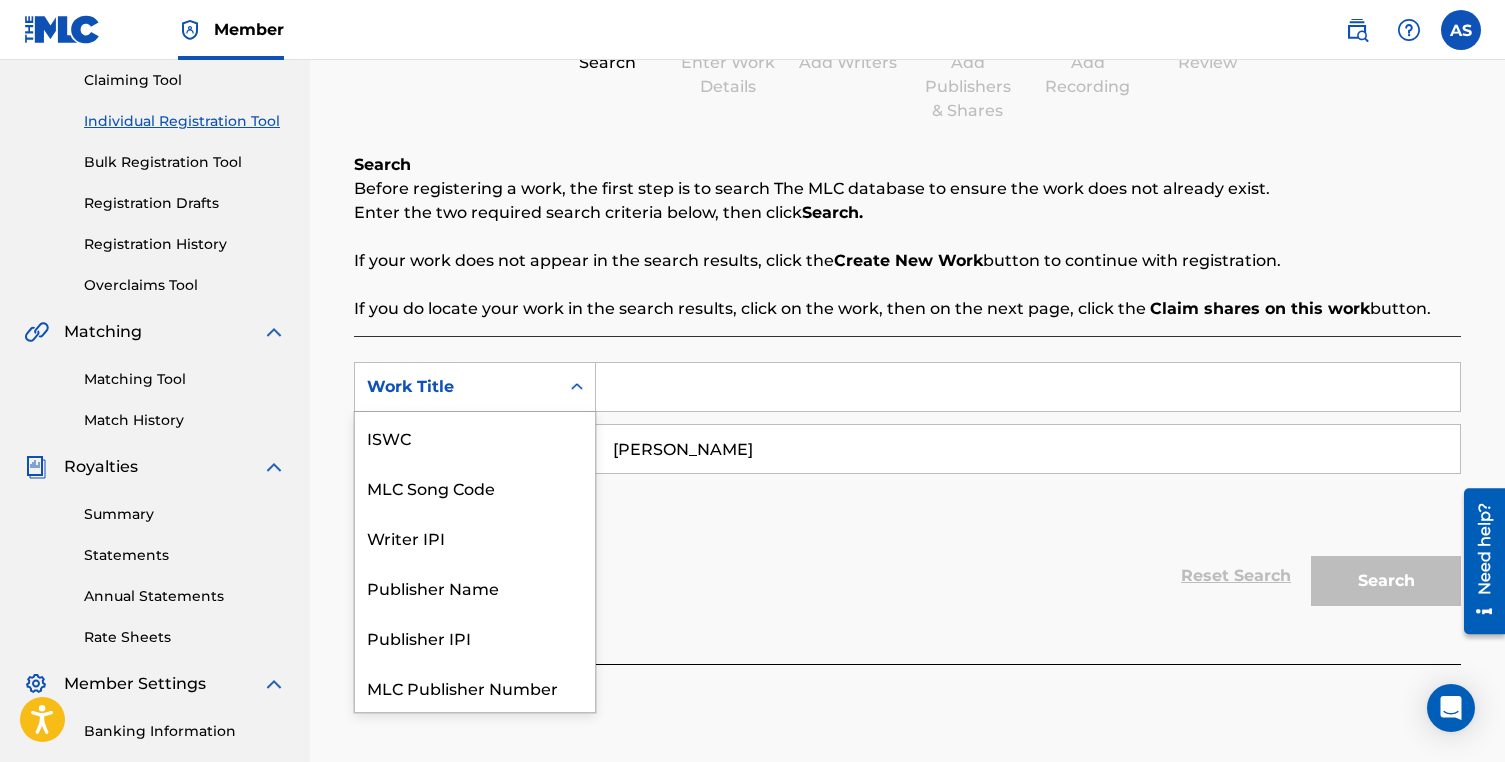 scroll, scrollTop: 50, scrollLeft: 0, axis: vertical 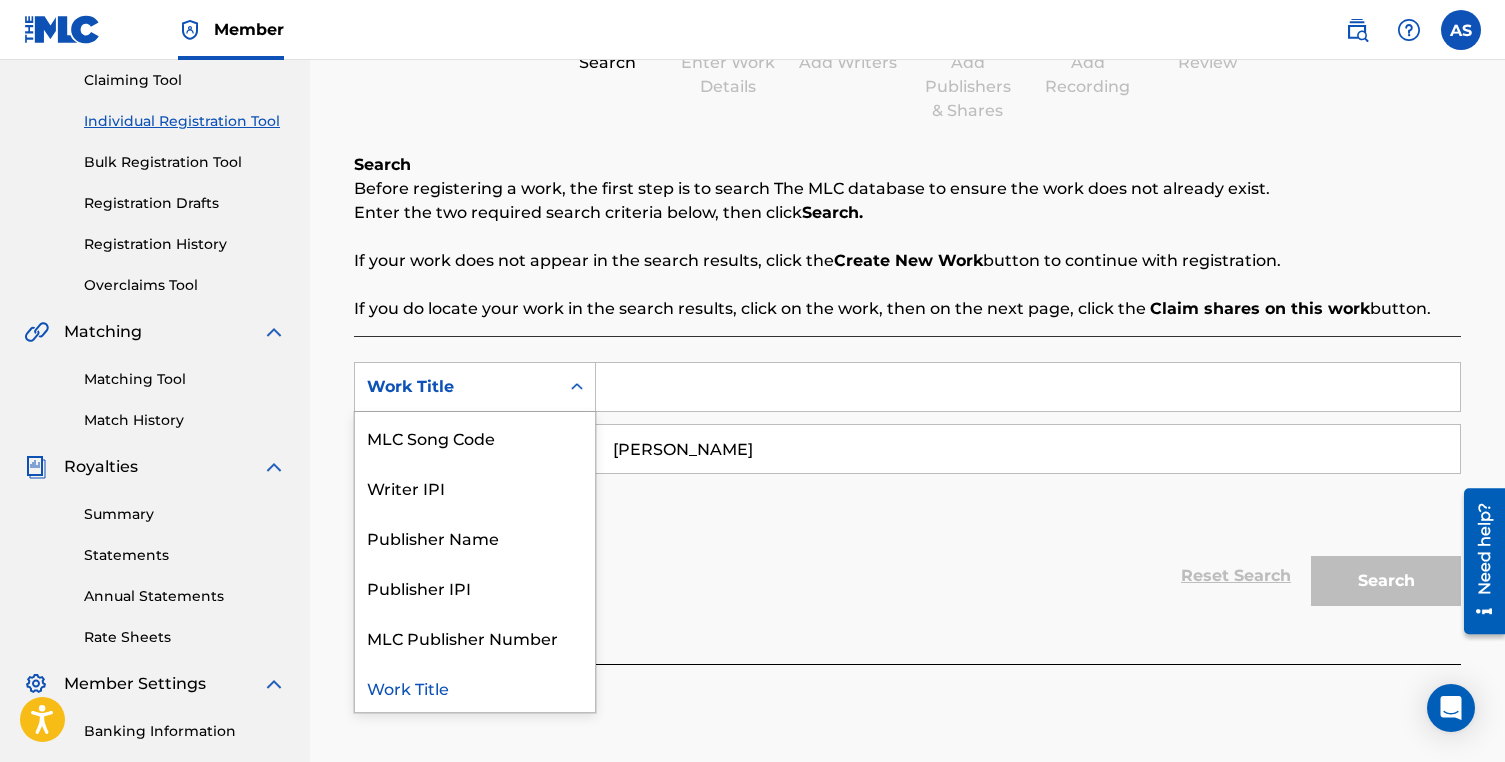 click on "Work Title" at bounding box center [457, 387] 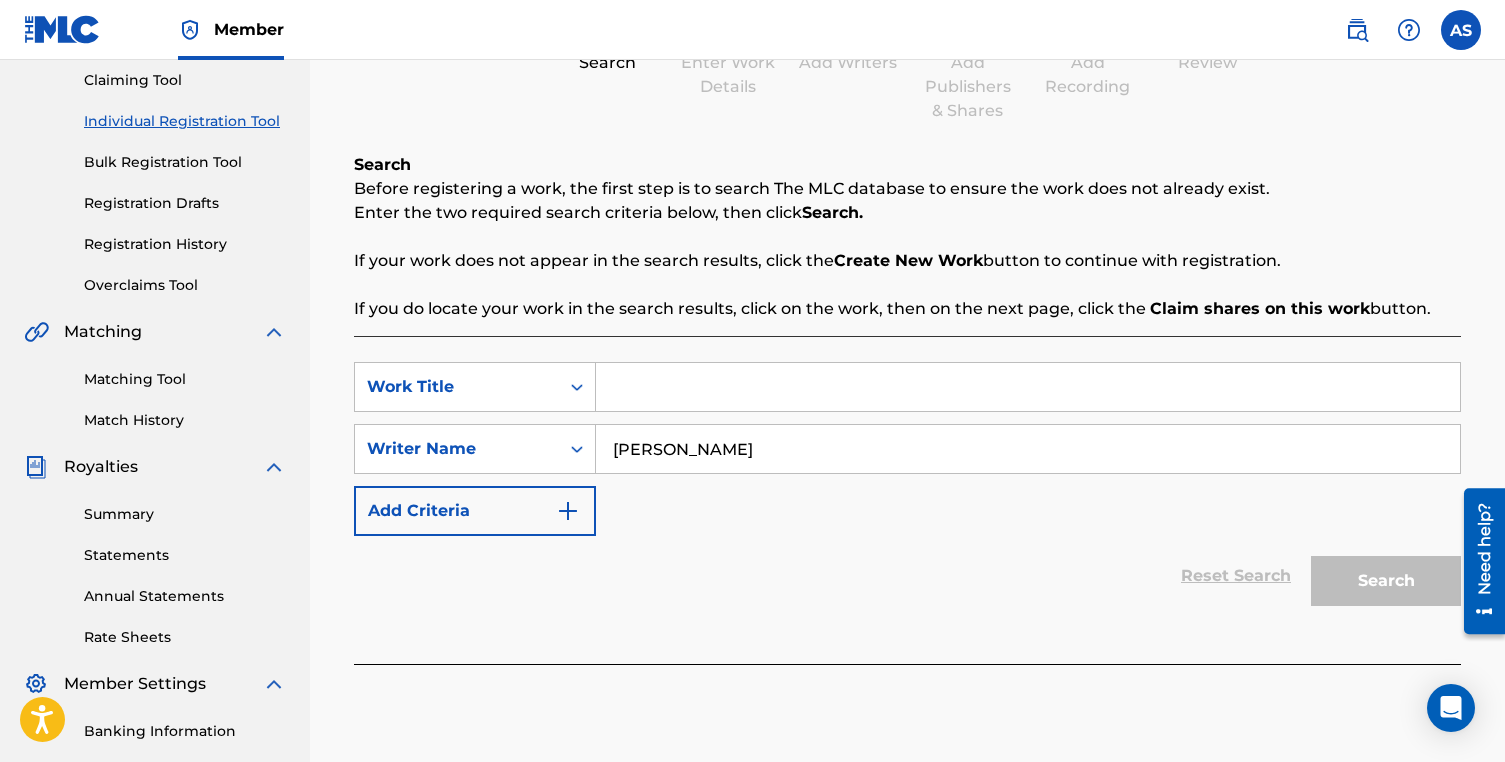 click on "SearchWithCriteria7e950fee-edd1-491f-9e35-513178b160b5 Work Title SearchWithCriteria72a3070f-d676-4413-b95e-6b23b5a08469 Writer Name [PERSON_NAME] Add Criteria Reset Search Search" at bounding box center (907, 500) 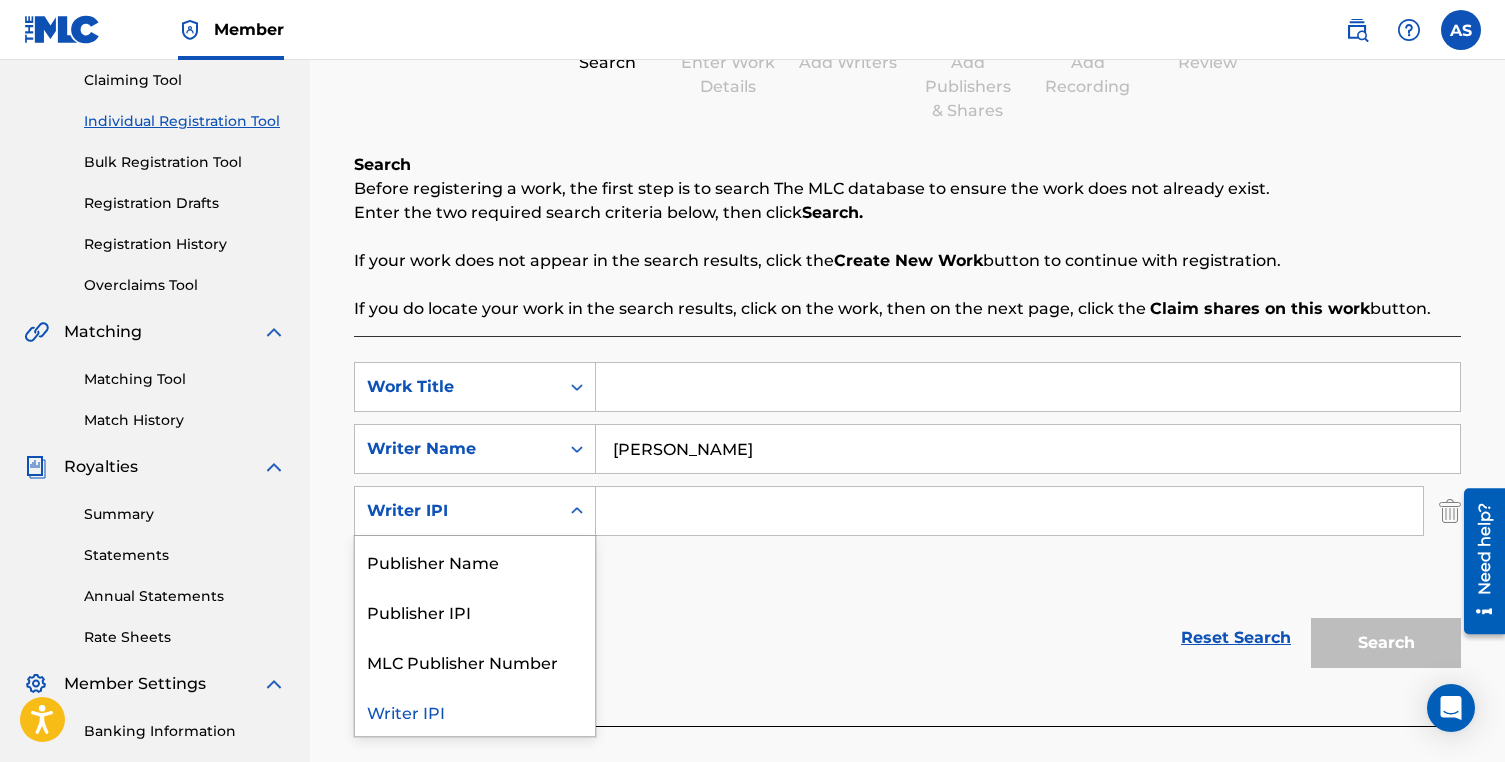 click on "Writer IPI" at bounding box center (457, 511) 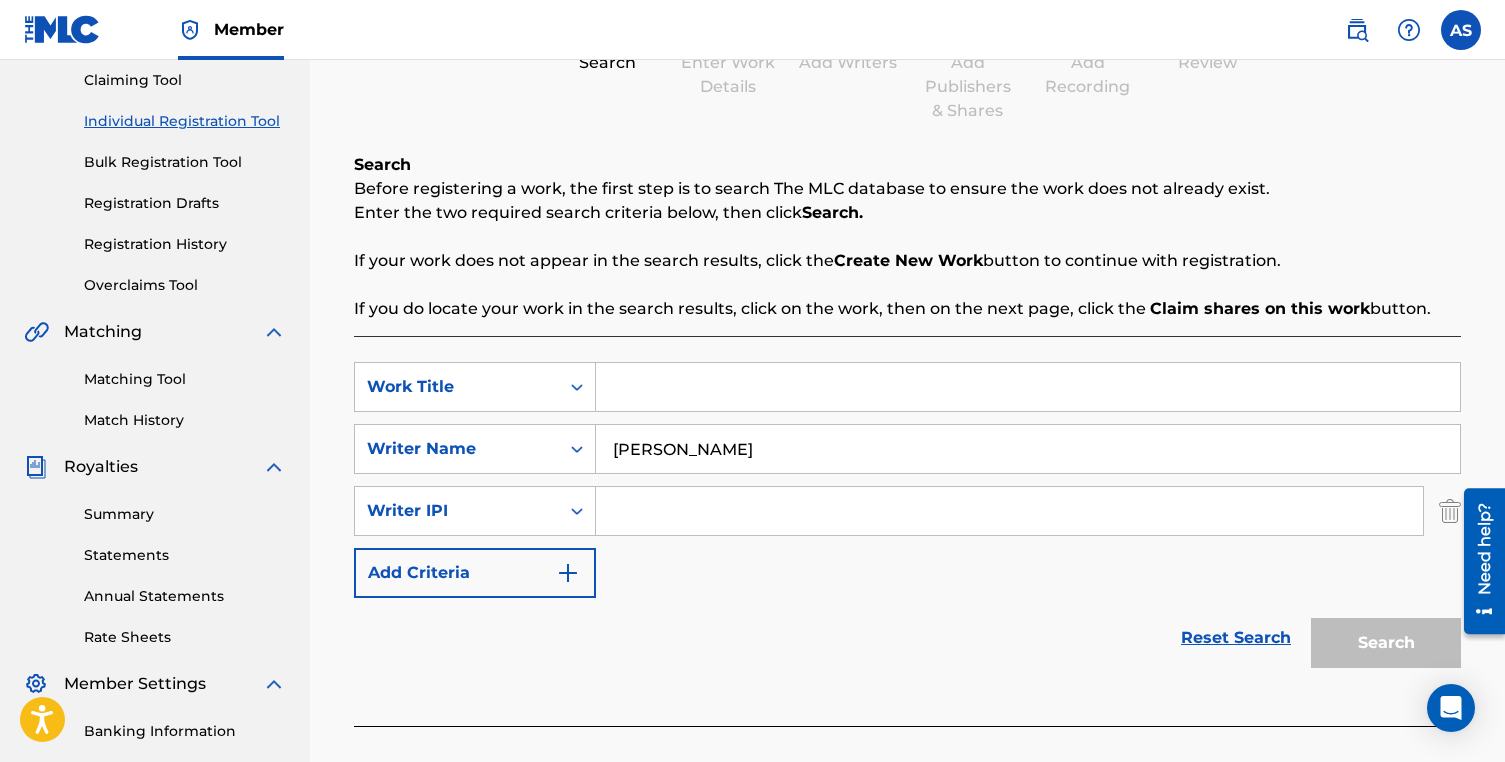 click on "SearchWithCriteria7e950fee-edd1-491f-9e35-513178b160b5 Work Title SearchWithCriteria72a3070f-d676-4413-b95e-6b23b5a08469 Writer Name [PERSON_NAME] SearchWithCriteriace178e8c-2d2c-498b-a55b-edba8f3cdb9d Writer IPI Add Criteria" at bounding box center (907, 480) 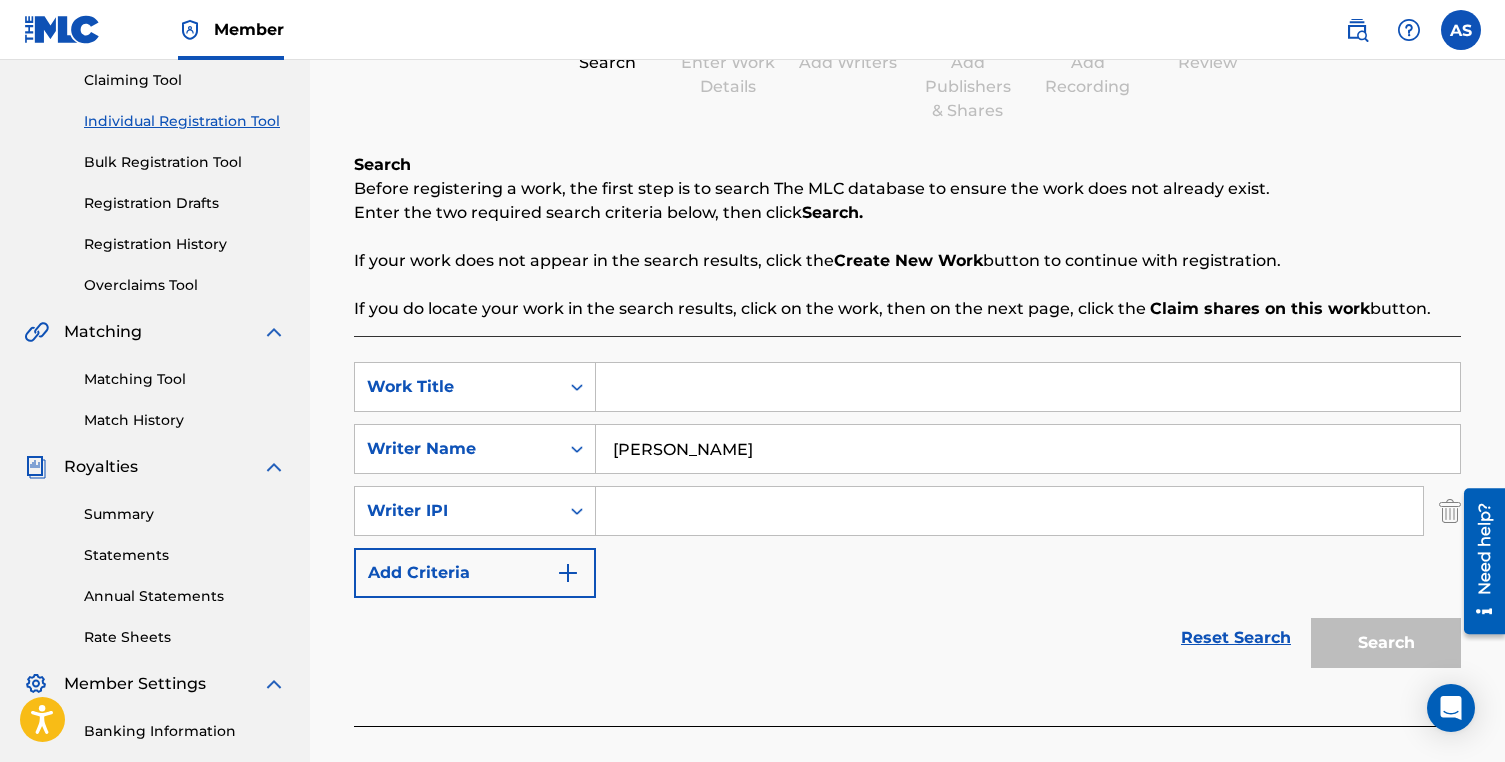 paste on "555994889" 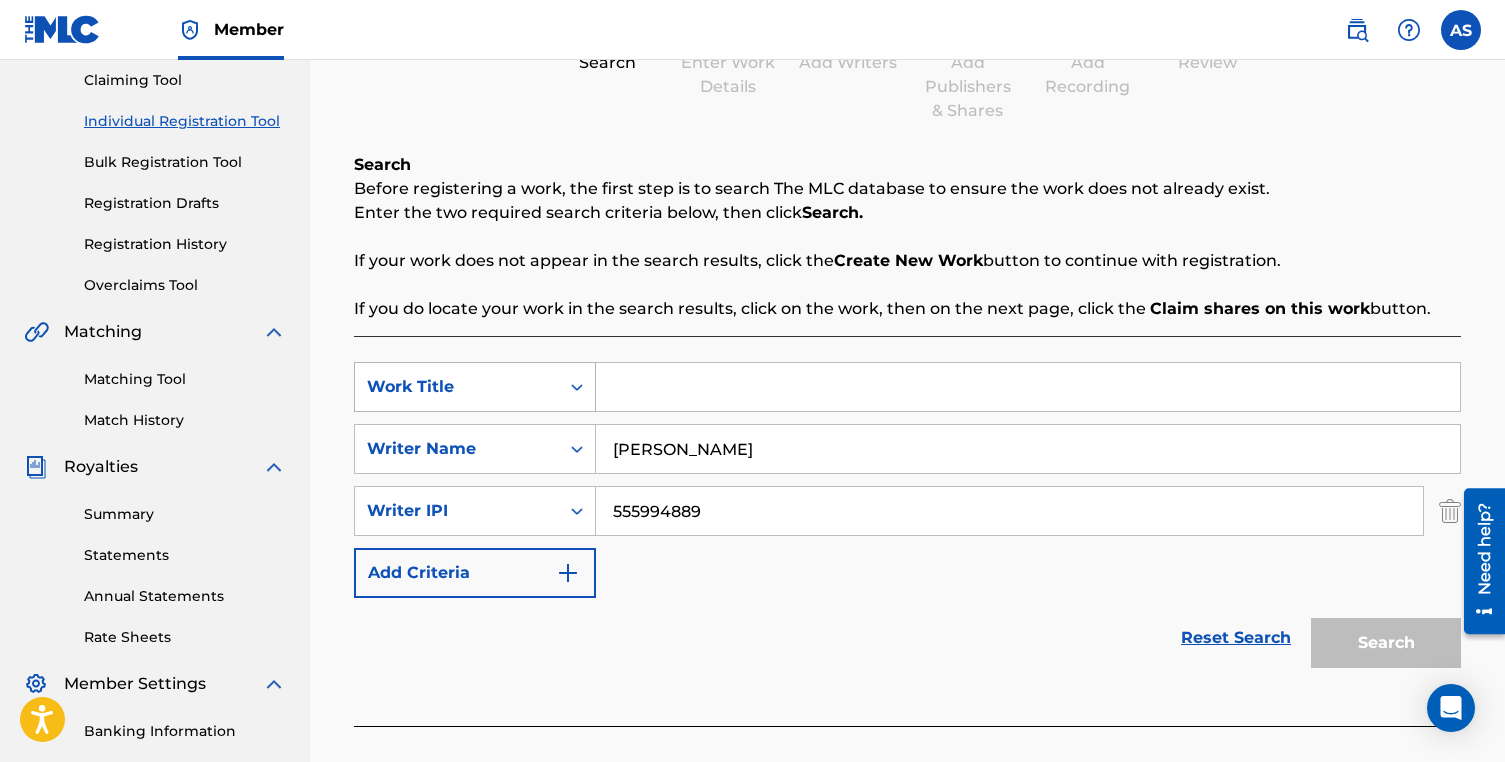 type on "555994889" 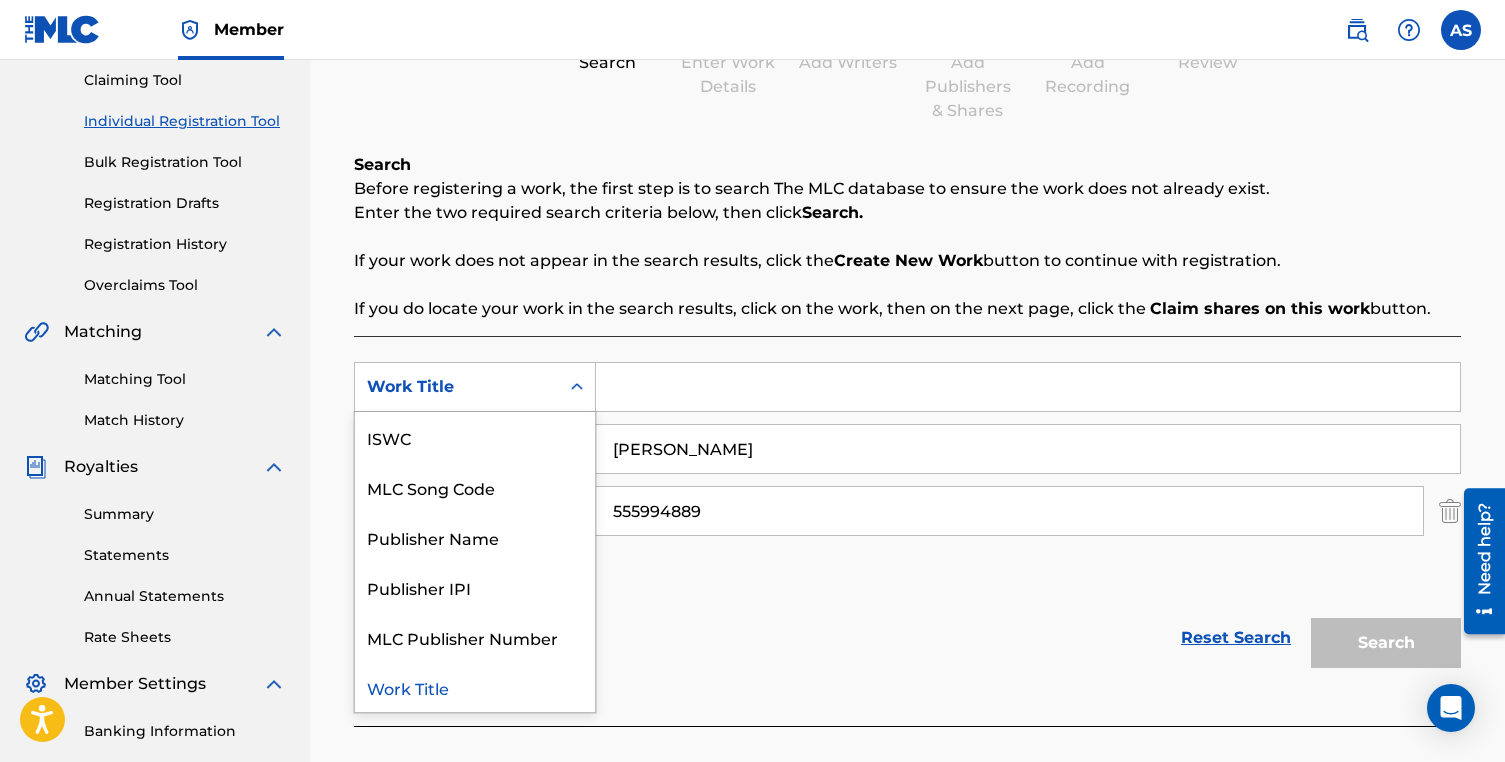 click on "Work Title" at bounding box center [475, 687] 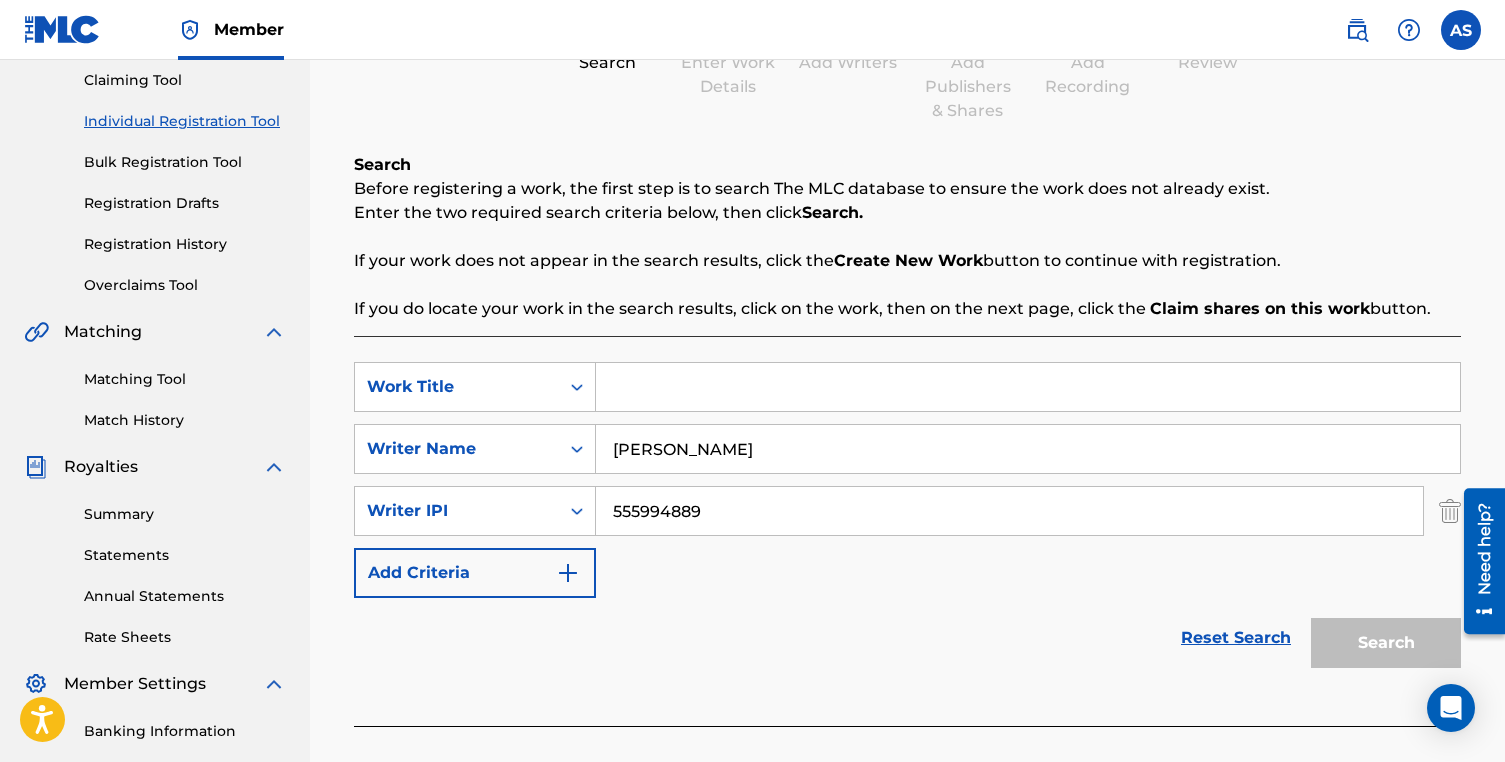 click on "Reset Search Search" at bounding box center (907, 638) 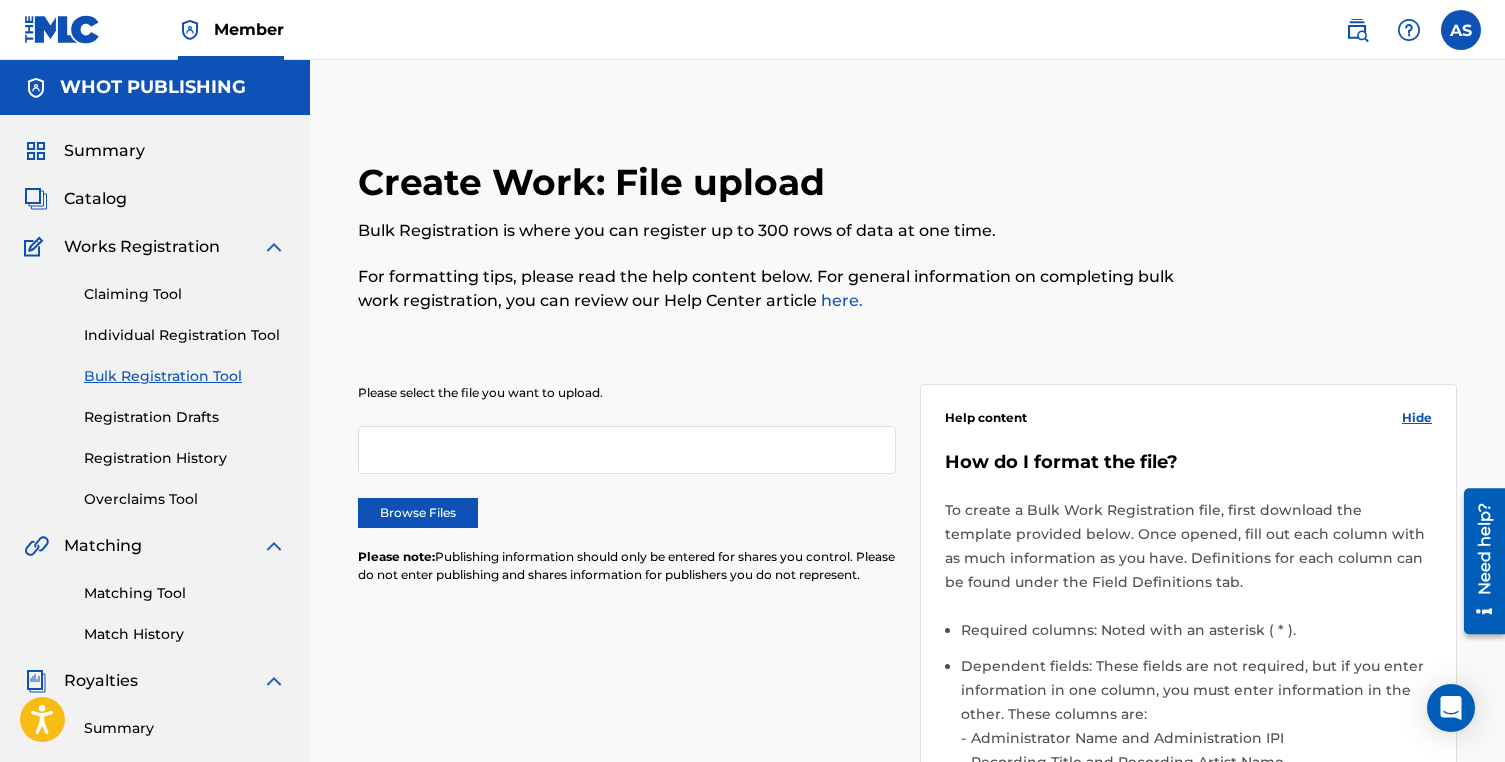 click on "Registration Drafts" at bounding box center (185, 417) 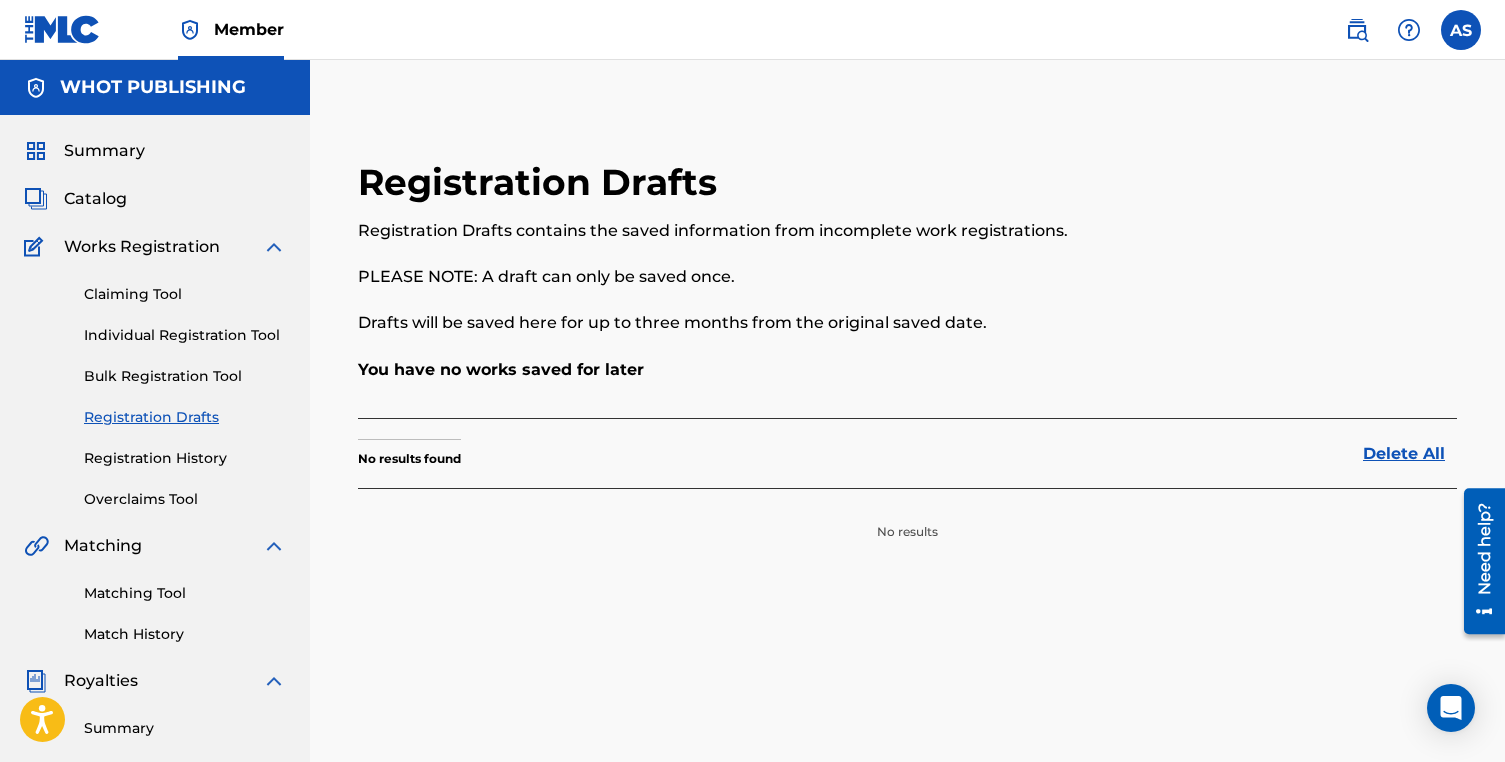 click on "Claiming Tool" at bounding box center [185, 294] 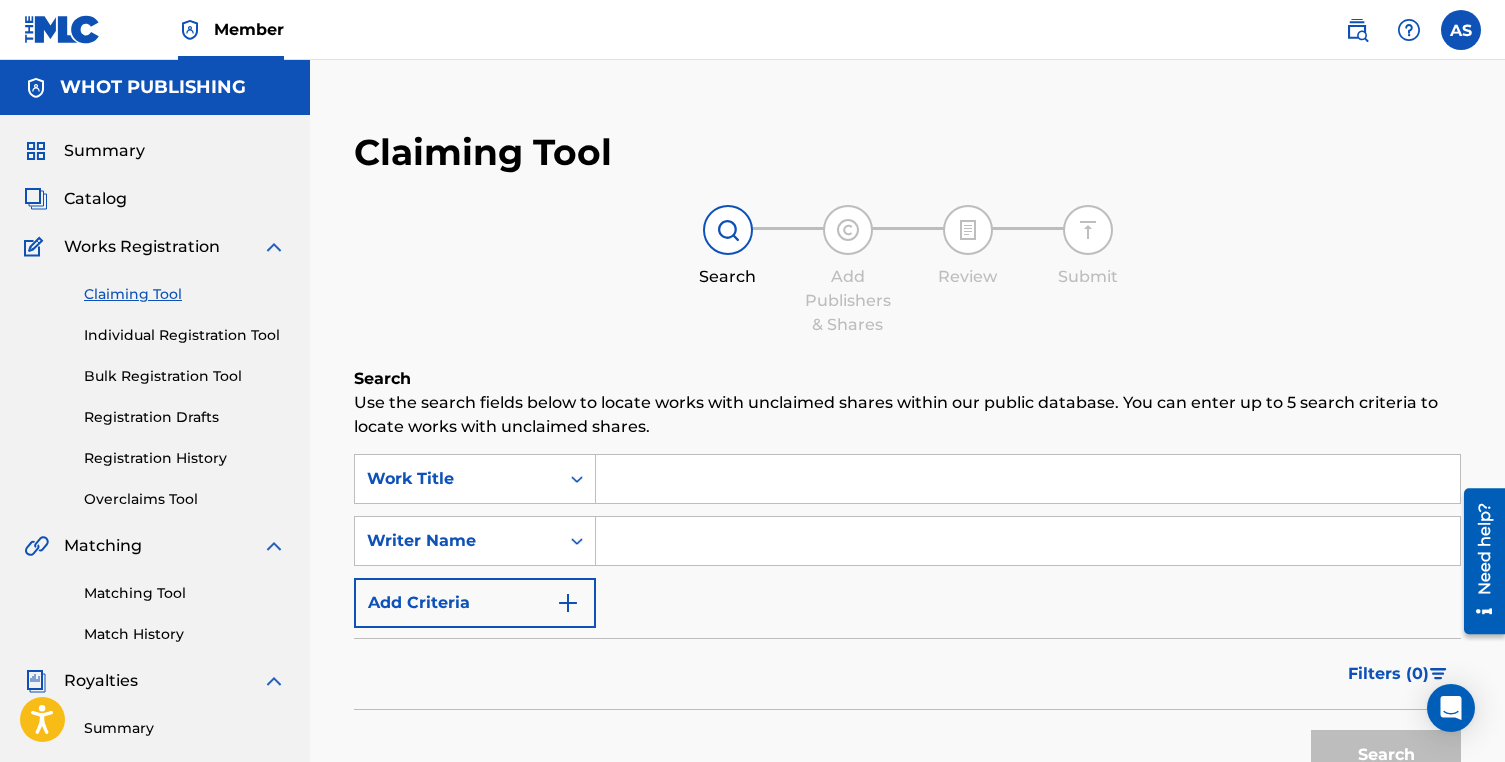 click on "Claiming Tool Individual Registration Tool Bulk Registration Tool Registration Drafts Registration History Overclaims Tool" at bounding box center (155, 384) 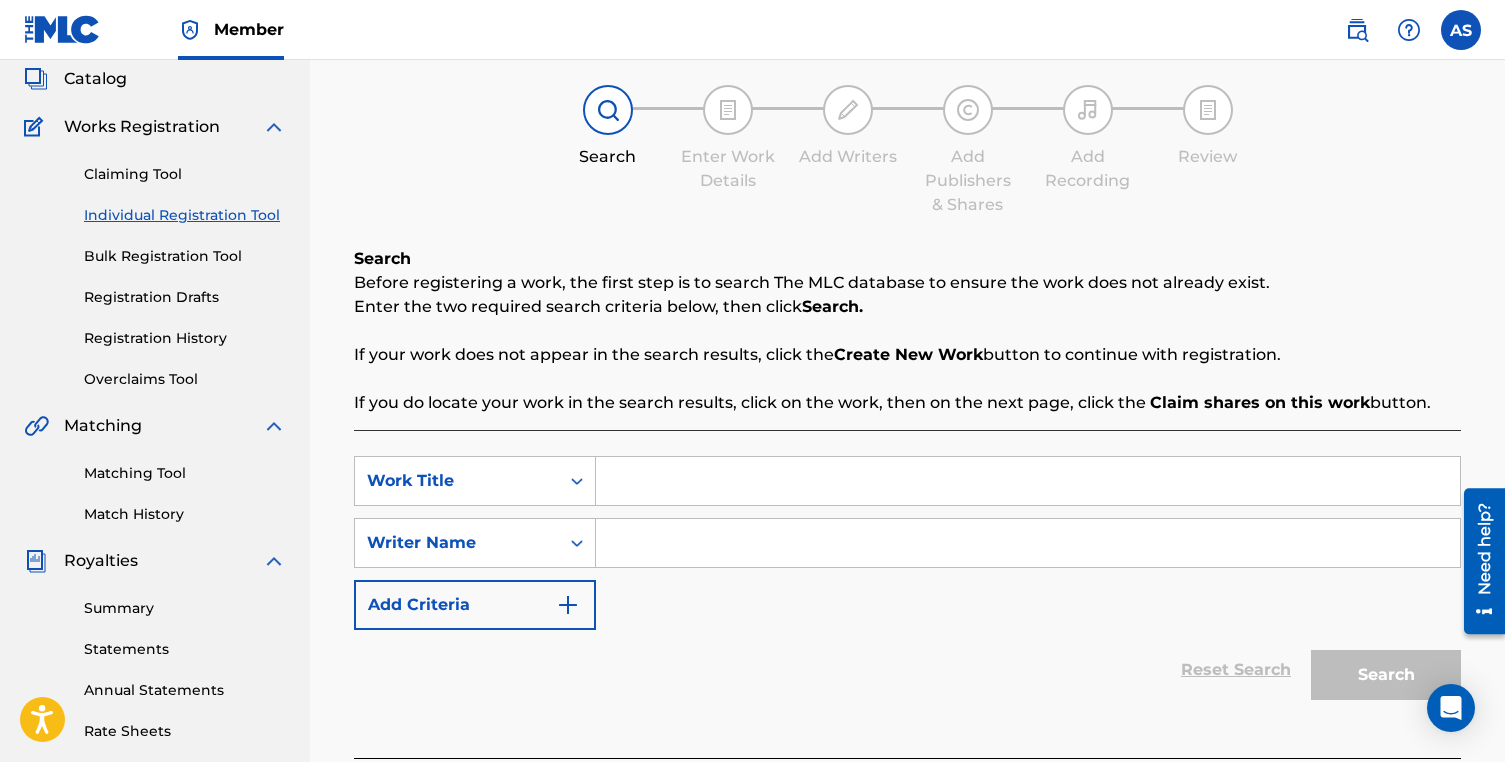 scroll, scrollTop: 134, scrollLeft: 0, axis: vertical 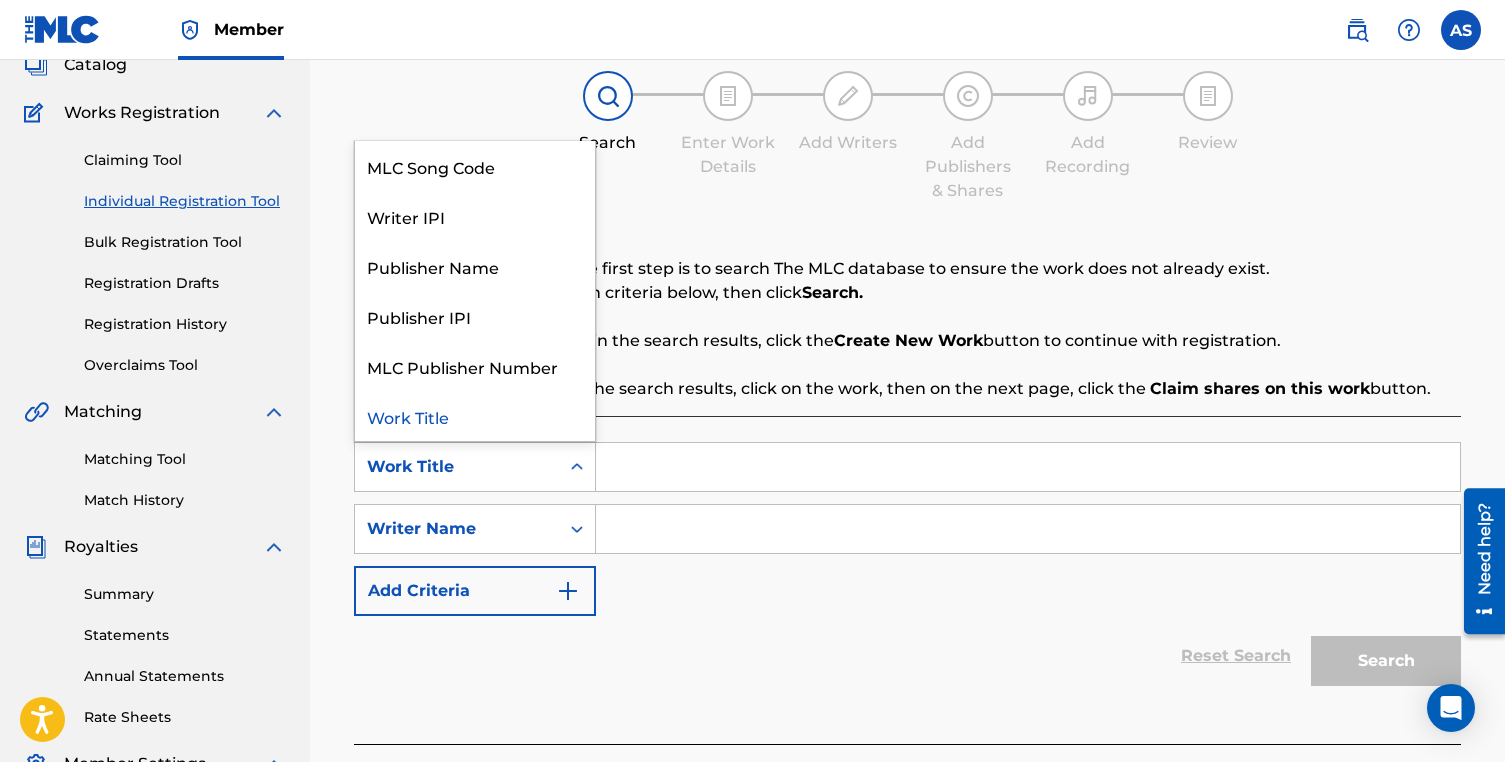 click on "Work Title" at bounding box center [457, 467] 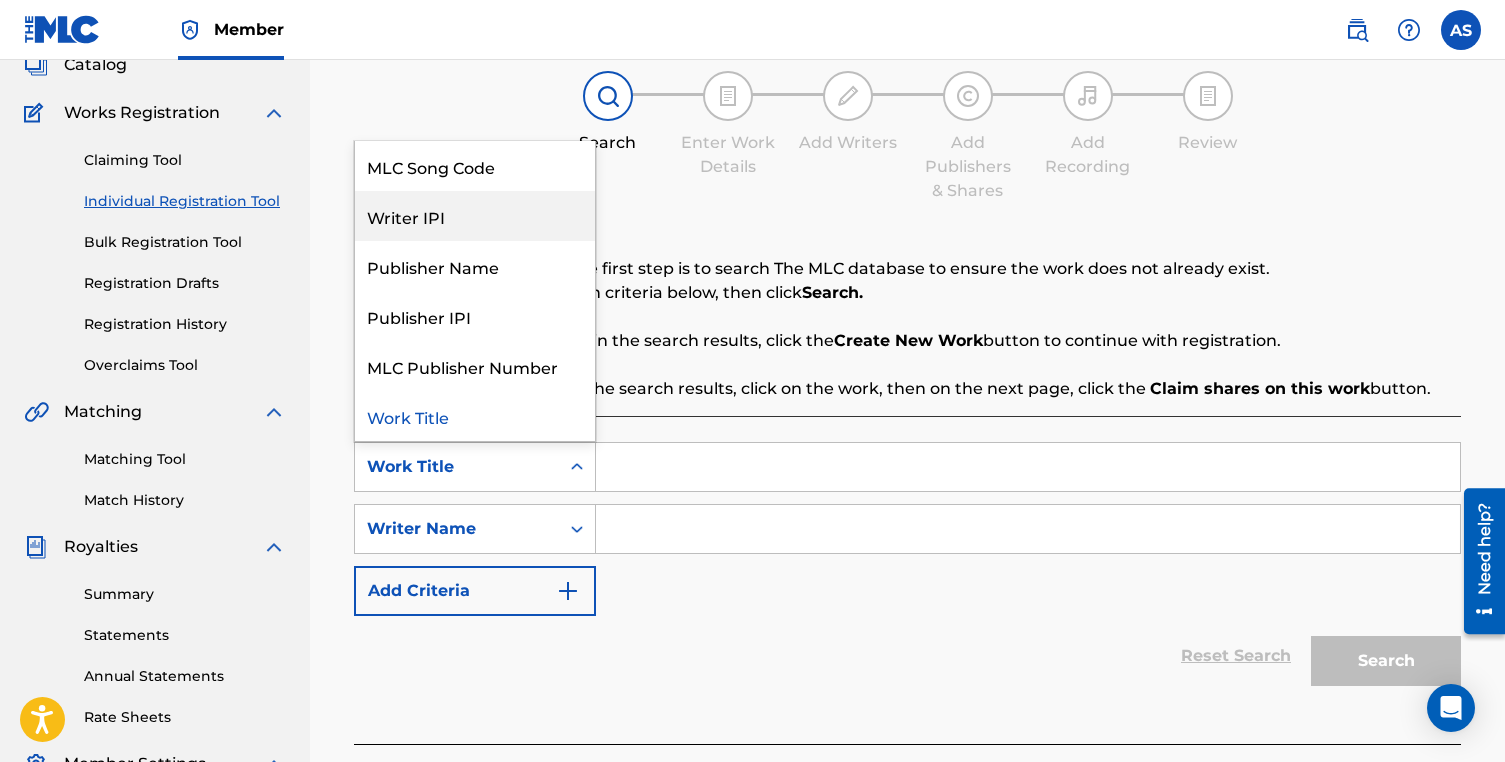 click on "Writer IPI" at bounding box center [475, 216] 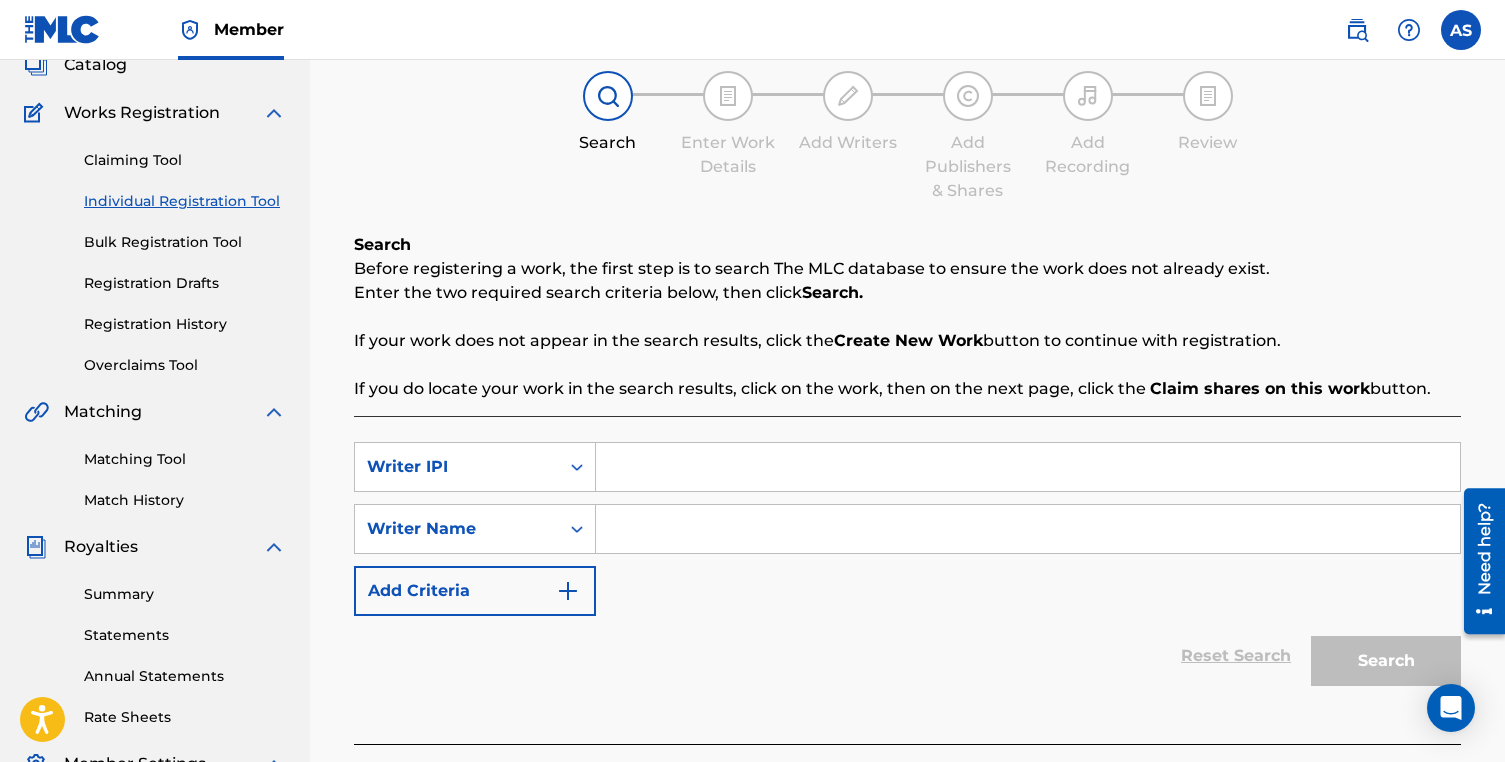 click at bounding box center (1028, 467) 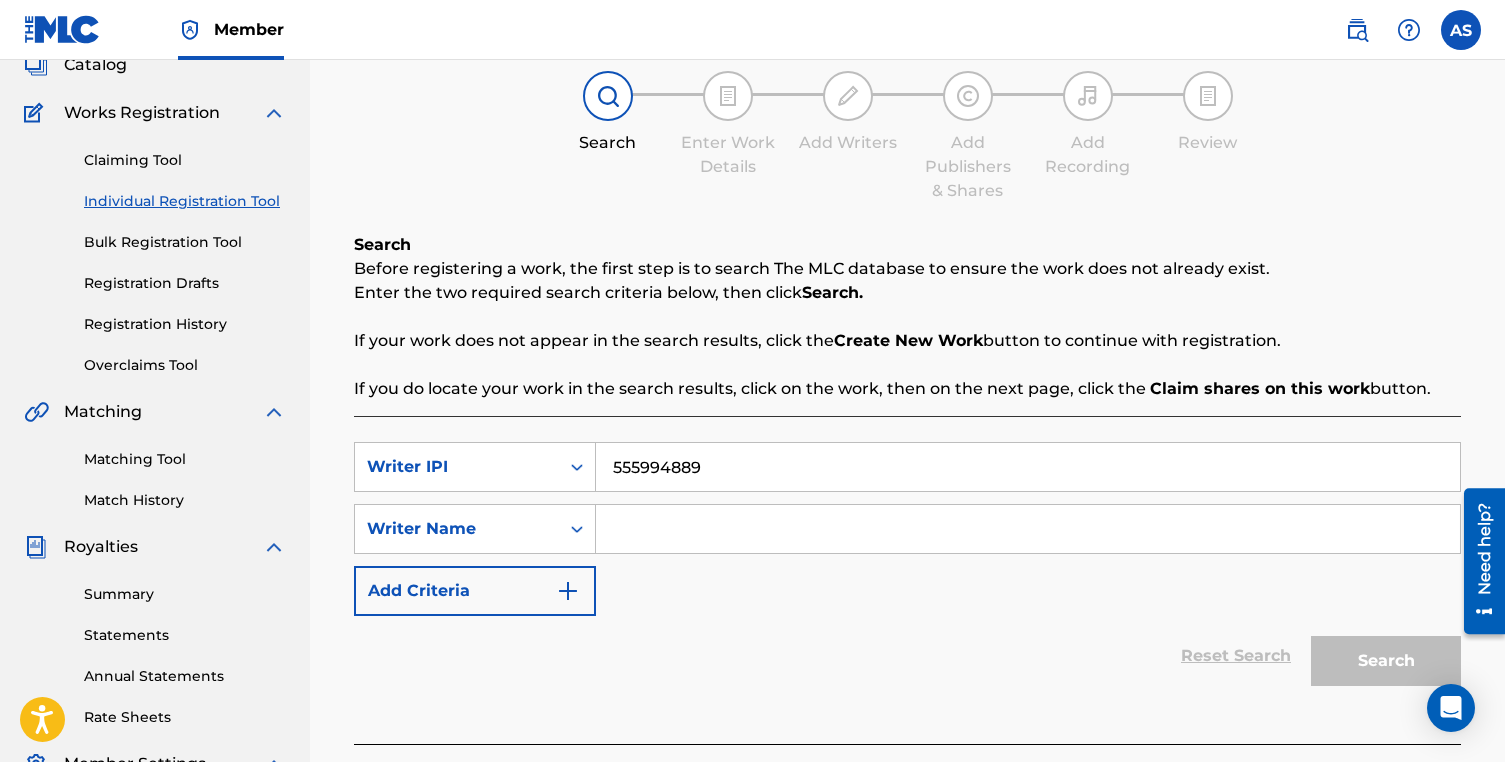 type on "555994889" 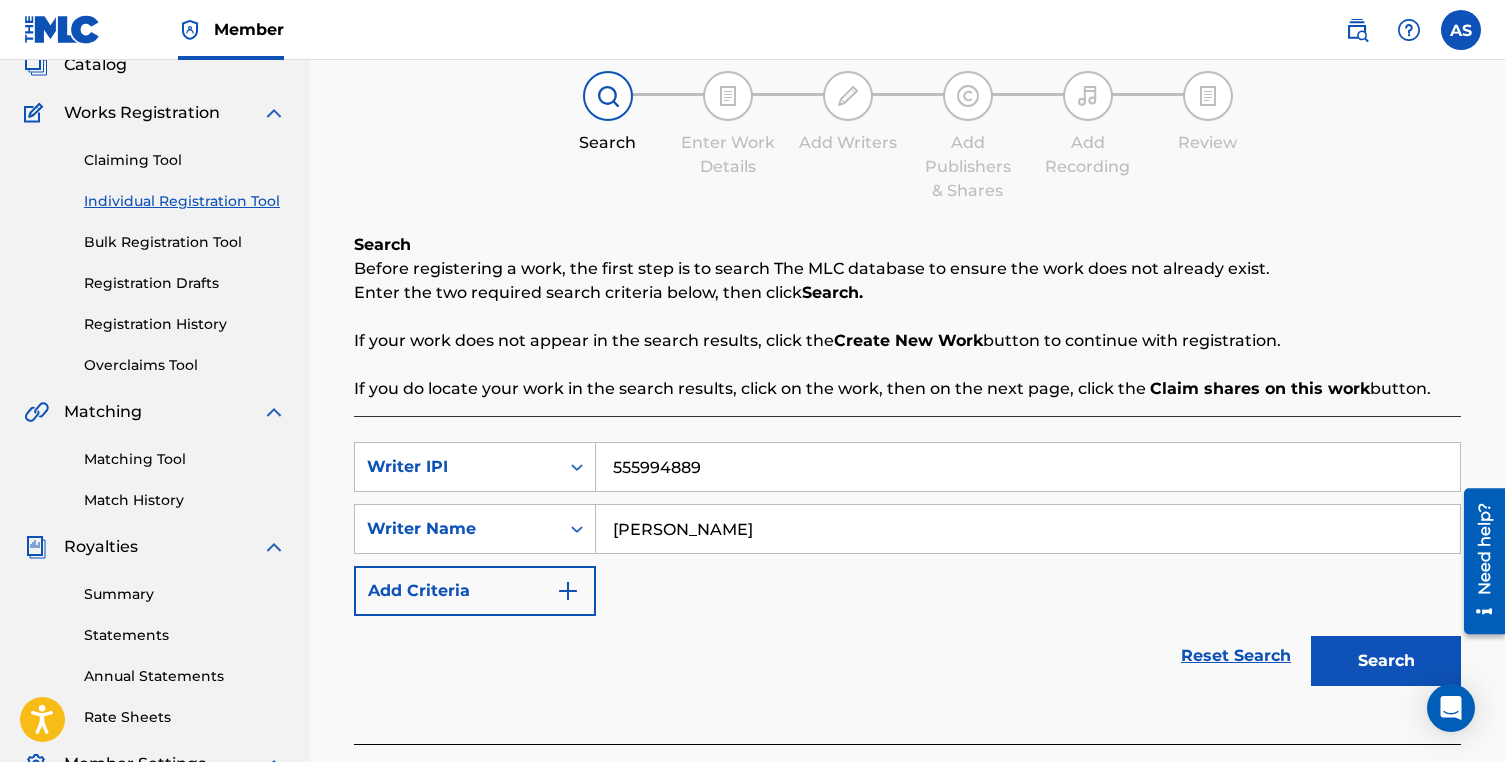 click on "Search" at bounding box center [1386, 661] 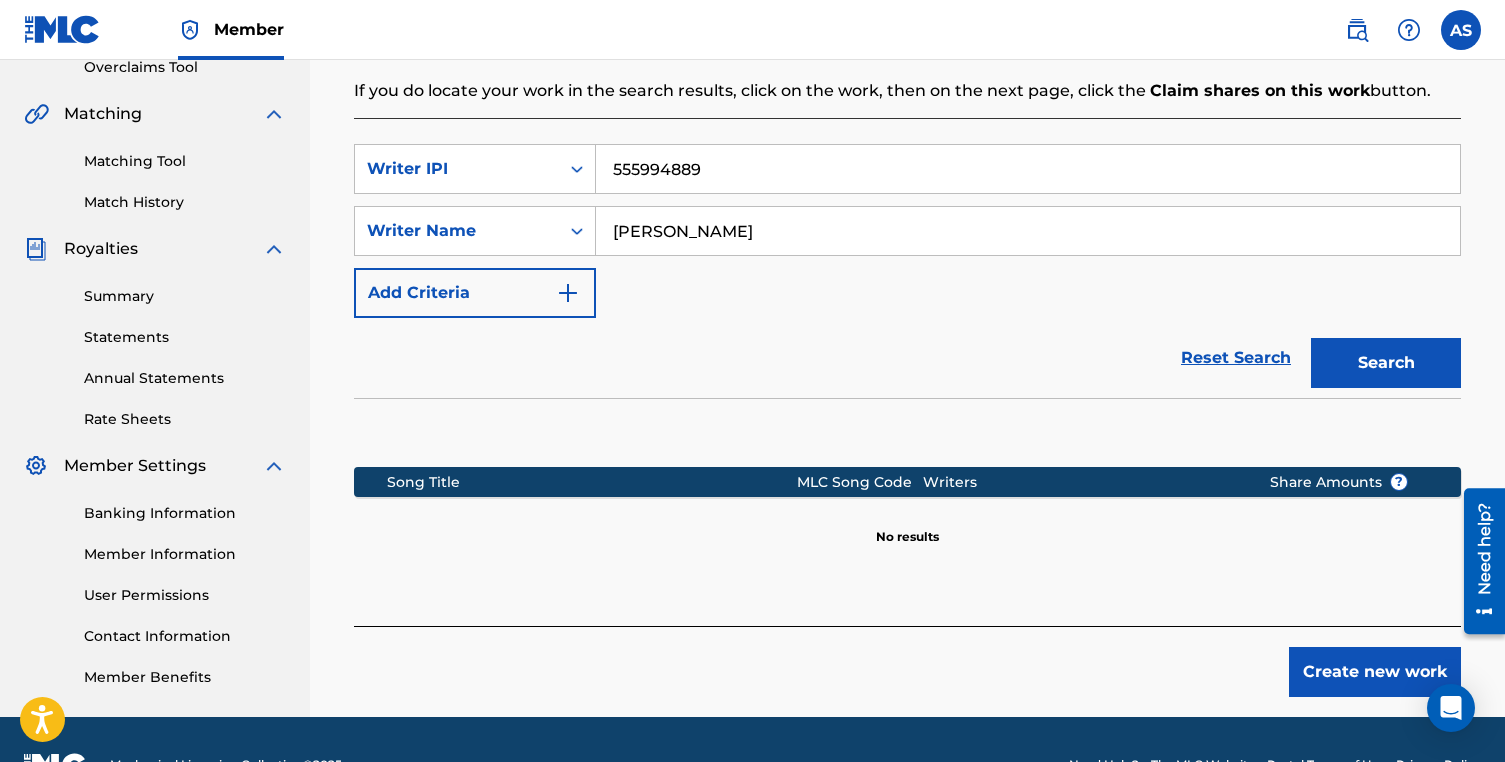 scroll, scrollTop: 437, scrollLeft: 0, axis: vertical 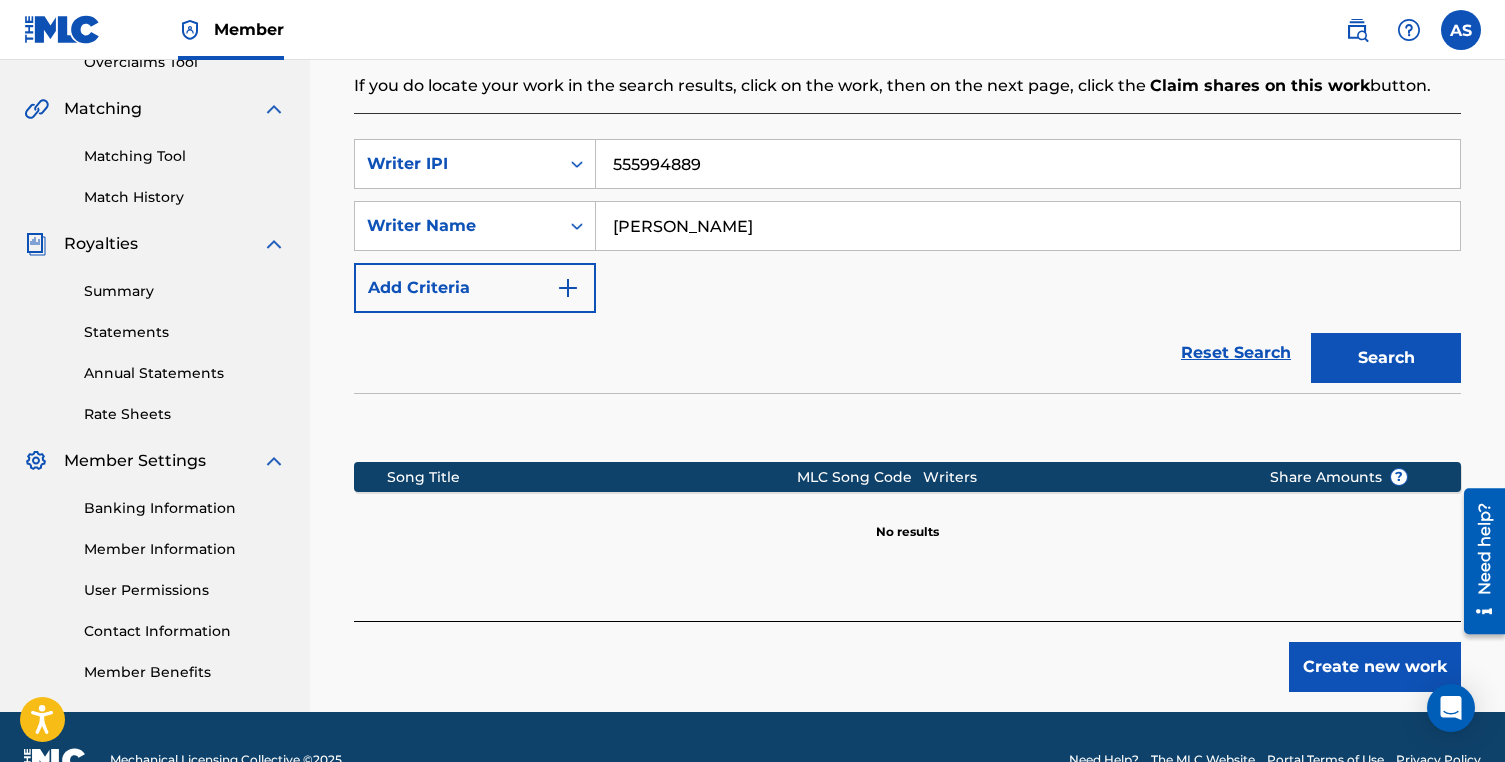 click on "Search" at bounding box center (1386, 358) 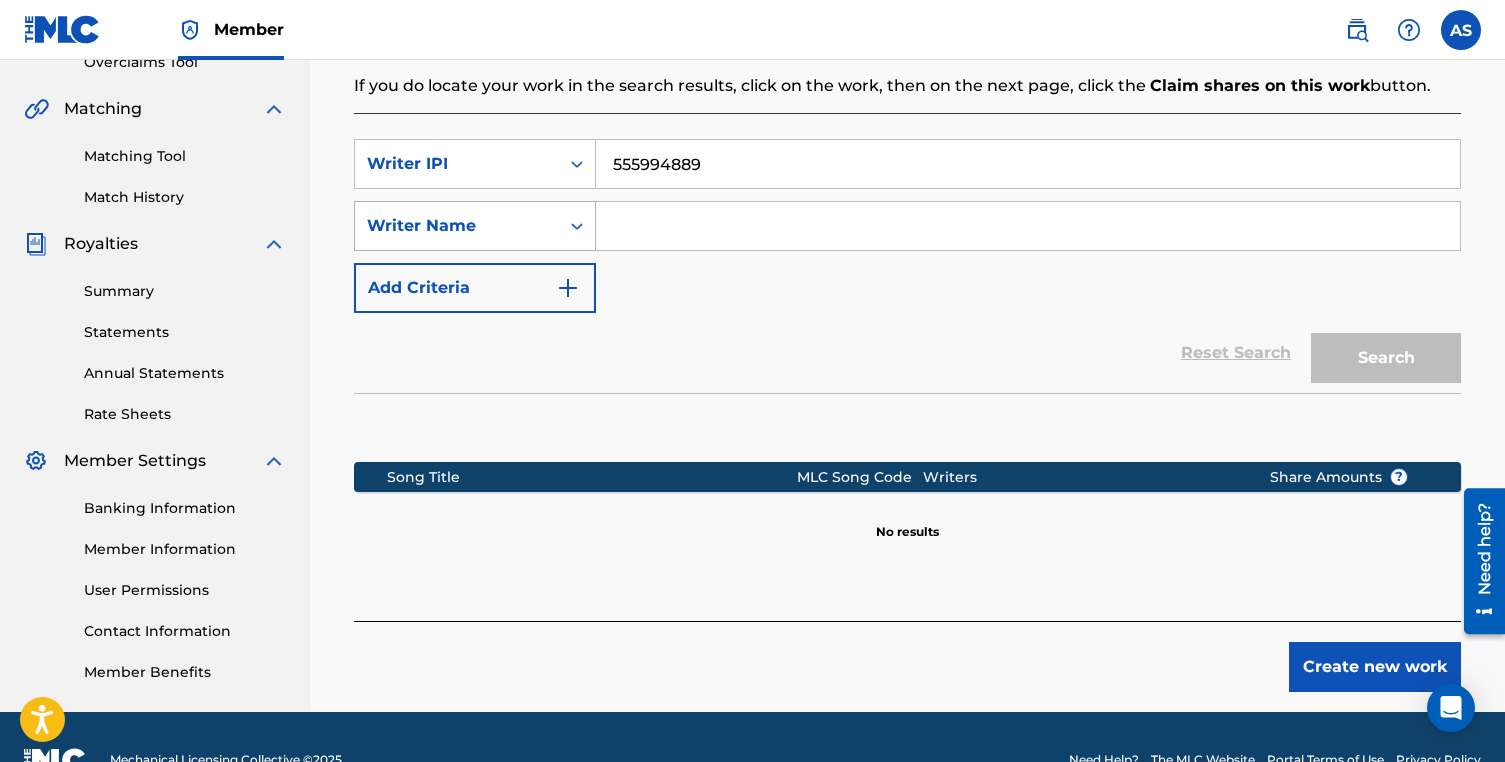 type 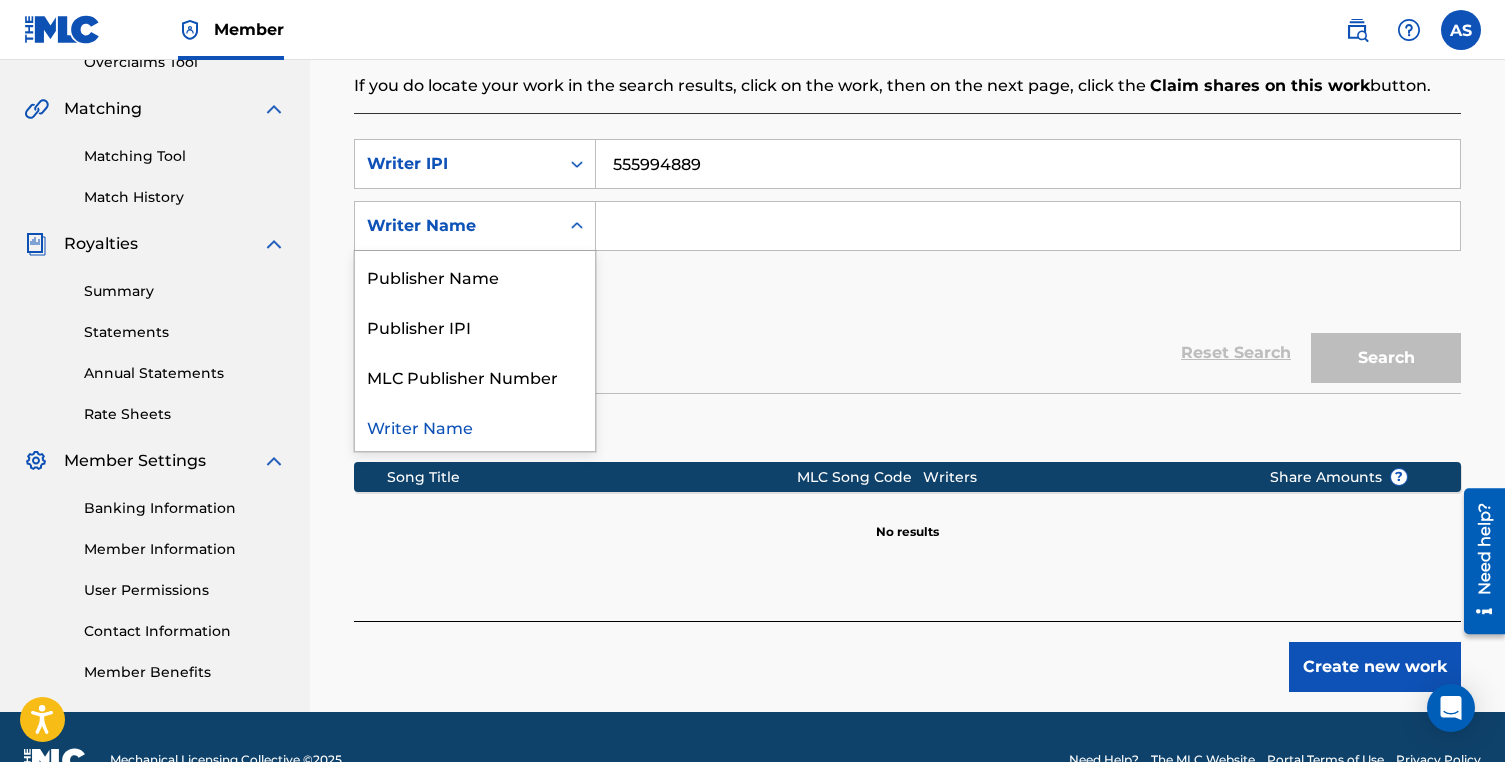click on "Writer Name" at bounding box center (457, 226) 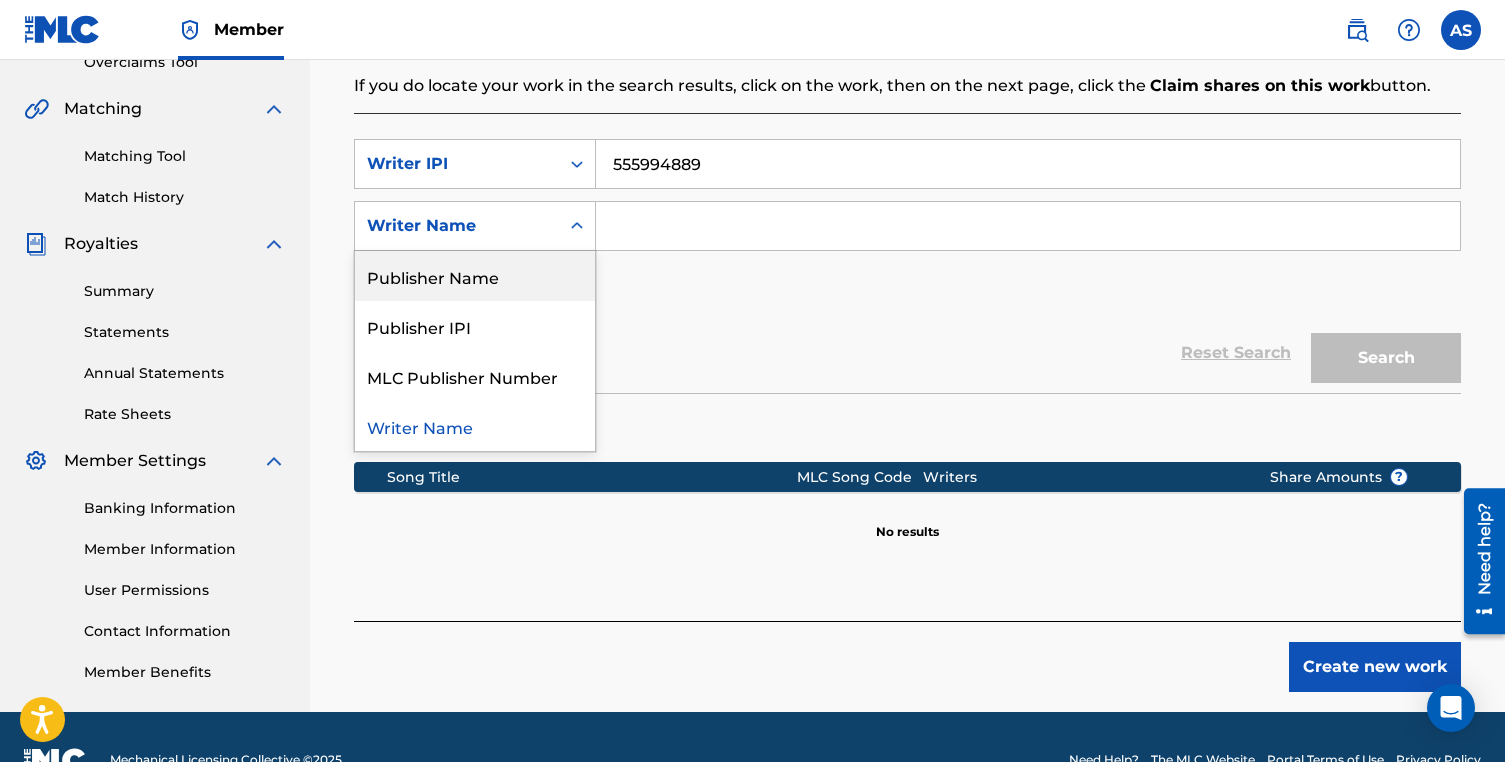 click on "Publisher Name" at bounding box center [475, 276] 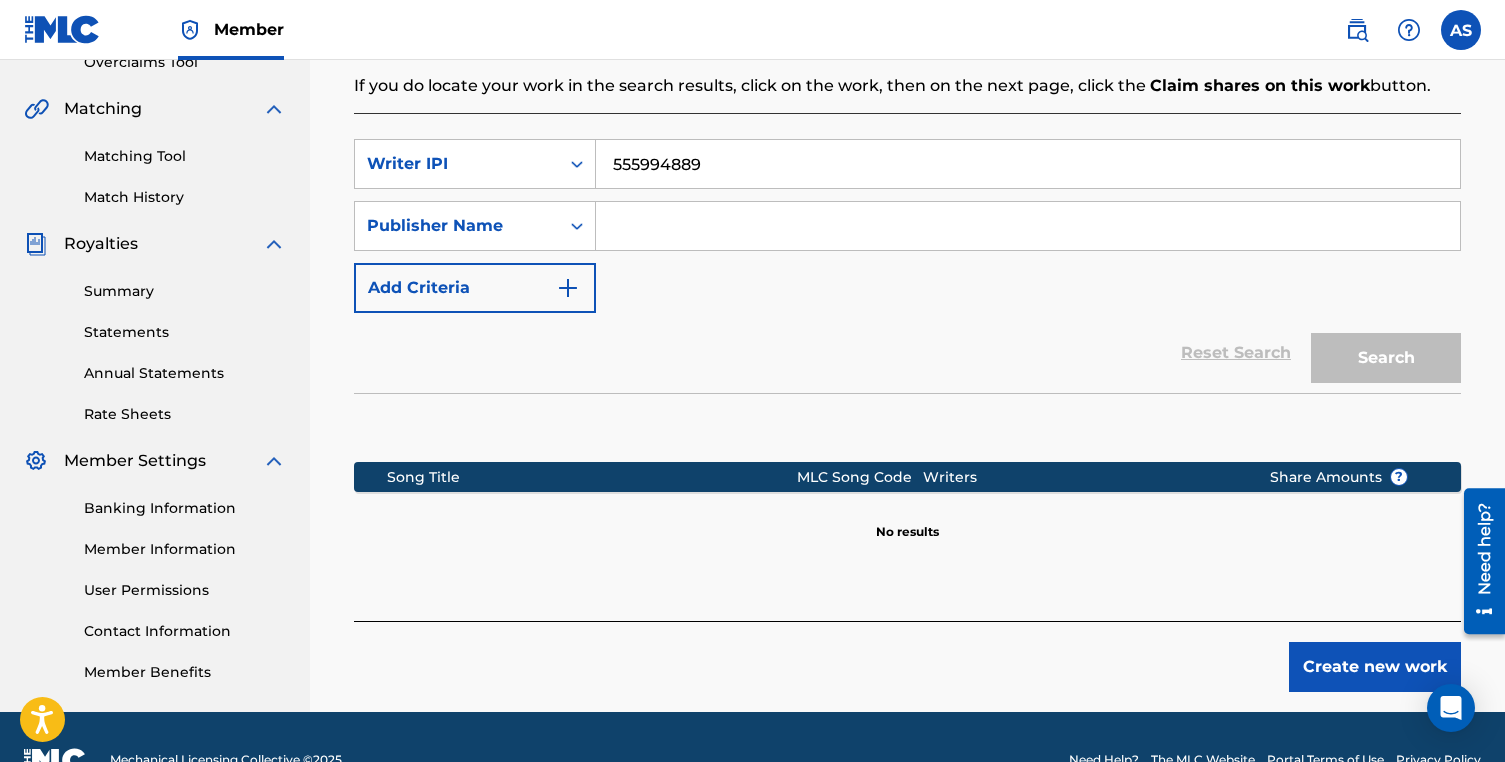 click at bounding box center (1028, 226) 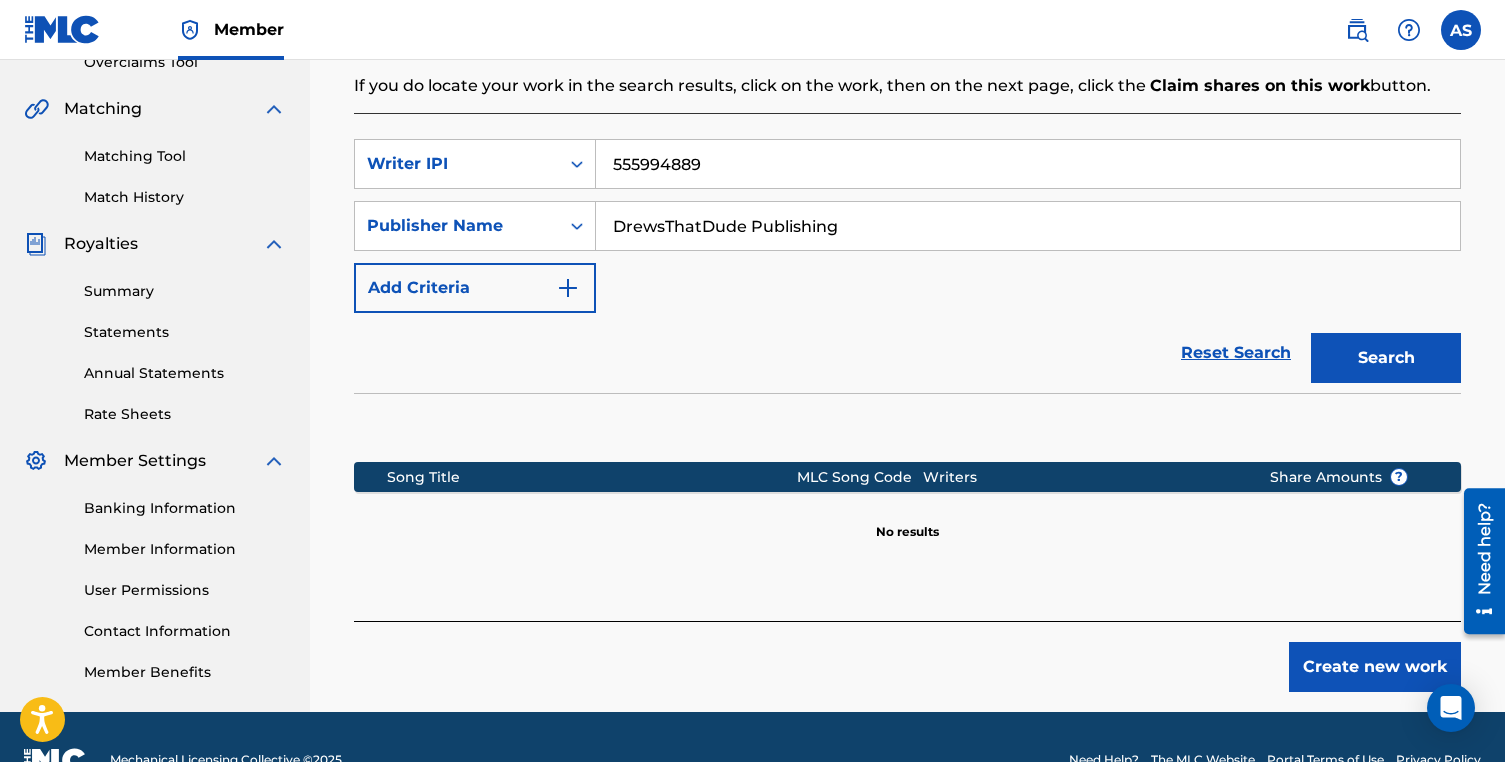 type on "DrewsThatDude Publishing" 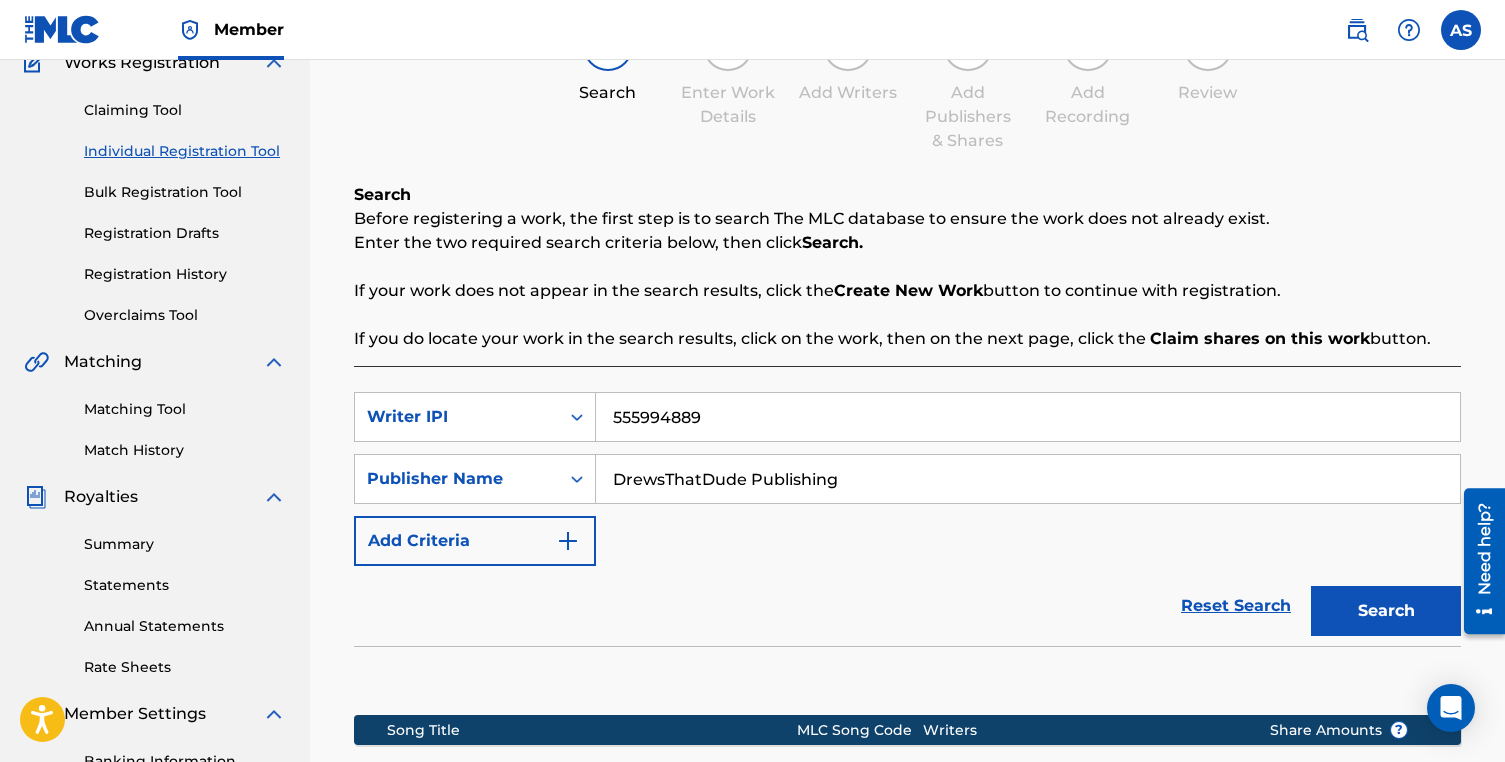 scroll, scrollTop: 0, scrollLeft: 0, axis: both 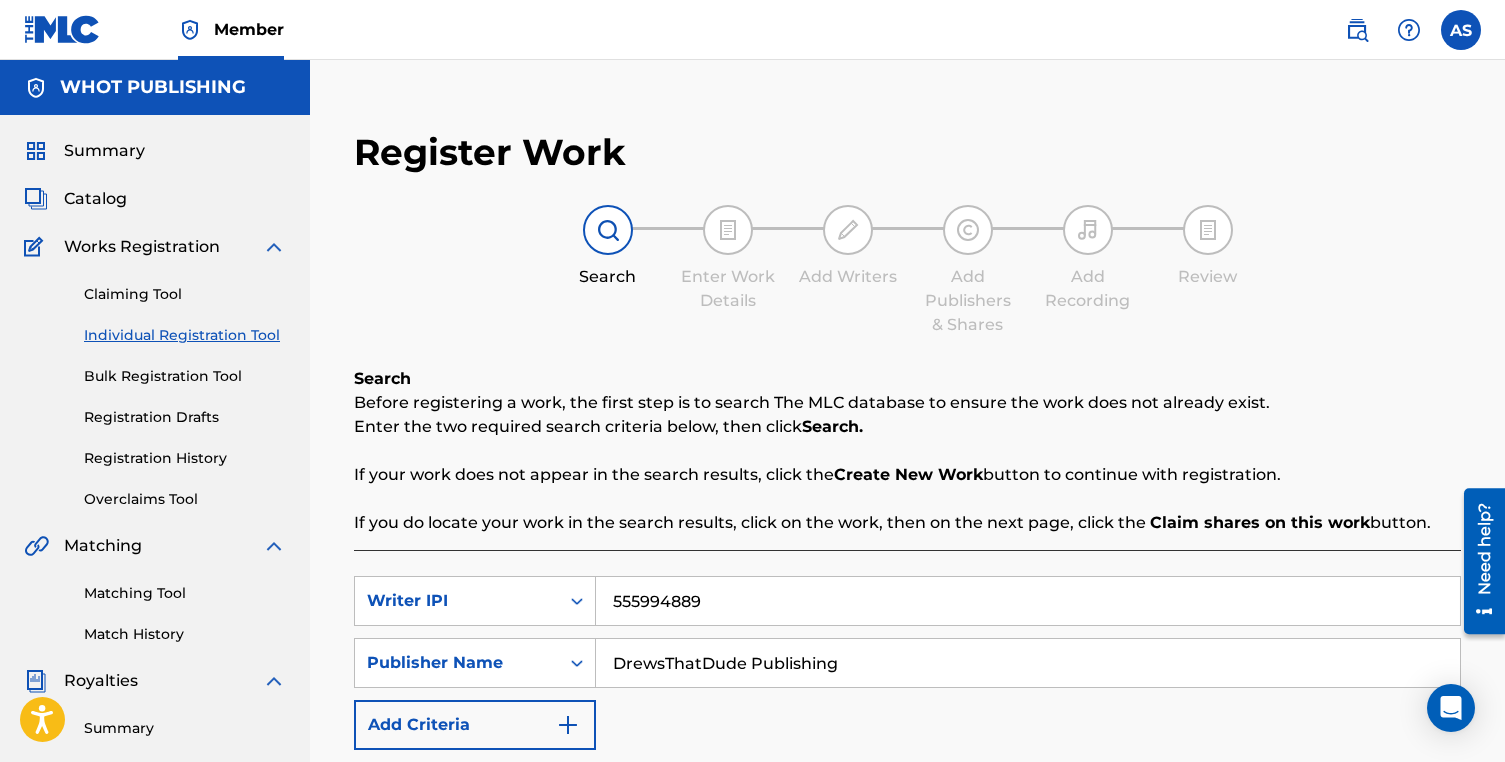 click on "Registration History" at bounding box center (185, 458) 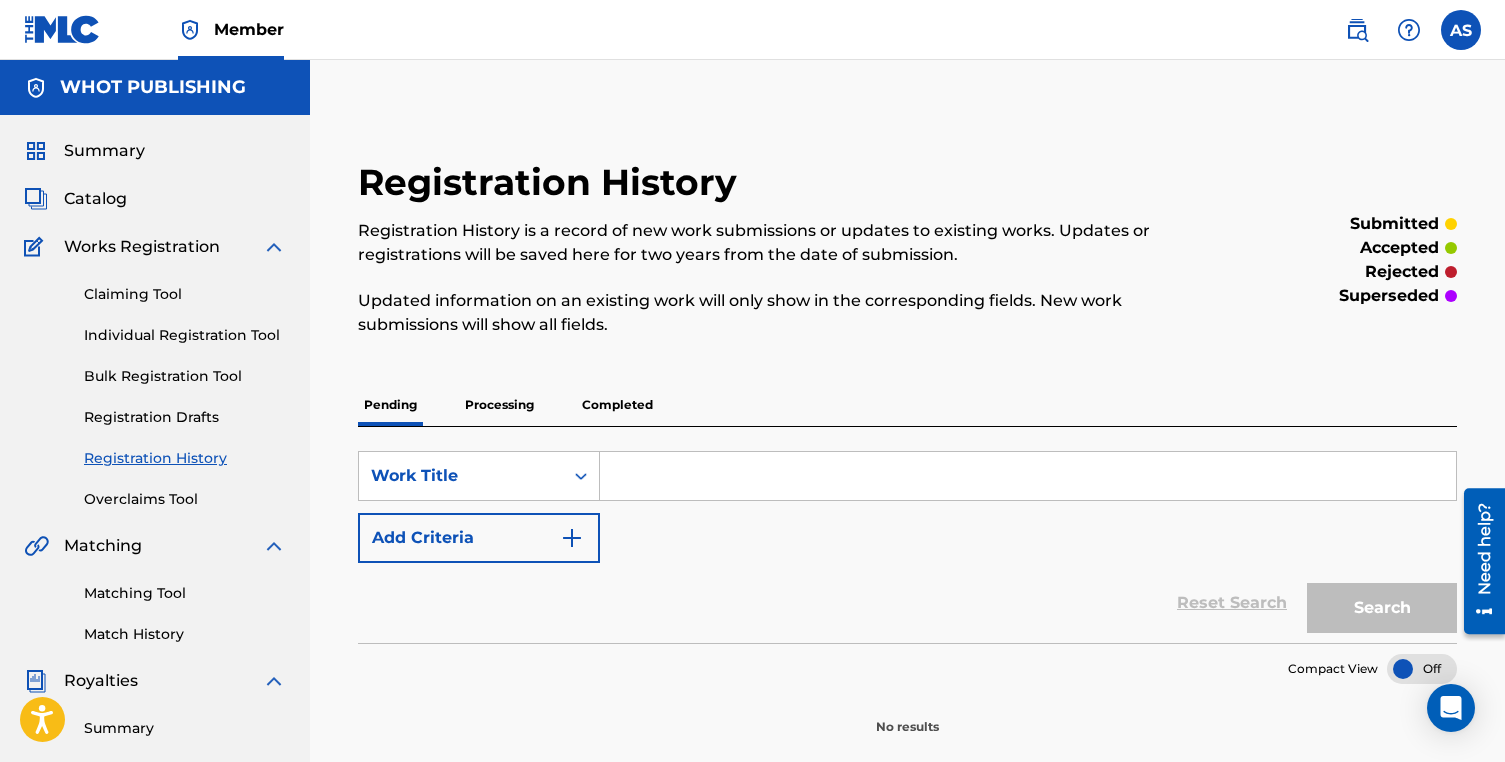 click on "Matching Tool" at bounding box center [185, 593] 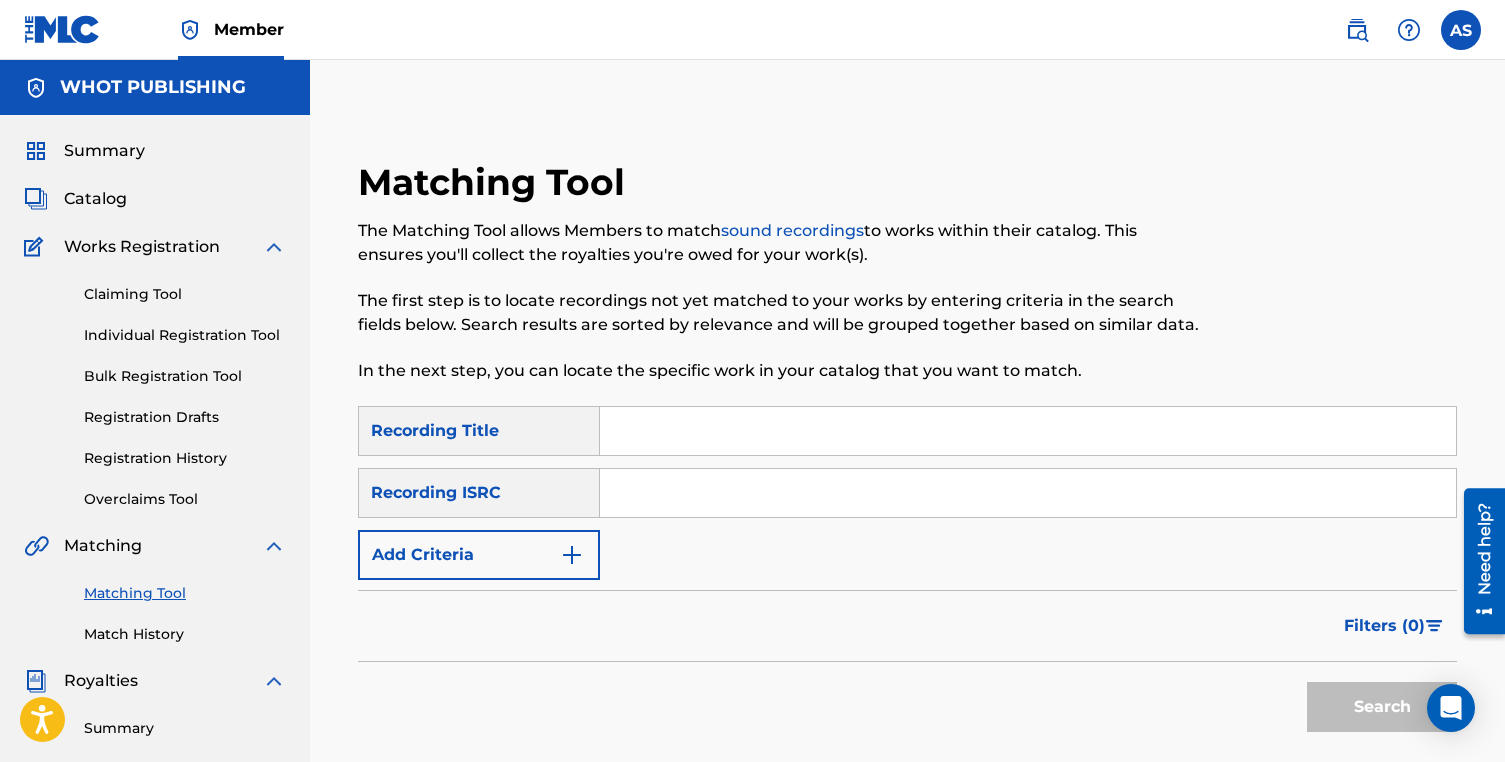 click on "Match History" at bounding box center [185, 634] 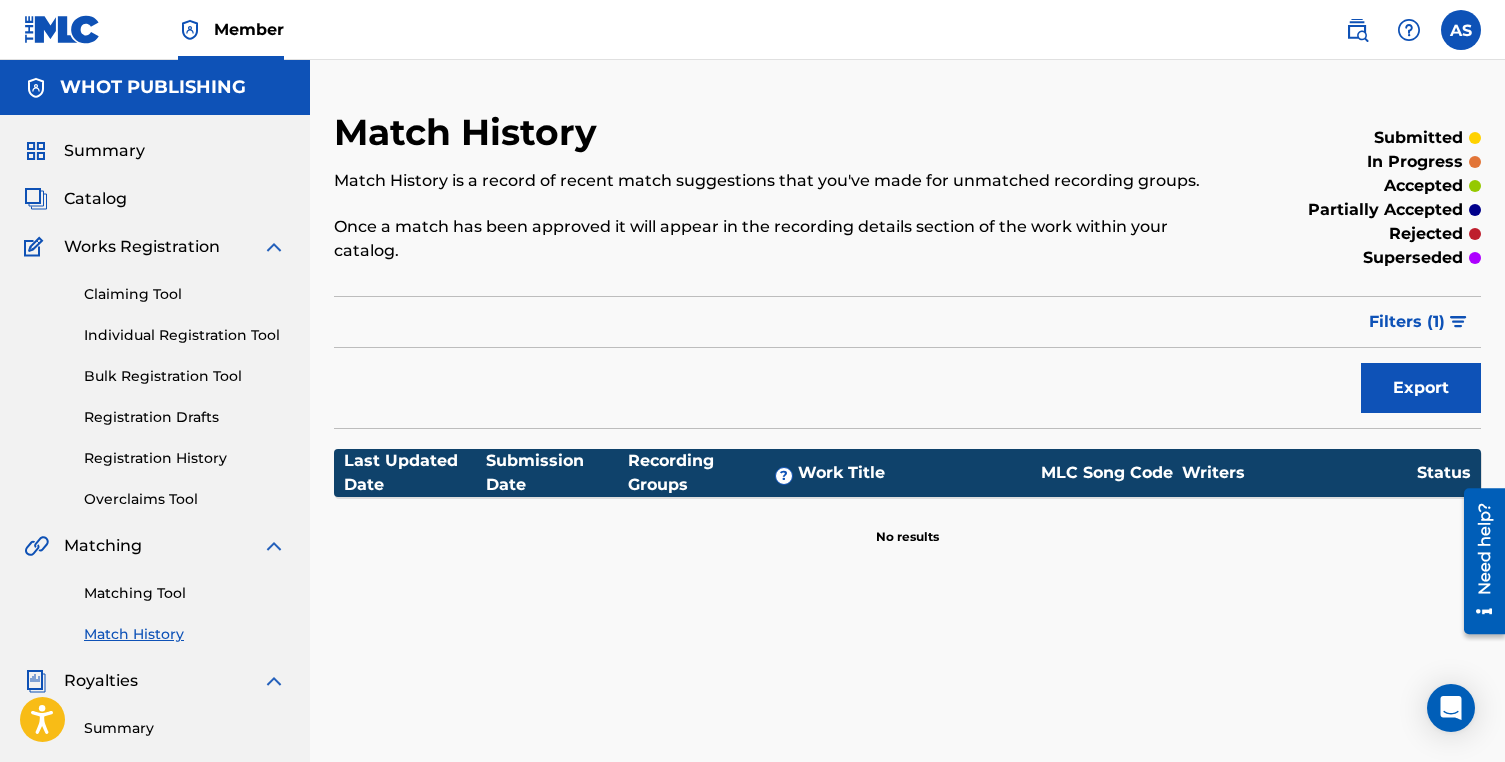 click on "Matching Tool" at bounding box center (185, 593) 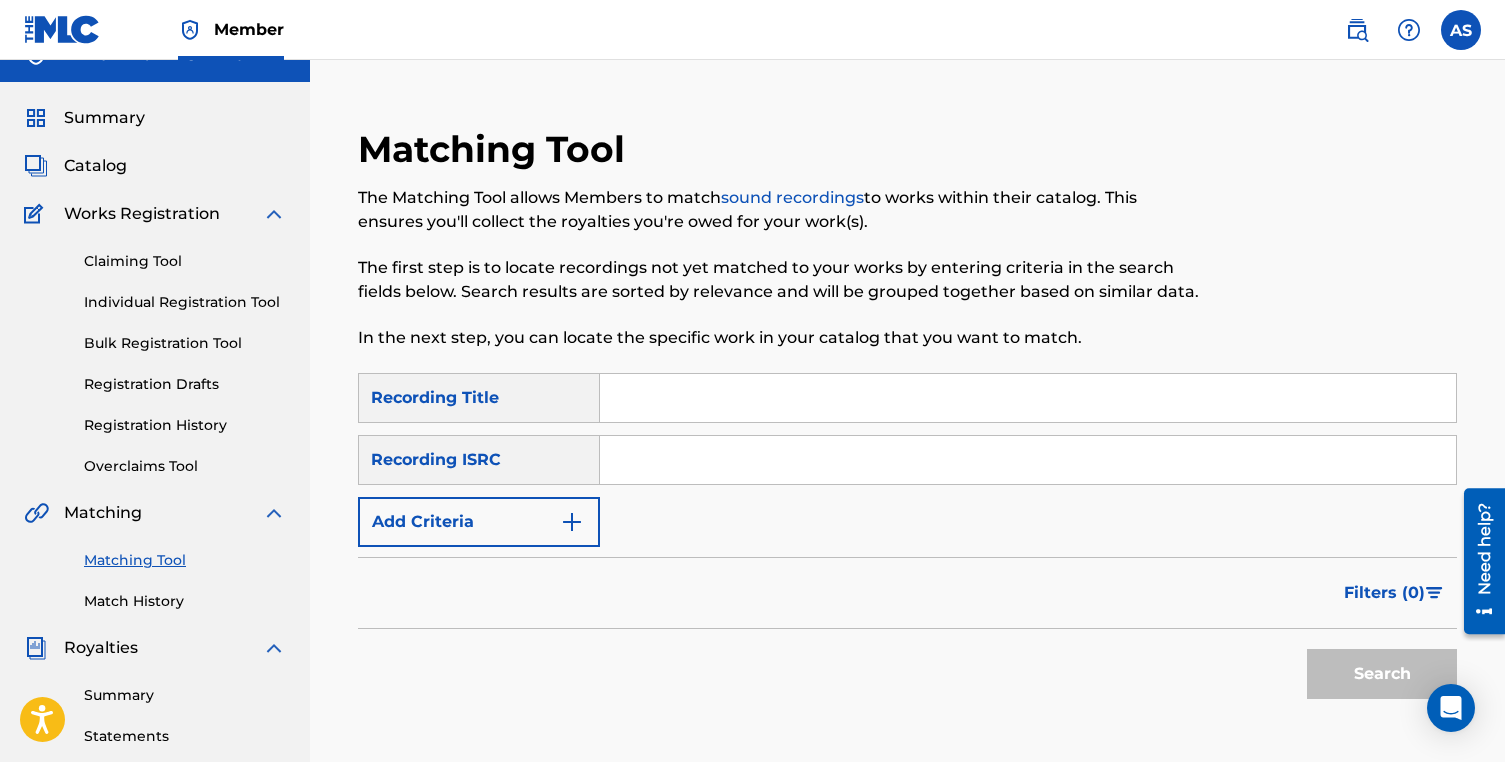 scroll, scrollTop: 0, scrollLeft: 0, axis: both 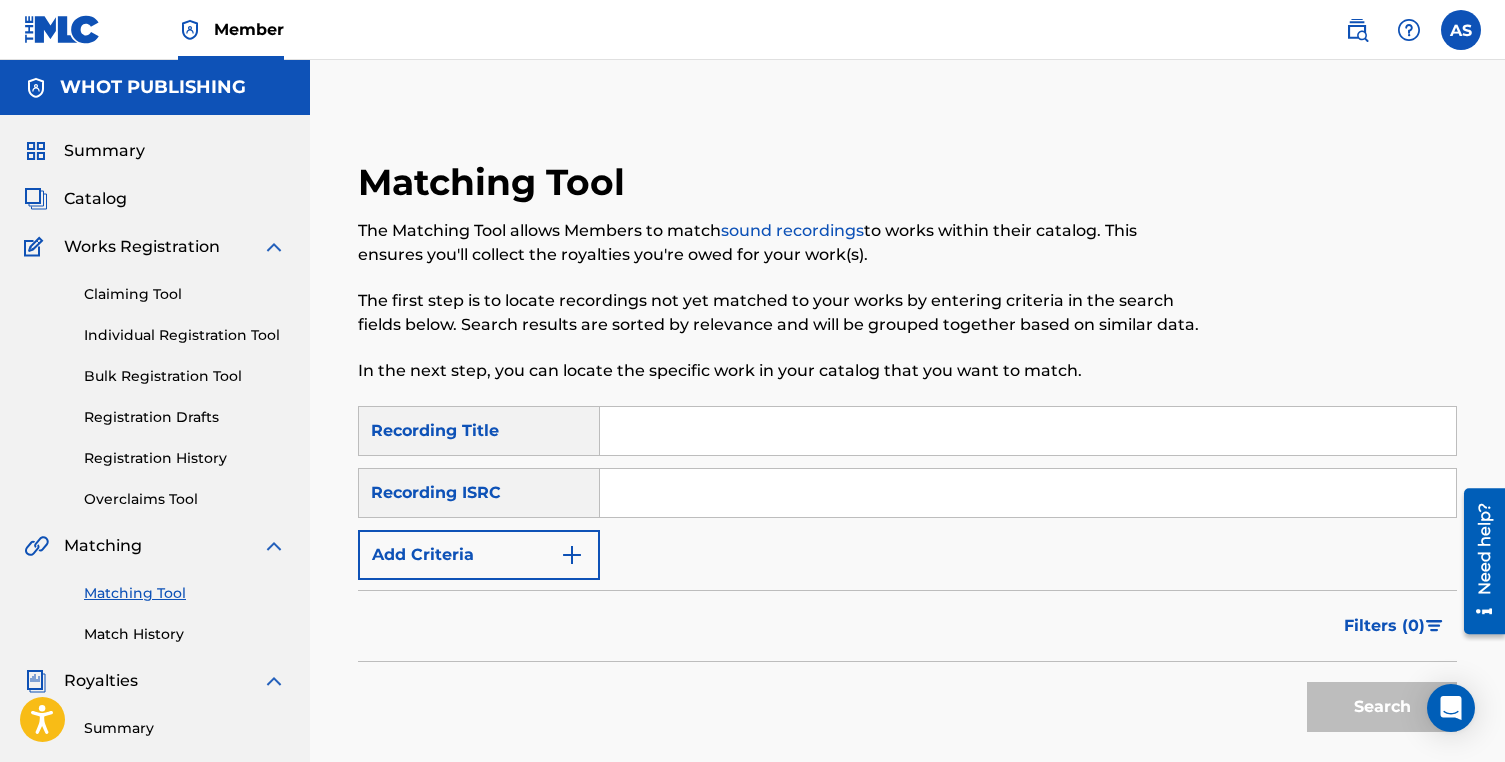 click on "Summary Catalog Works Registration Claiming Tool Individual Registration Tool Bulk Registration Tool Registration Drafts Registration History Overclaims Tool Matching Matching Tool Match History Royalties Summary Statements Annual Statements Rate Sheets Member Settings Banking Information Member Information User Permissions Contact Information Member Benefits" at bounding box center (155, 629) 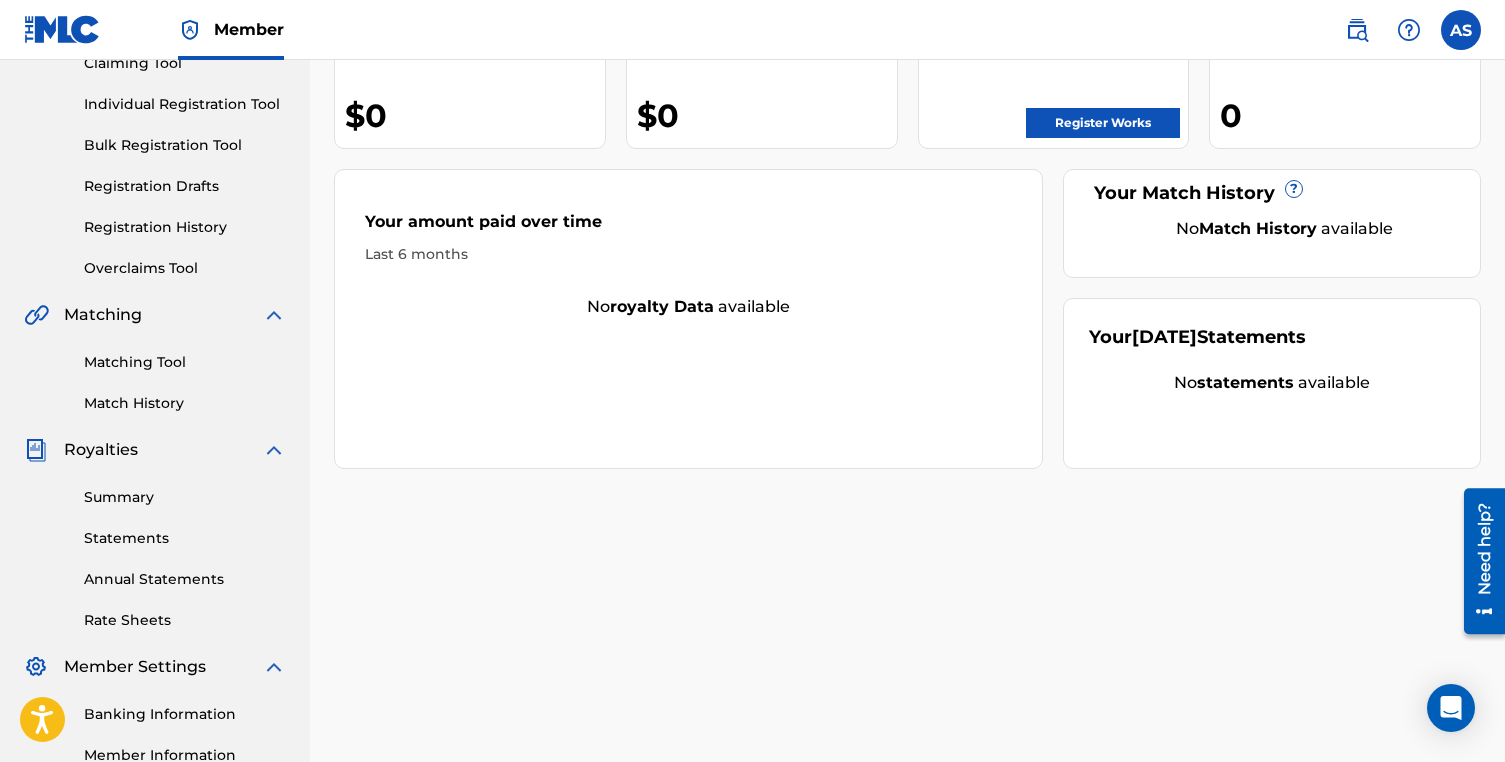 scroll, scrollTop: 106, scrollLeft: 0, axis: vertical 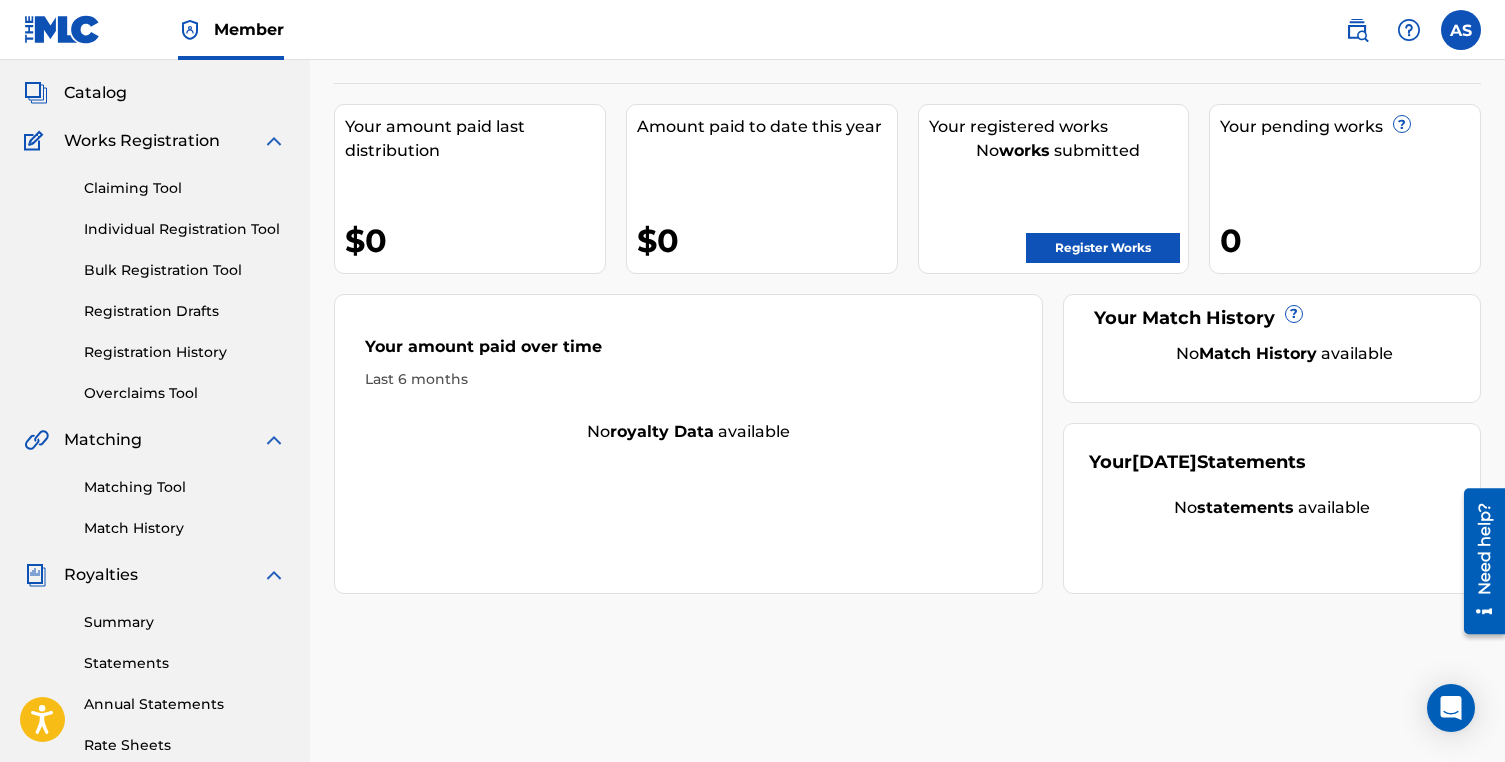 click on "Claiming Tool" at bounding box center [185, 188] 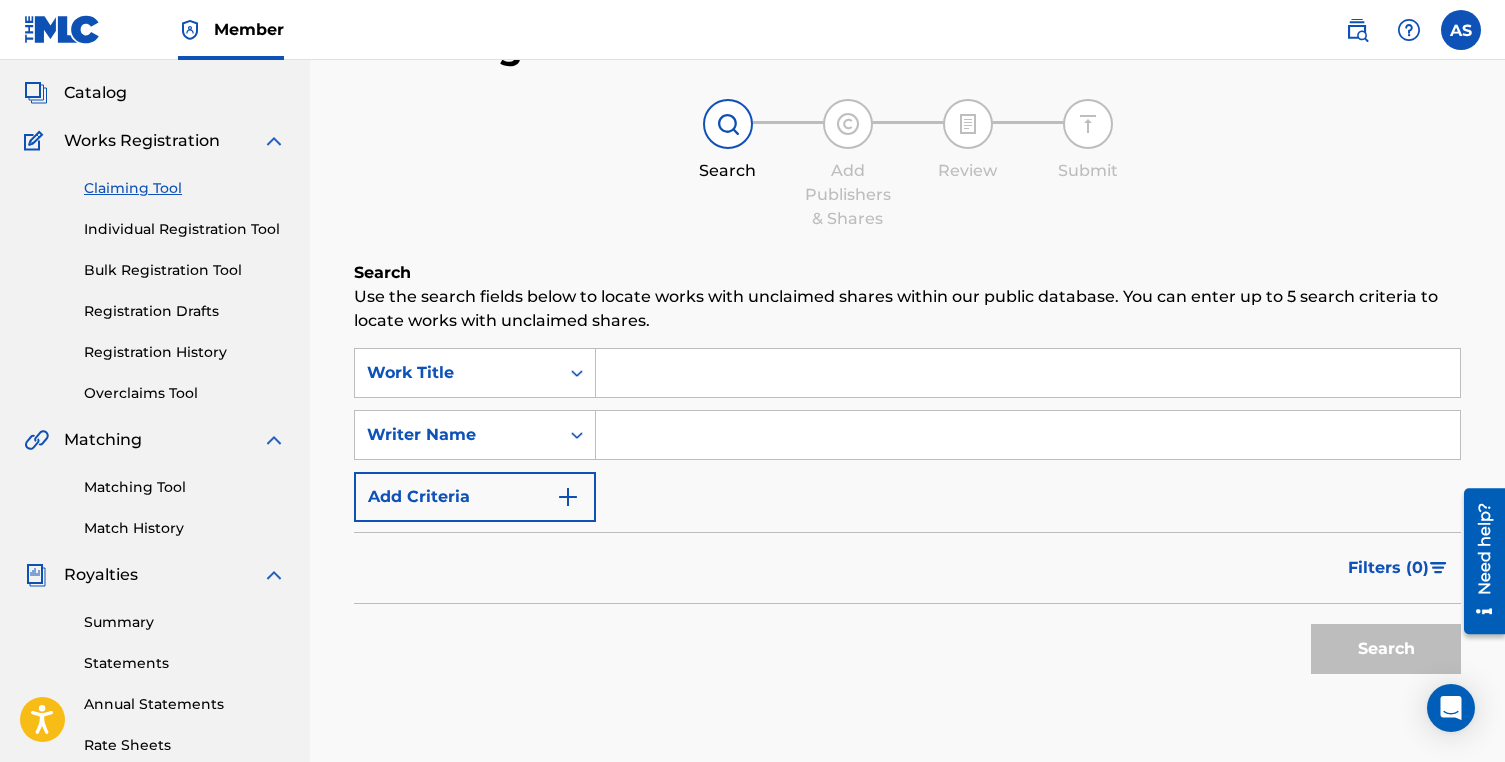 scroll, scrollTop: 0, scrollLeft: 0, axis: both 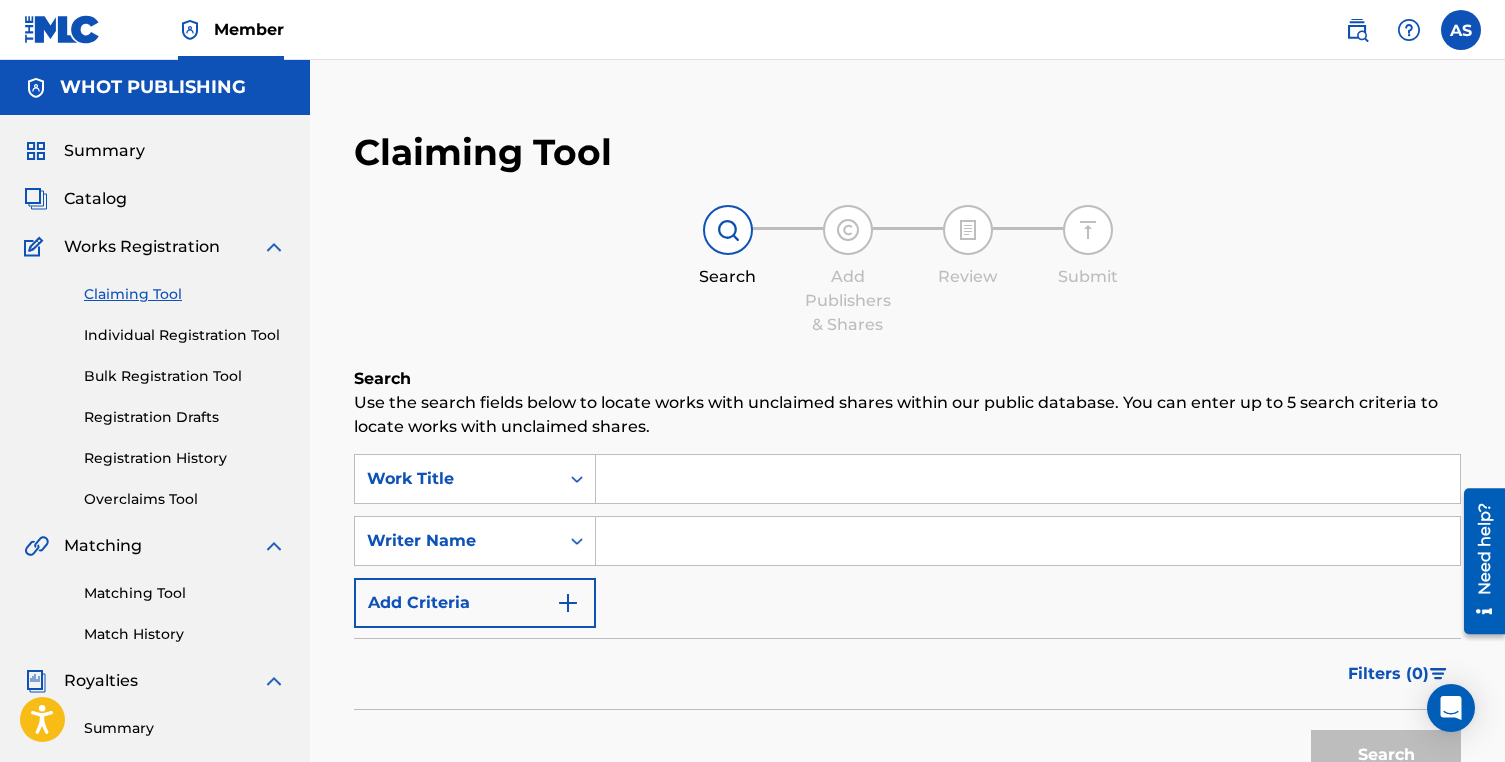 click at bounding box center [1028, 541] 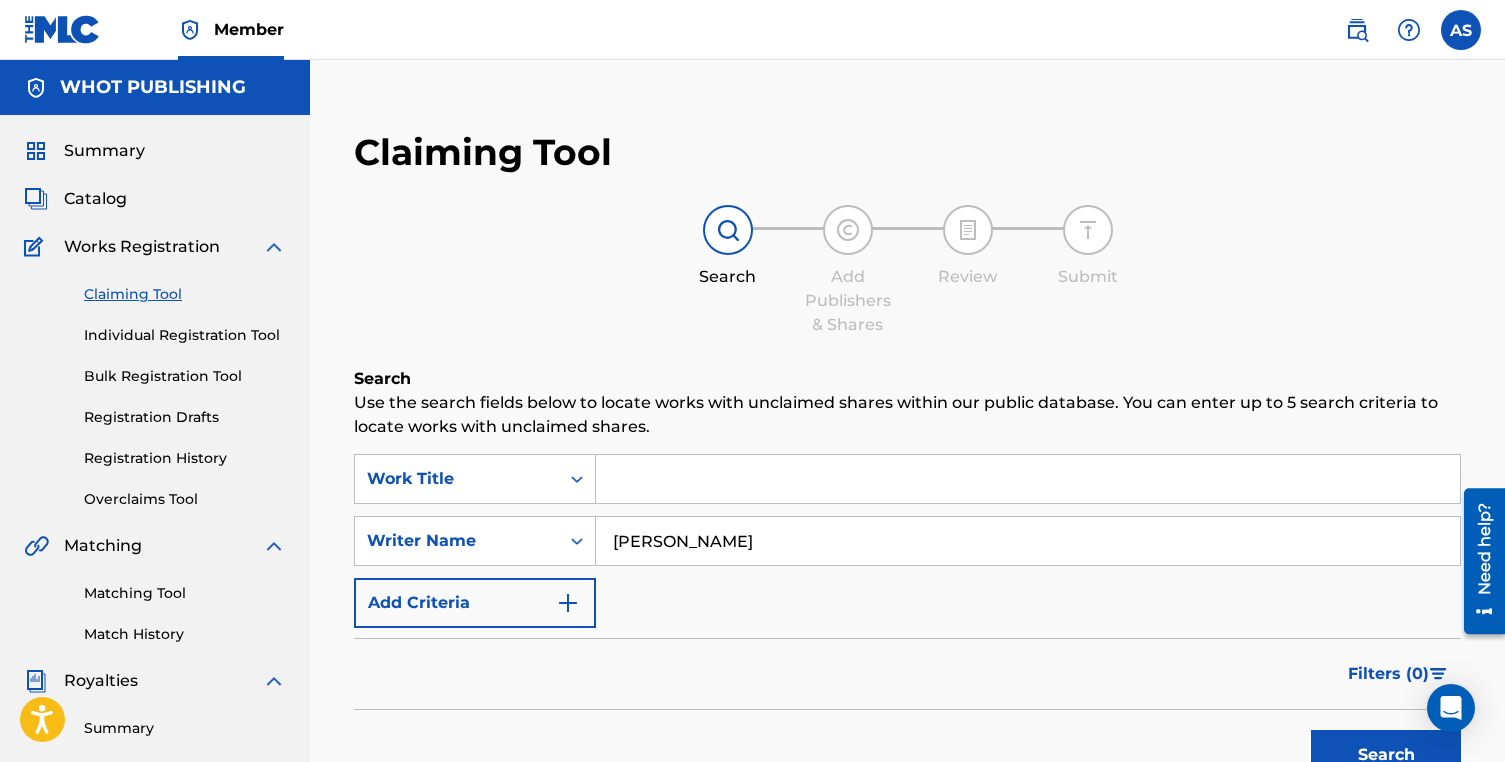 click on "Search" at bounding box center (1386, 755) 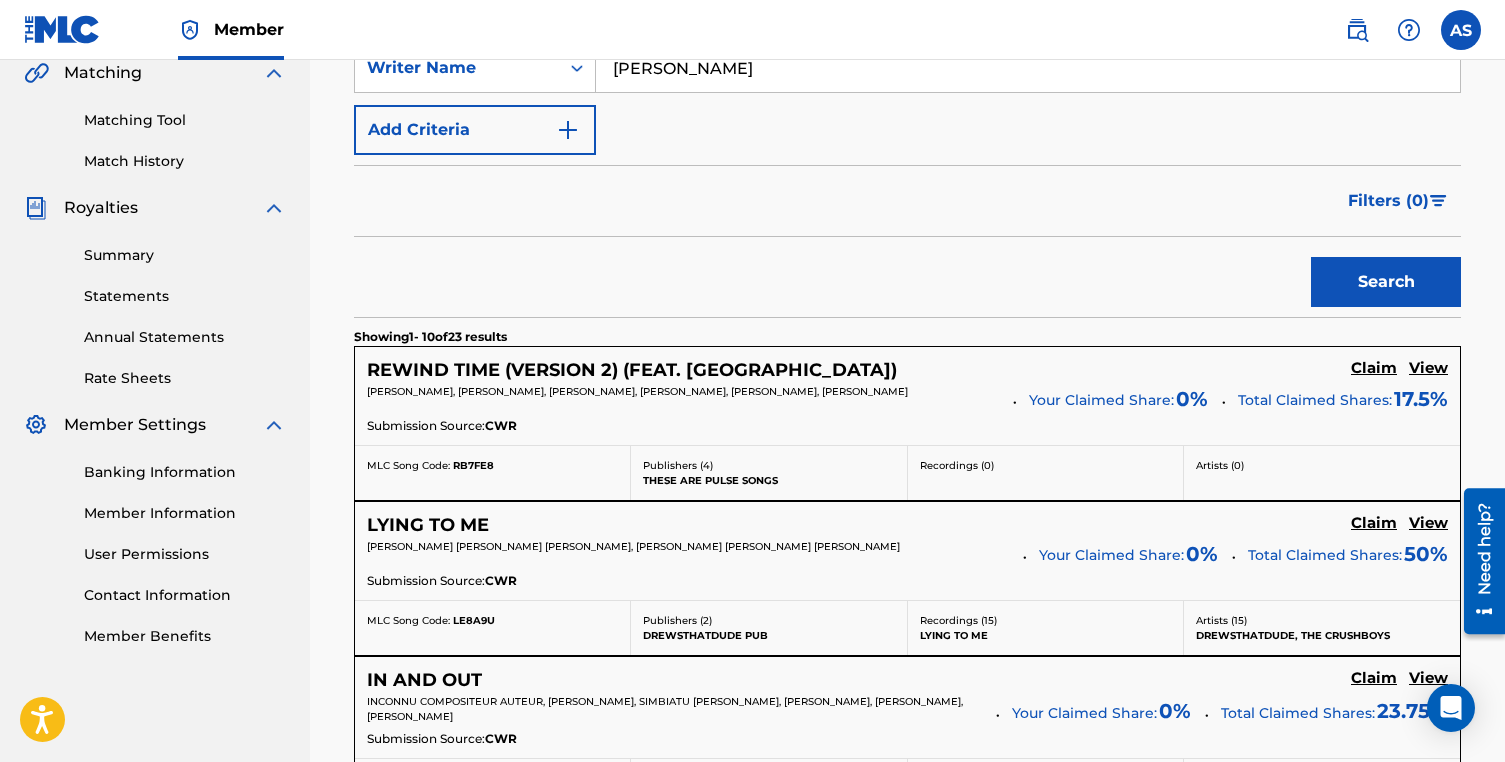 scroll, scrollTop: 460, scrollLeft: 0, axis: vertical 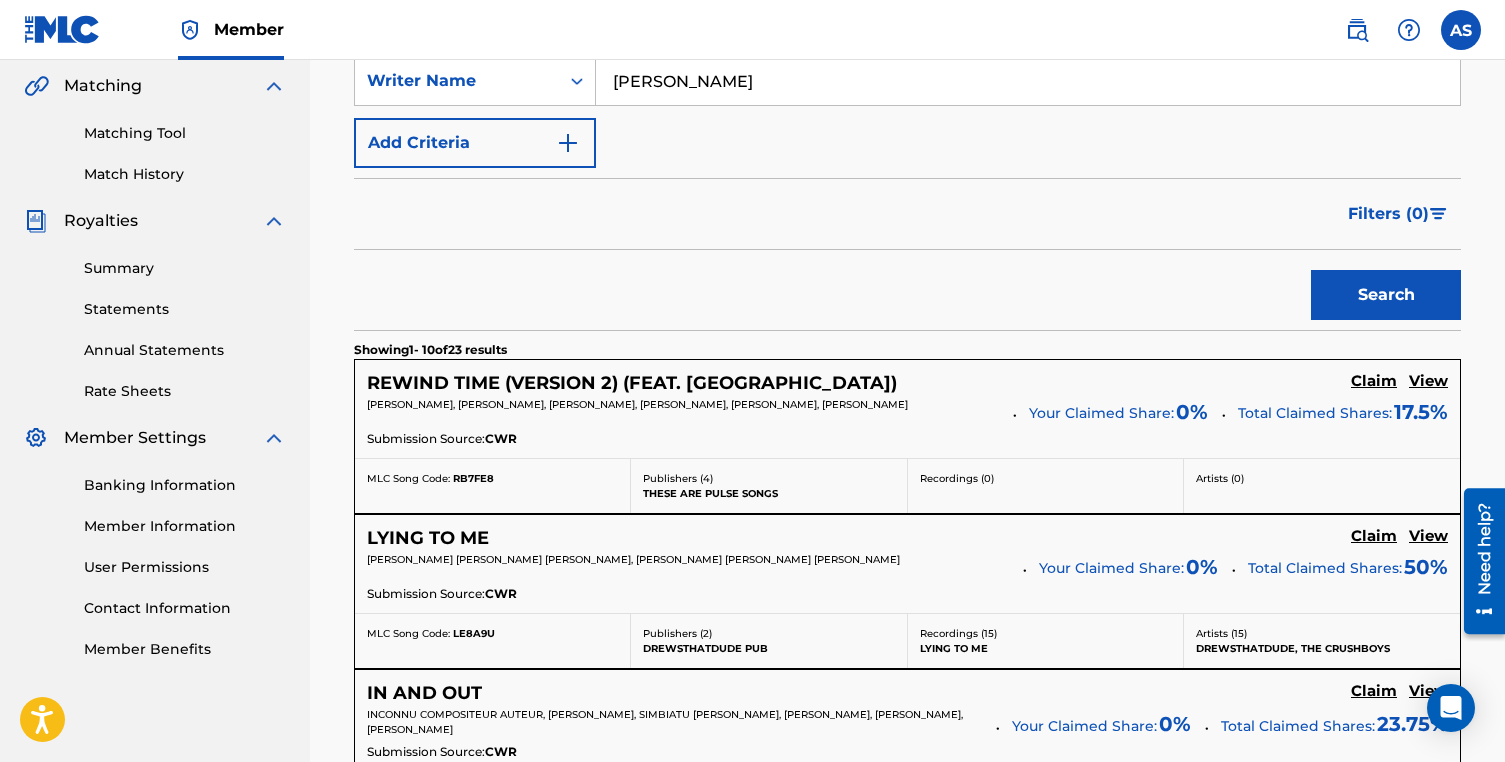 click on "Matching Tool" at bounding box center [185, 133] 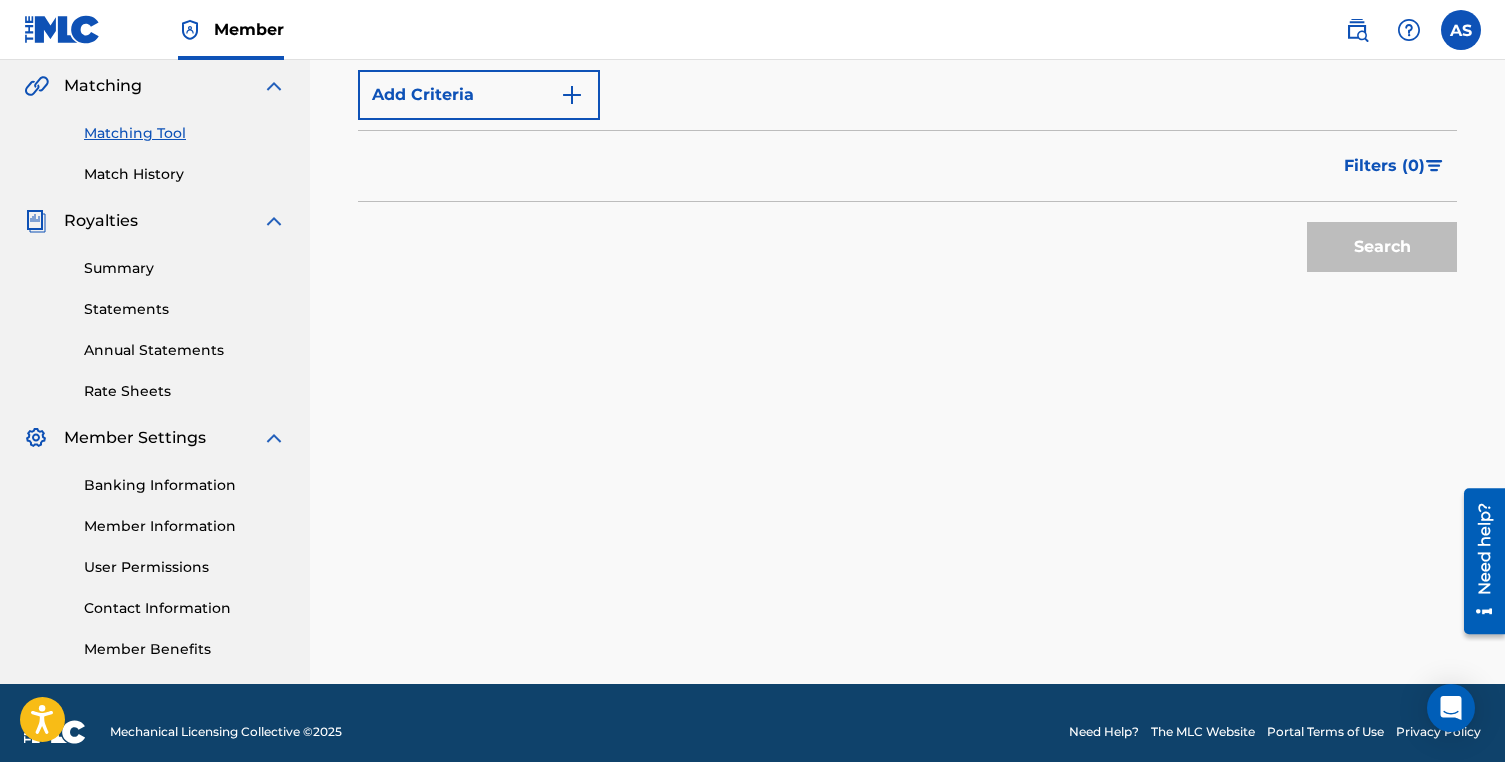scroll, scrollTop: 0, scrollLeft: 0, axis: both 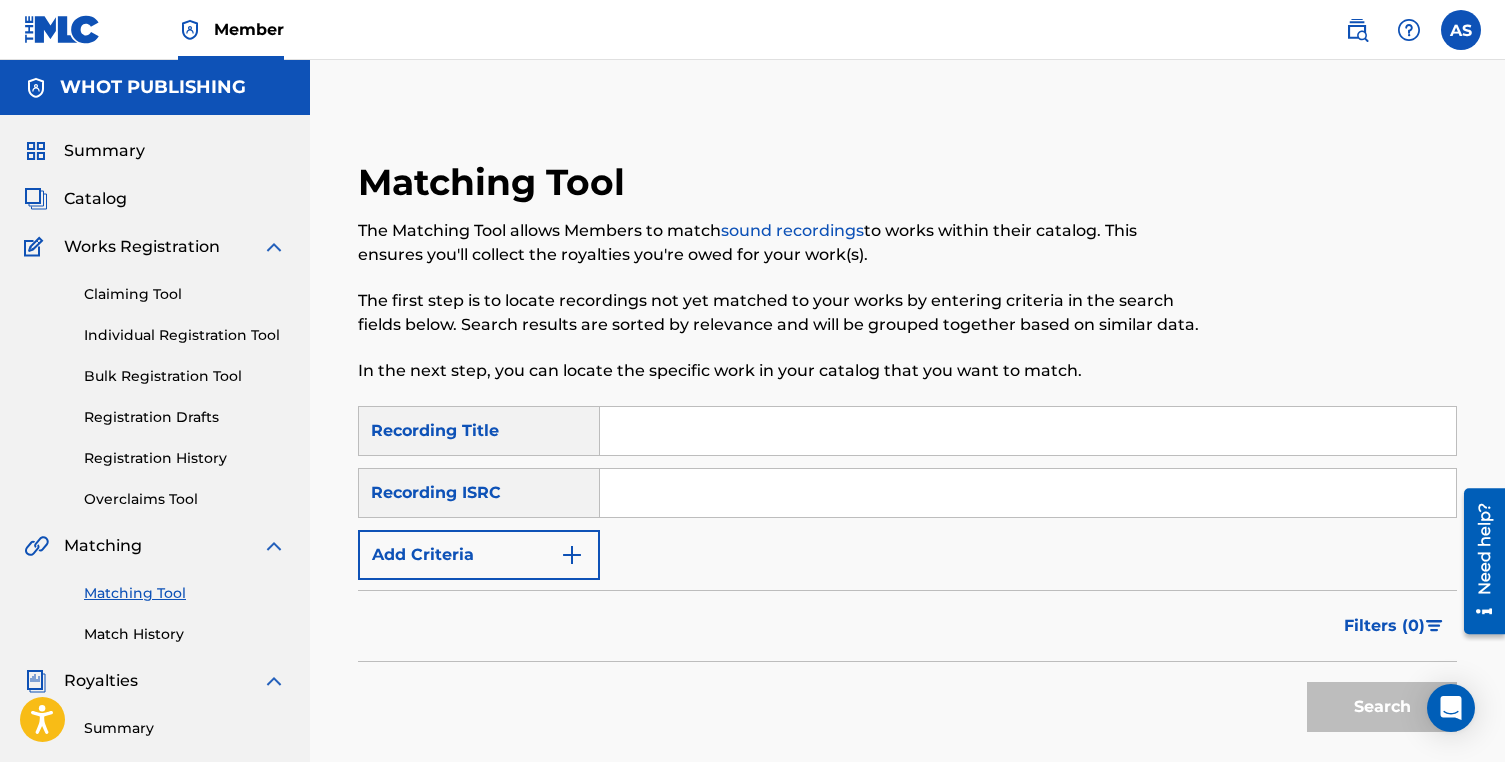 click on "Recording Title" at bounding box center (479, 431) 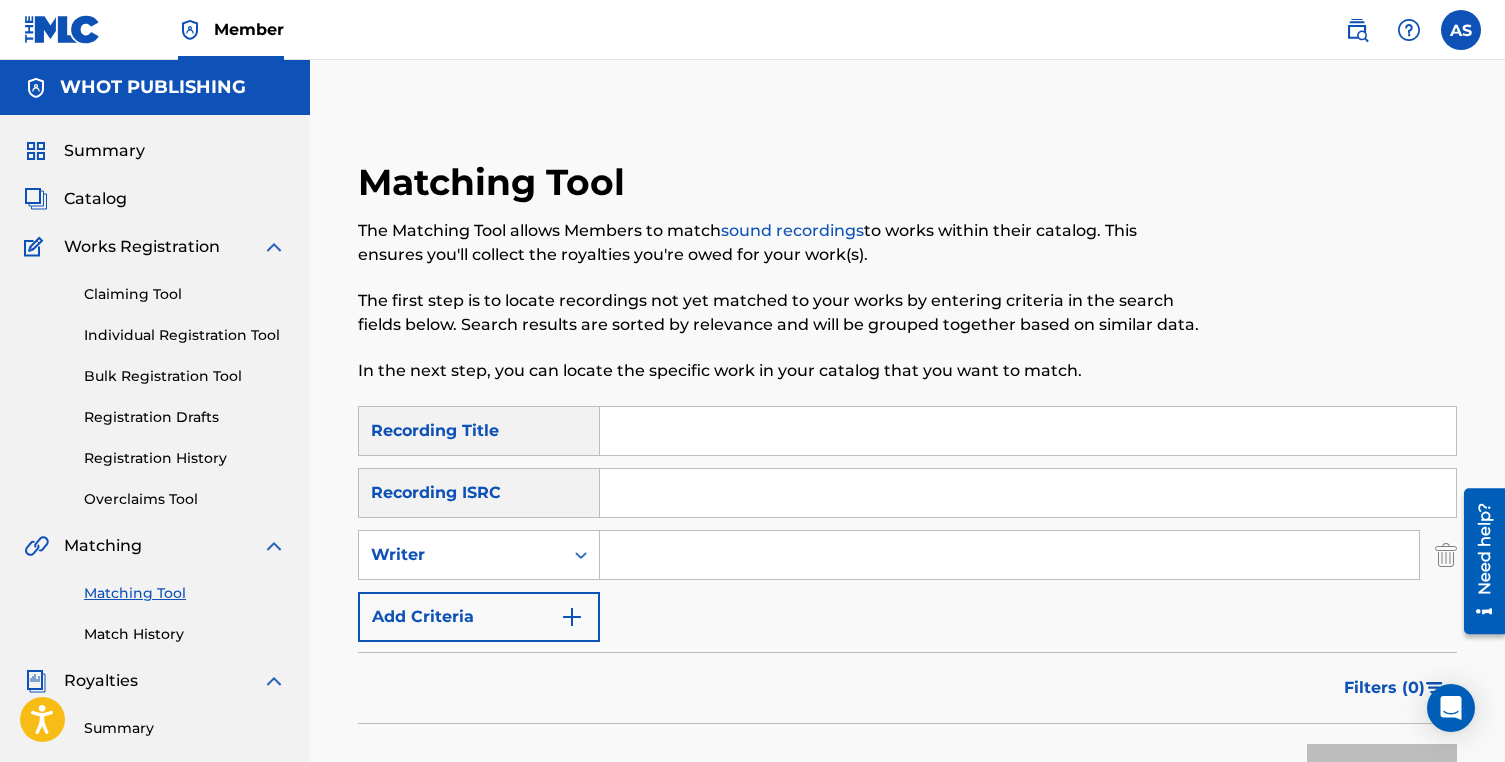 click on "Add Criteria" at bounding box center [479, 617] 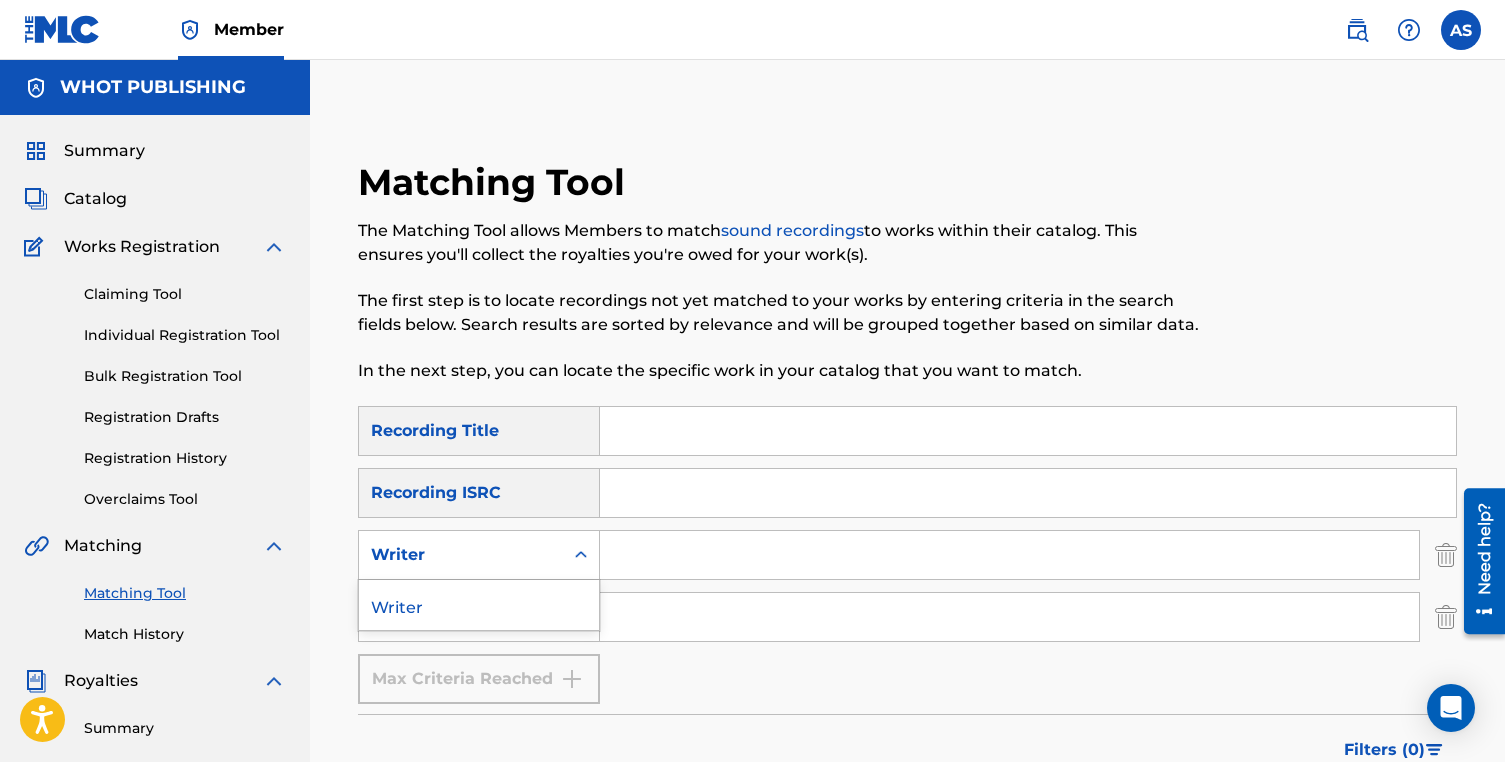 click on "Writer" at bounding box center [461, 555] 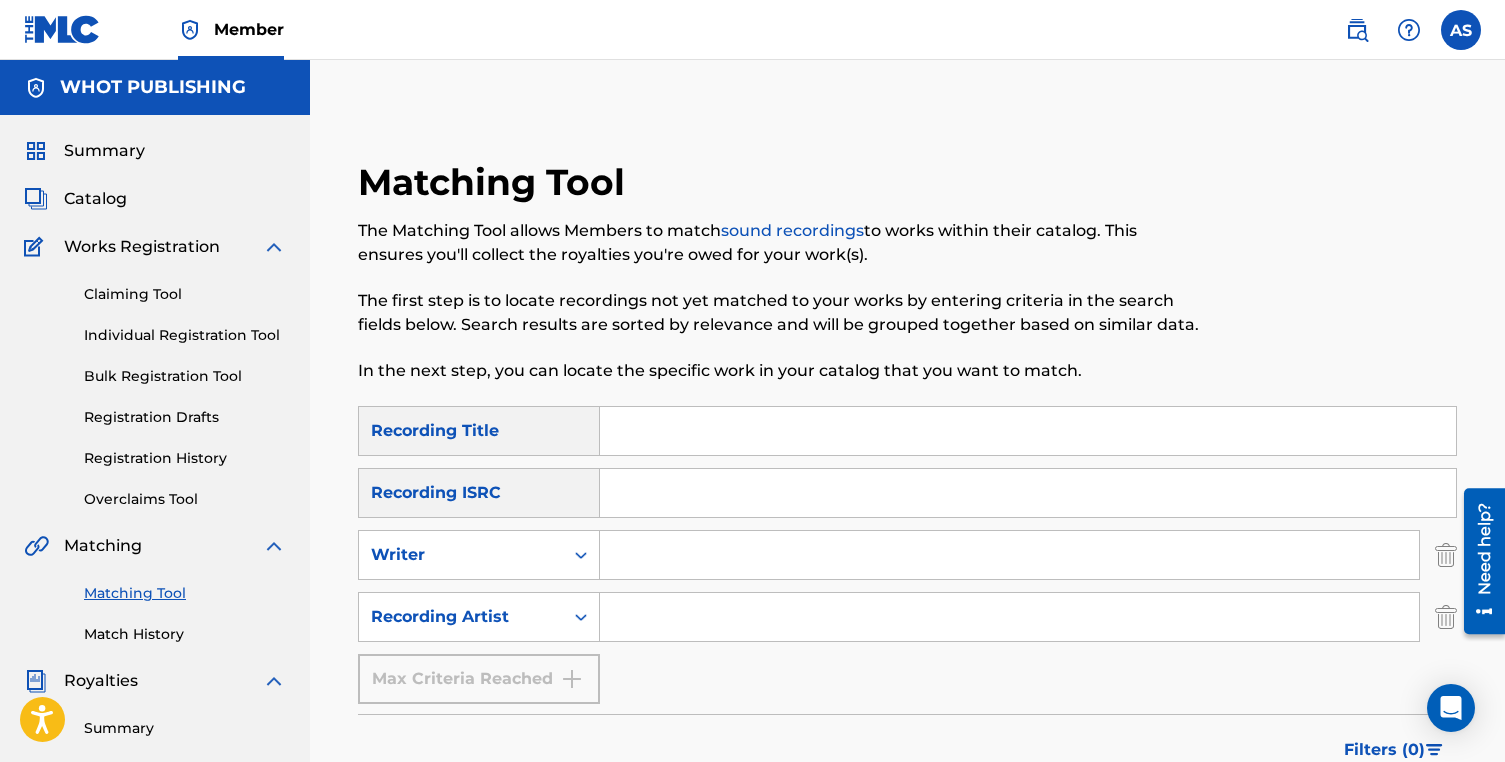 click at bounding box center [1009, 555] 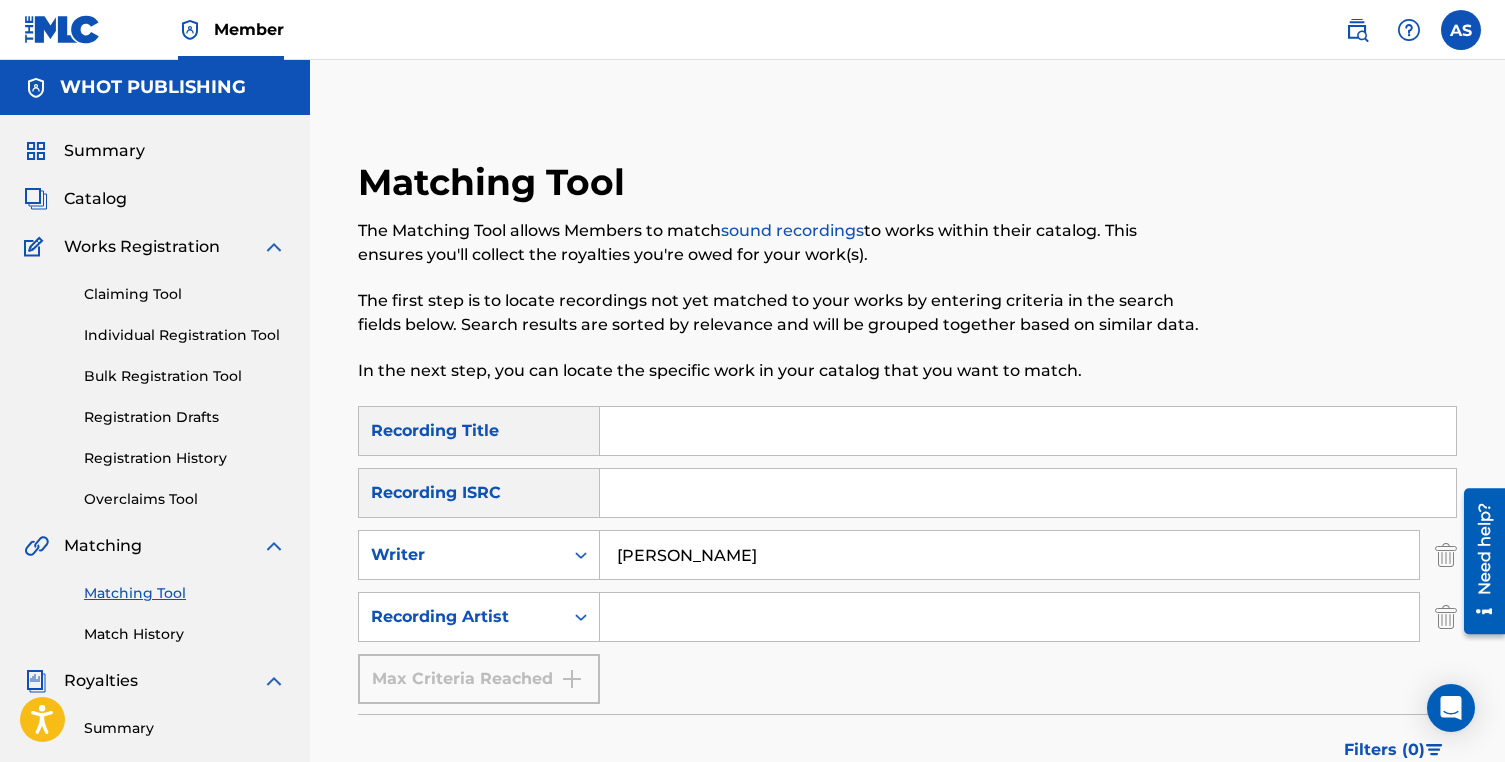 click at bounding box center [1009, 617] 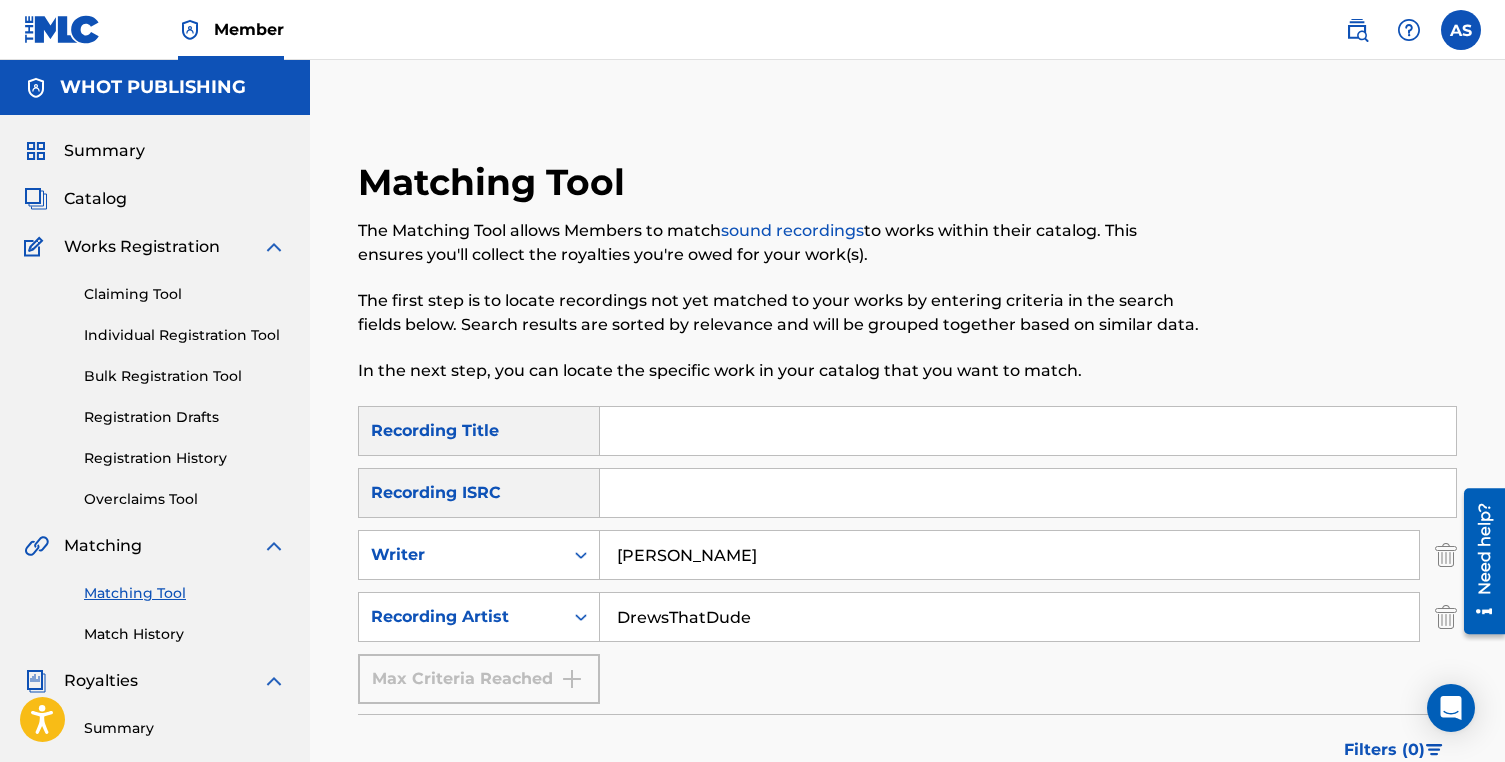 type on "DrewsThatDude" 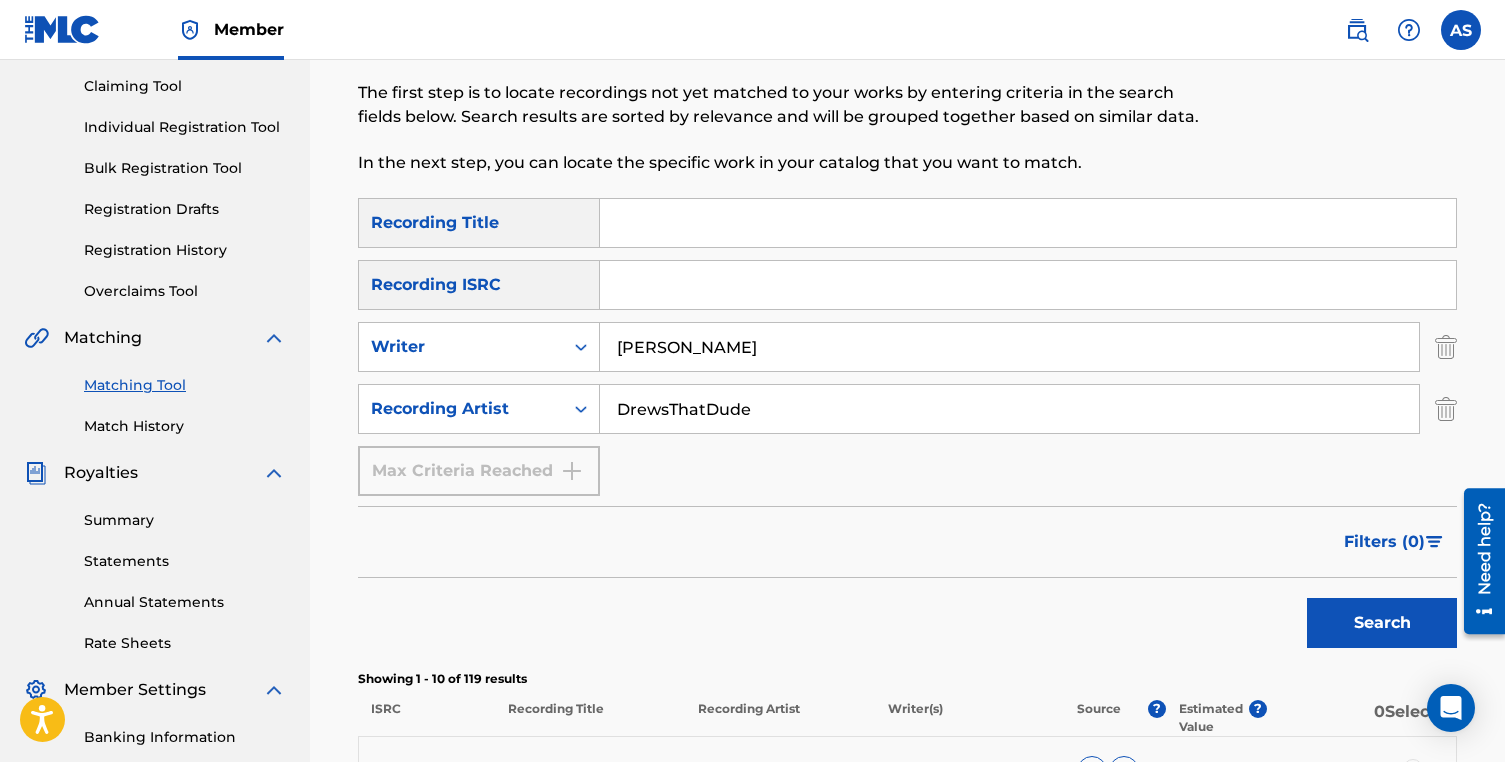 scroll, scrollTop: 247, scrollLeft: 0, axis: vertical 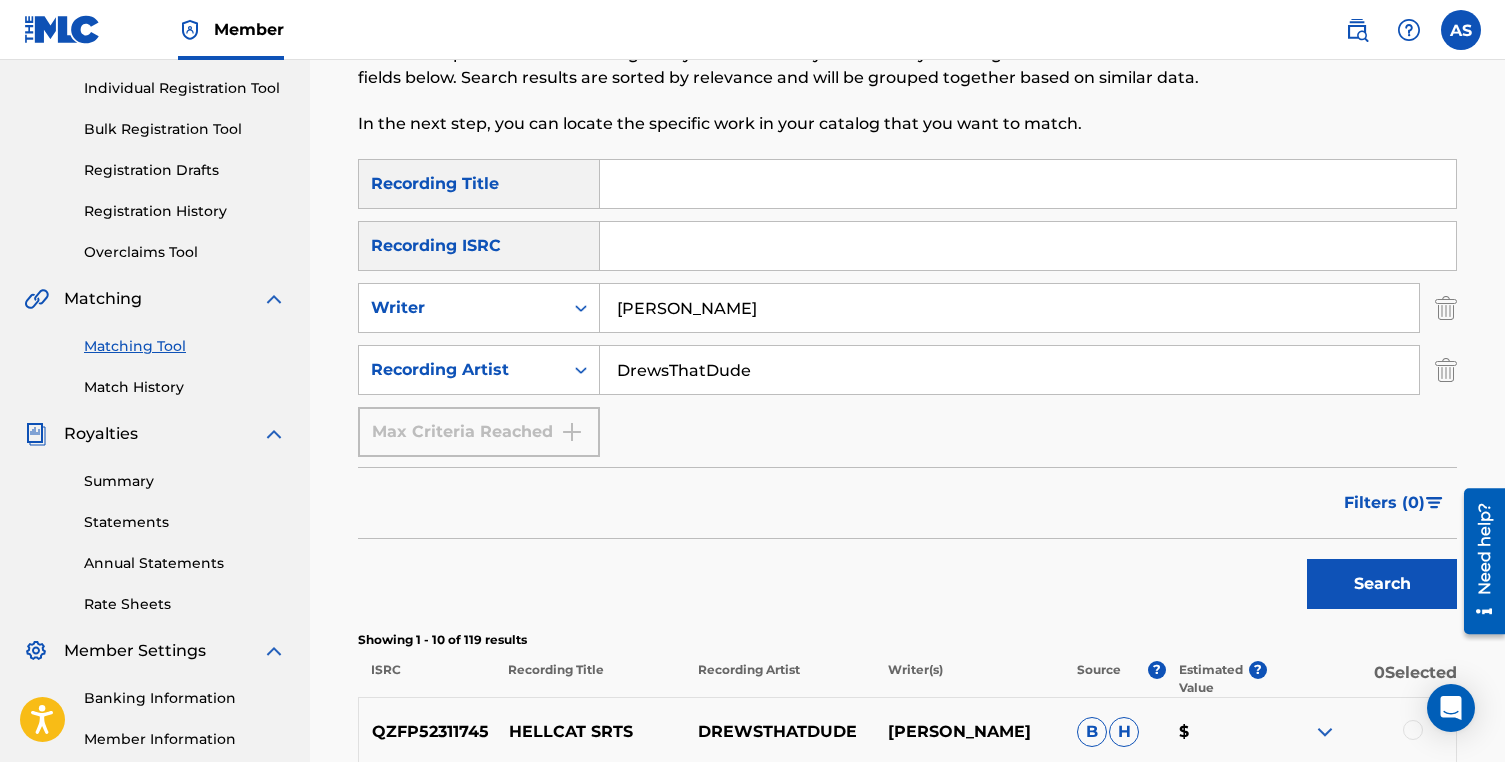 click on "Search" at bounding box center (1382, 584) 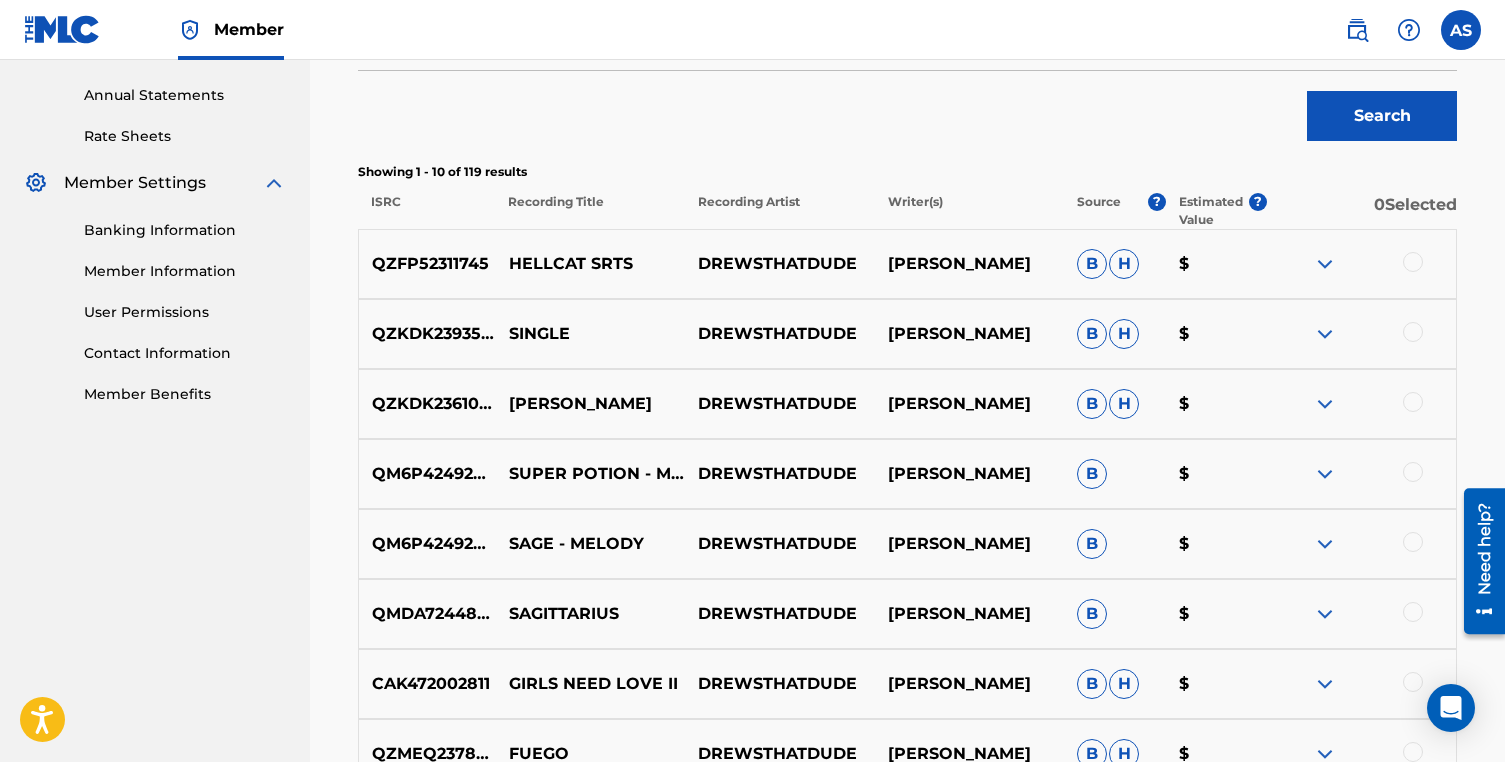 scroll, scrollTop: 720, scrollLeft: 0, axis: vertical 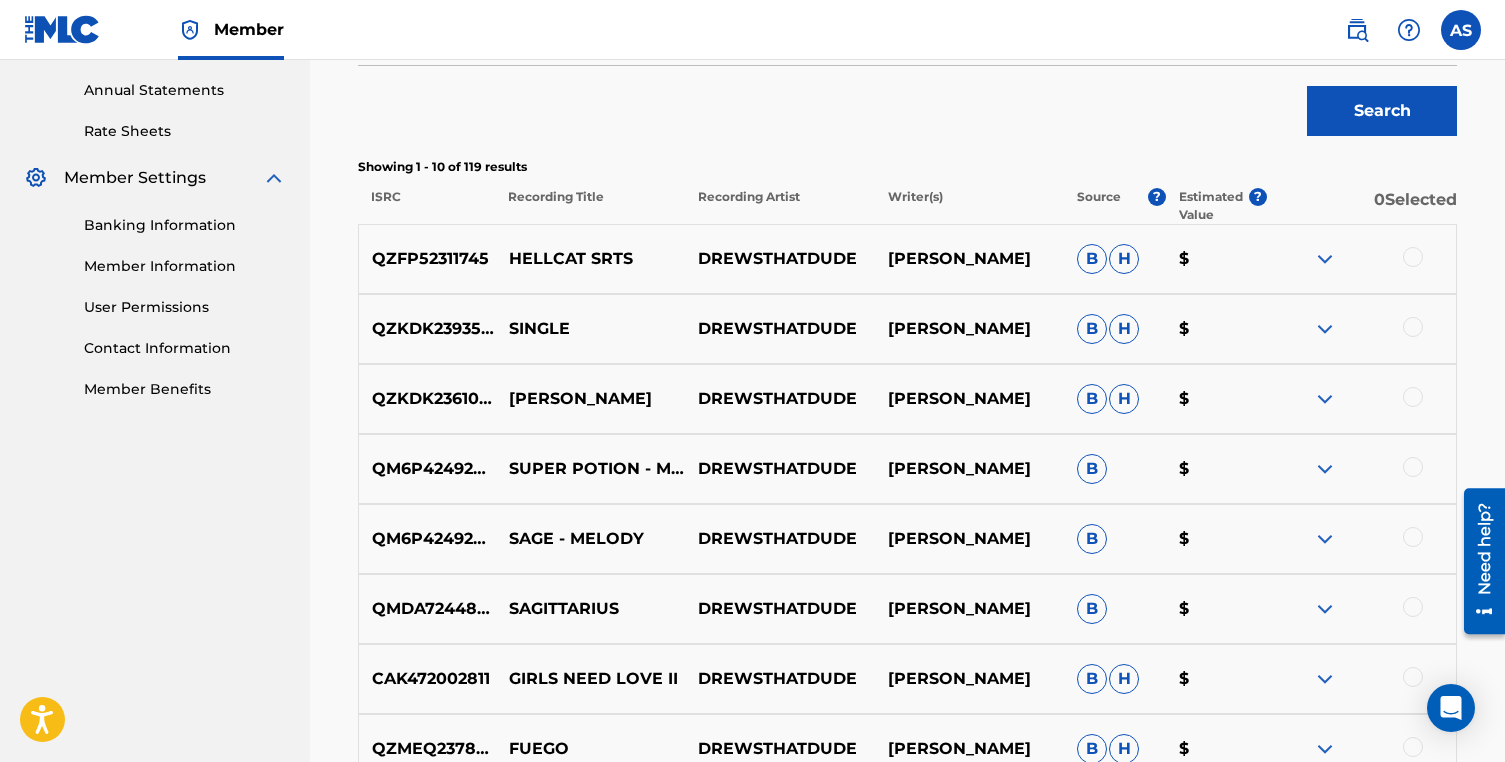 click at bounding box center (1325, 259) 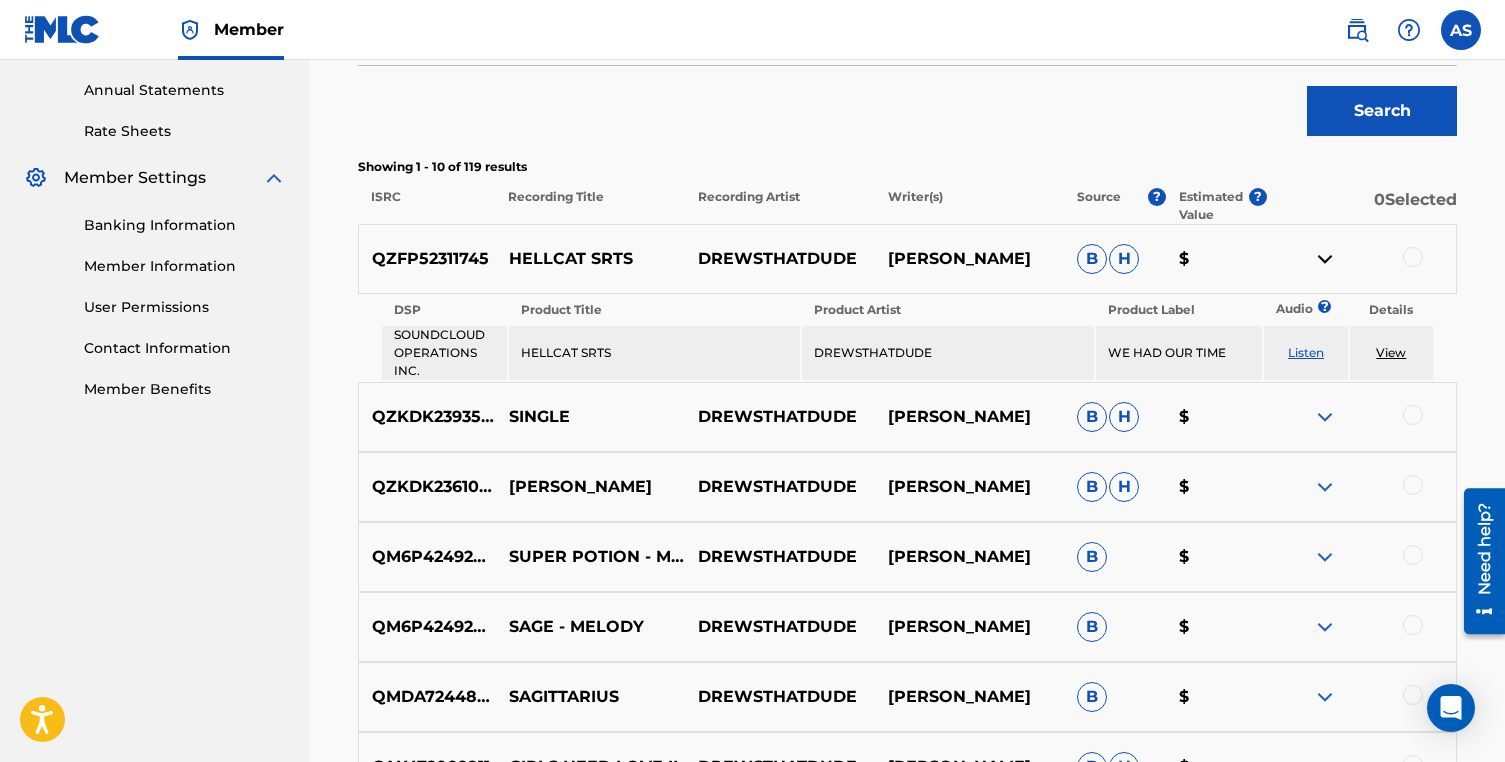 click at bounding box center (1325, 259) 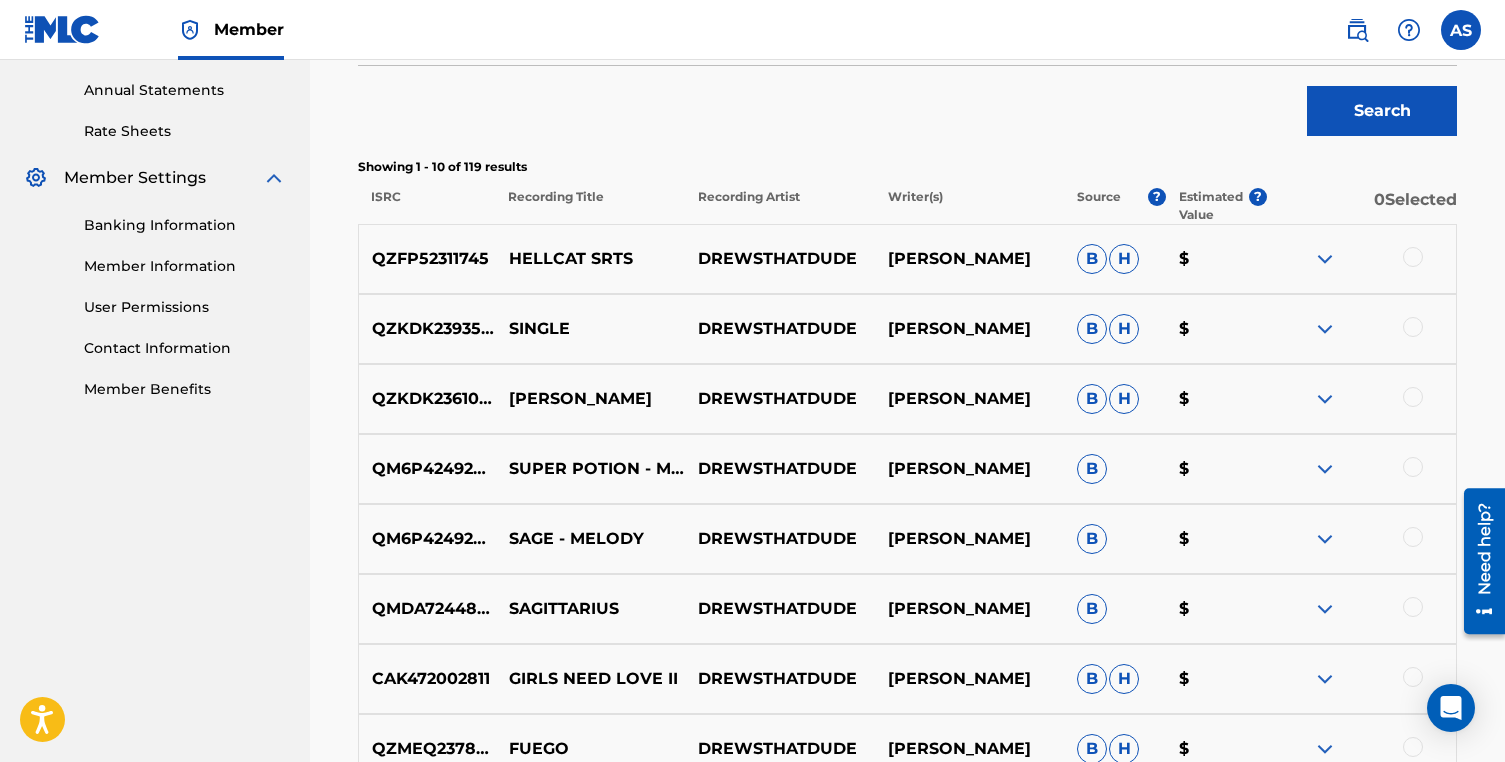 click at bounding box center (1325, 259) 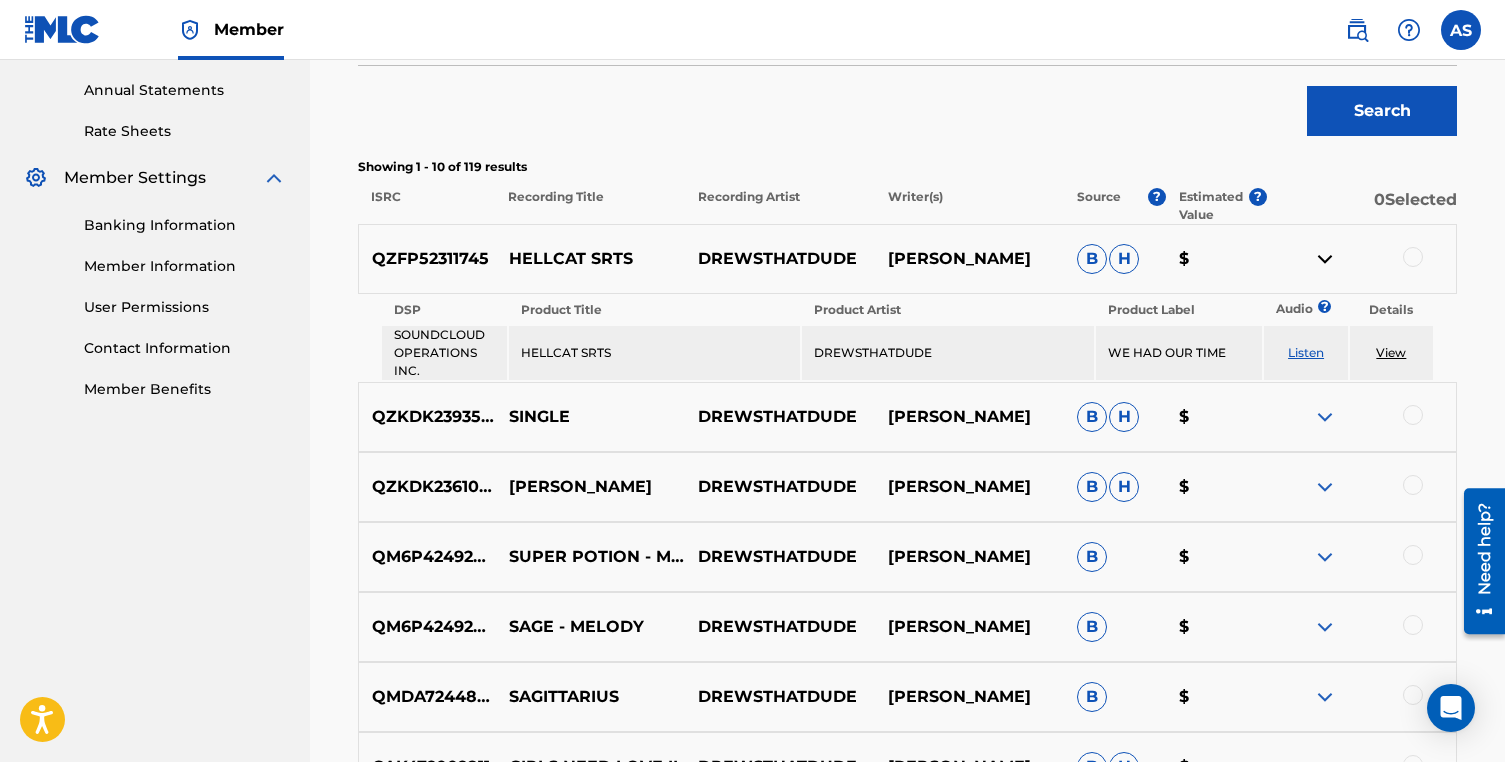 click at bounding box center [1325, 259] 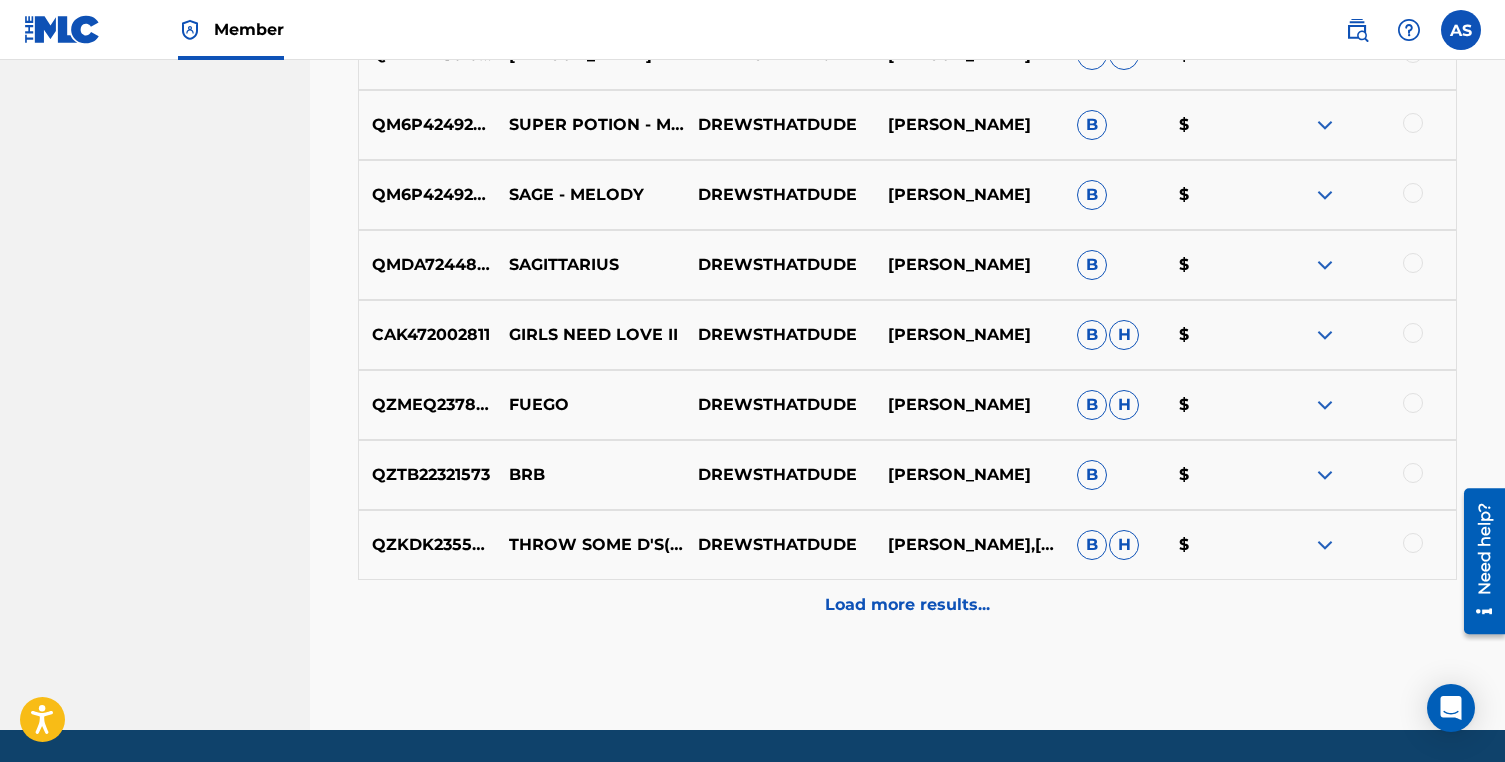 scroll, scrollTop: 1128, scrollLeft: 0, axis: vertical 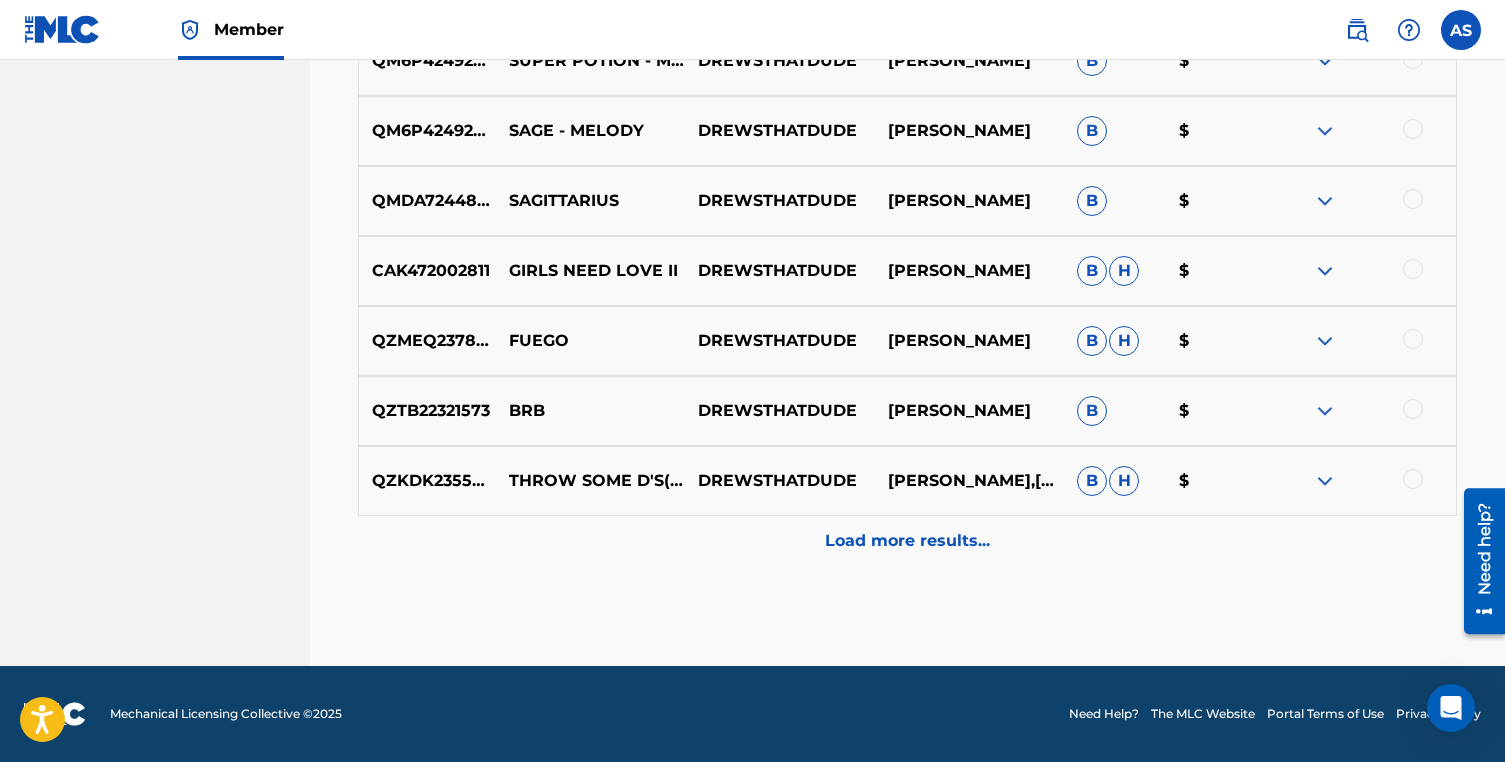 click on "Load more results..." at bounding box center (907, 541) 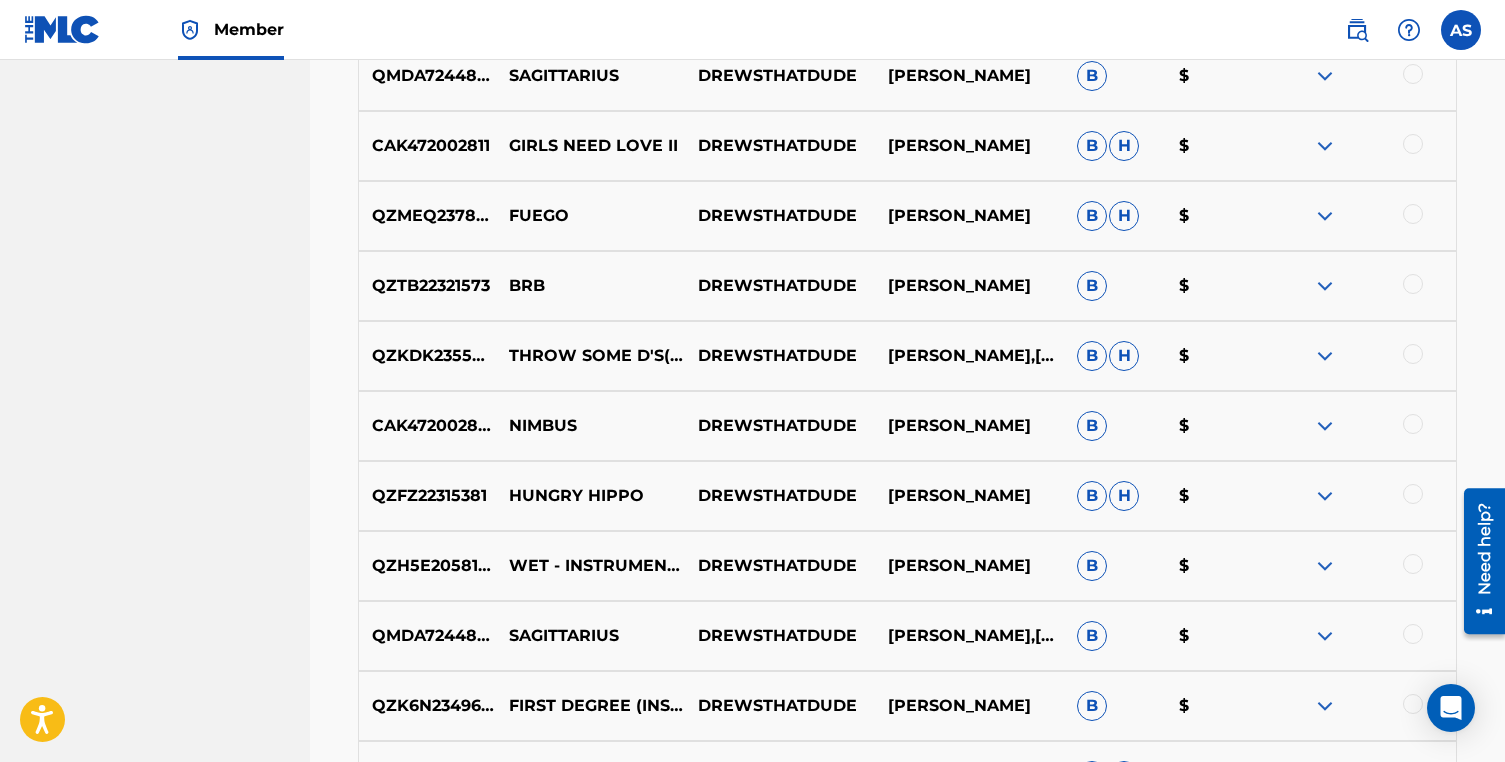 scroll, scrollTop: 1254, scrollLeft: 0, axis: vertical 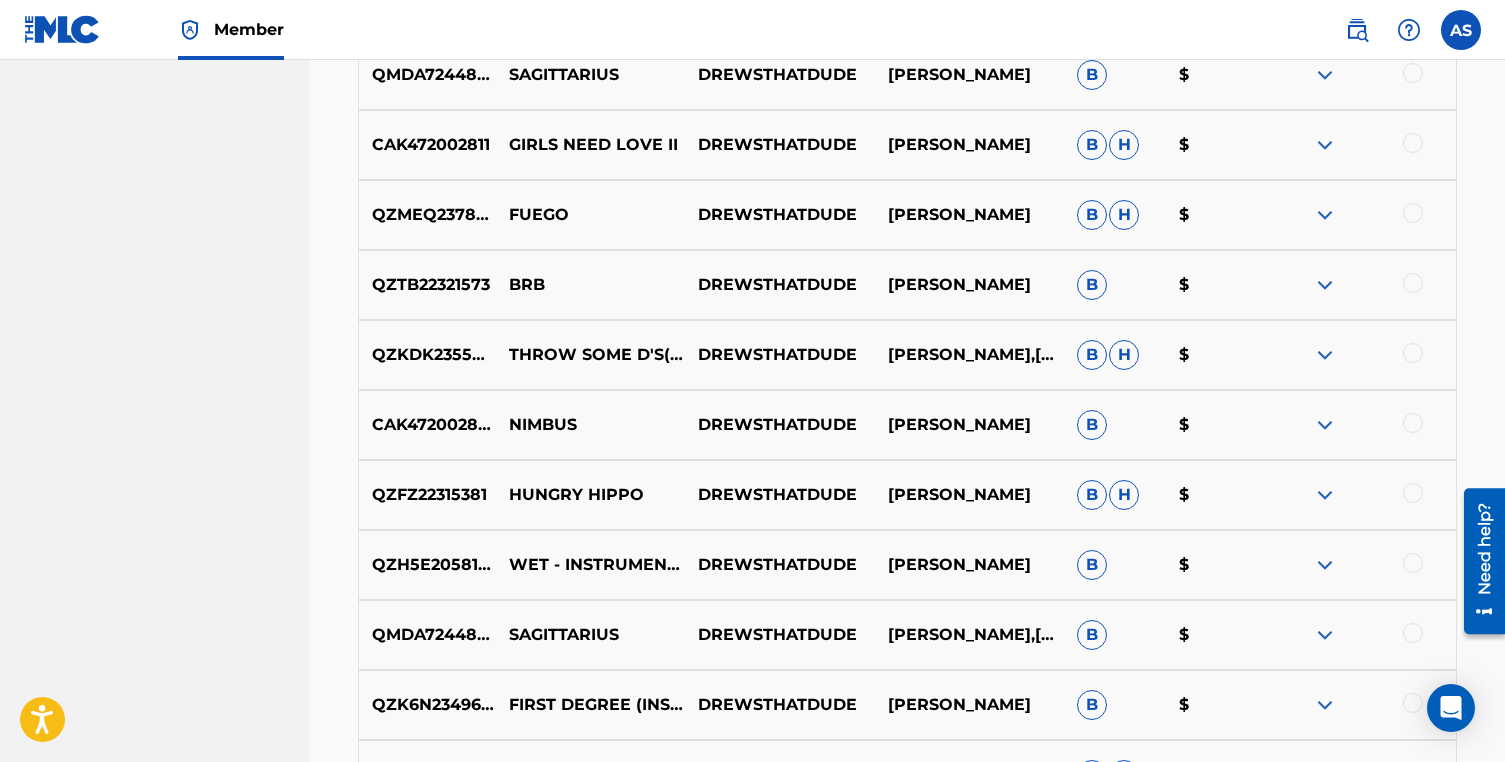 click on "THROW SOME D'S(REMIX)(INSTRUMENTAL)" at bounding box center (590, 355) 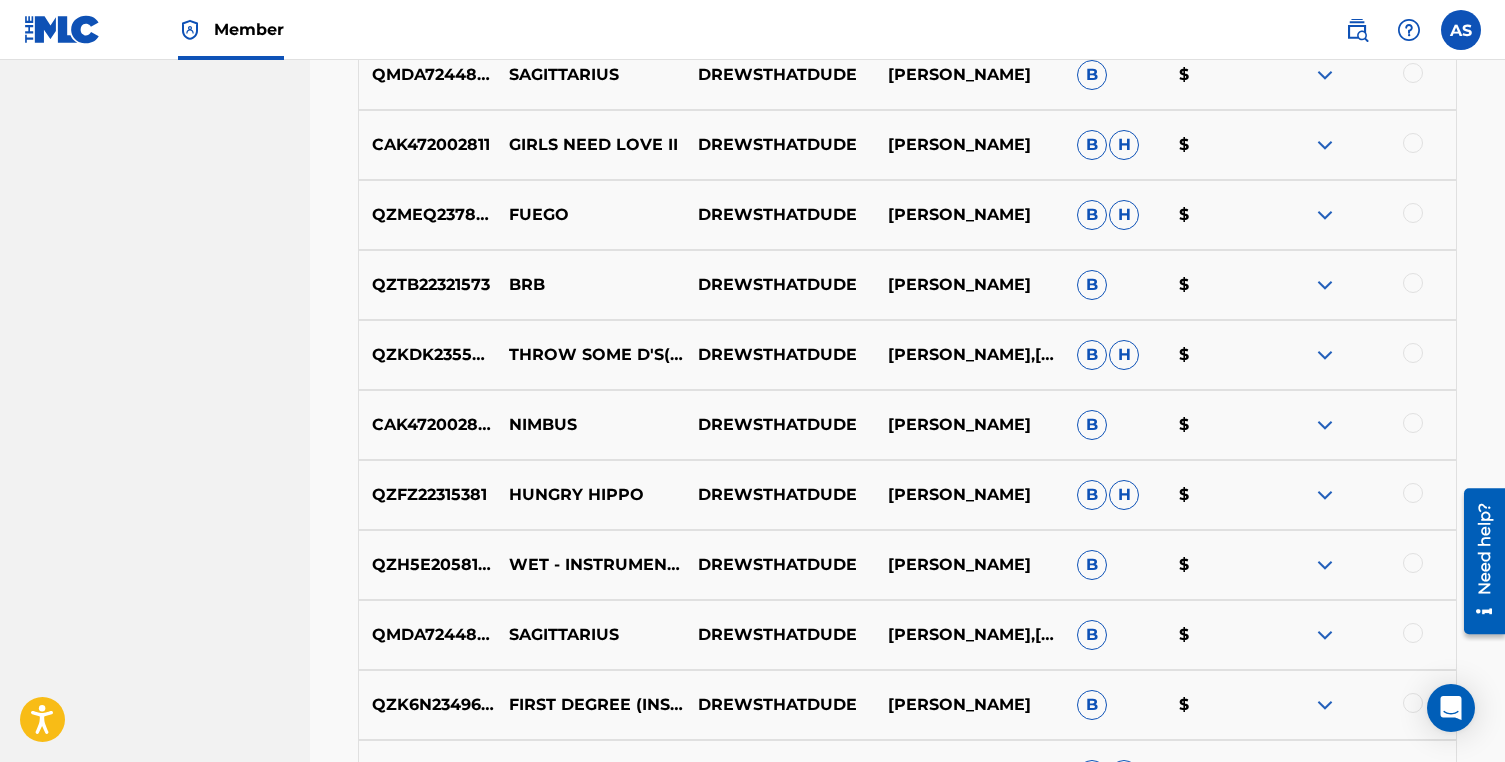 click at bounding box center [1325, 355] 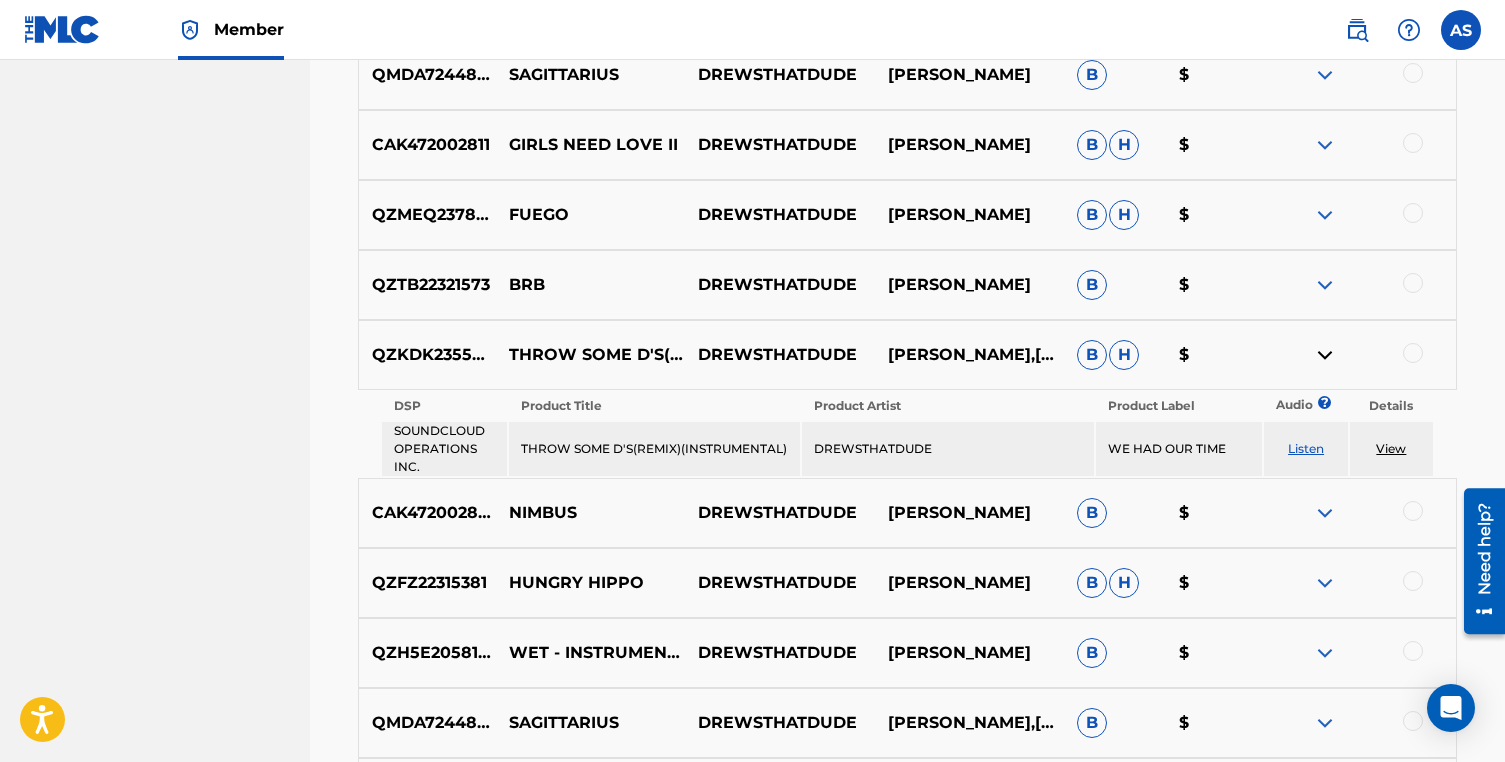 click at bounding box center (1325, 355) 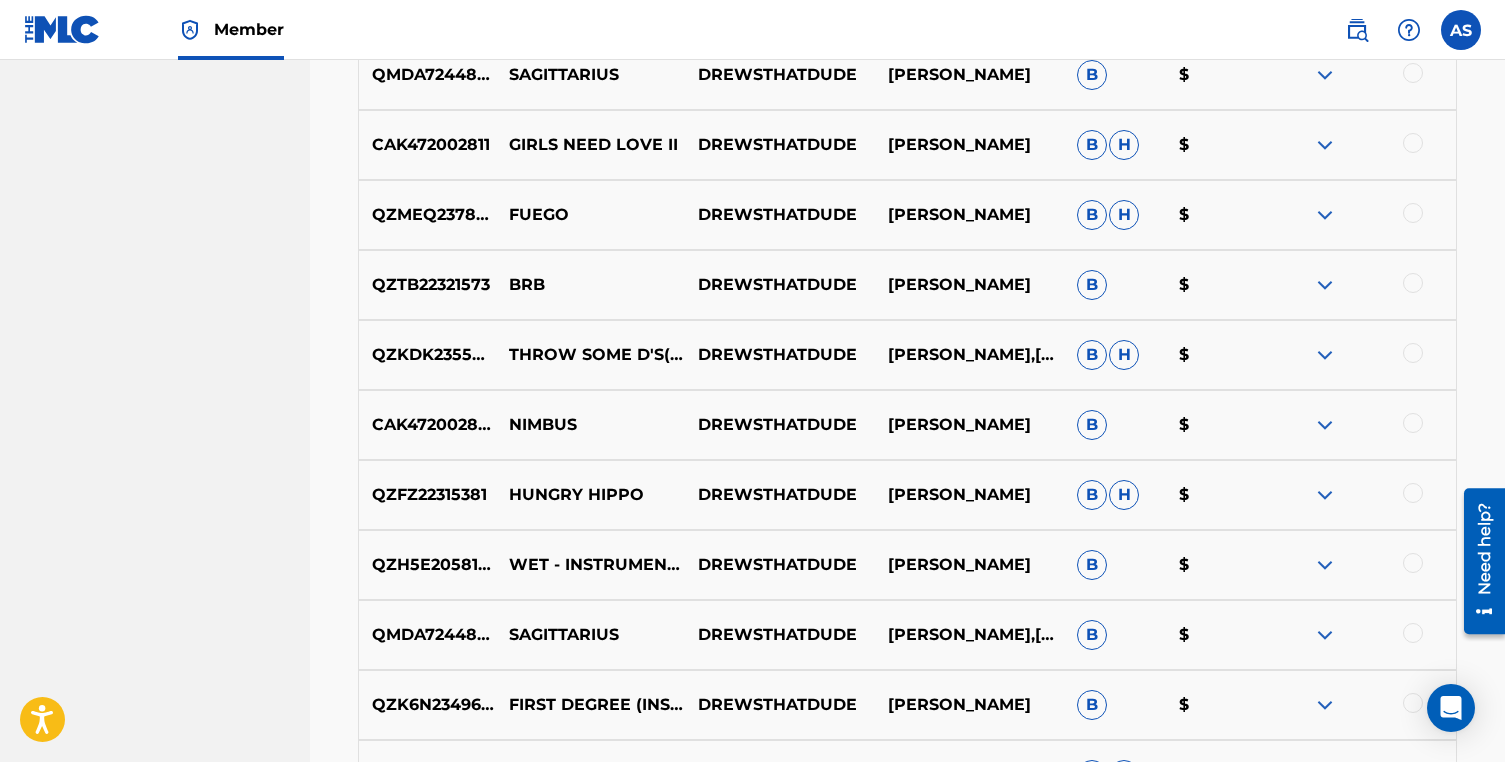 click at bounding box center (1325, 355) 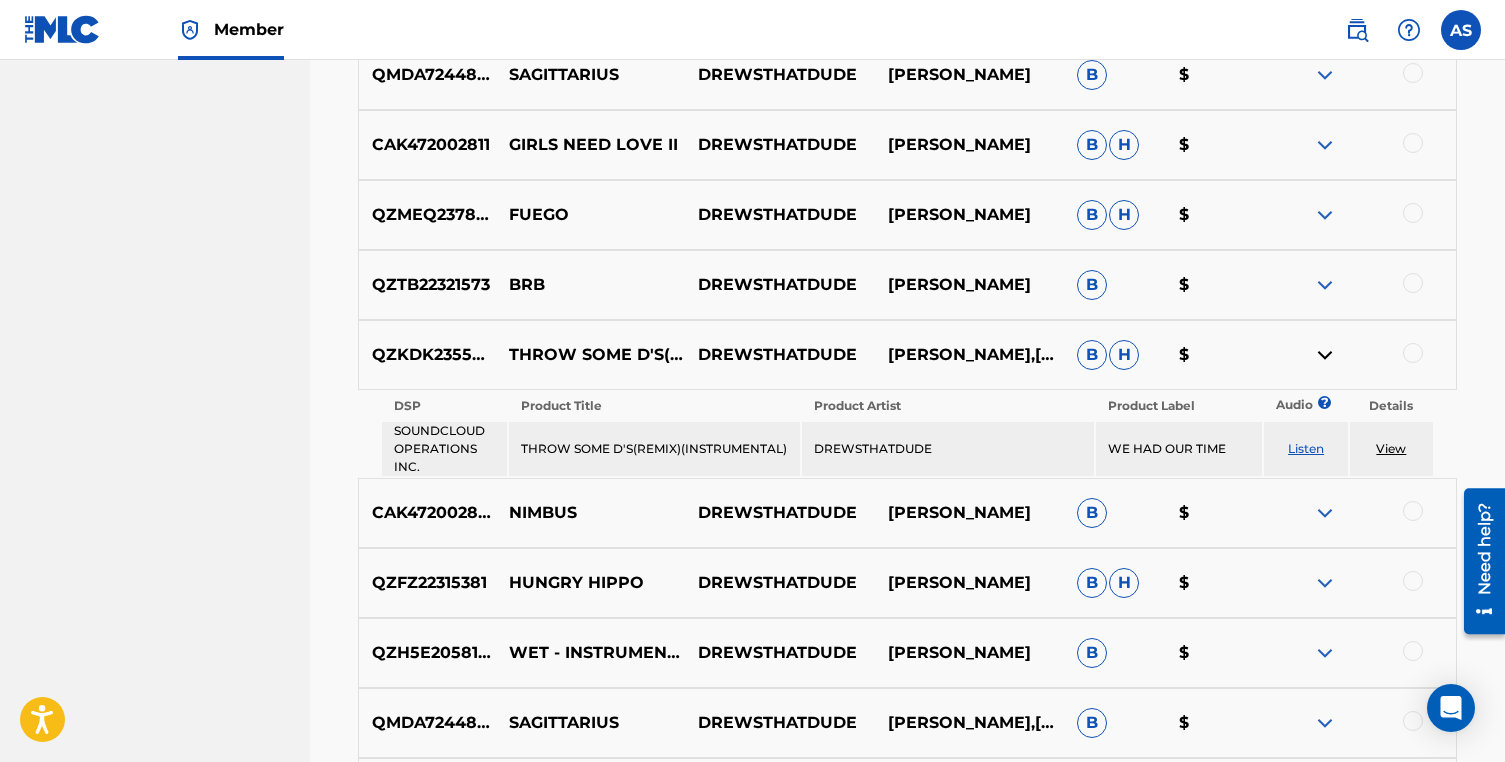click at bounding box center [1325, 355] 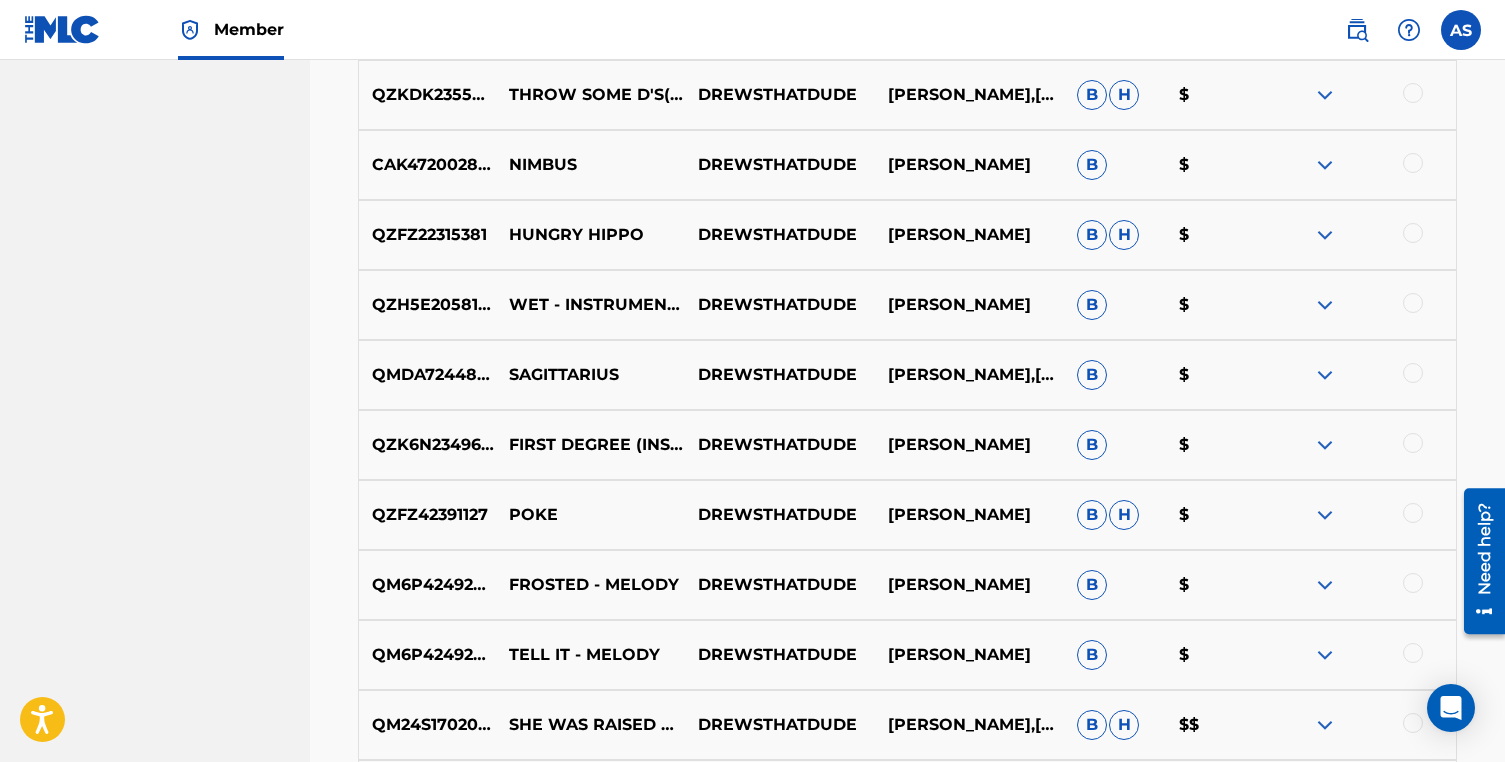 scroll, scrollTop: 1828, scrollLeft: 0, axis: vertical 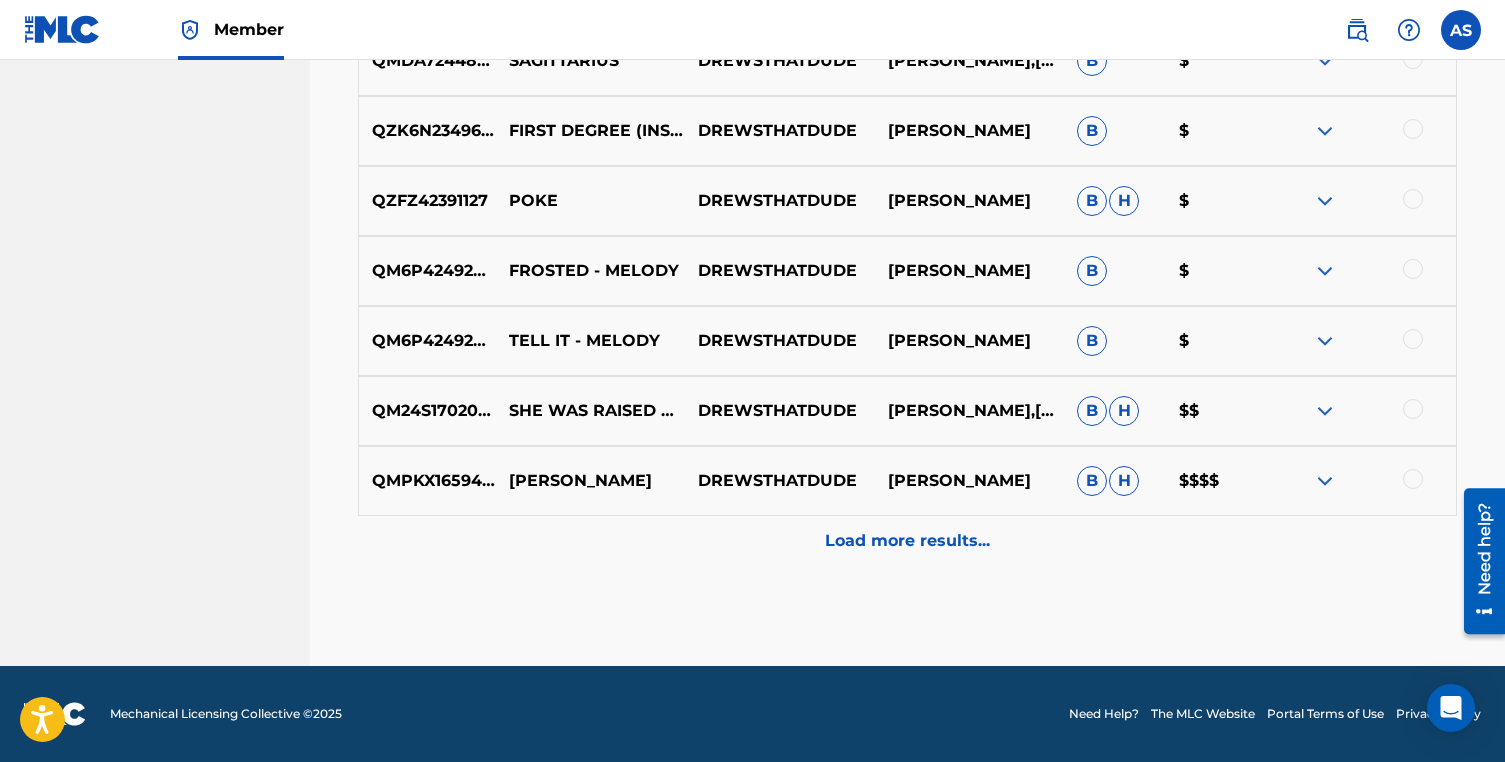 click on "Load more results..." at bounding box center [907, 541] 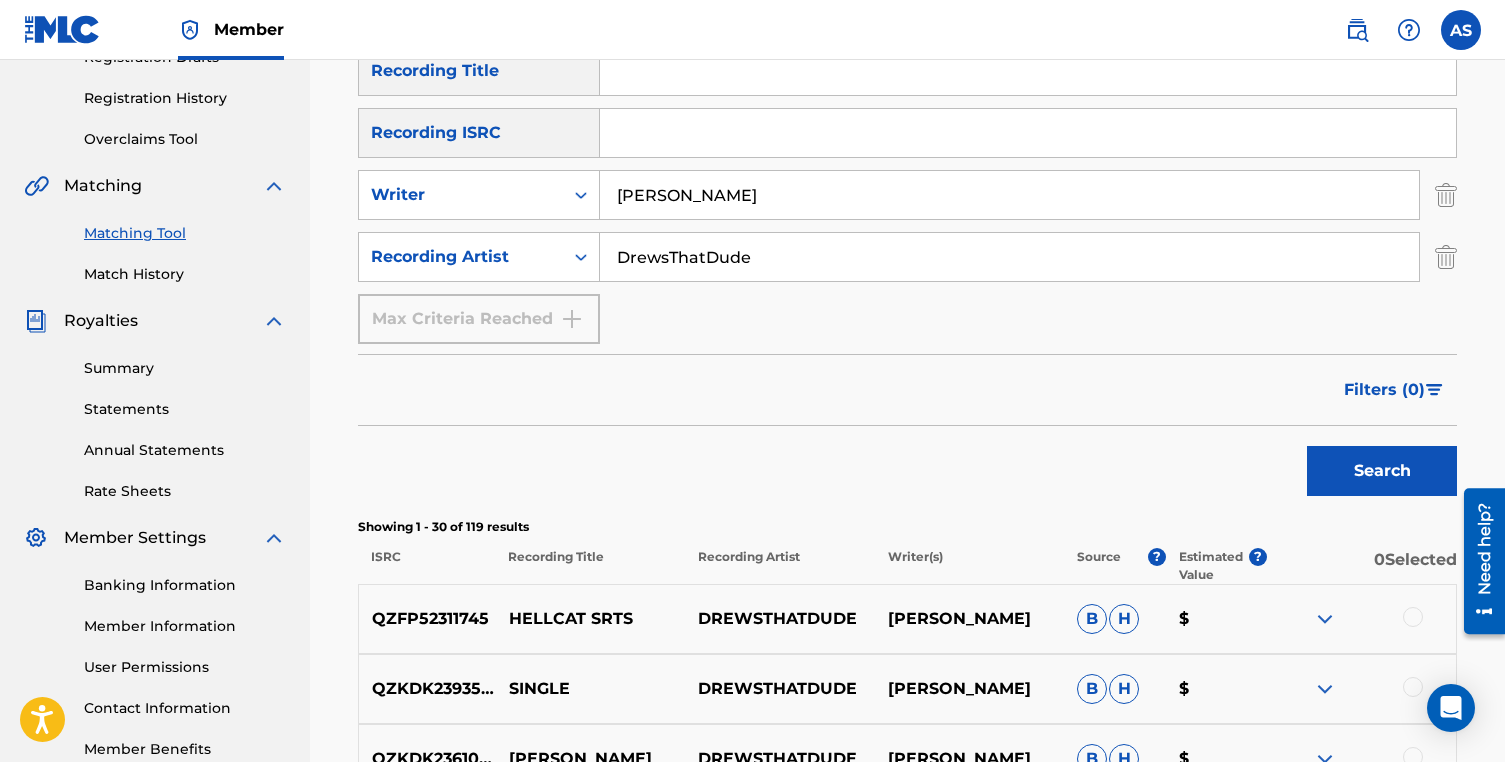 scroll, scrollTop: 372, scrollLeft: 0, axis: vertical 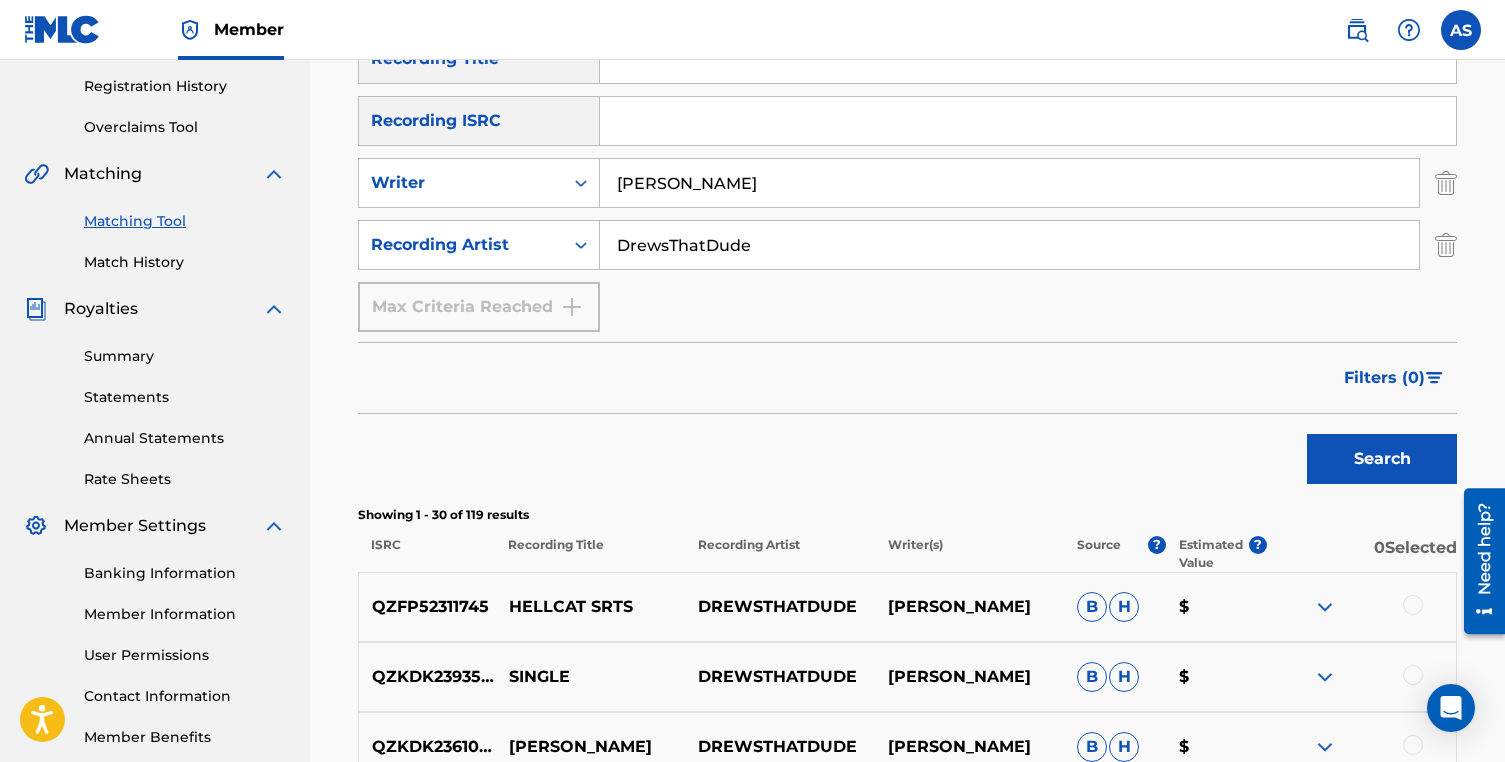 click on "Estimated Value" at bounding box center [1214, 554] 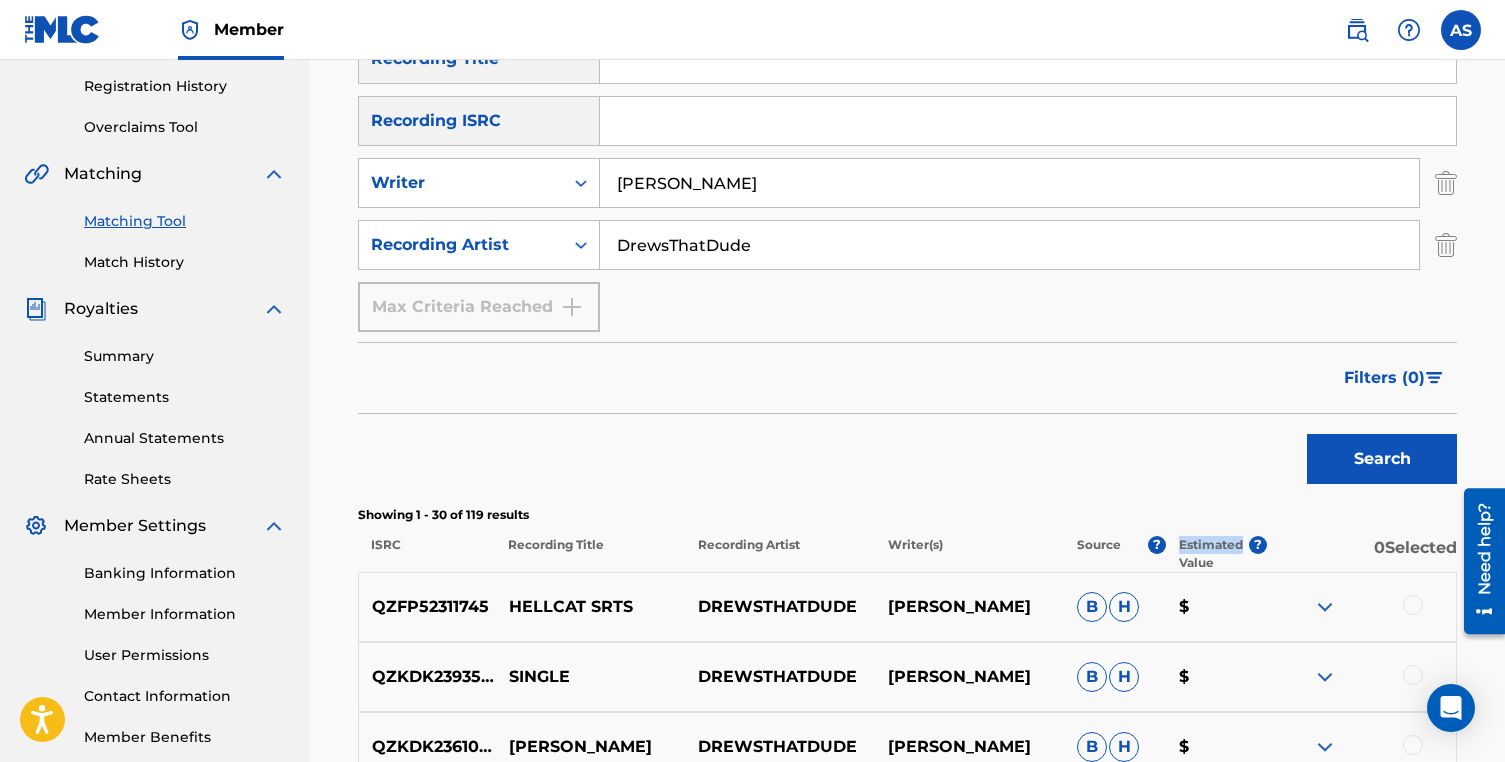 click on "Estimated Value" at bounding box center (1214, 554) 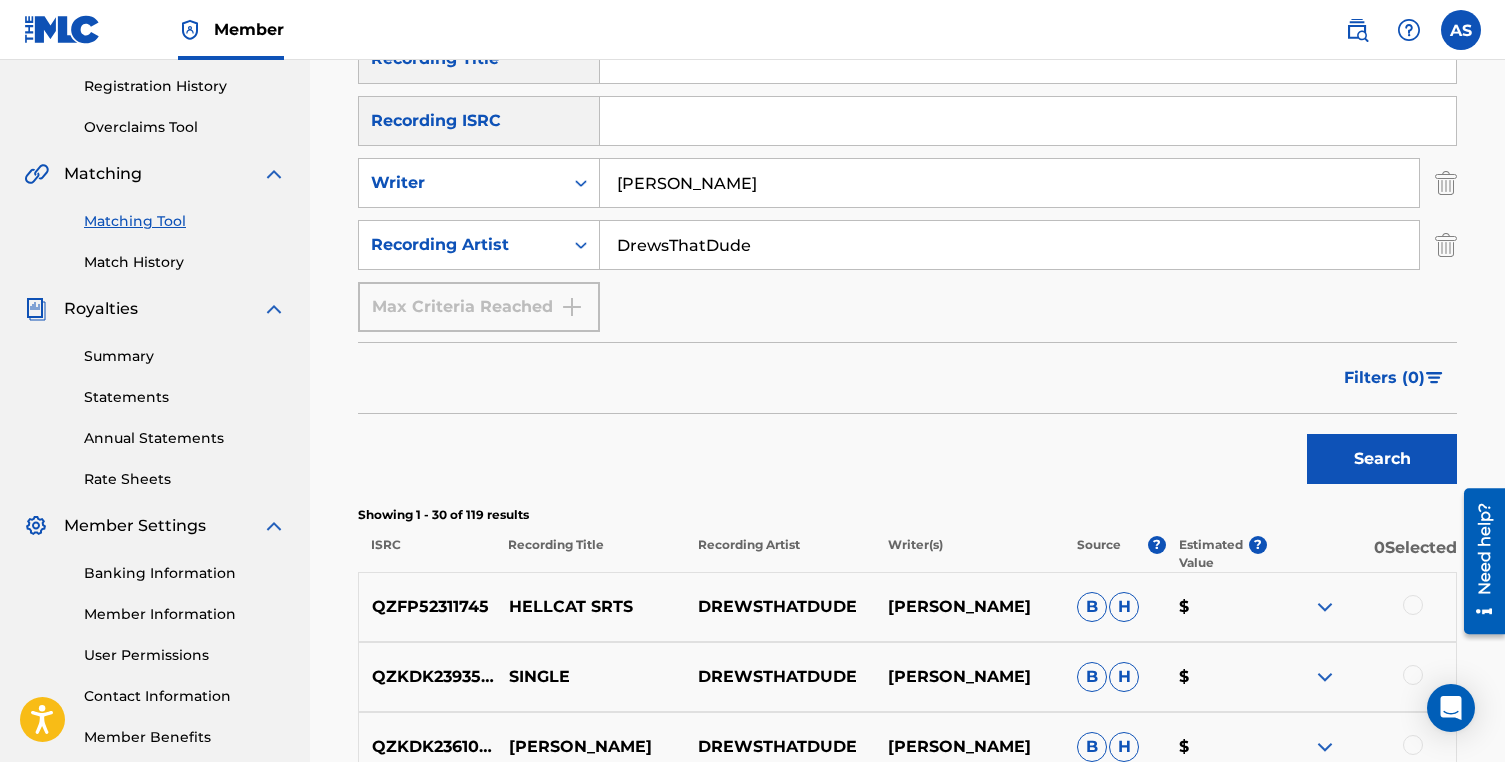 click on "Estimated Value" at bounding box center (1214, 554) 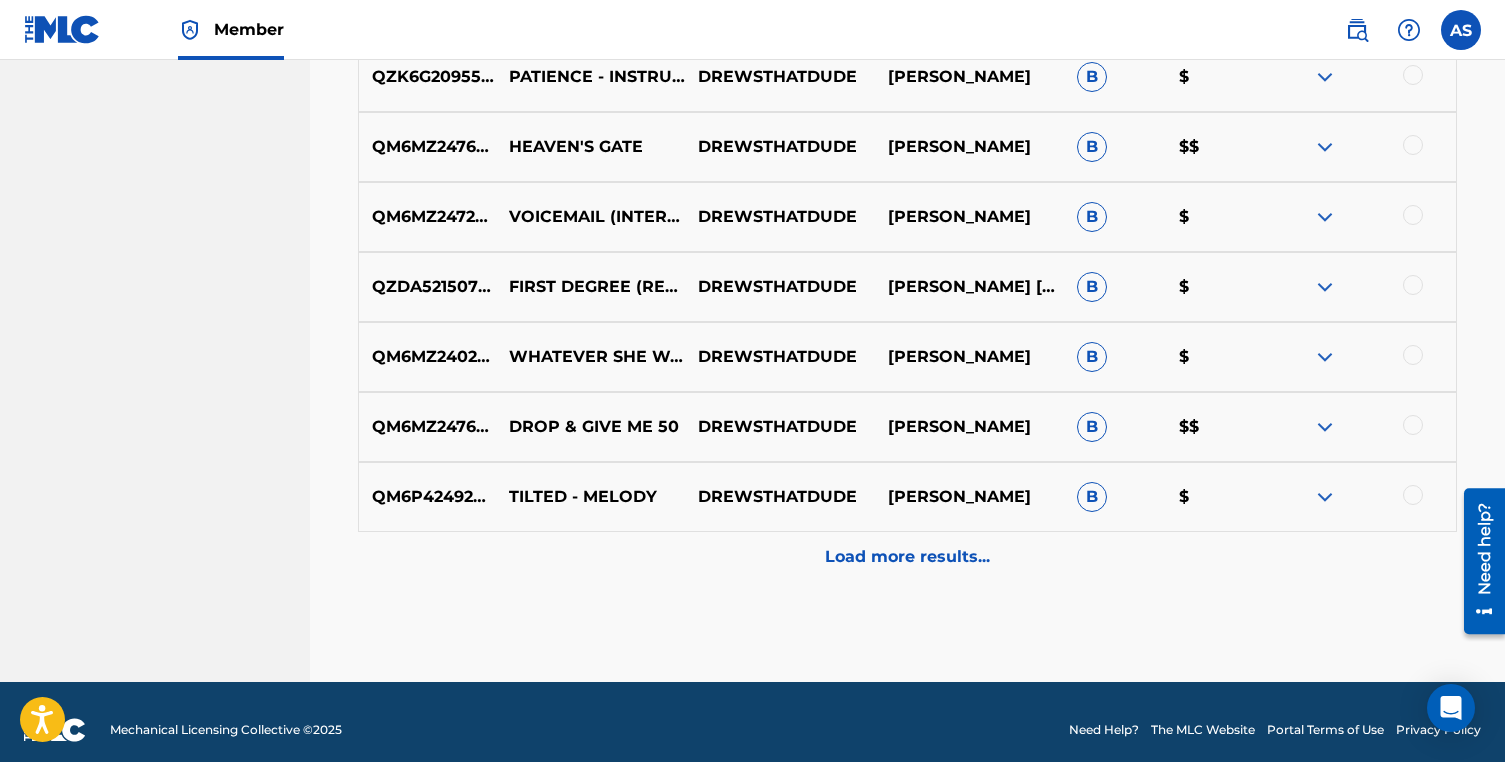 scroll, scrollTop: 2528, scrollLeft: 0, axis: vertical 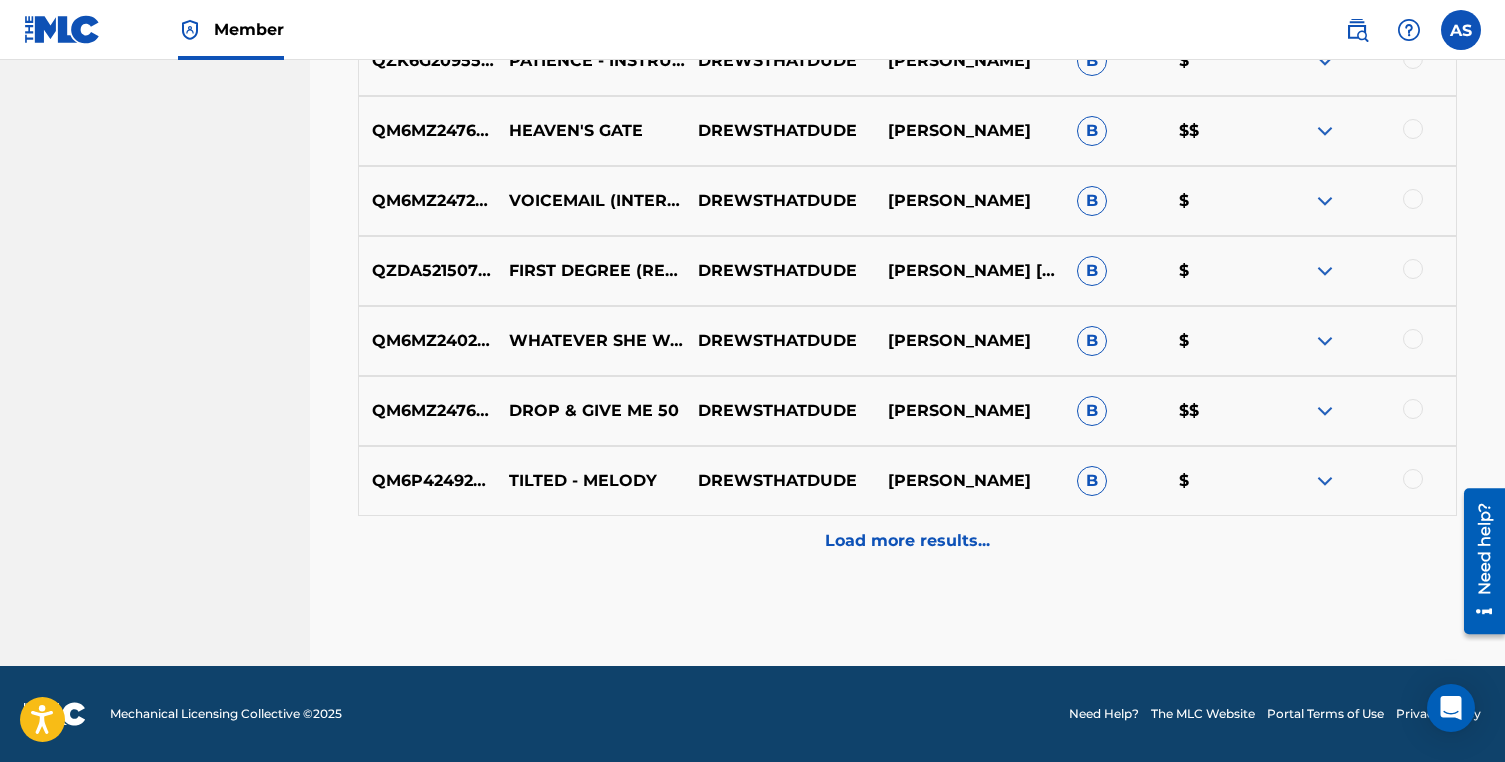 click on "Load more results..." at bounding box center (907, 541) 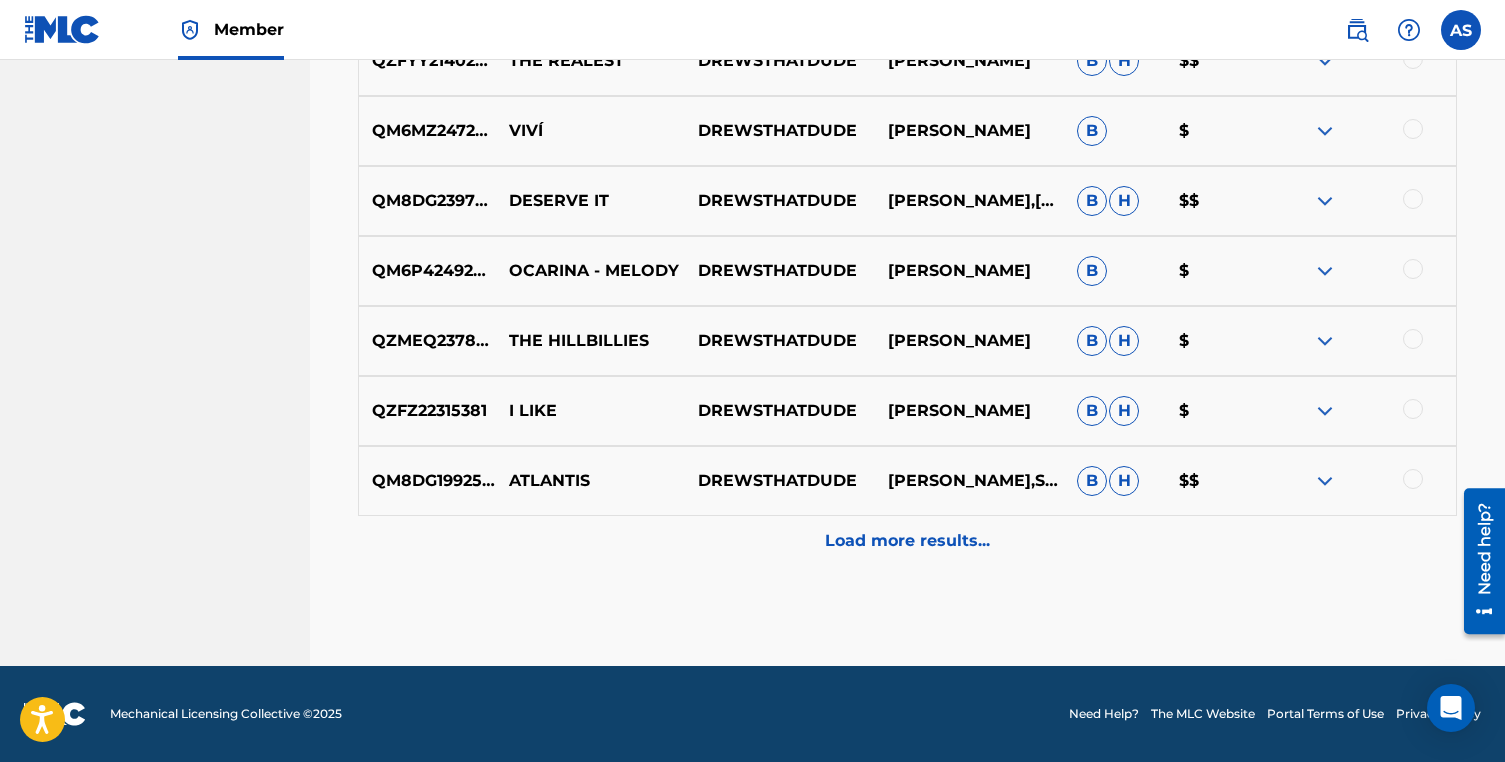 click on "Load more results..." at bounding box center (907, 541) 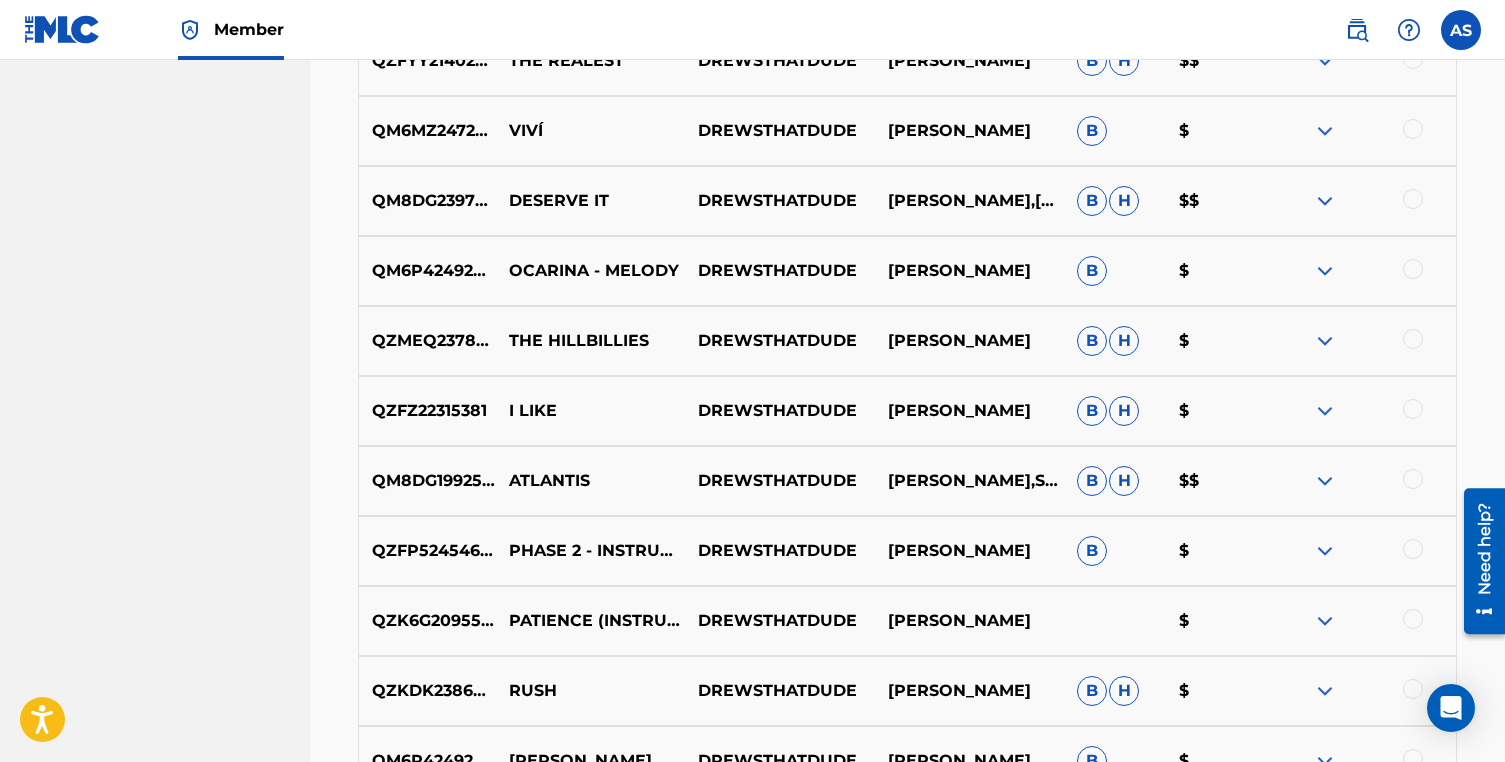 scroll, scrollTop: 3928, scrollLeft: 0, axis: vertical 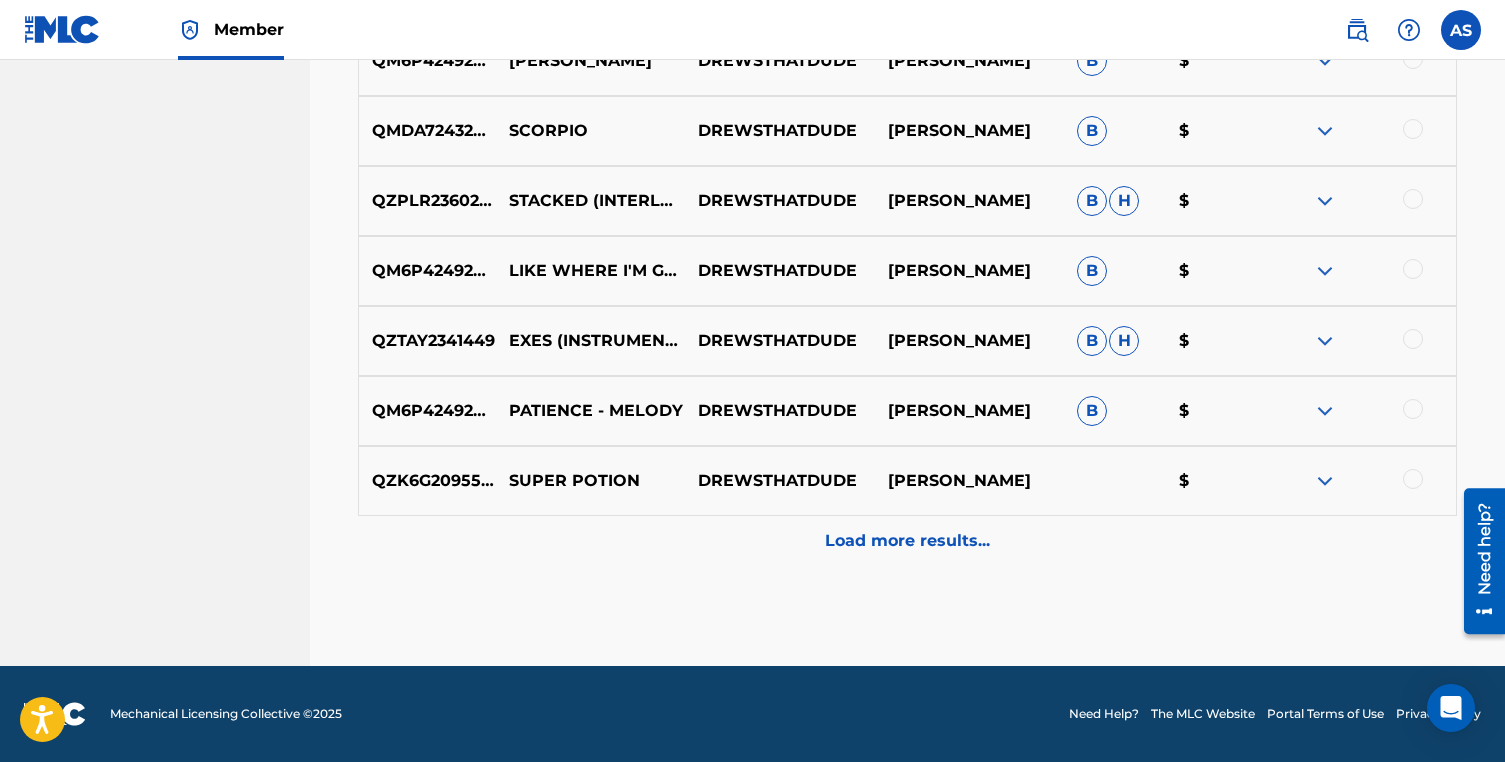 click on "Load more results..." at bounding box center (907, 541) 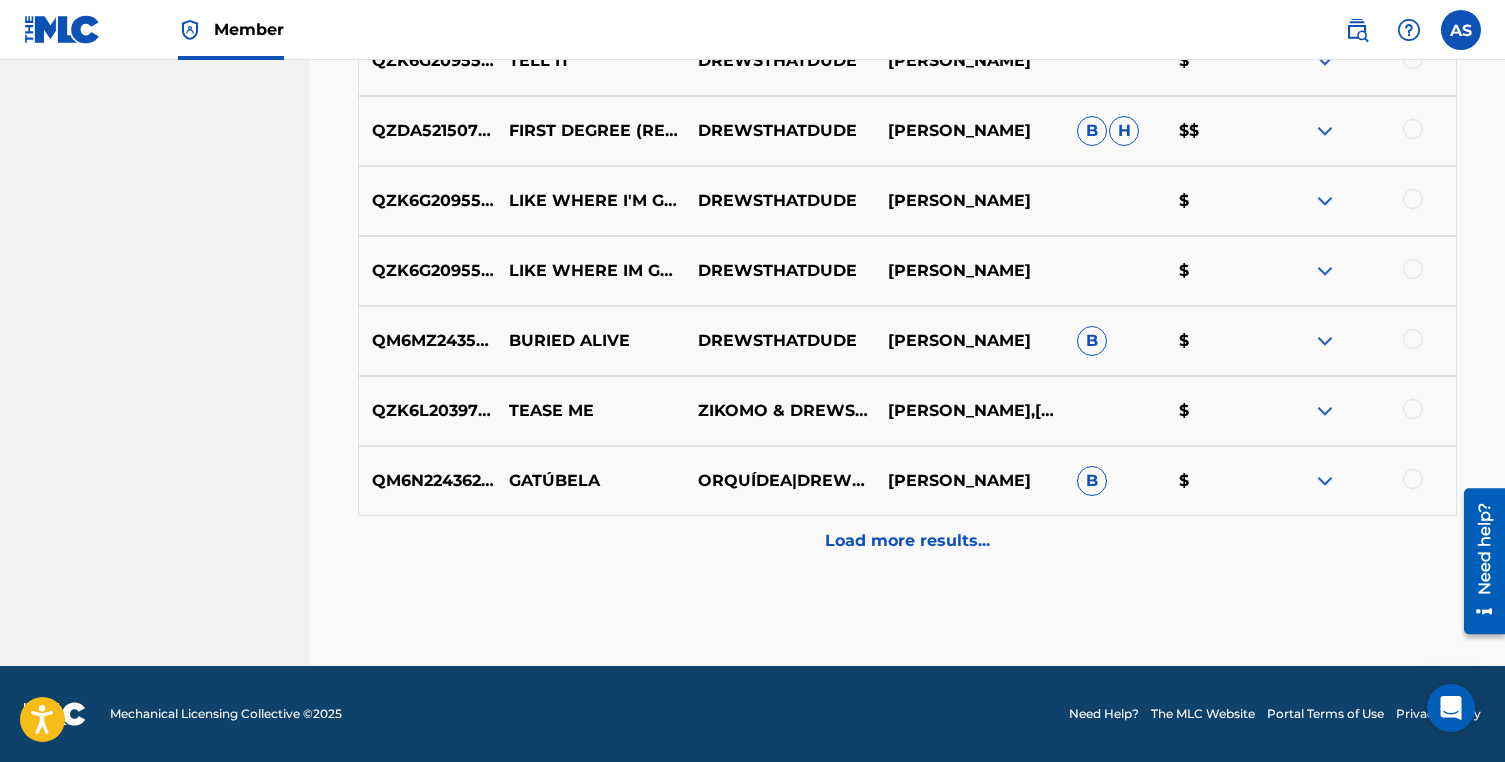 click on "Load more results..." at bounding box center [907, 541] 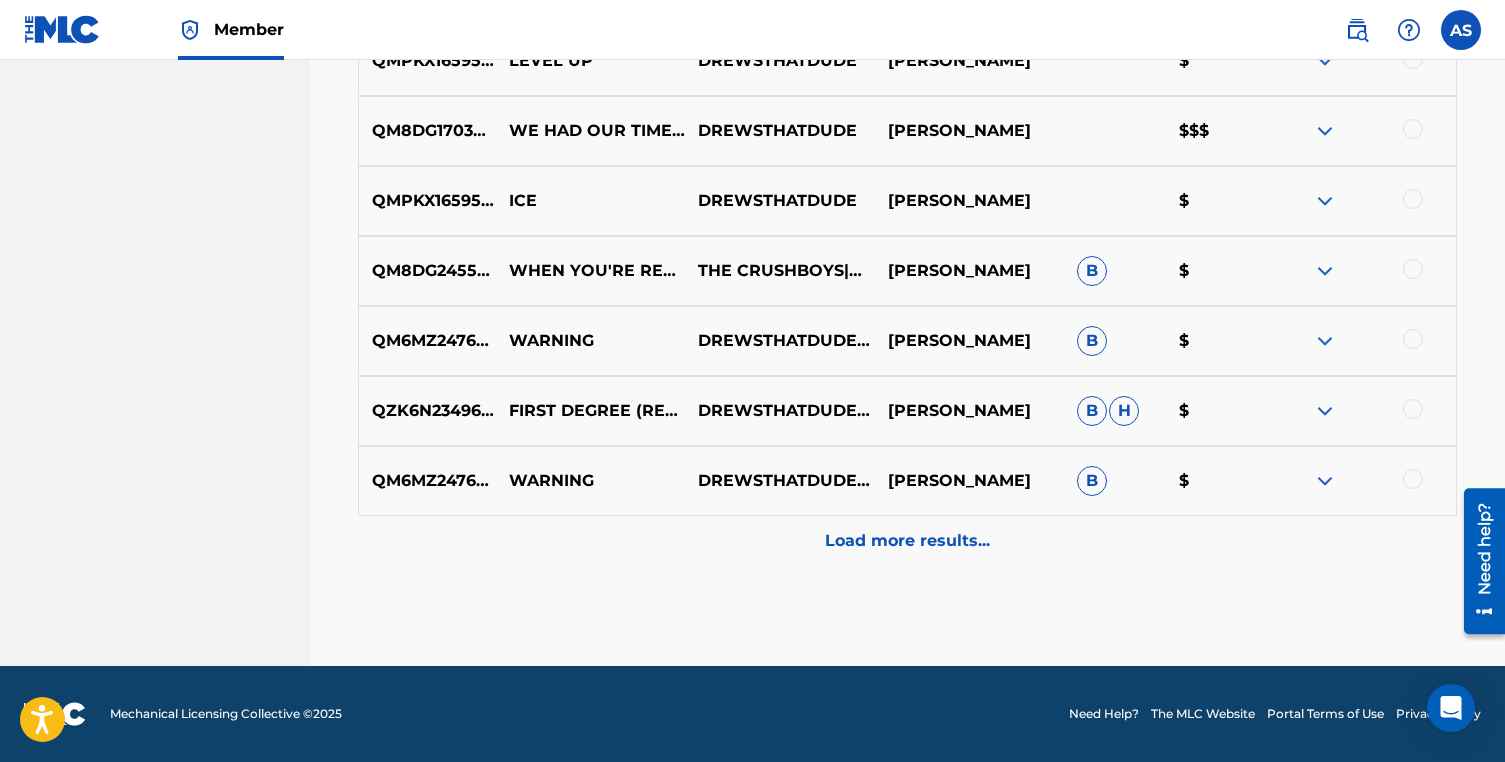 click on "Load more results..." at bounding box center (907, 541) 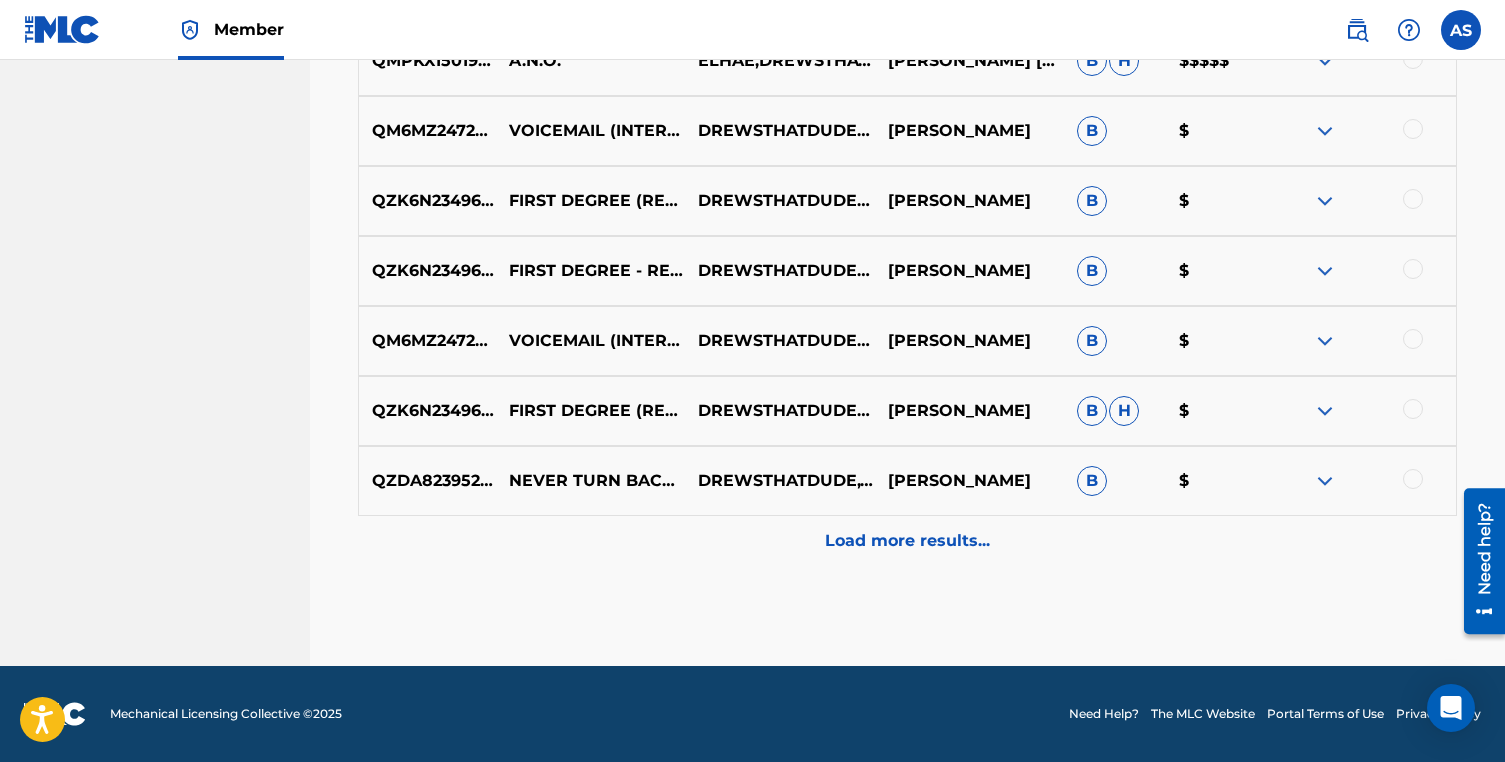 click on "Load more results..." at bounding box center (907, 541) 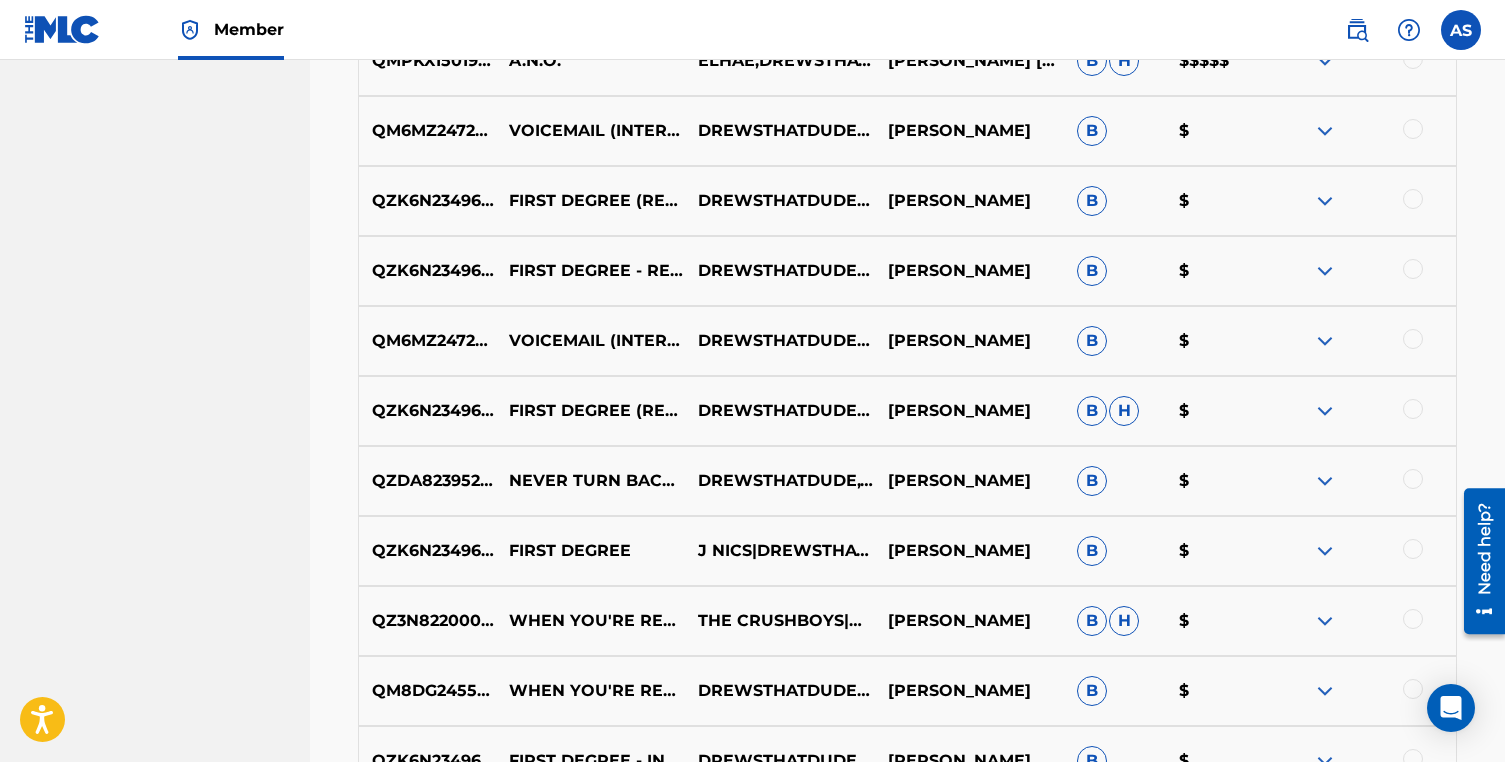 scroll, scrollTop: 6728, scrollLeft: 0, axis: vertical 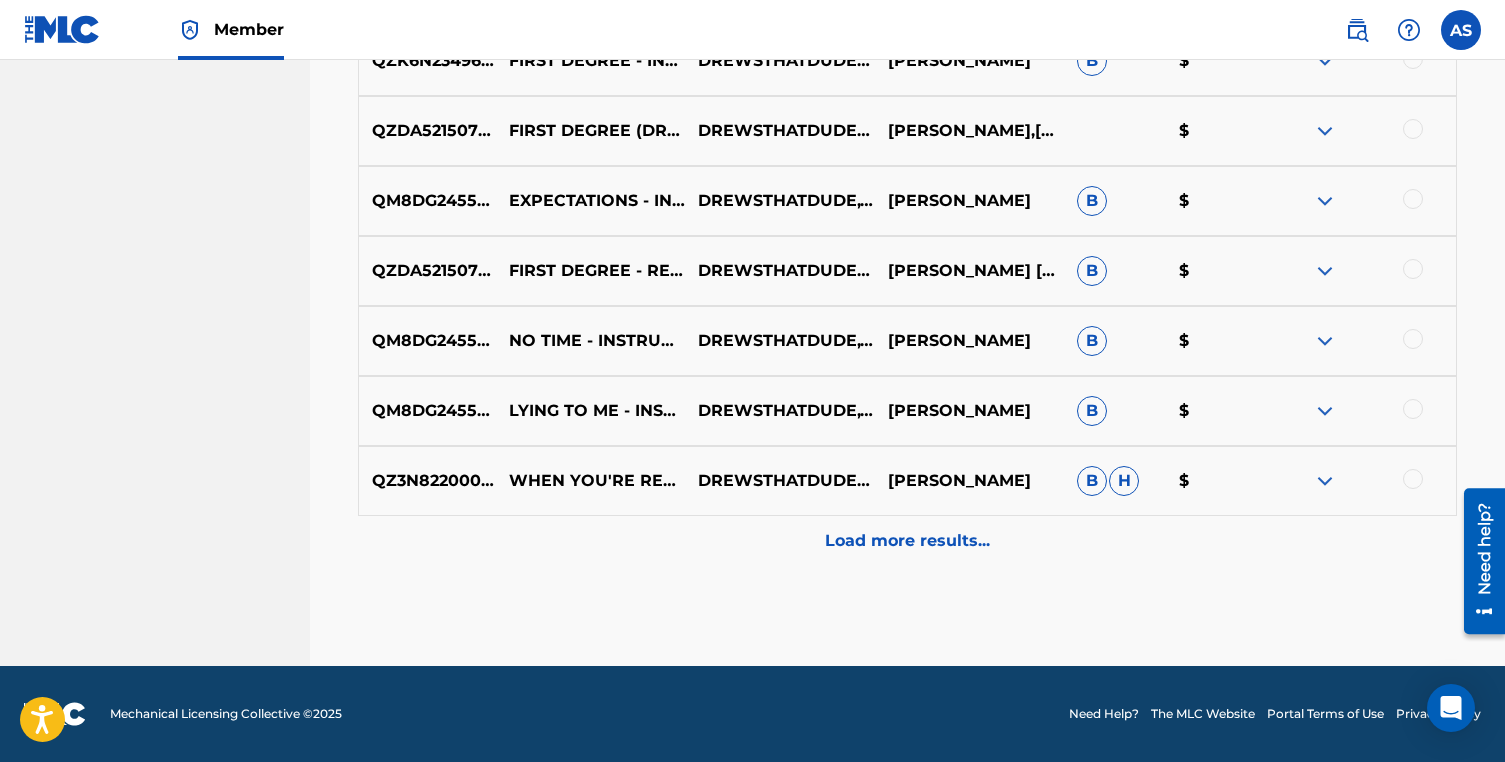 click on "Load more results..." at bounding box center (907, 541) 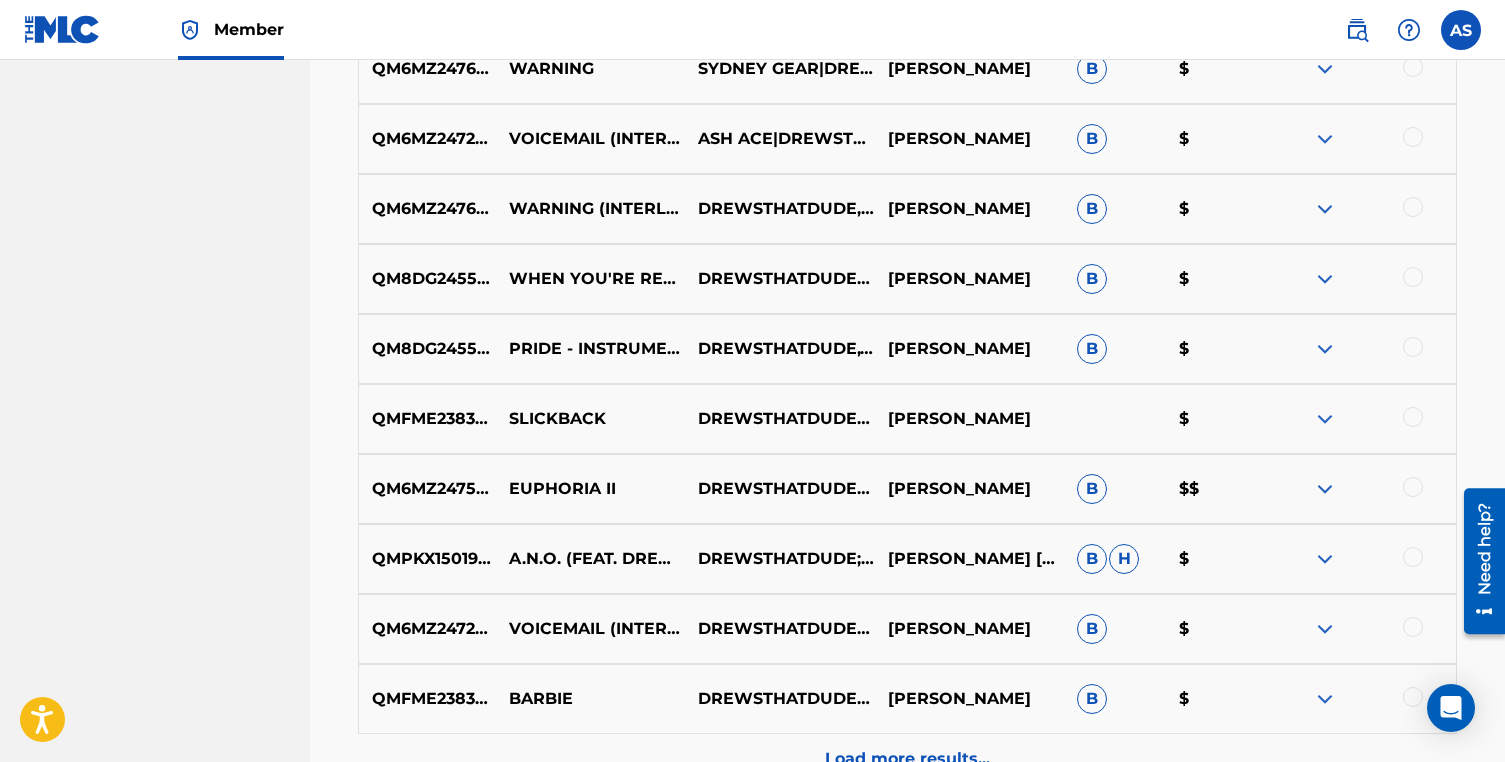 scroll, scrollTop: 7428, scrollLeft: 0, axis: vertical 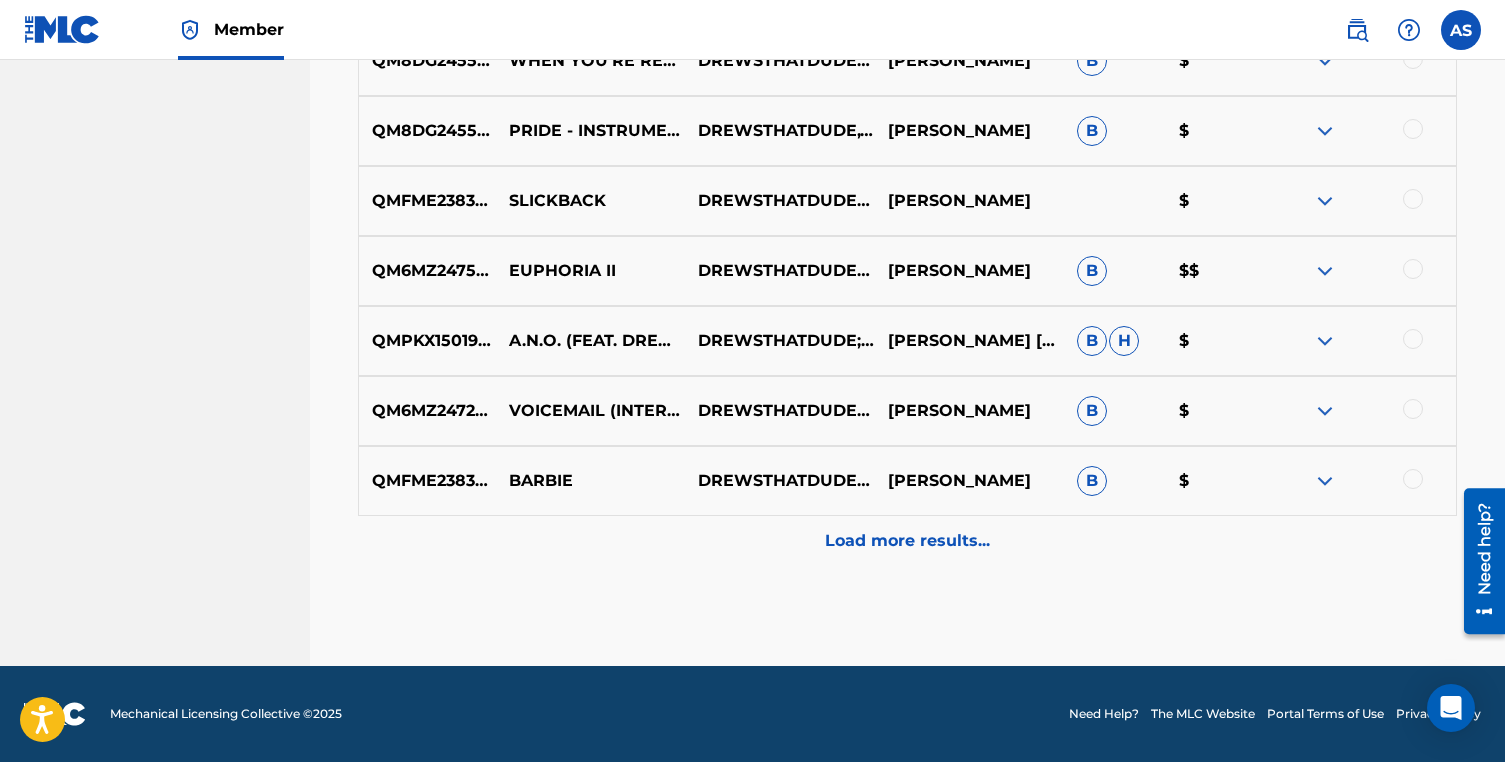 click on "Load more results..." at bounding box center (907, 541) 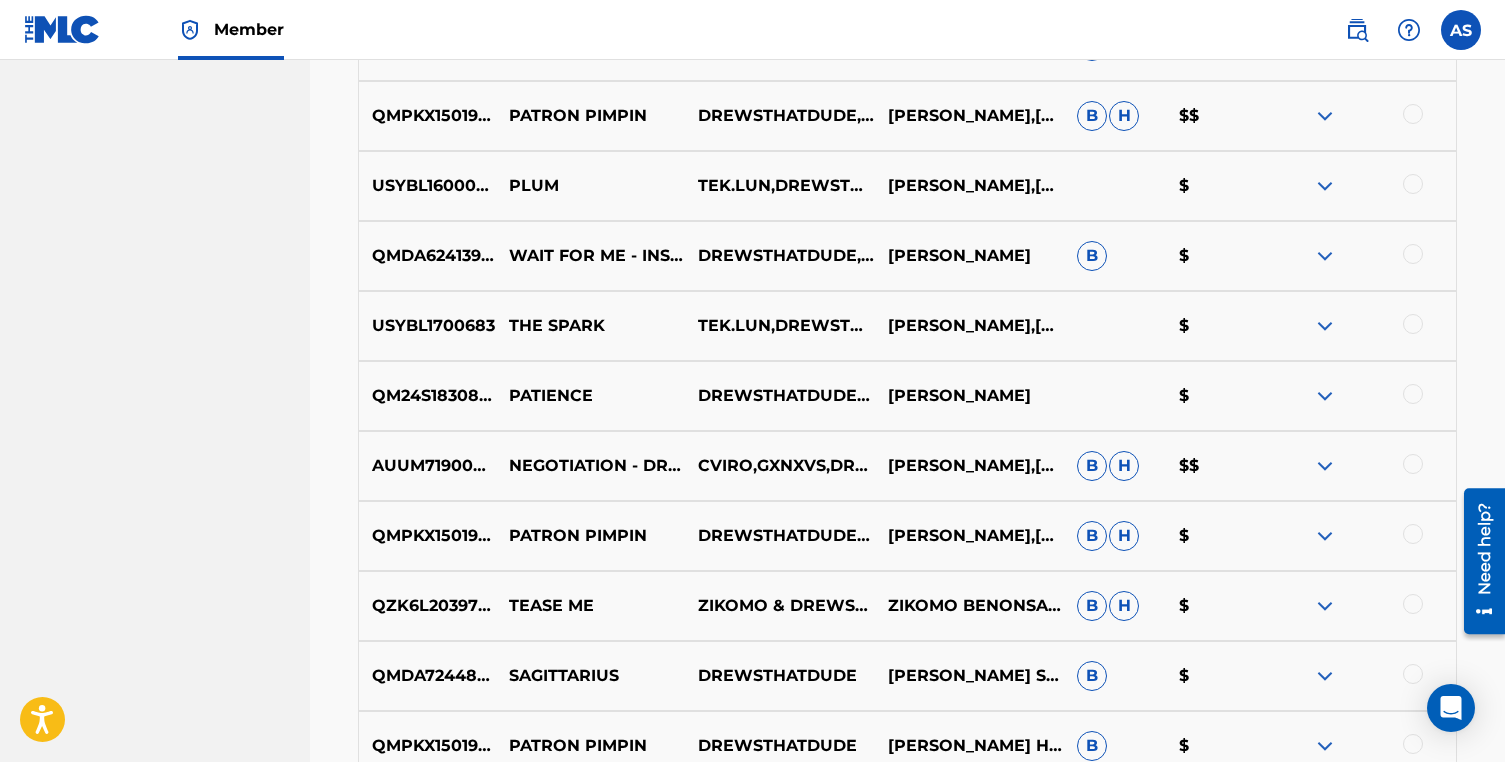 scroll, scrollTop: 8128, scrollLeft: 0, axis: vertical 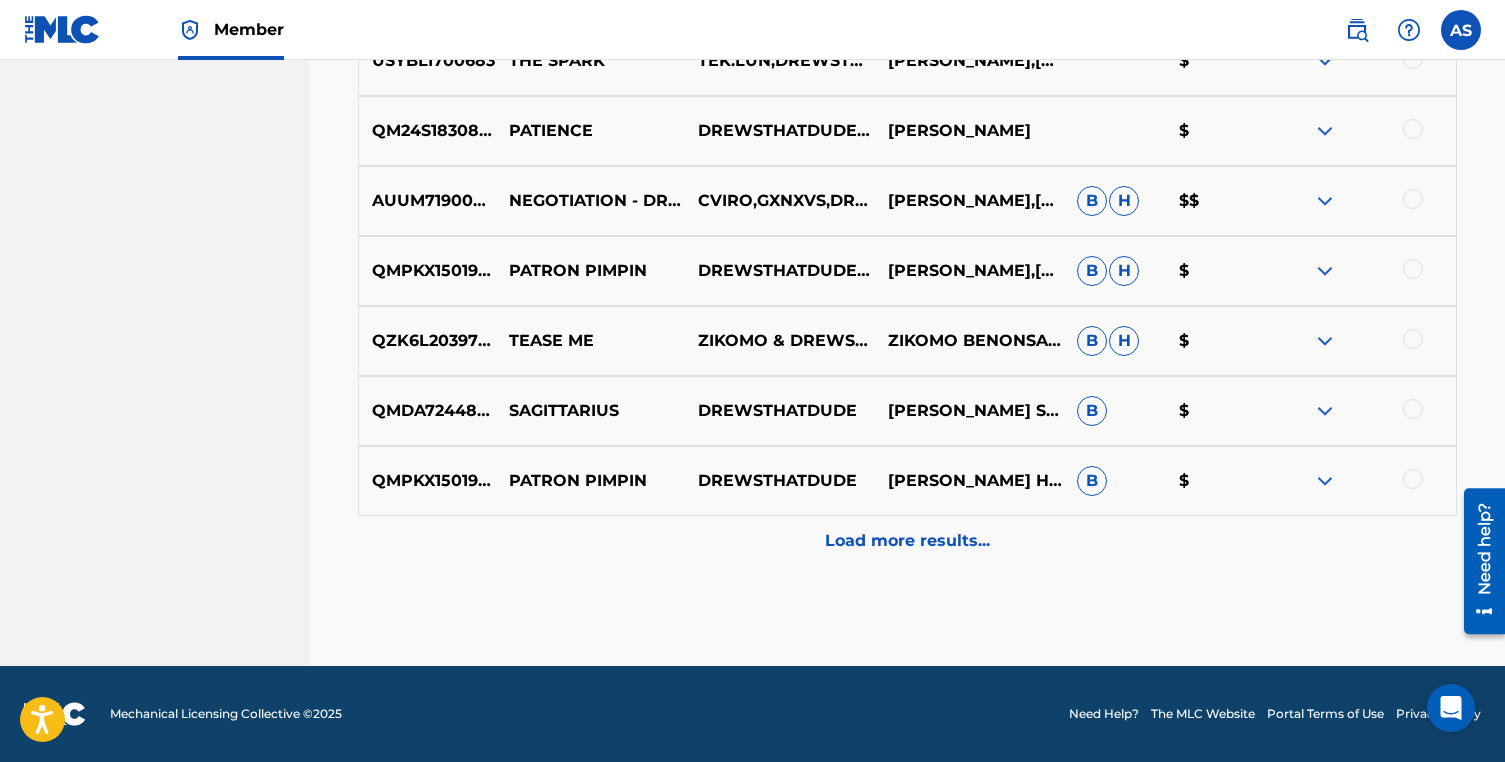 click on "Load more results..." at bounding box center [907, 541] 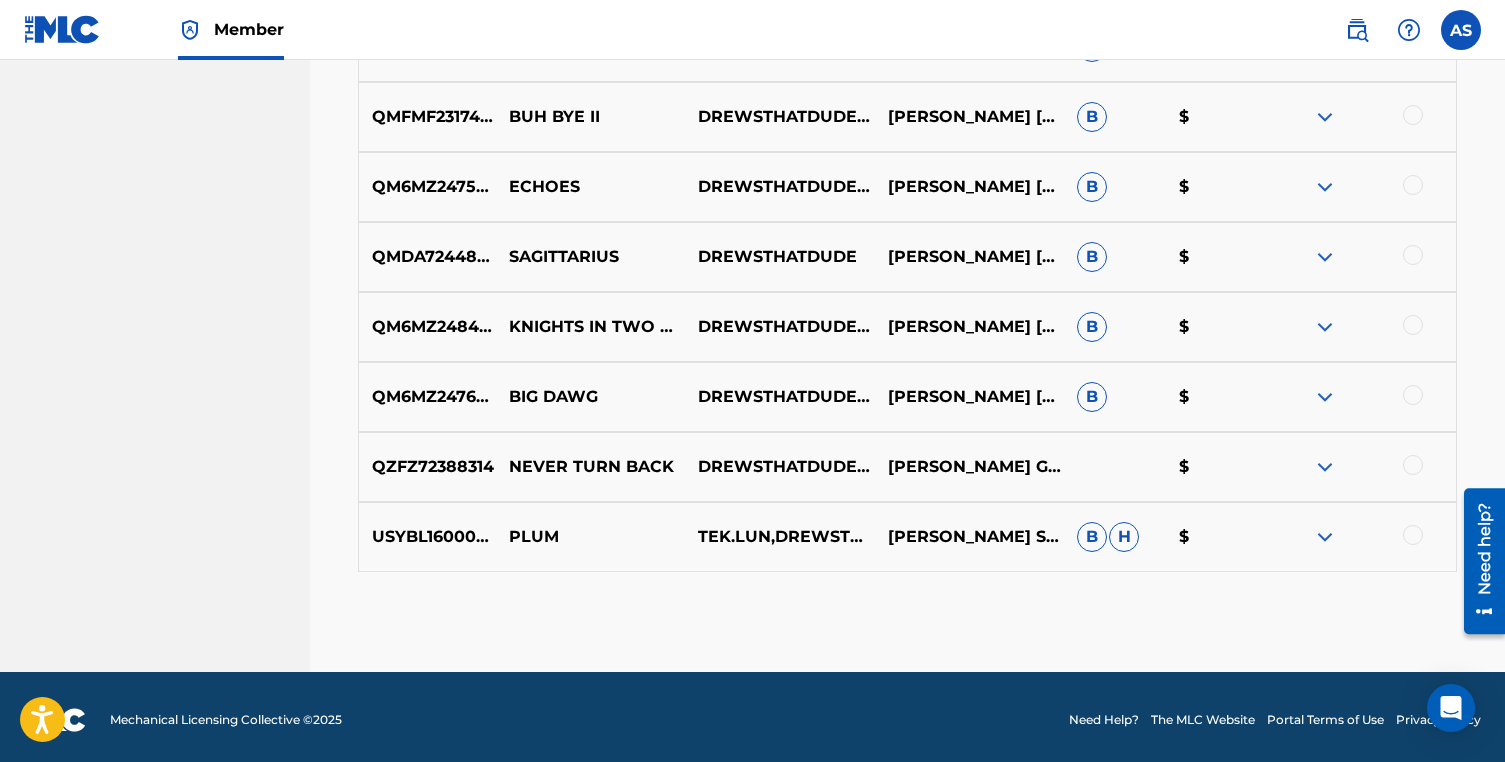 scroll, scrollTop: 8708, scrollLeft: 0, axis: vertical 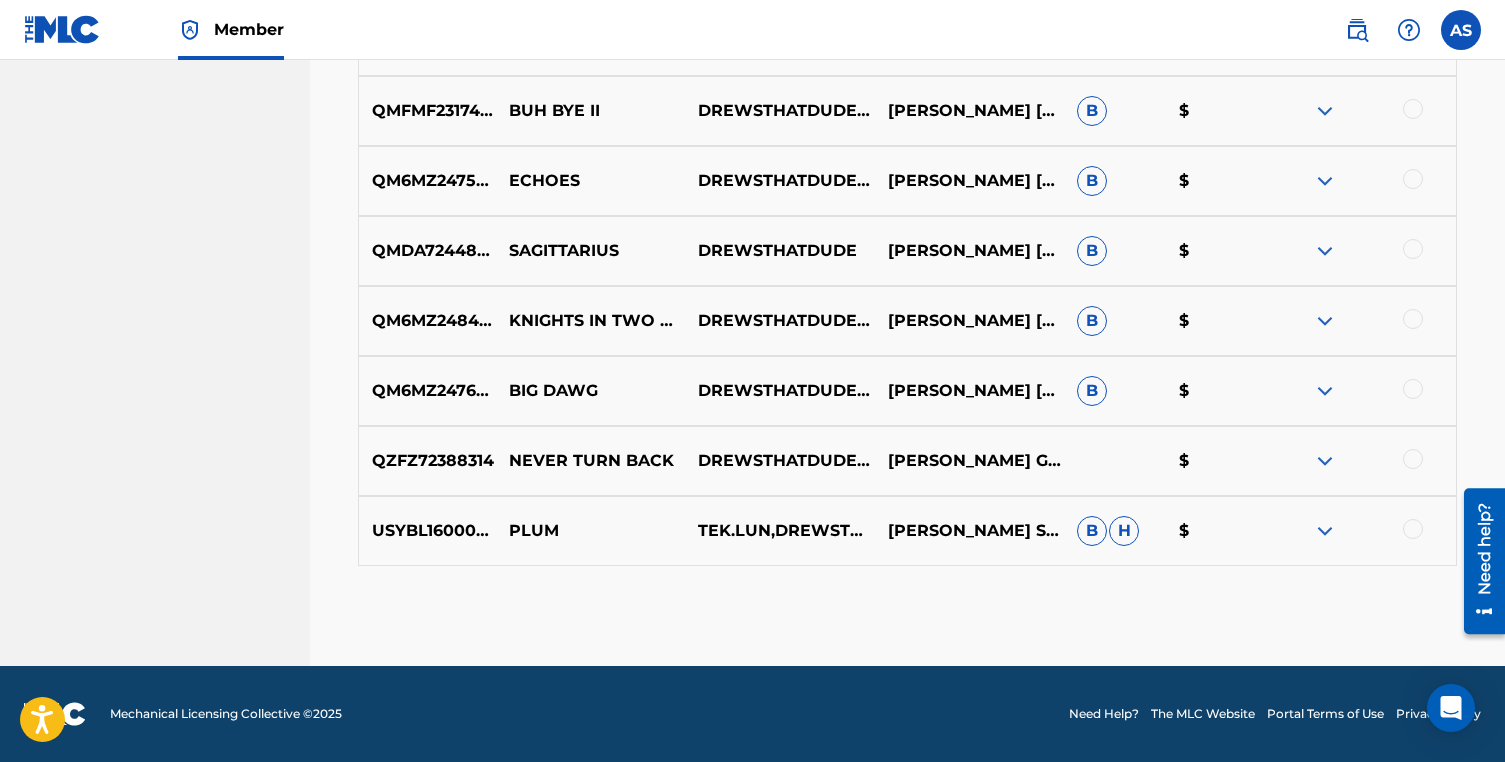 click on "Matching Tool The Matching Tool allows Members to match  sound recordings  to works within their catalog. This ensures you'll collect the royalties you're owed for your work(s). The first step is to locate recordings not yet matched to your works by entering criteria in the search fields below. Search results are sorted by relevance and will be grouped together based on similar data. In the next step, you can locate the specific work in your catalog that you want to match. SearchWithCriteriaf7f3315d-4df8-46ce-9bc7-8196b1dcd4cf Recording Title SearchWithCriteria09239e97-d178-4e9b-b195-65e211aadc3a Recording ISRC SearchWithCriteria2ca37bc9-36d0-4177-a17b-186cf0d33573 Writer [PERSON_NAME] SearchWithCriteria9350c9ef-d767-429c-928c-c499cf4fb151 Recording Artist DrewsThatDude Max Criteria Reached Filter Estimated Value All $$$$$ $$$$ $$$ $$ $ Source All Blanket License Historical Unmatched Remove Filters Apply Filters Filters ( 0 ) Search Showing 1 - 119 of 119 results ISRC Recording Title Writer(s) ? ?" at bounding box center [907, -3941] 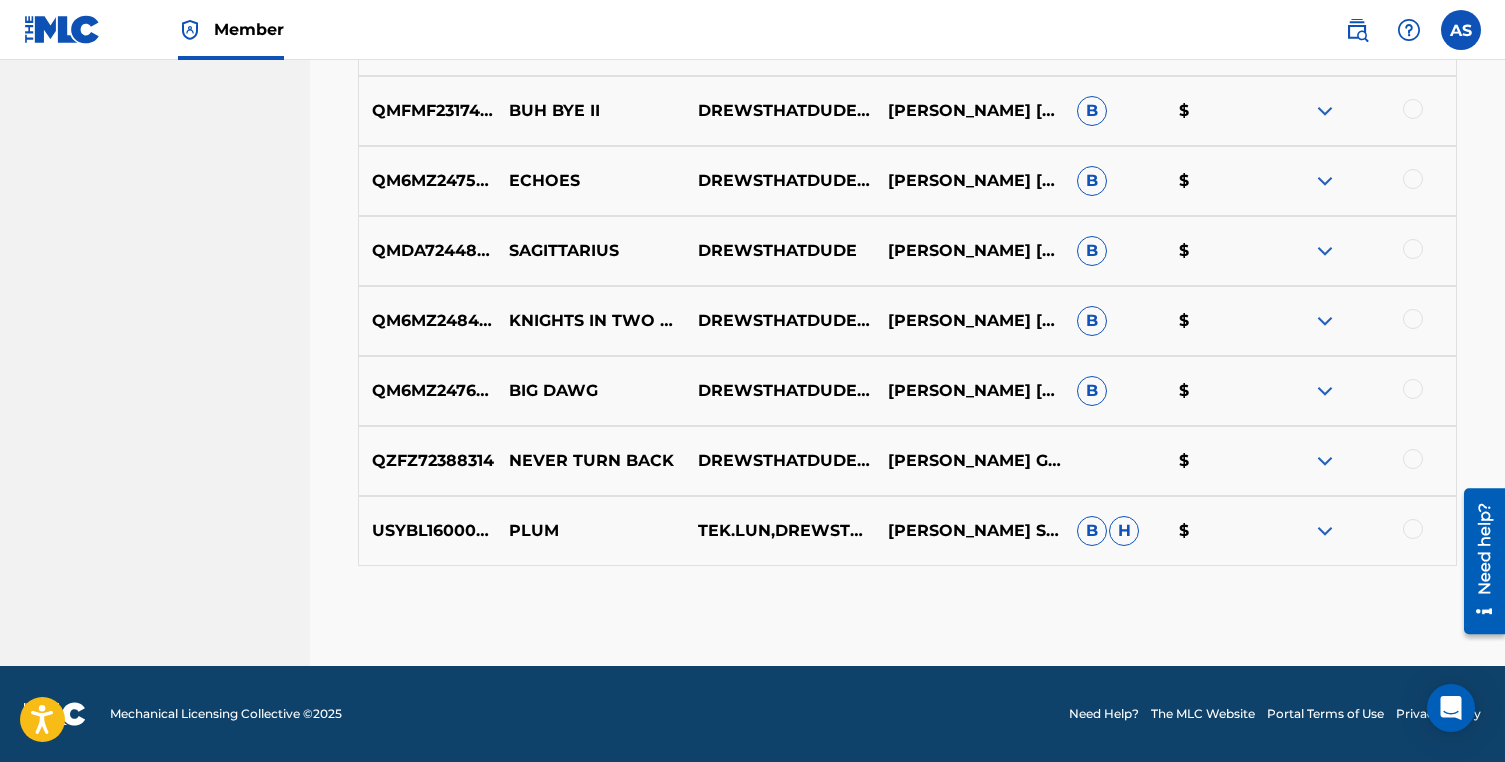 click at bounding box center [1461, 30] 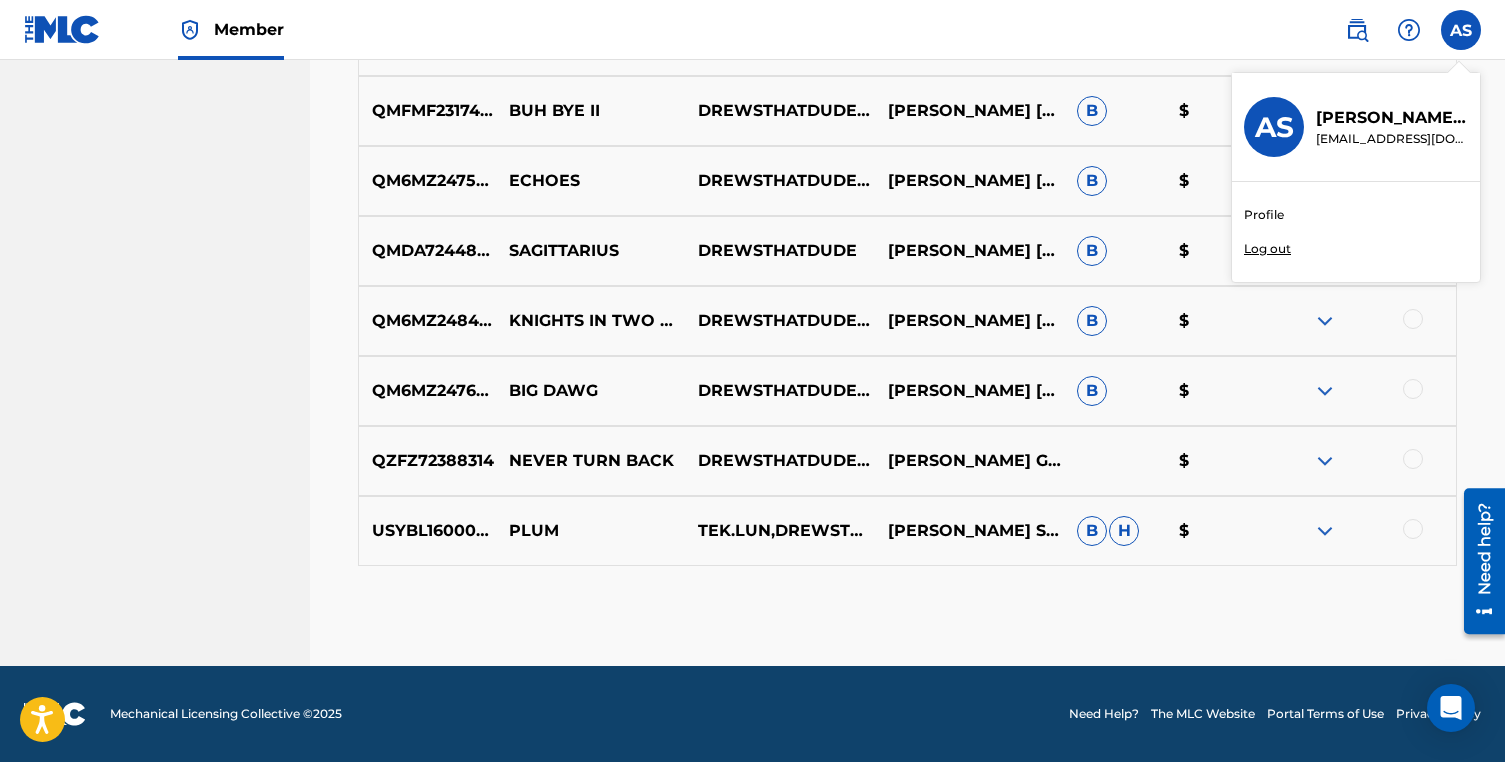 click on "Log out" at bounding box center [1267, 249] 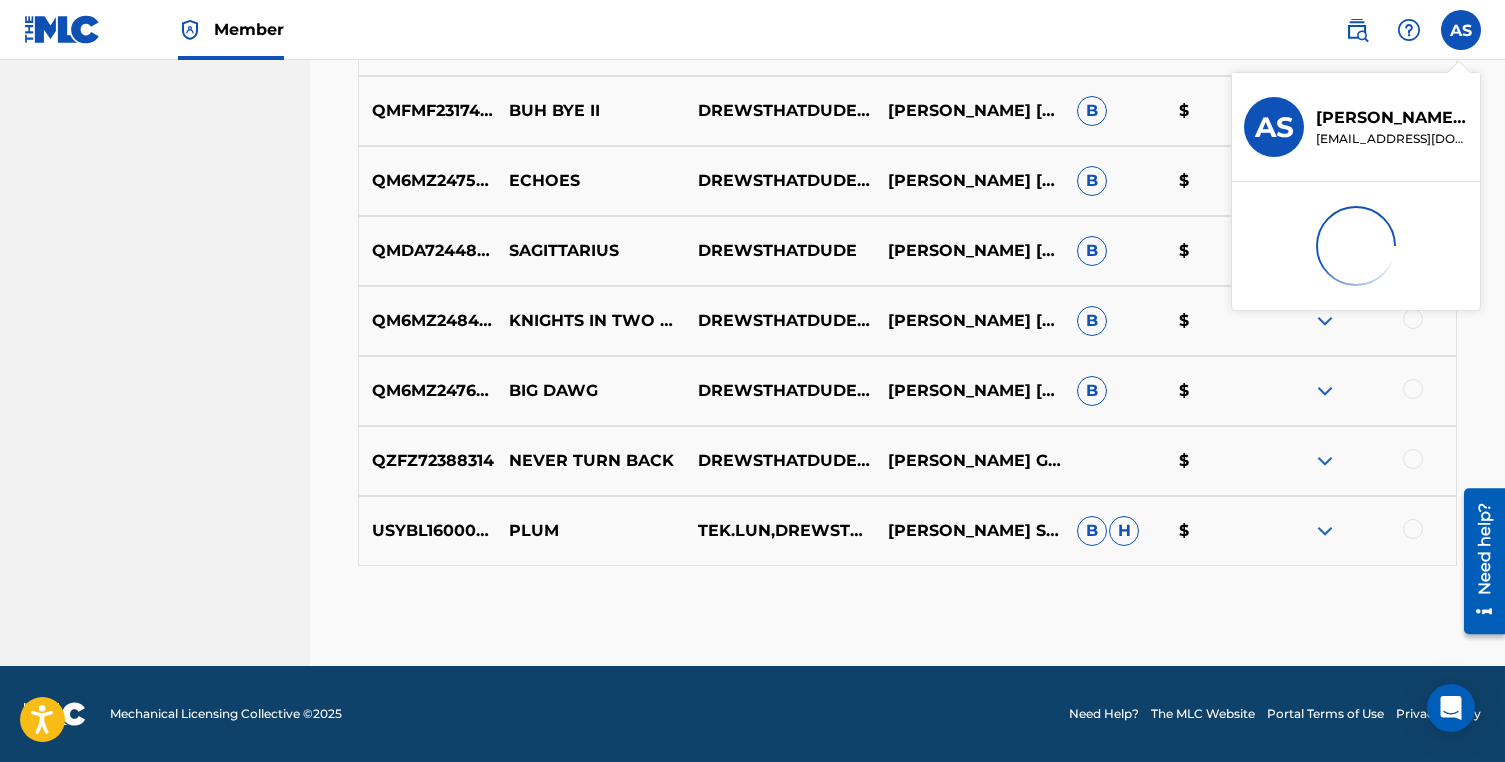 scroll, scrollTop: 0, scrollLeft: 0, axis: both 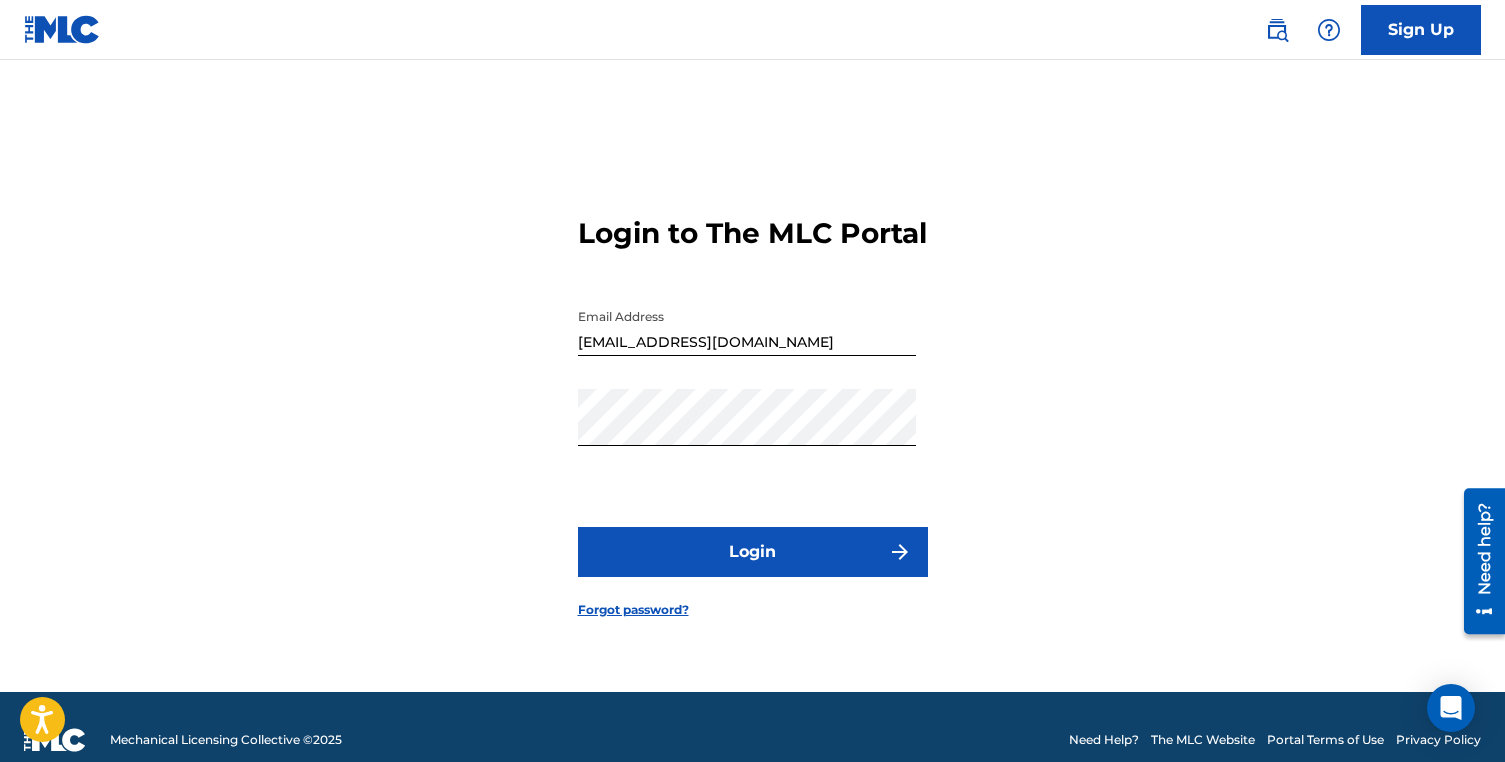 click on "[EMAIL_ADDRESS][DOMAIN_NAME]" at bounding box center [747, 327] 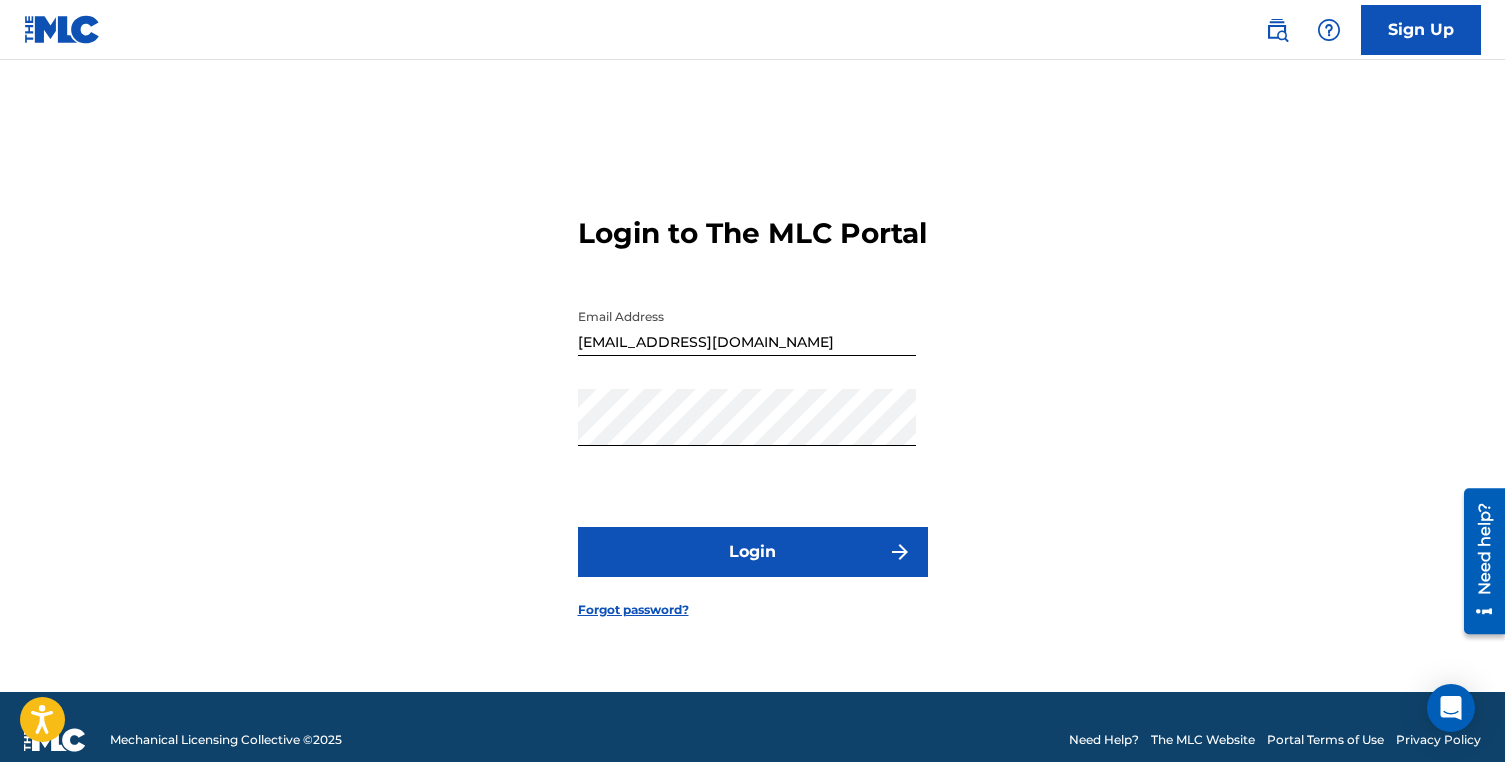 type on "[EMAIL_ADDRESS][DOMAIN_NAME]" 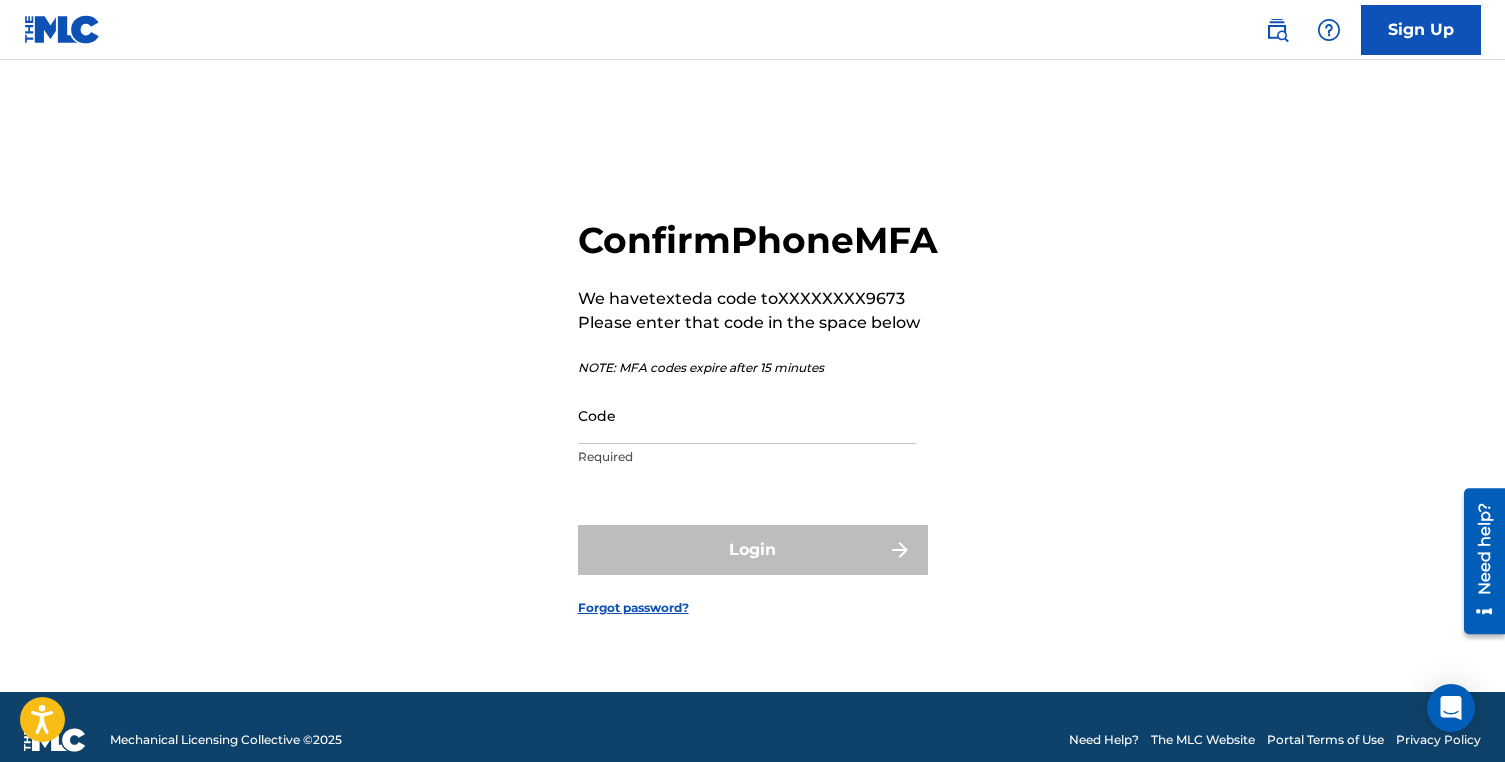 click on "Code" at bounding box center (747, 415) 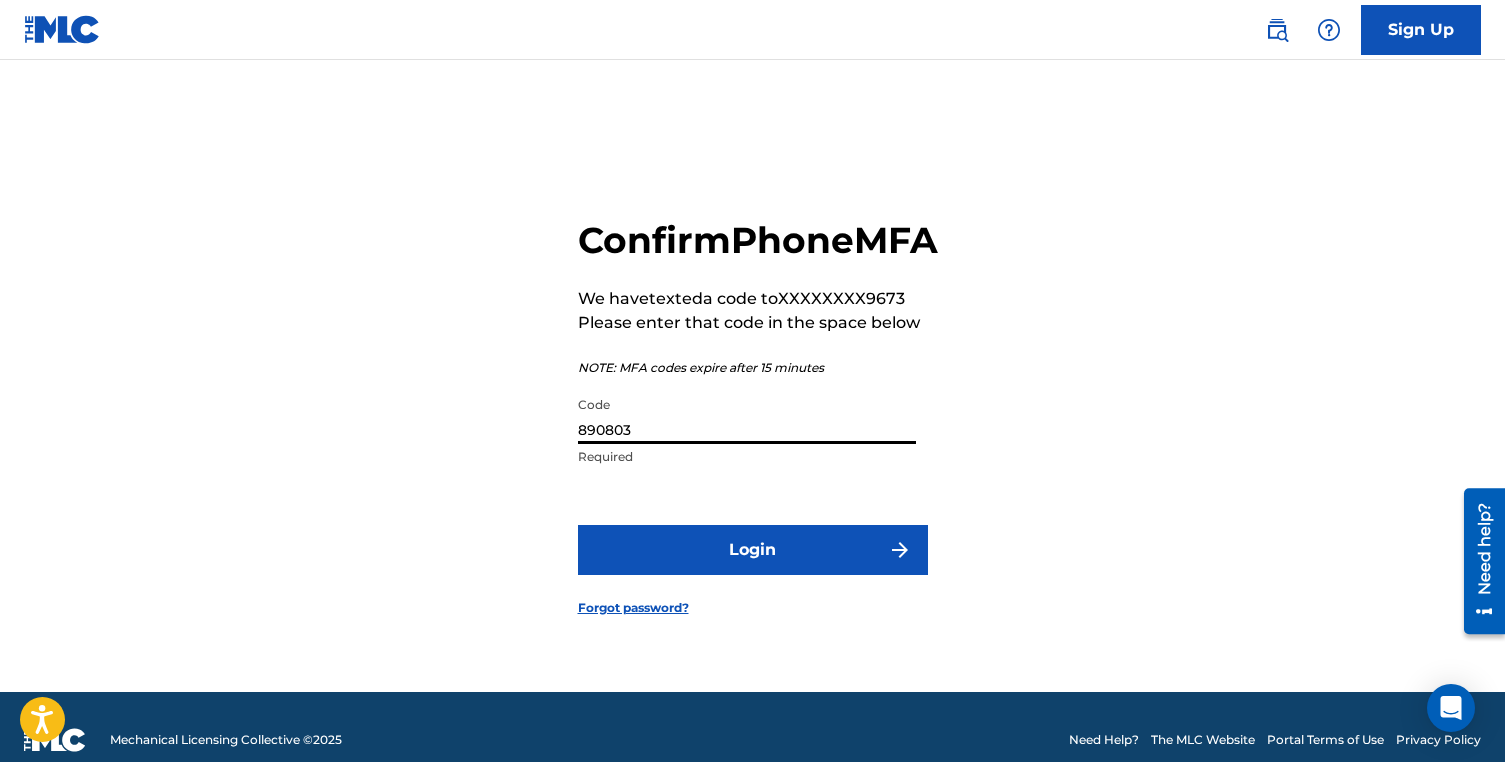 type on "890803" 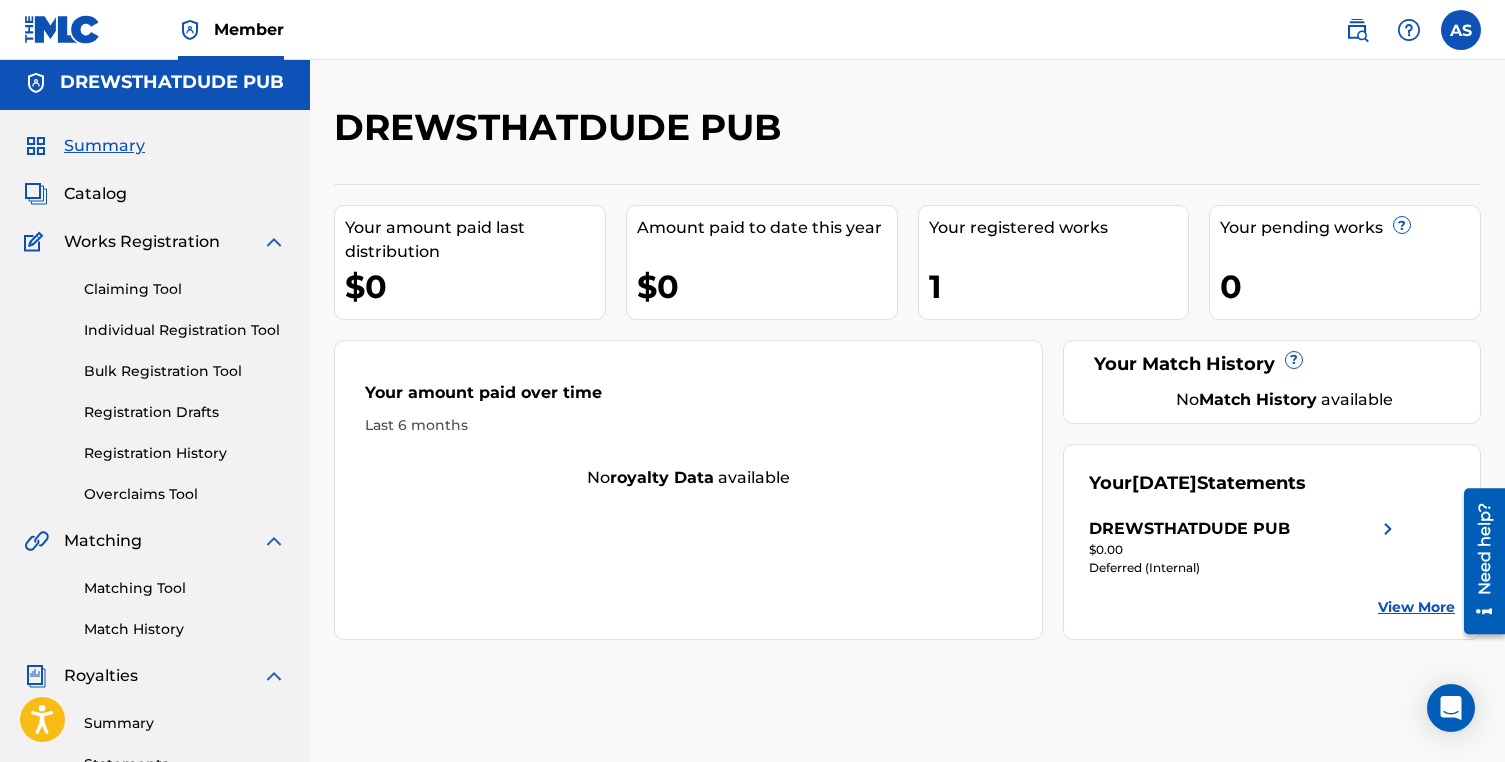 scroll, scrollTop: 0, scrollLeft: 0, axis: both 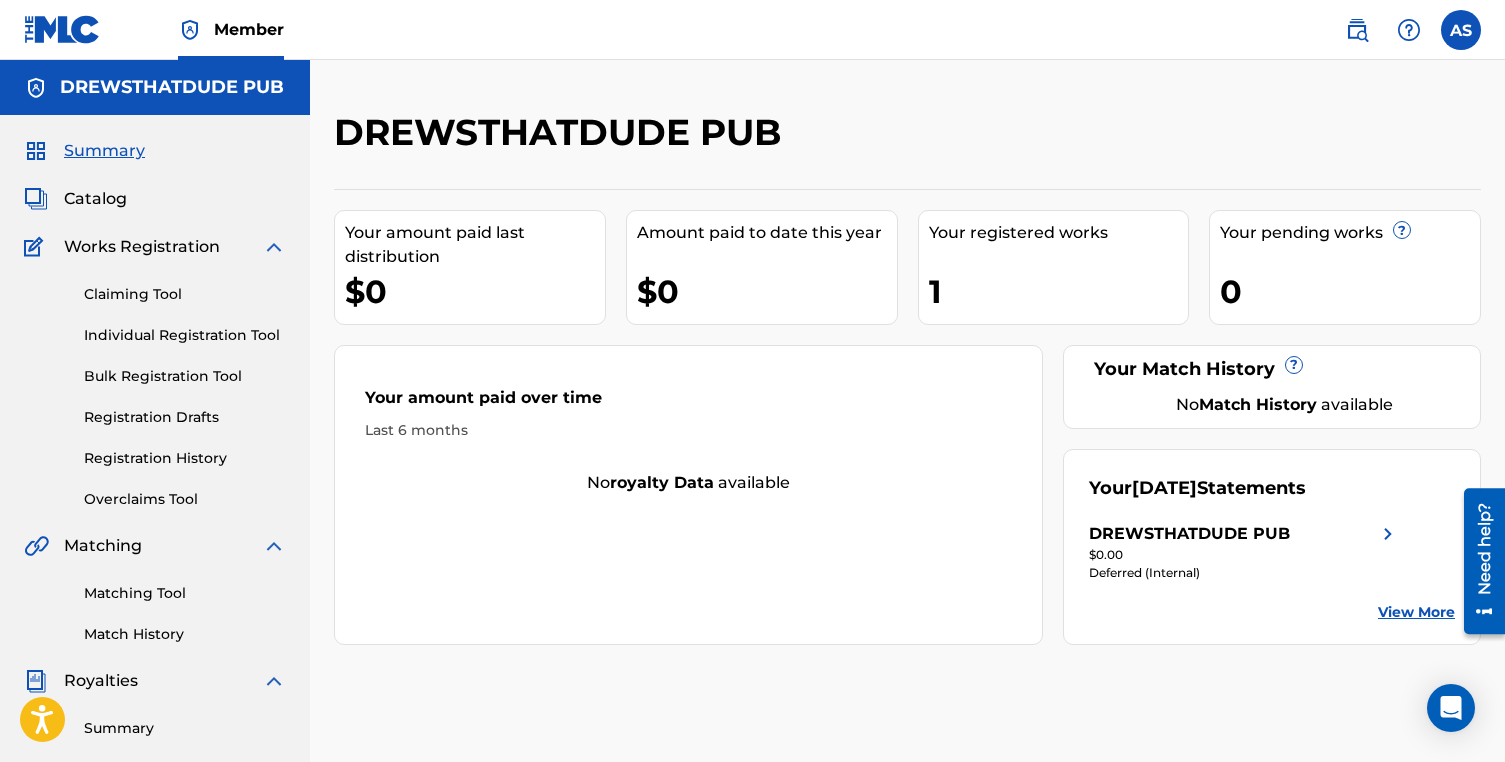 click on "Matching Tool" at bounding box center (185, 593) 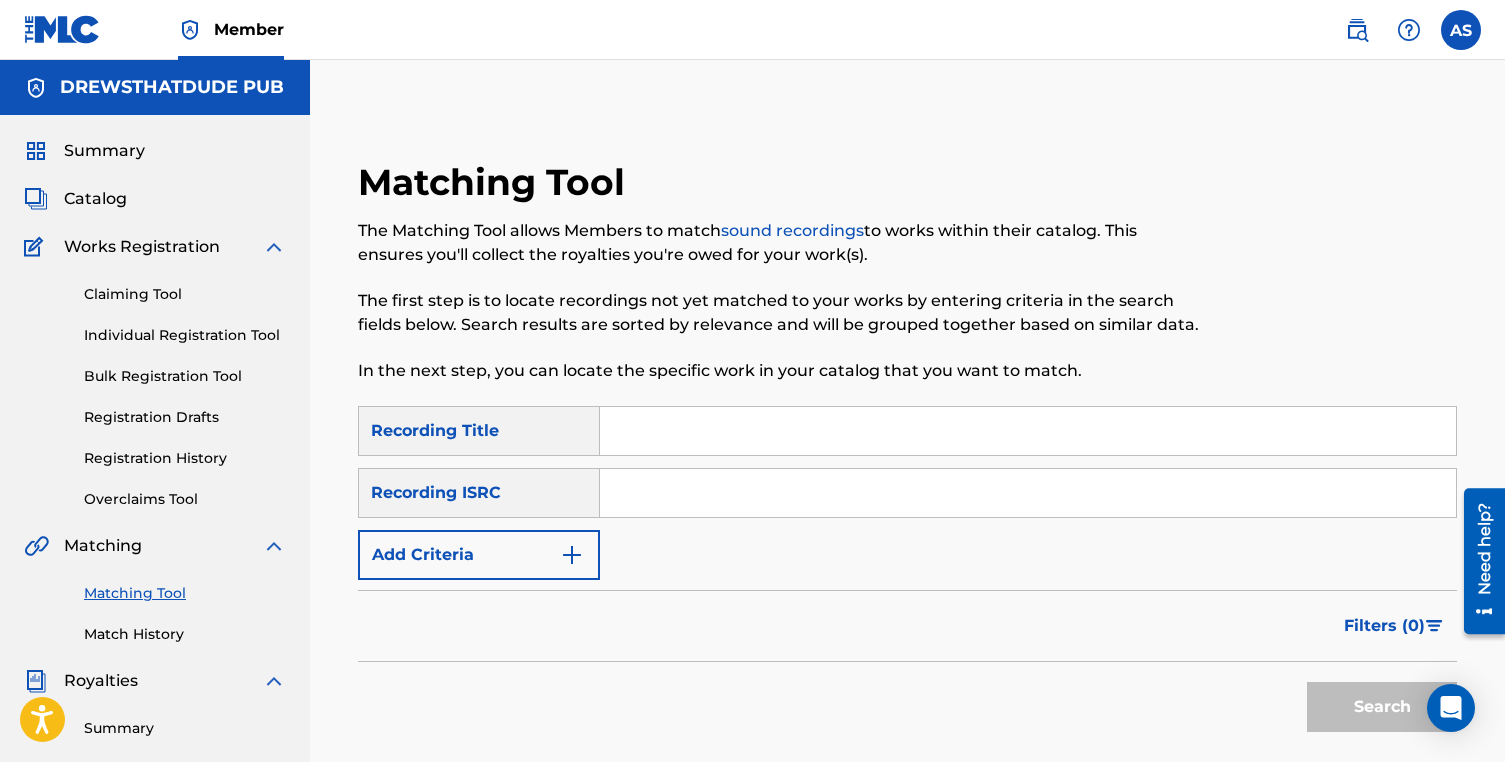 click on "Recording Title" at bounding box center (479, 431) 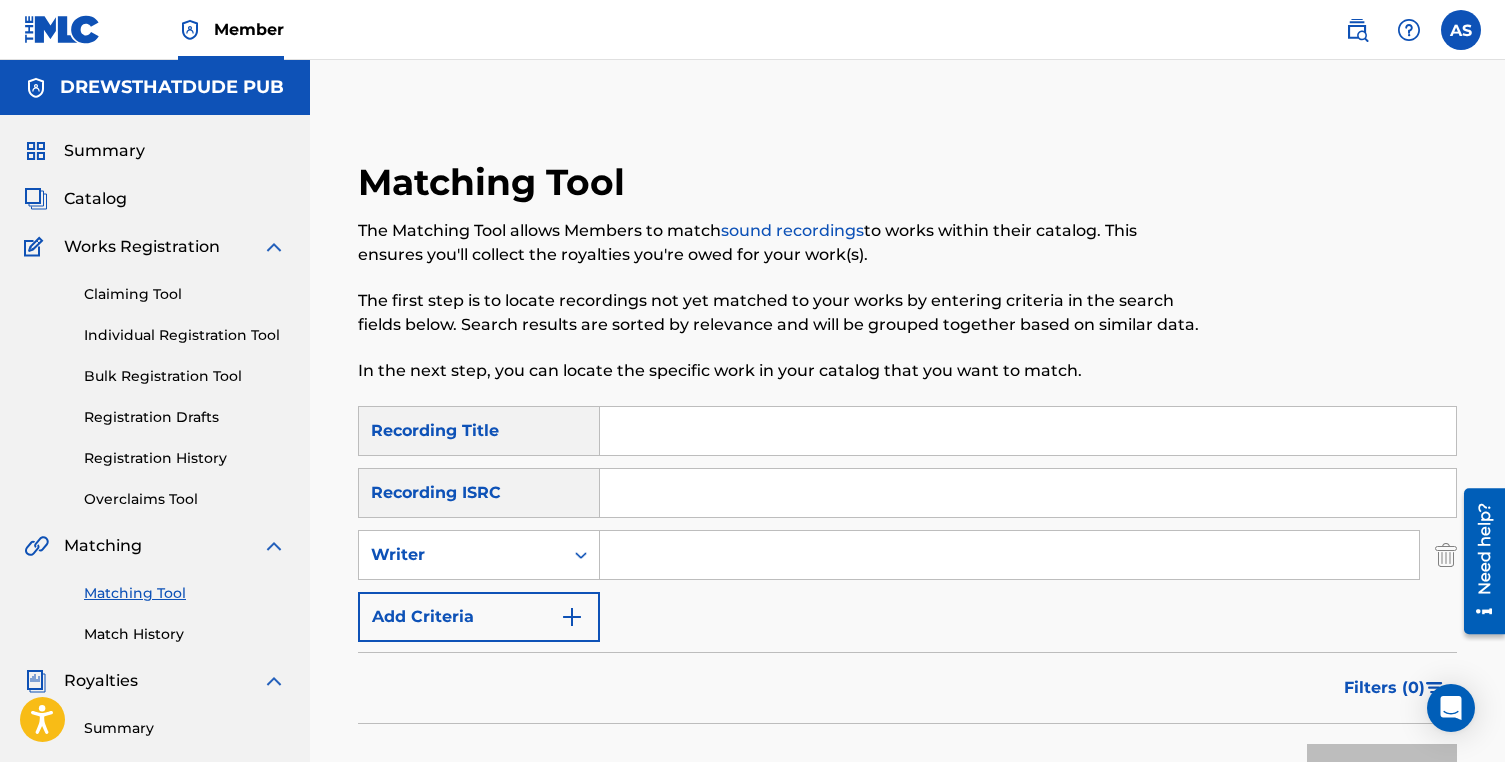 click on "Add Criteria" at bounding box center [479, 617] 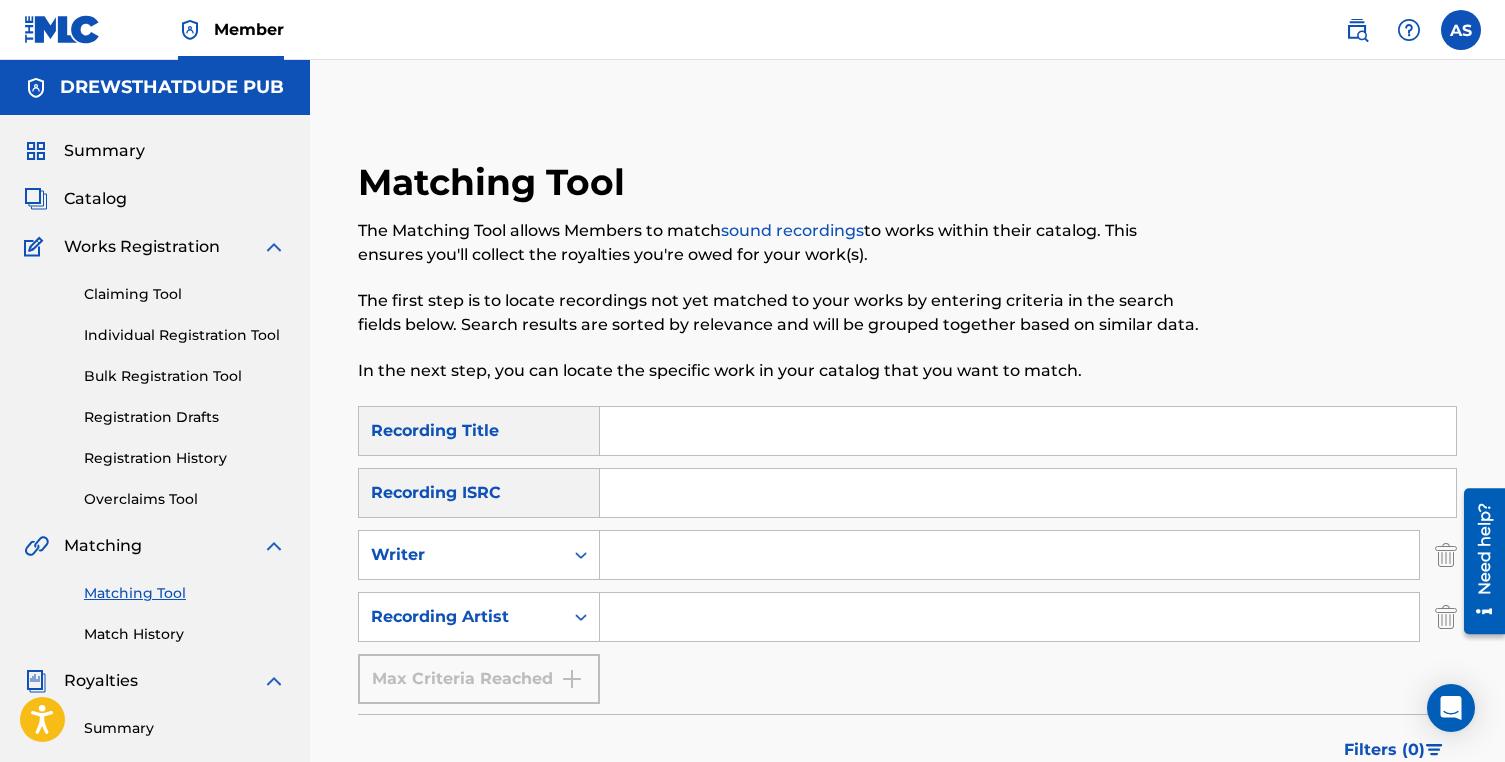 click at bounding box center (1009, 555) 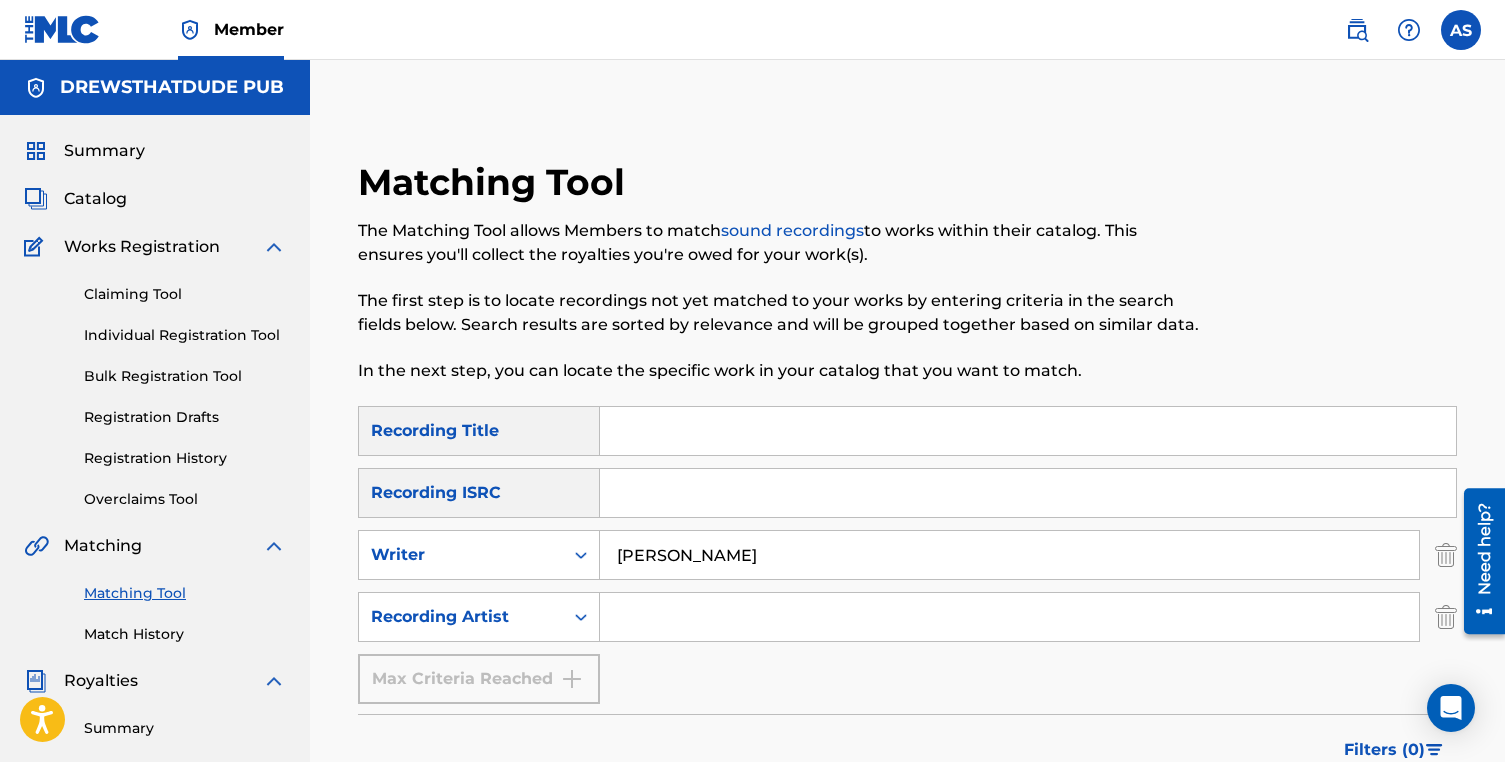 click on "SearchWithCriteriaf7f3315d-4df8-46ce-9bc7-8196b1dcd4cf Recording Title SearchWithCriteria09239e97-d178-4e9b-b195-65e211aadc3a Recording ISRC SearchWithCriteria768e0cdf-17d6-448a-aab6-26616b16b2cf Writer [PERSON_NAME] SearchWithCriteria9350c9ef-d767-429c-928c-c499cf4fb151 Recording Artist Max Criteria Reached" at bounding box center (907, 555) 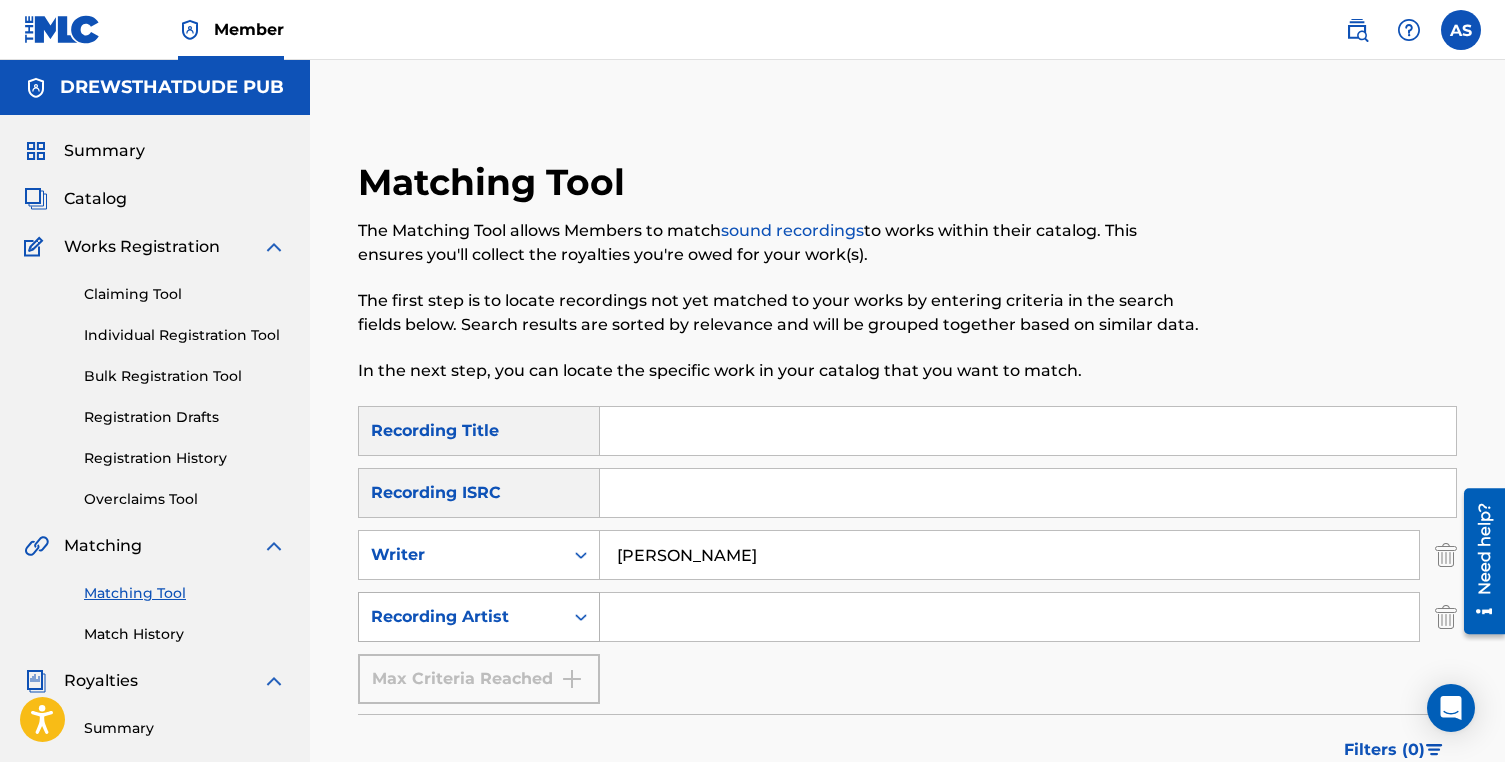 click at bounding box center (581, 617) 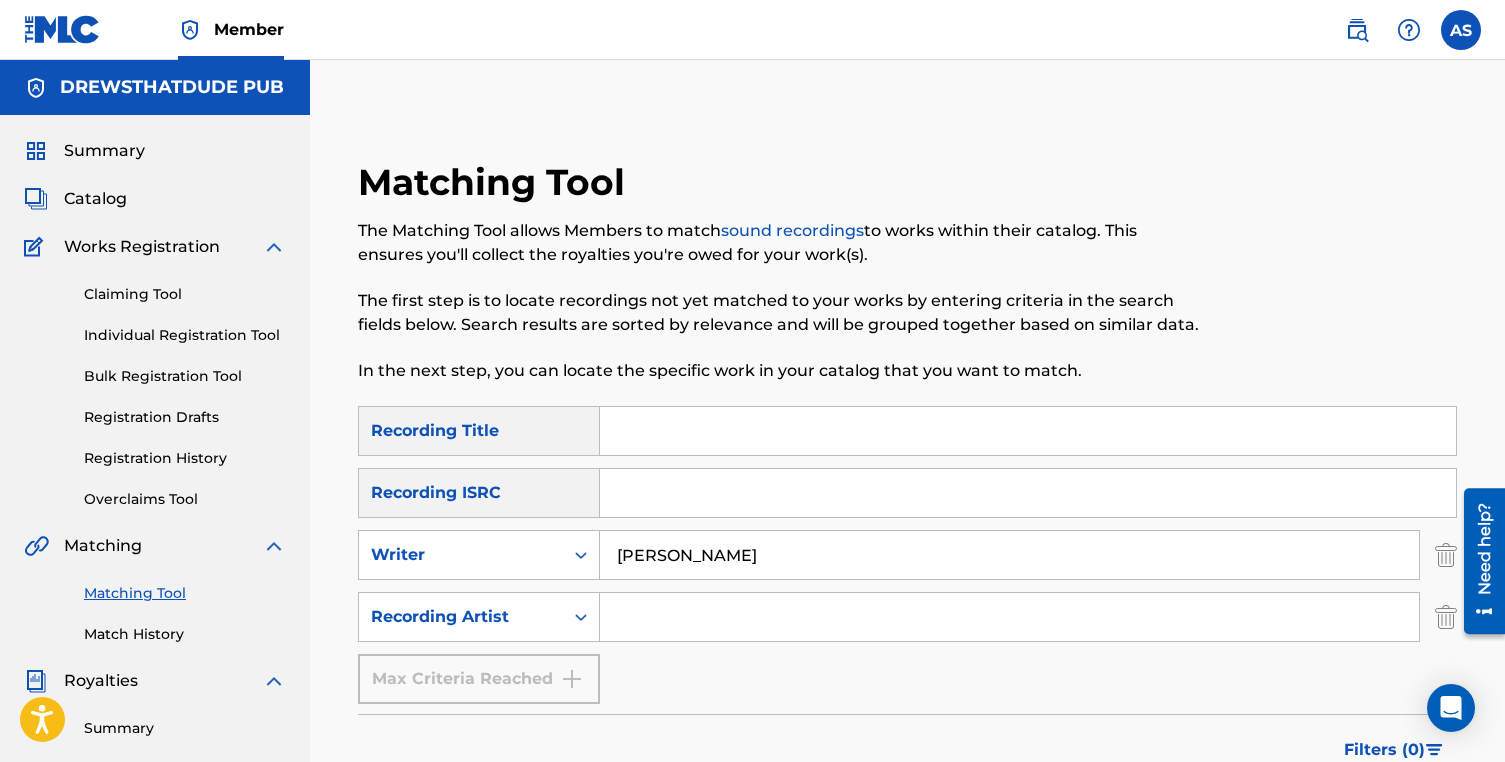 click at bounding box center (581, 617) 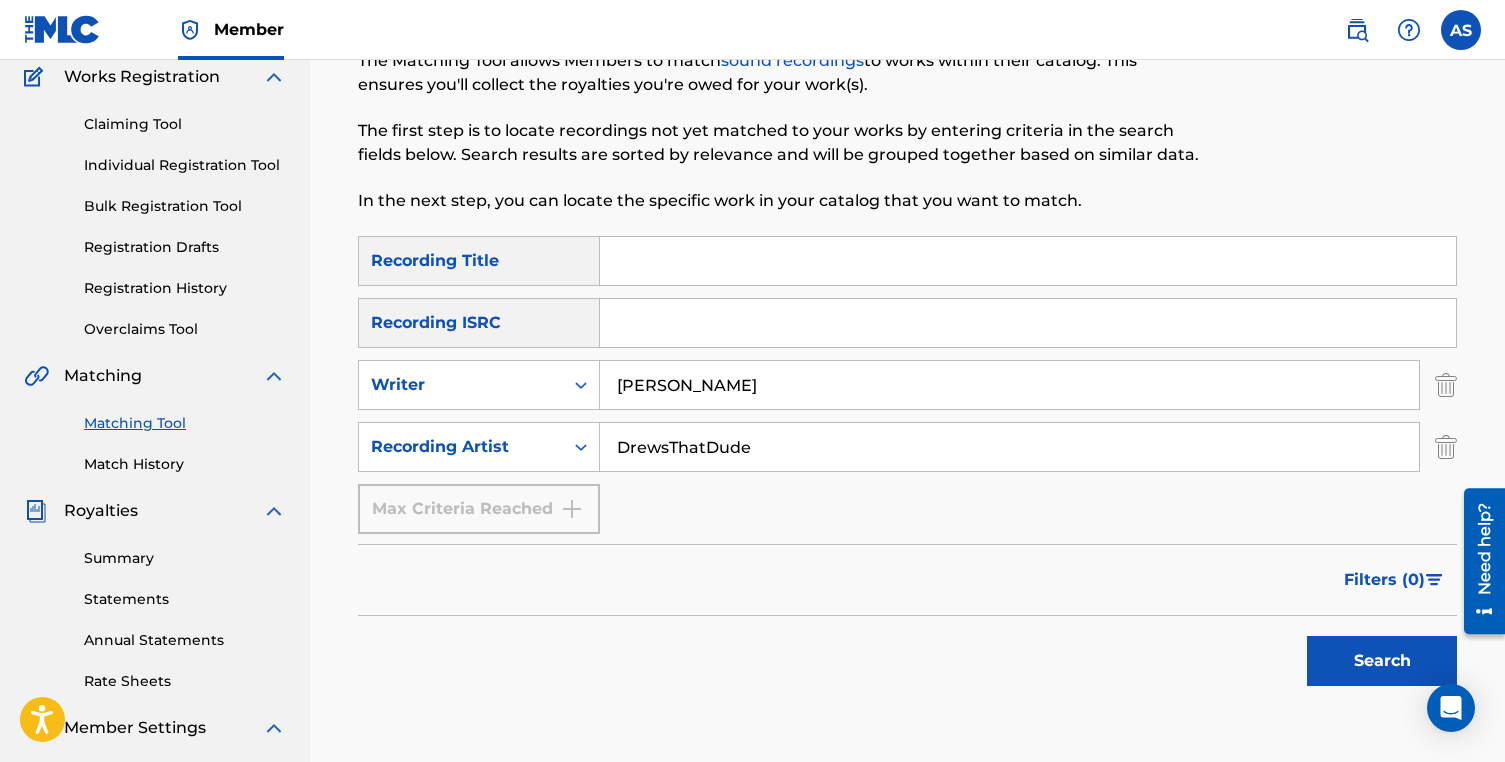 scroll, scrollTop: 329, scrollLeft: 0, axis: vertical 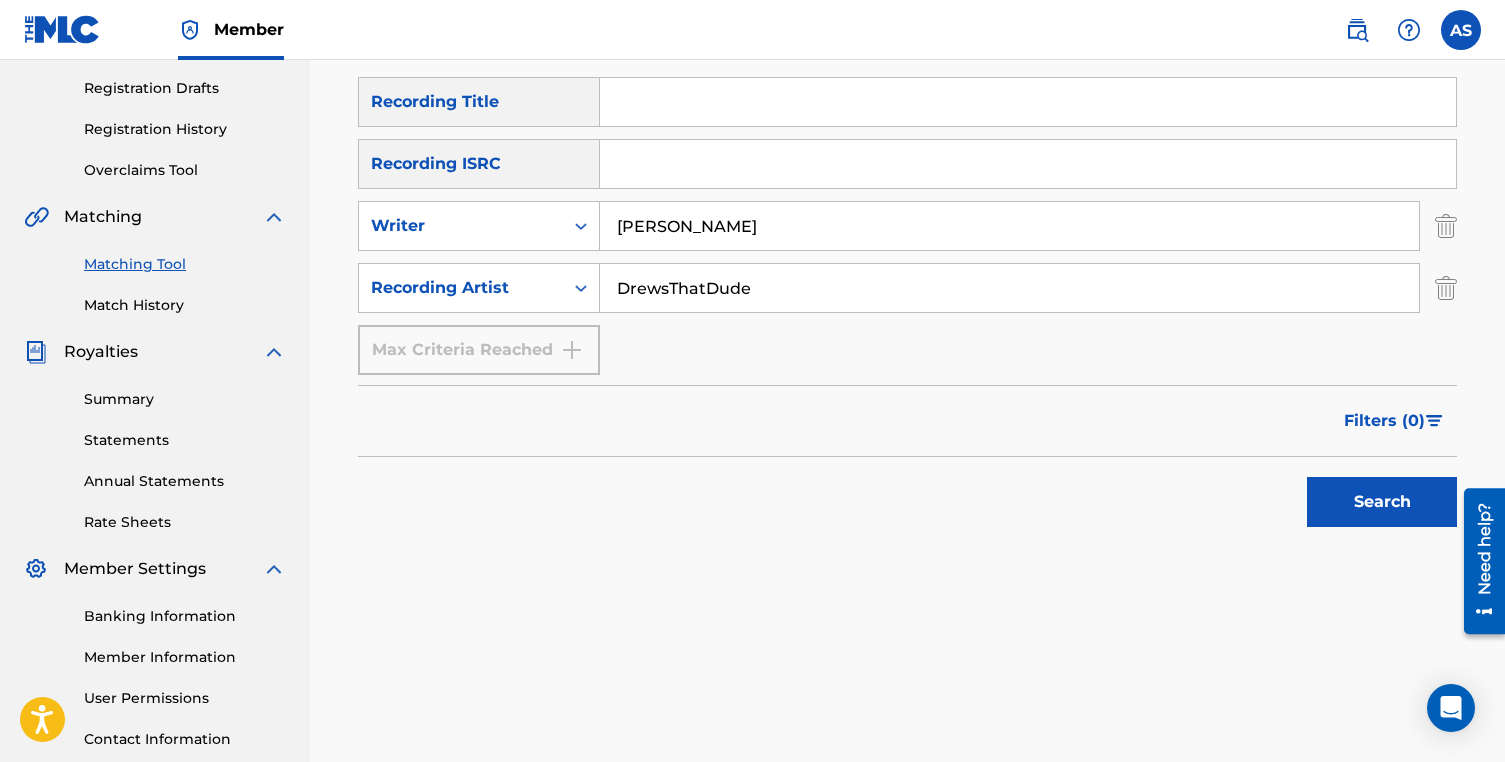 click on "Search" at bounding box center [1382, 502] 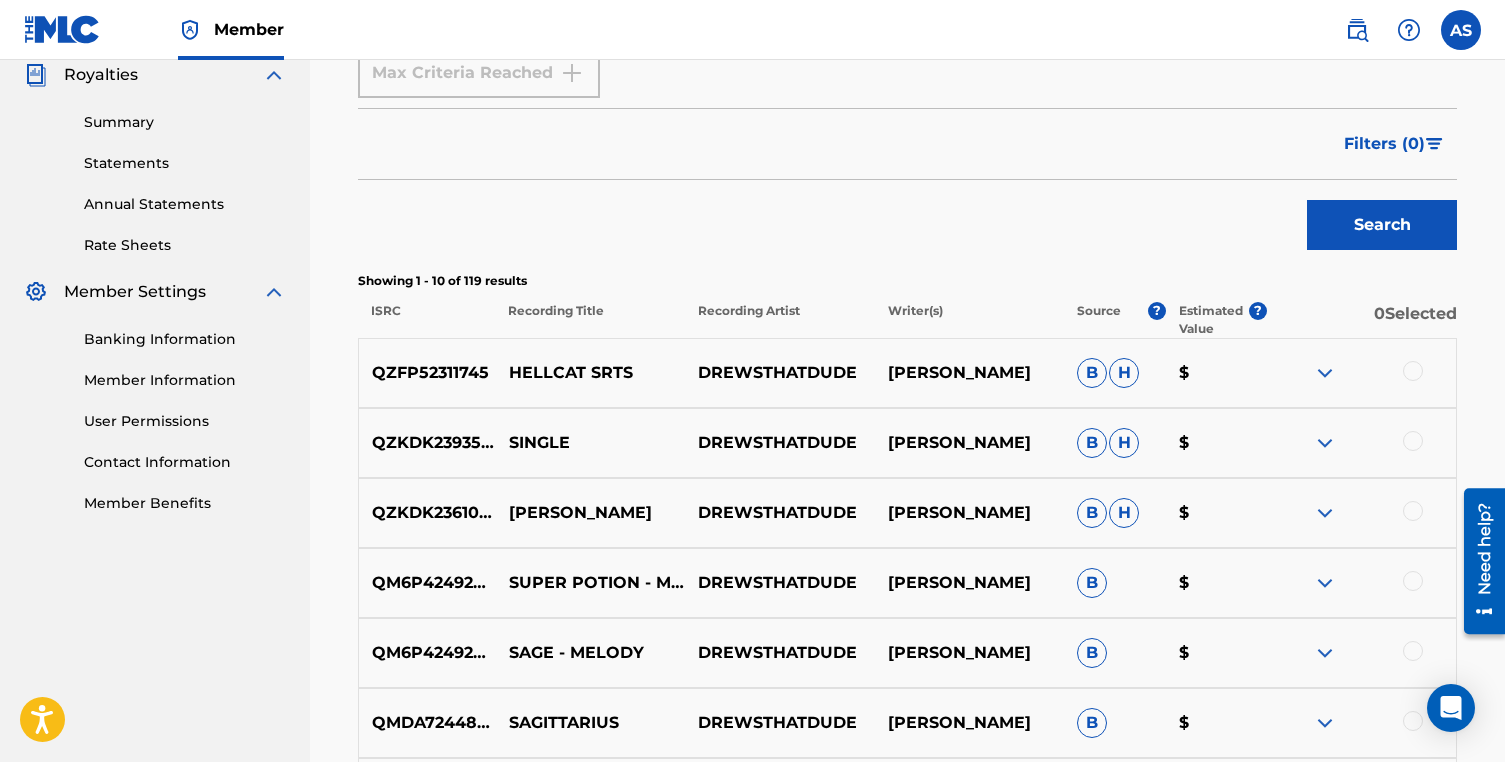 scroll, scrollTop: 598, scrollLeft: 0, axis: vertical 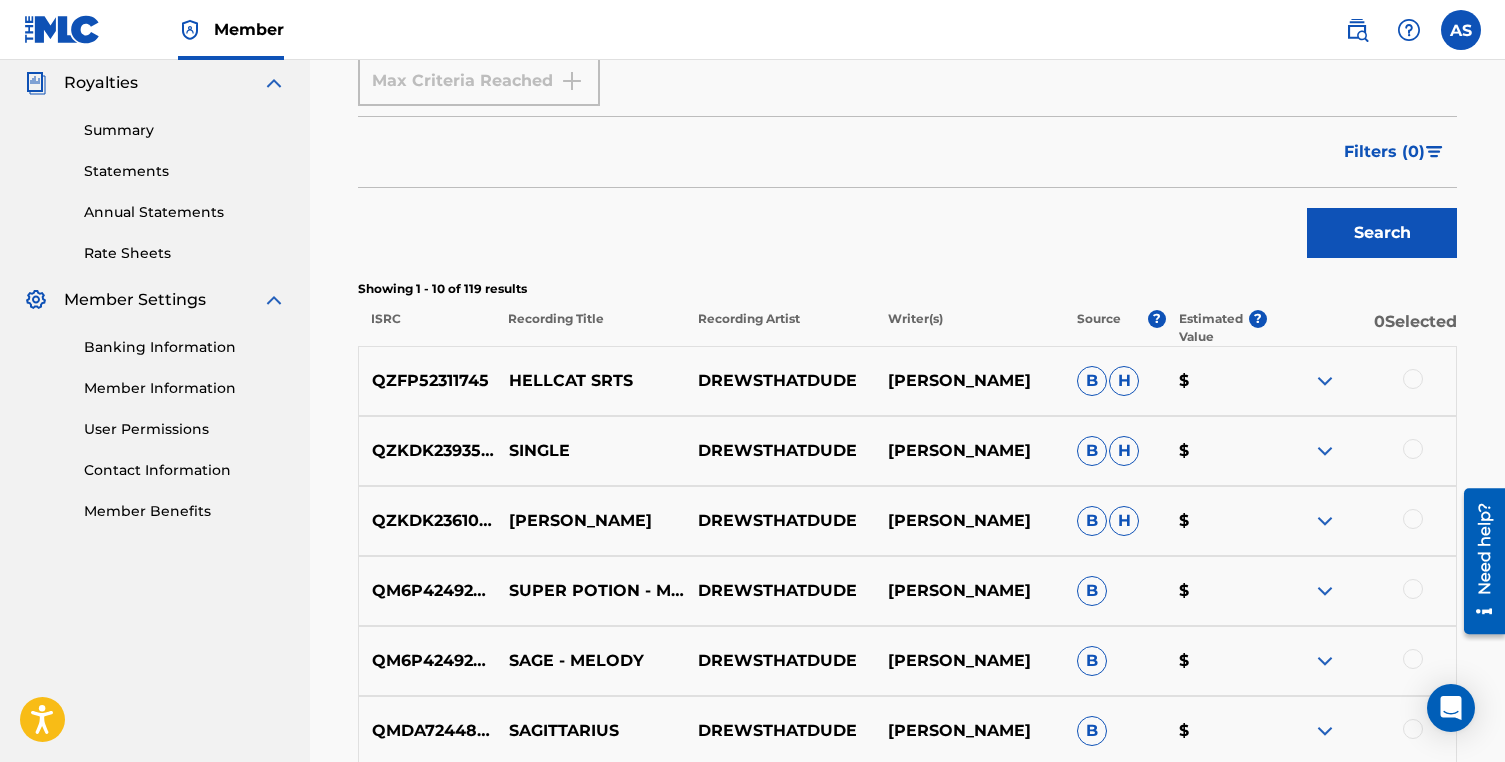 click on "[PERSON_NAME]" at bounding box center (968, 381) 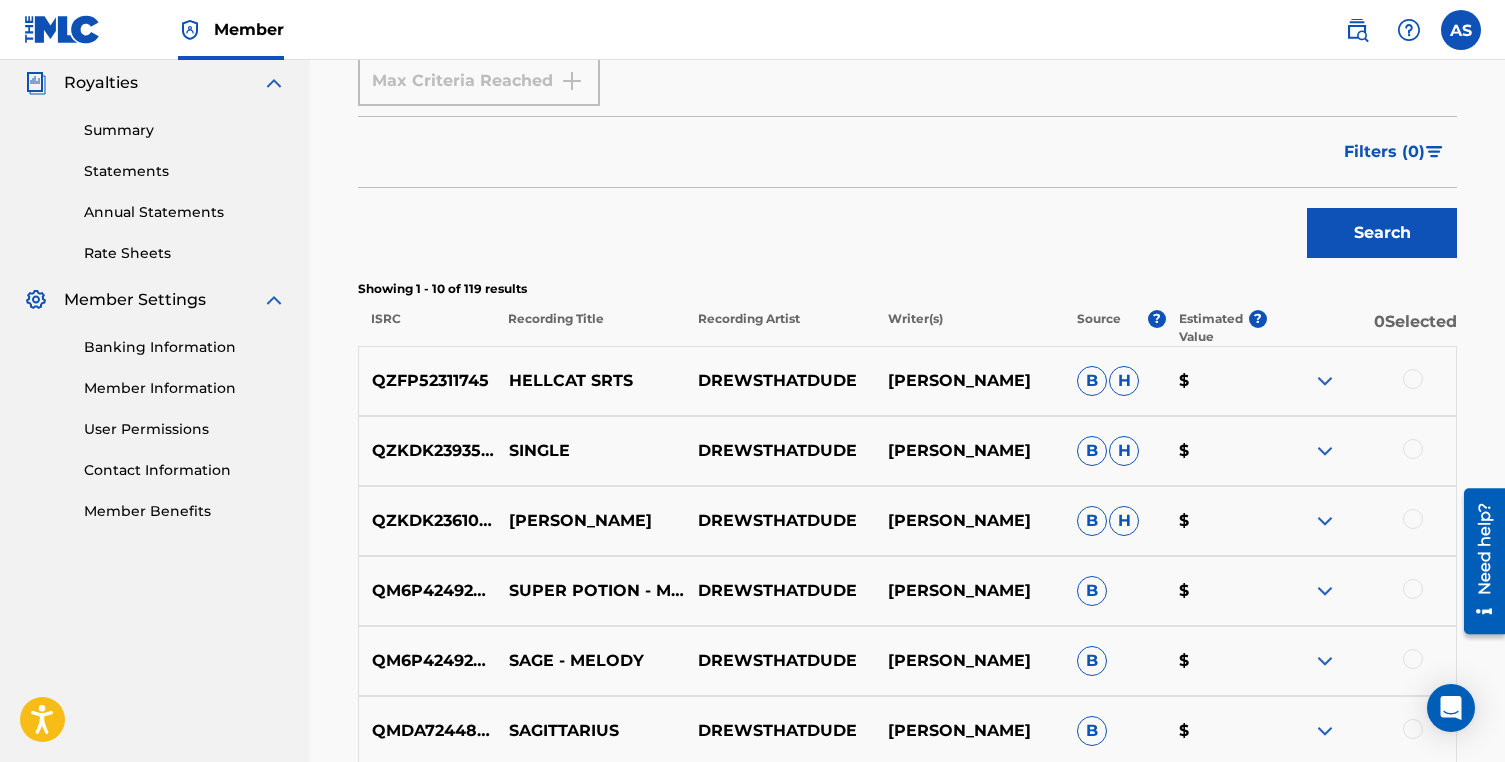 click at bounding box center (1325, 381) 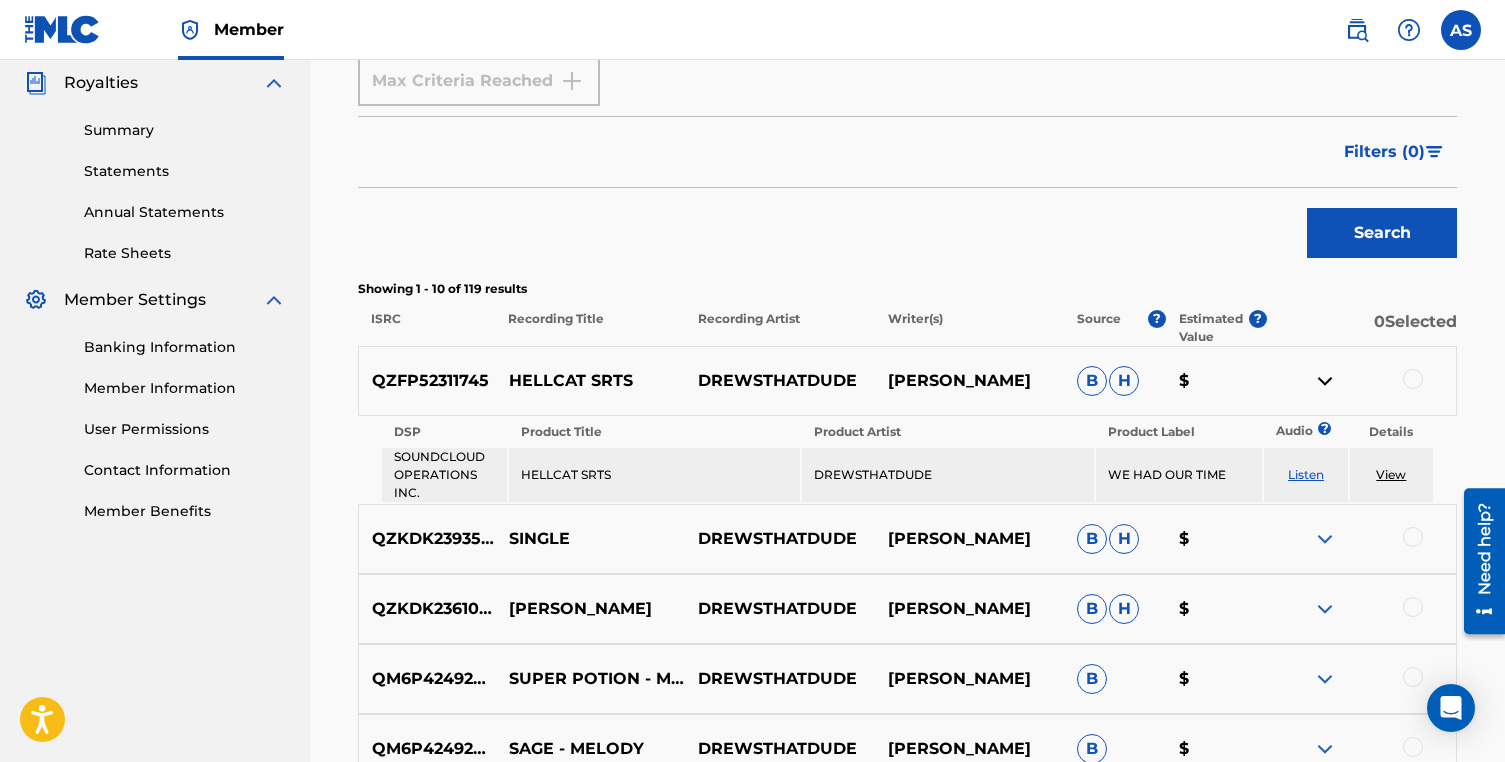 click on "QZFP52311745 HELLCAT SRTS DREWSTHATDUDE [PERSON_NAME] [PERSON_NAME] $" at bounding box center [907, 381] 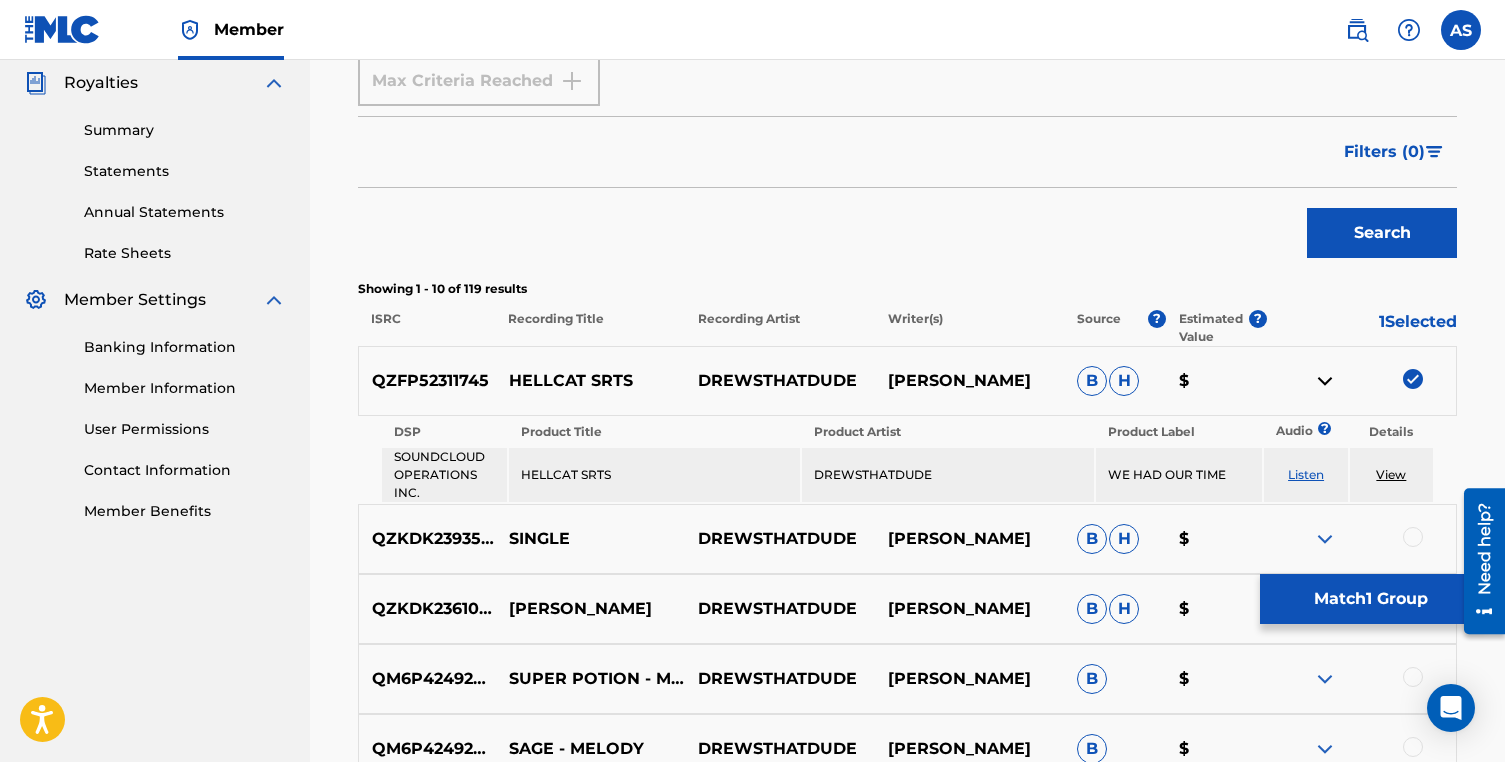 click on "DREWSTHATDUDE" at bounding box center (779, 539) 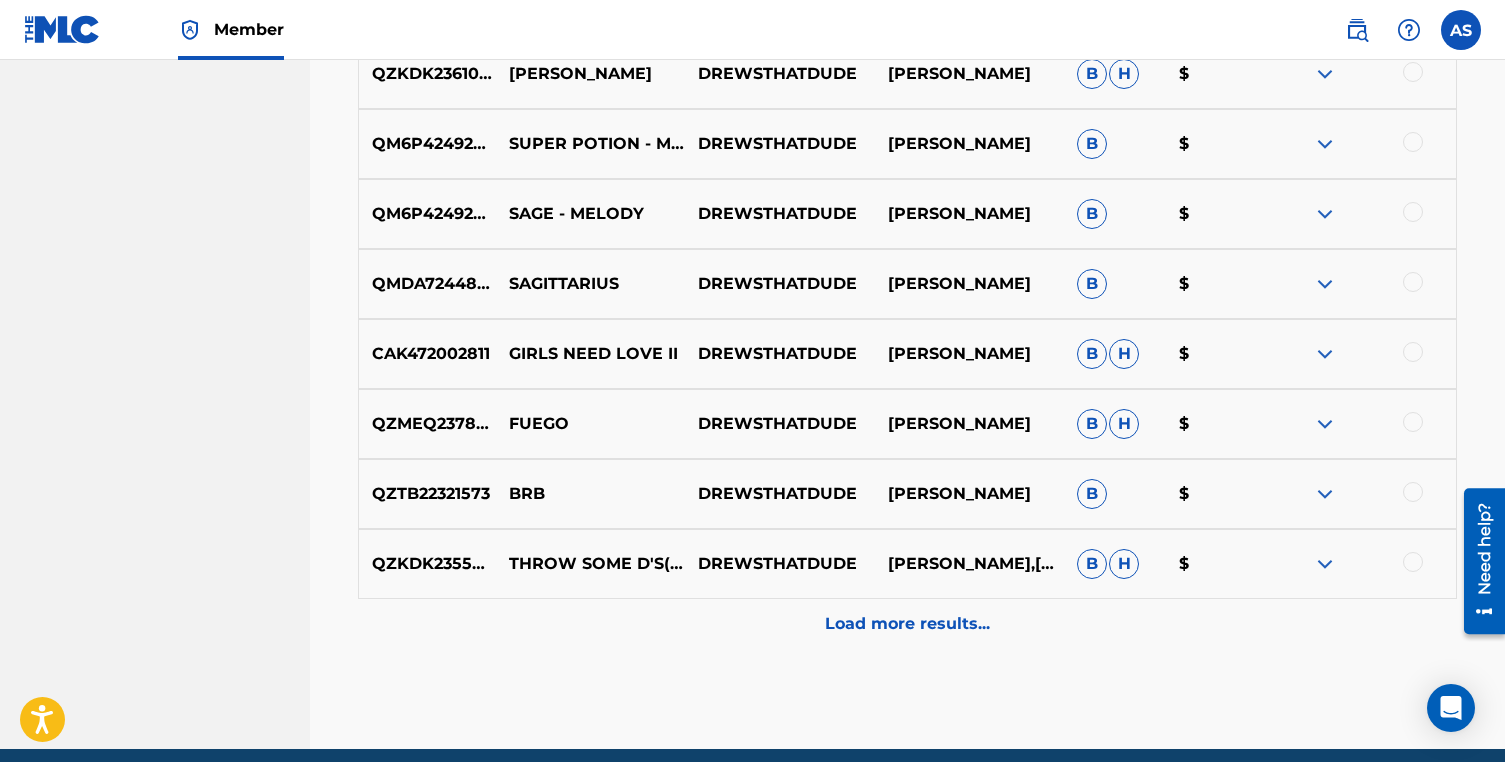 scroll, scrollTop: 1136, scrollLeft: 0, axis: vertical 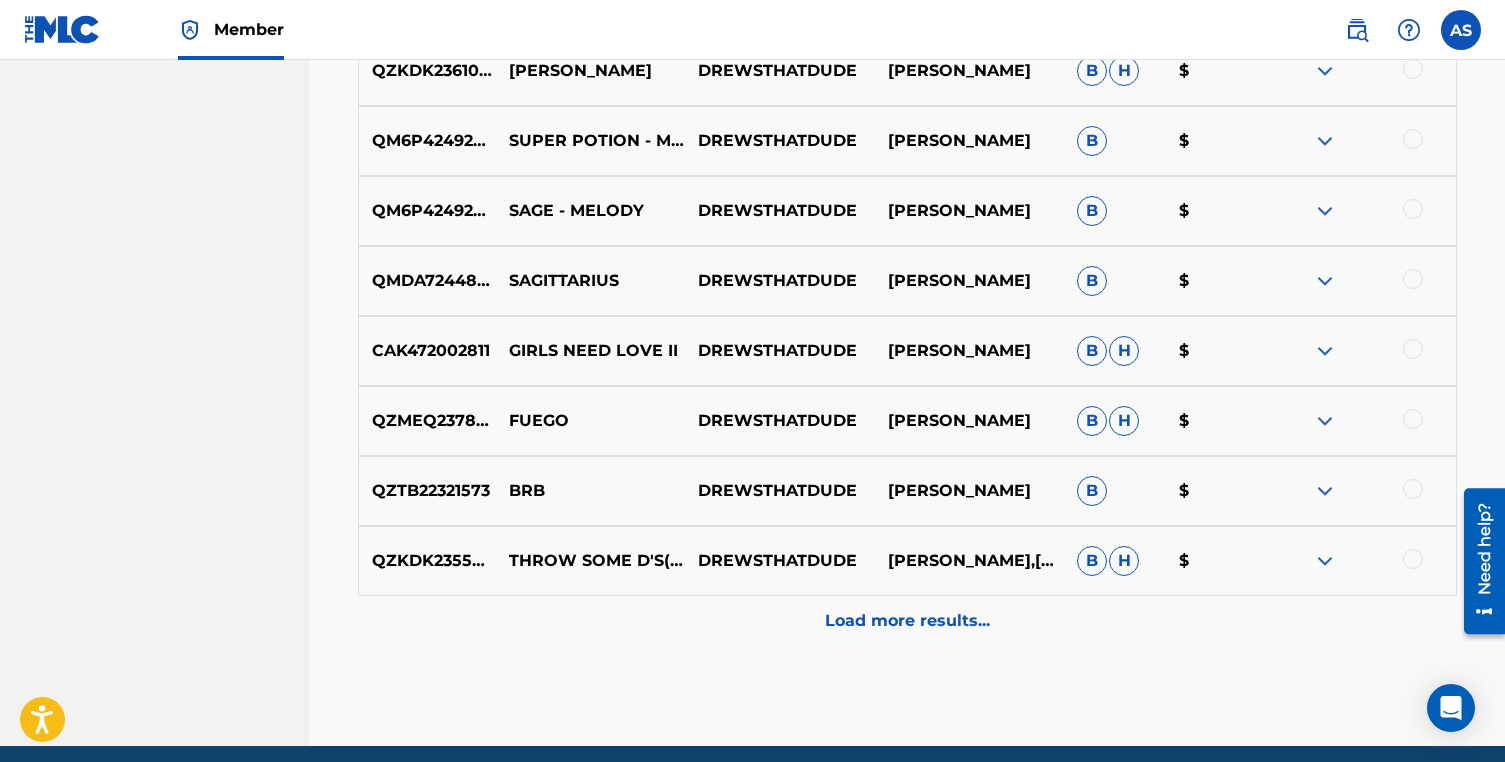 click on "Load more results..." at bounding box center (907, 621) 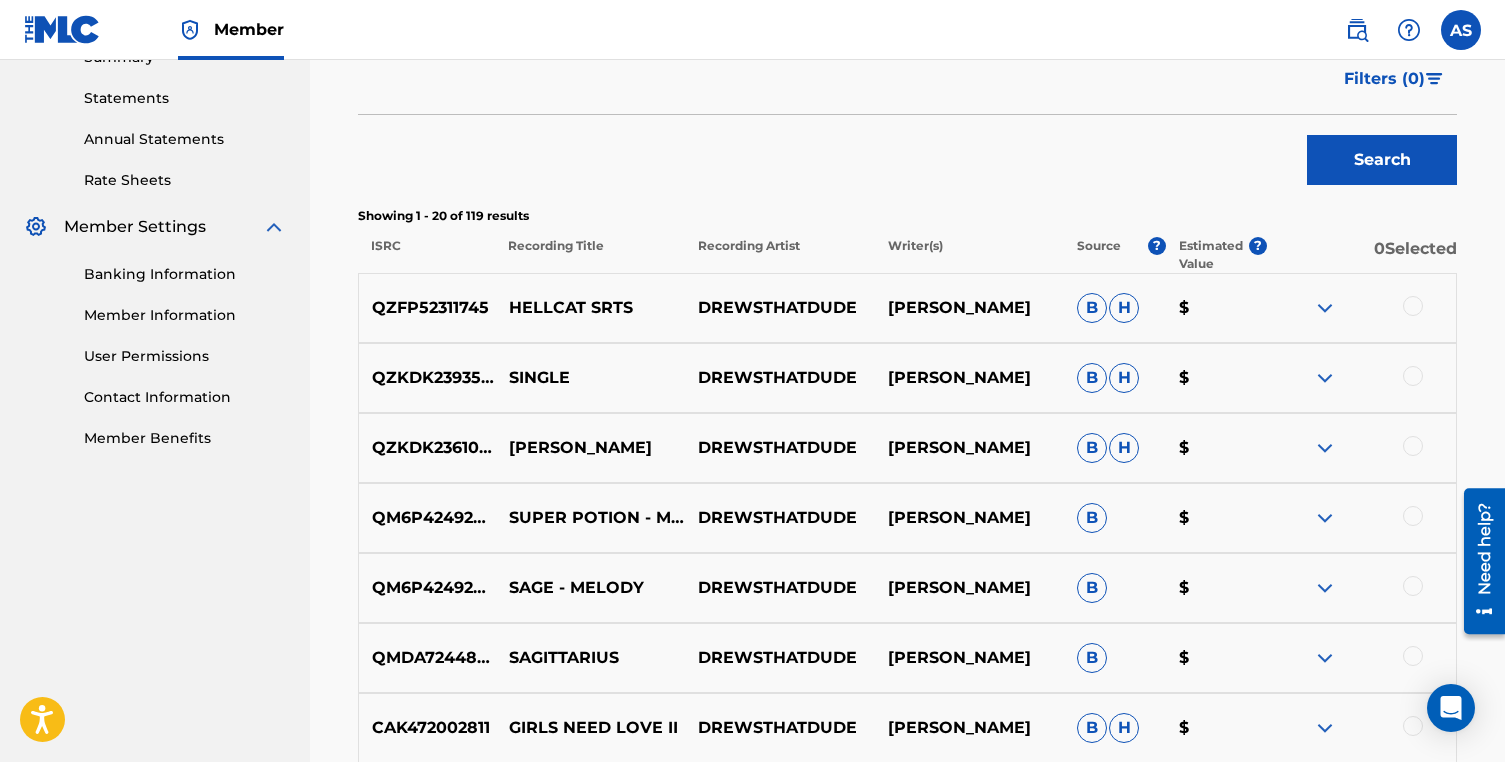 scroll, scrollTop: 675, scrollLeft: 0, axis: vertical 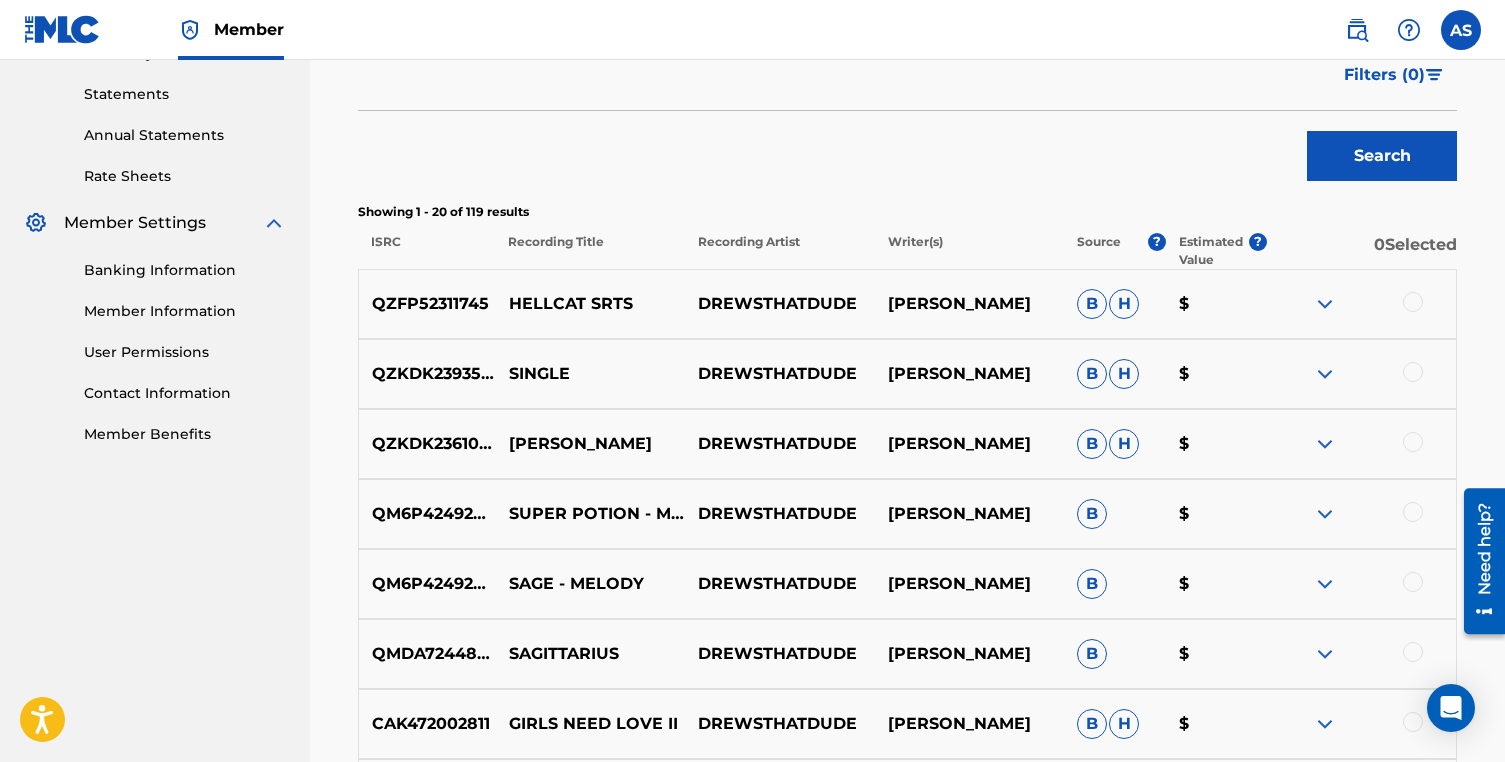 click at bounding box center (1325, 304) 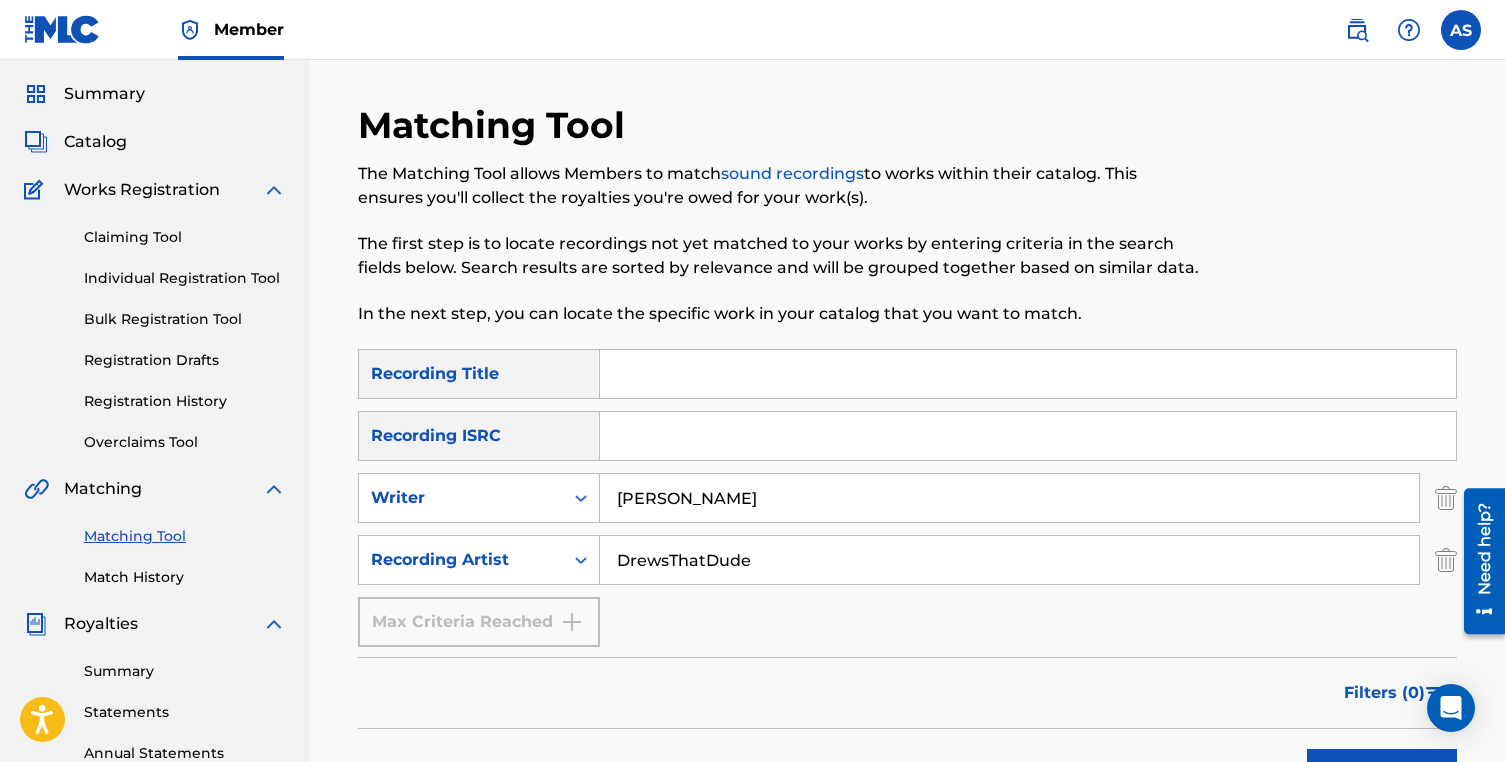 scroll, scrollTop: 58, scrollLeft: 0, axis: vertical 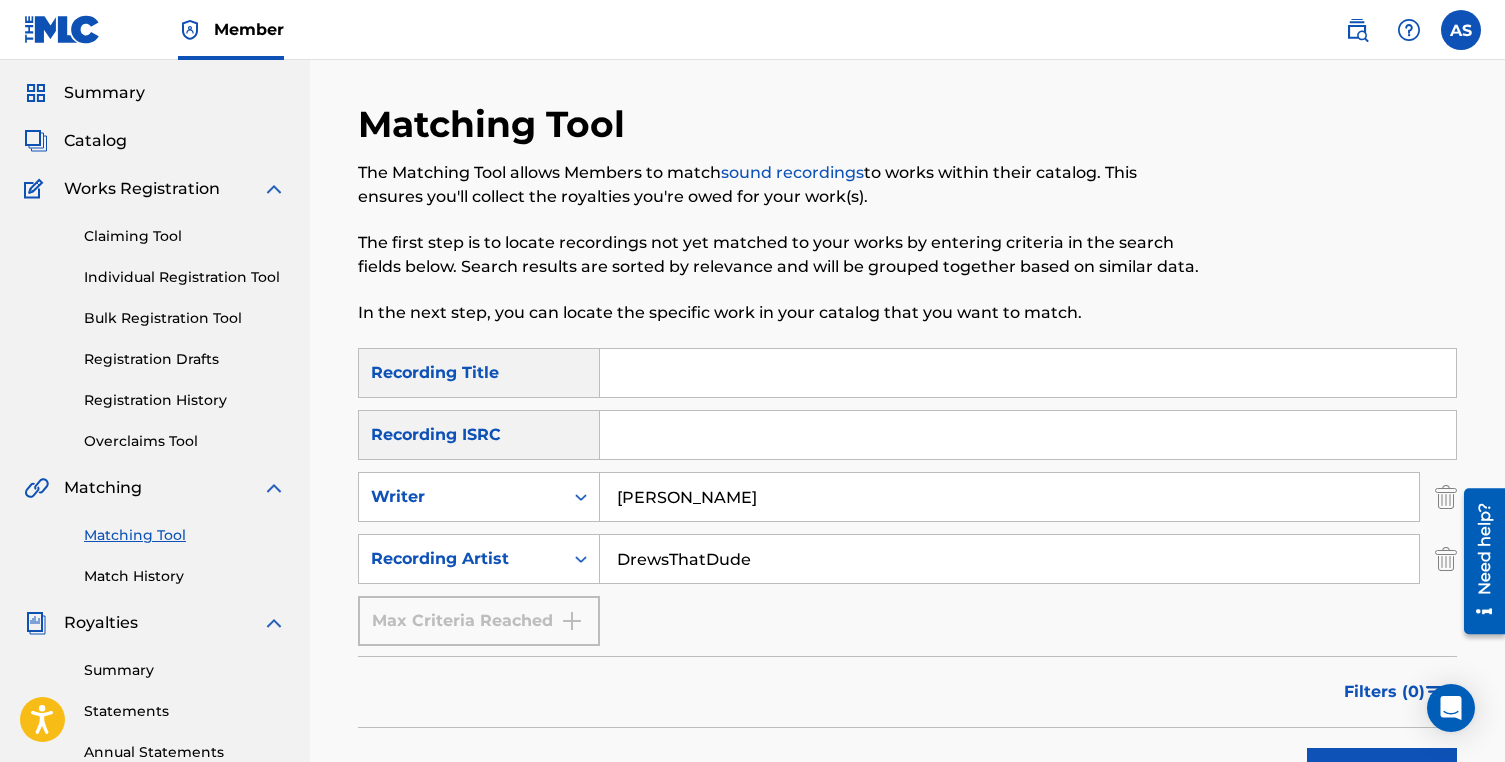 click on "The Matching Tool allows Members to match  sound recordings  to works within their catalog. This ensures you'll collect the royalties you're owed for your work(s)." at bounding box center [781, 185] 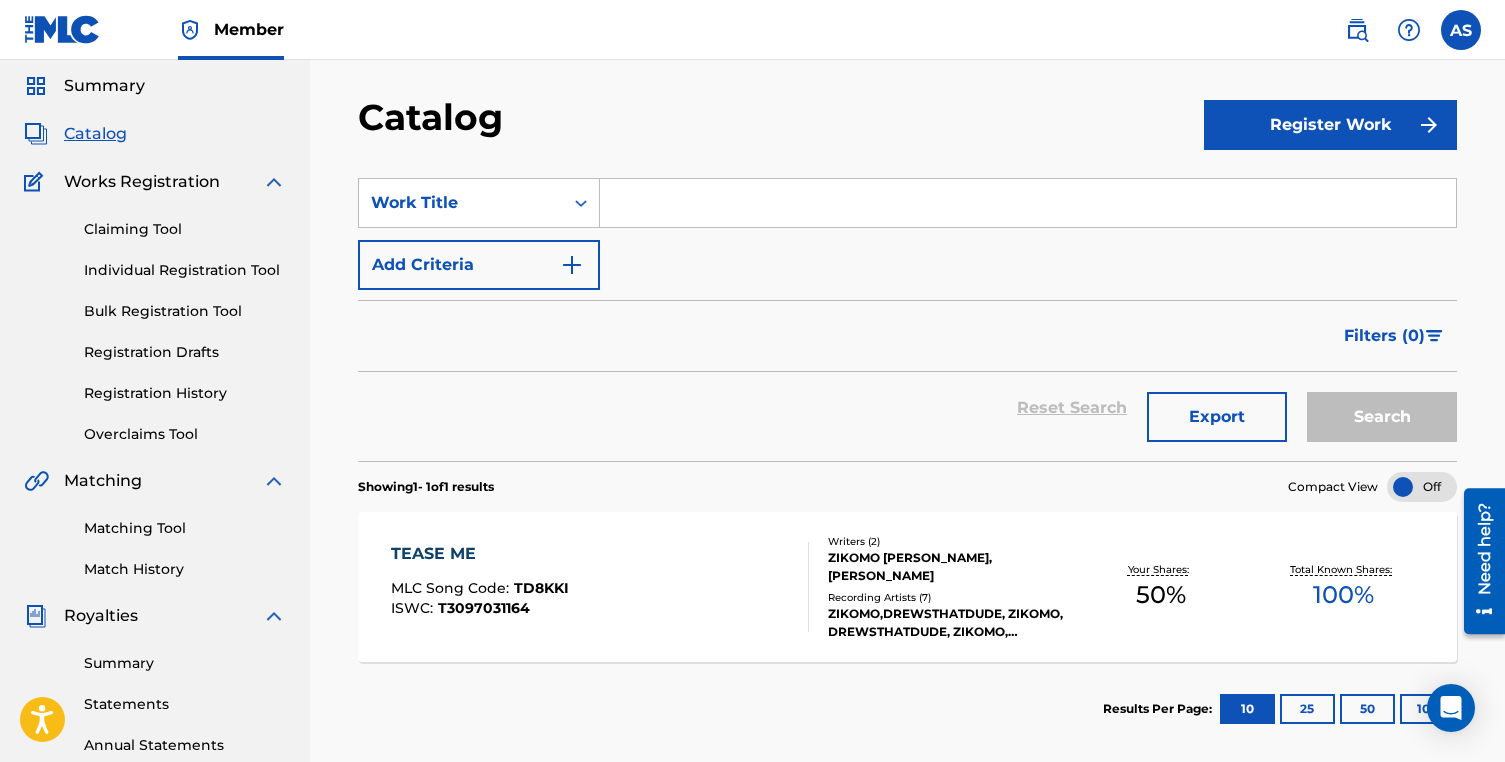 scroll, scrollTop: 62, scrollLeft: 0, axis: vertical 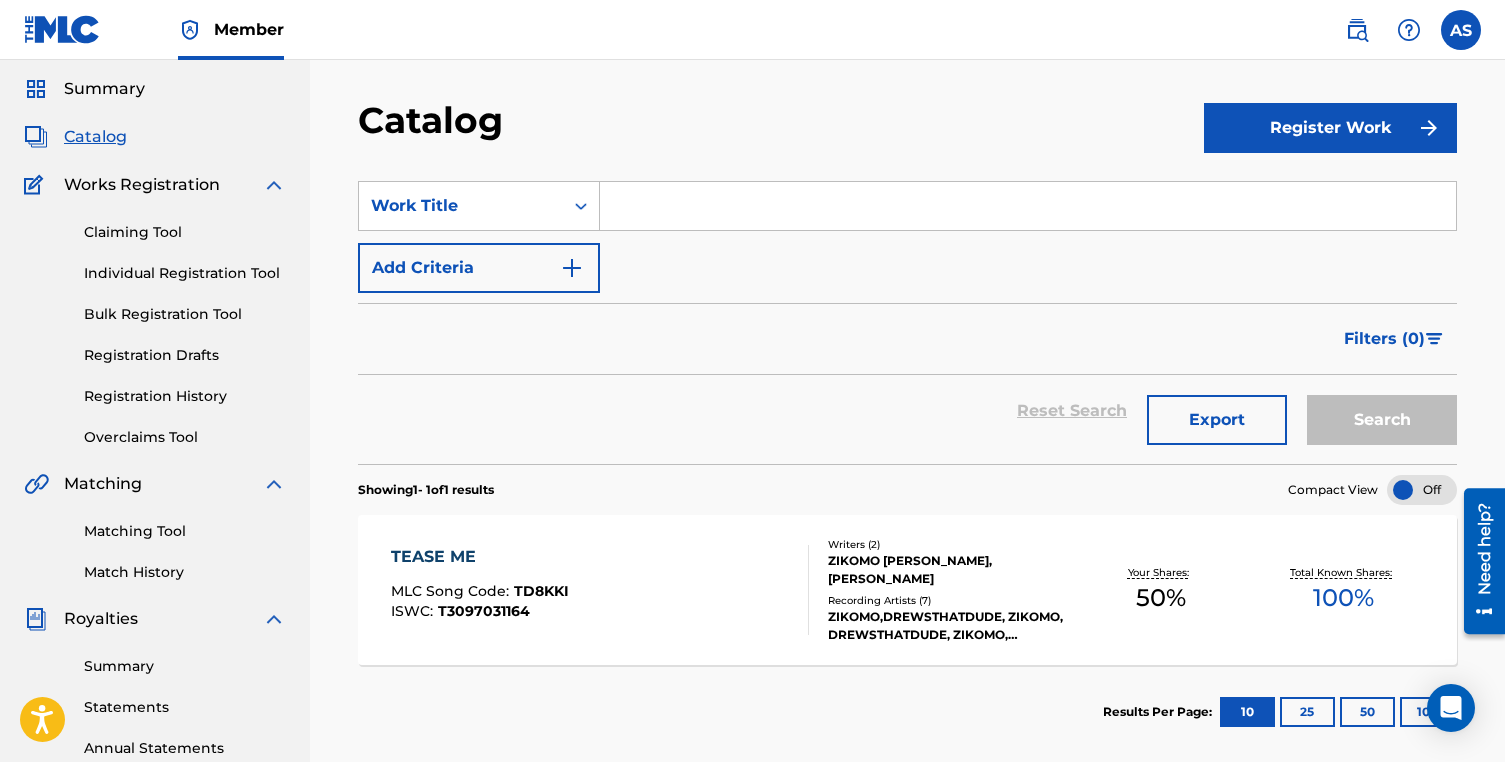 click on "Register Work" at bounding box center (1330, 128) 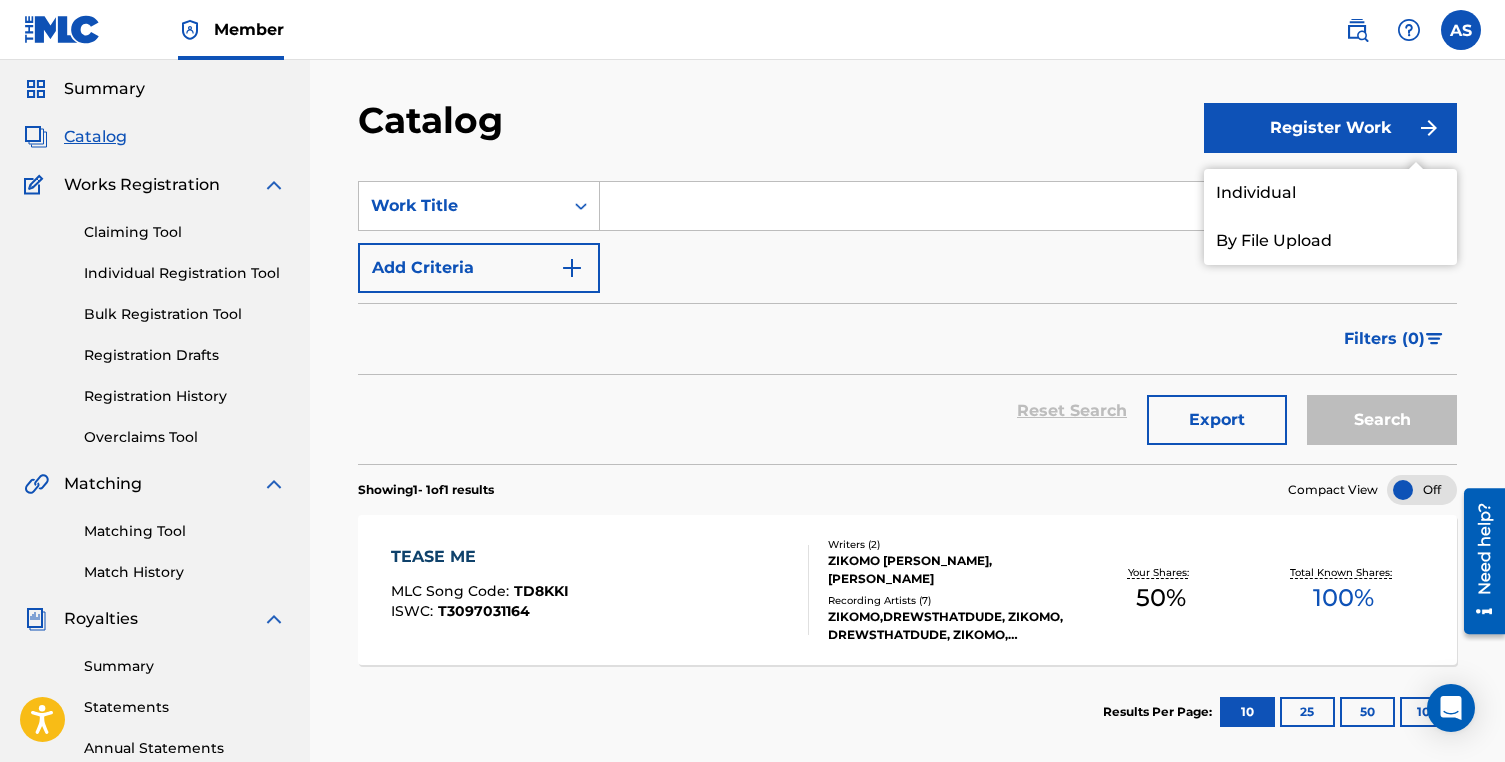 click on "By File Upload" at bounding box center [1330, 241] 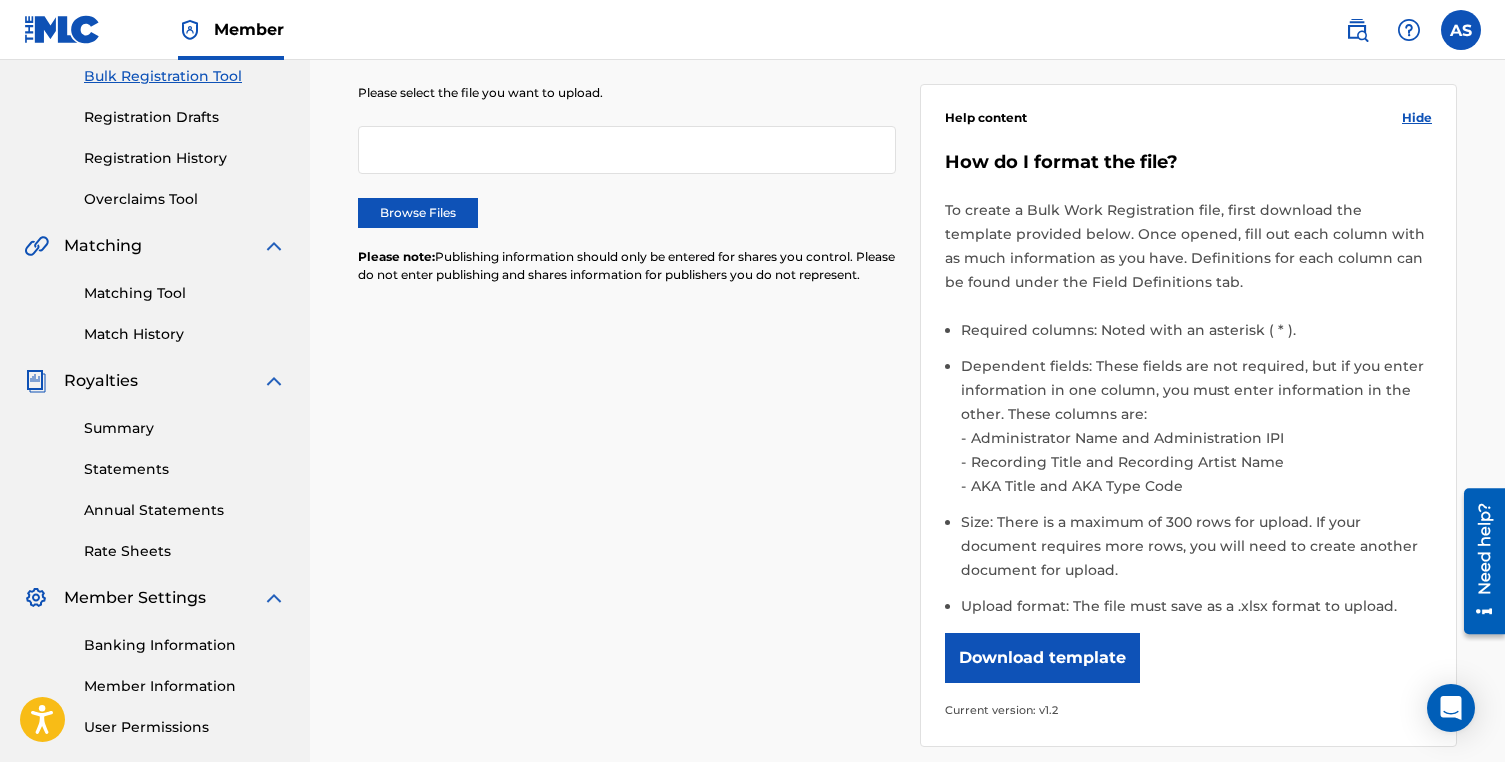 scroll, scrollTop: 299, scrollLeft: 0, axis: vertical 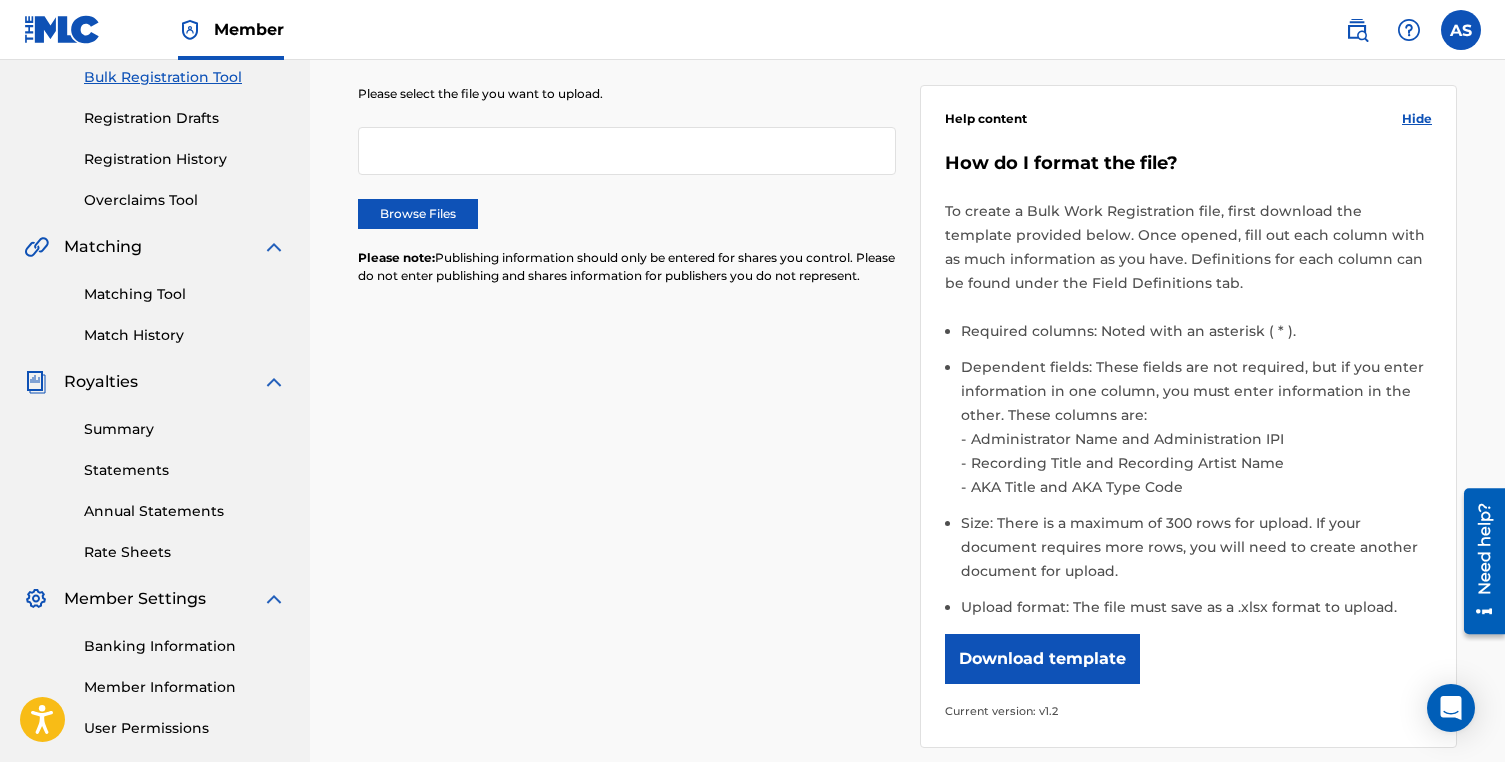 click on "Download template" at bounding box center [1042, 659] 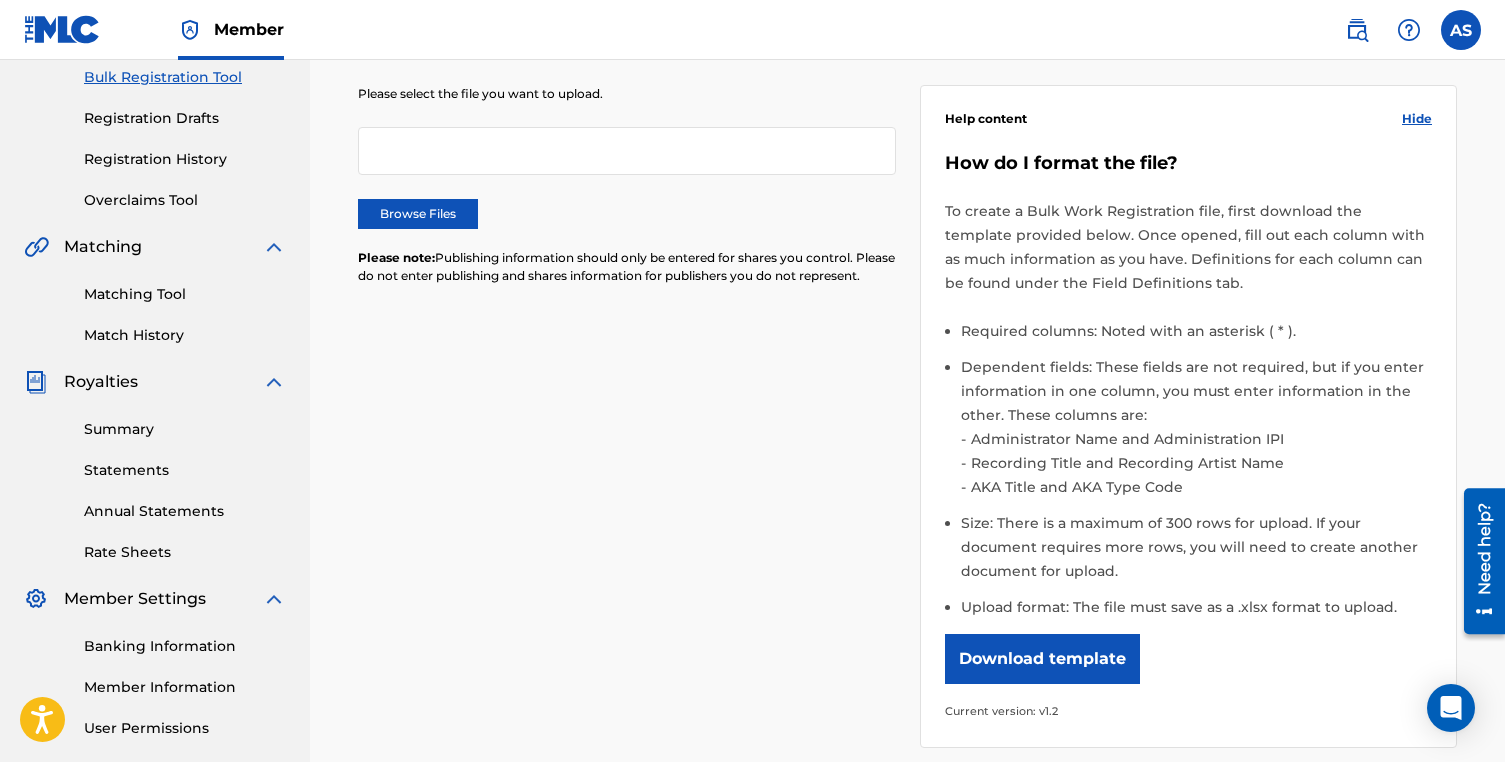 click on "Matching Tool" at bounding box center [185, 294] 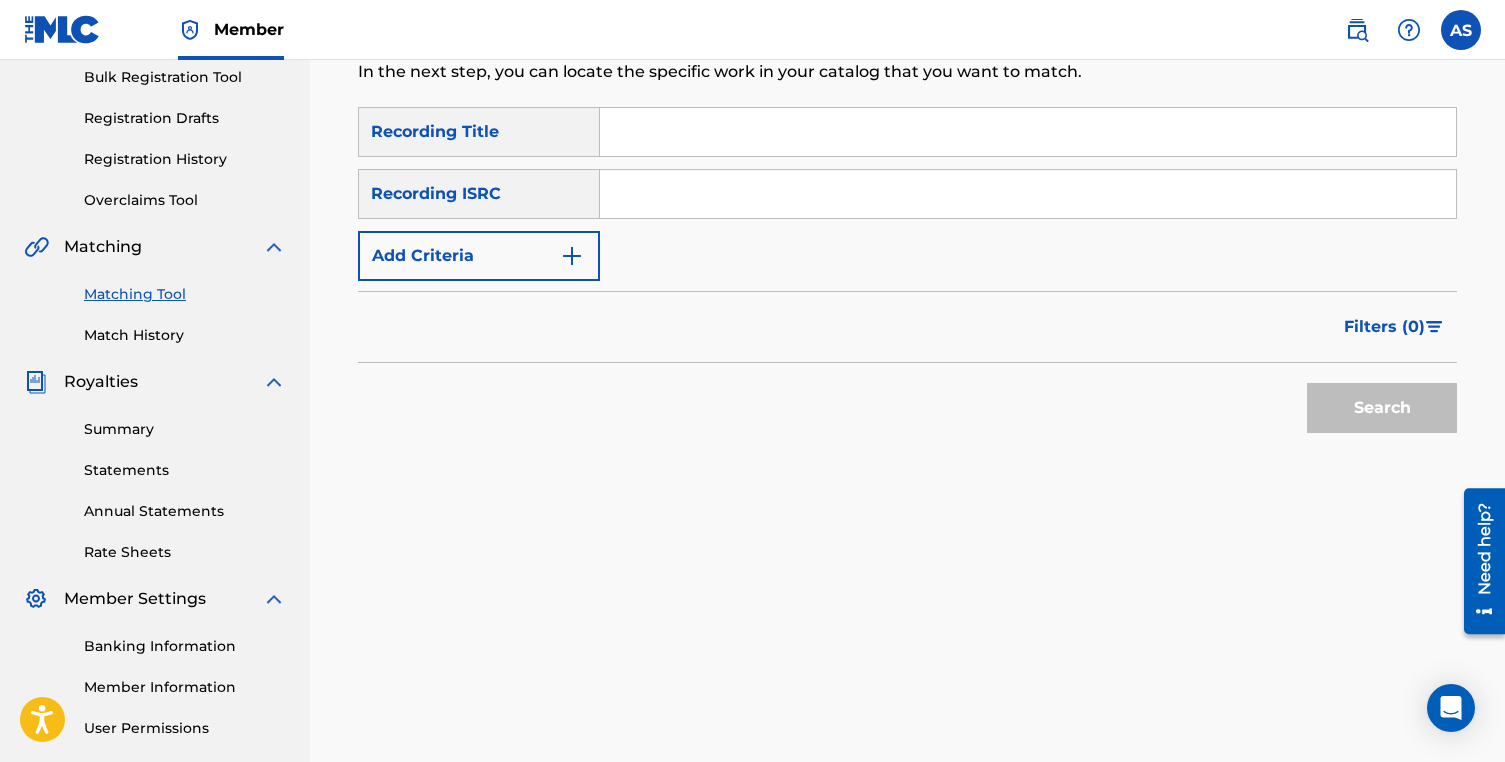 scroll, scrollTop: 0, scrollLeft: 0, axis: both 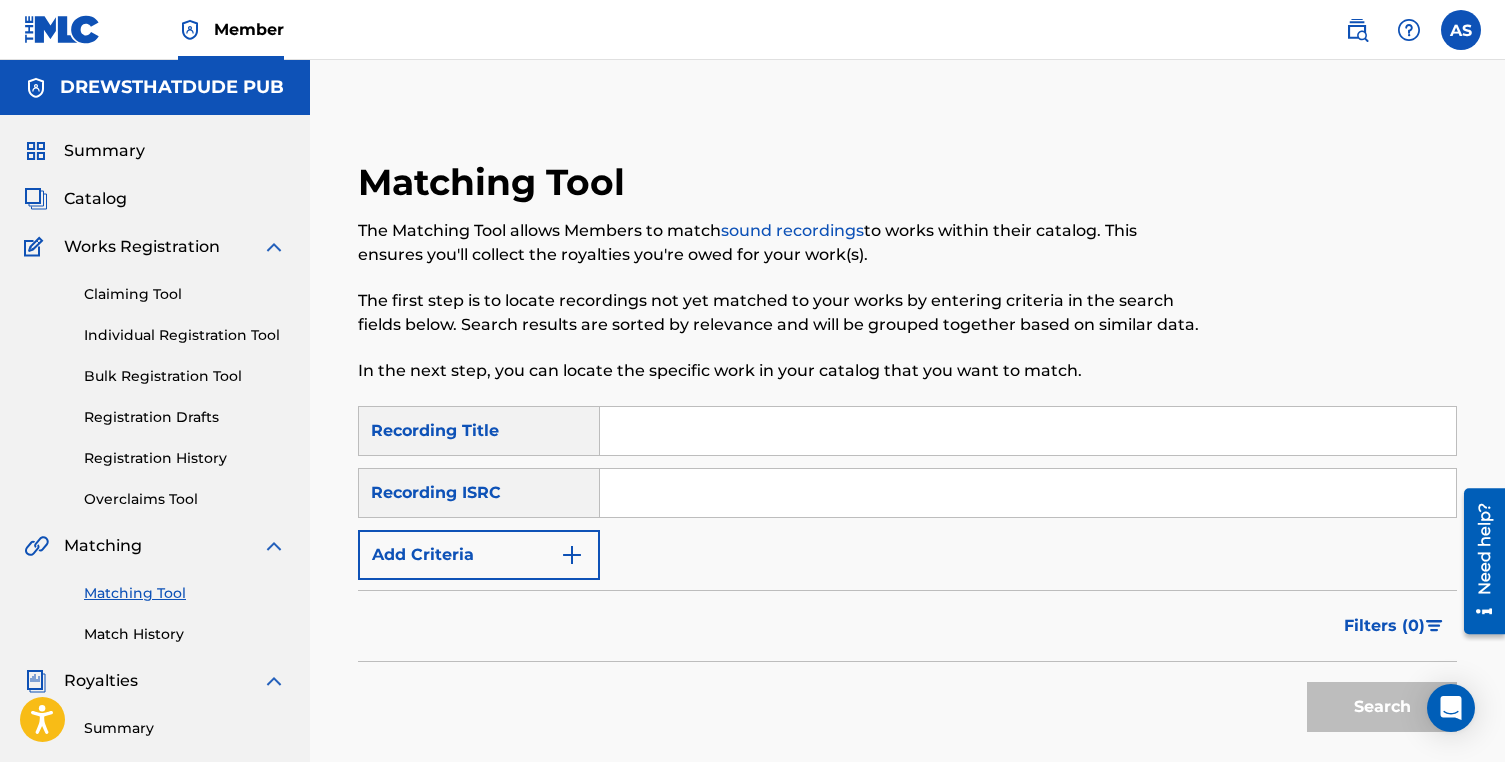 click at bounding box center [572, 555] 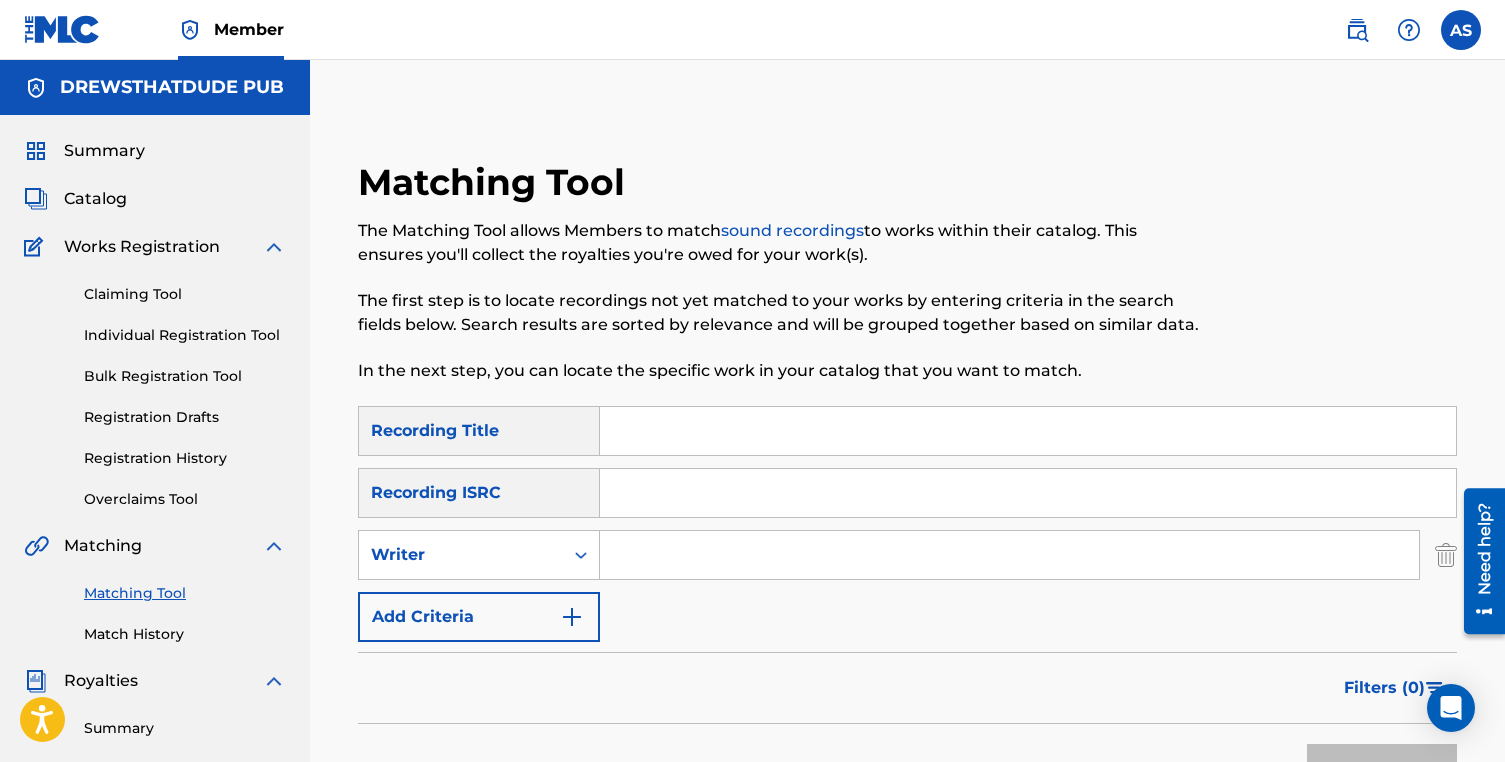 click on "Add Criteria" at bounding box center (479, 617) 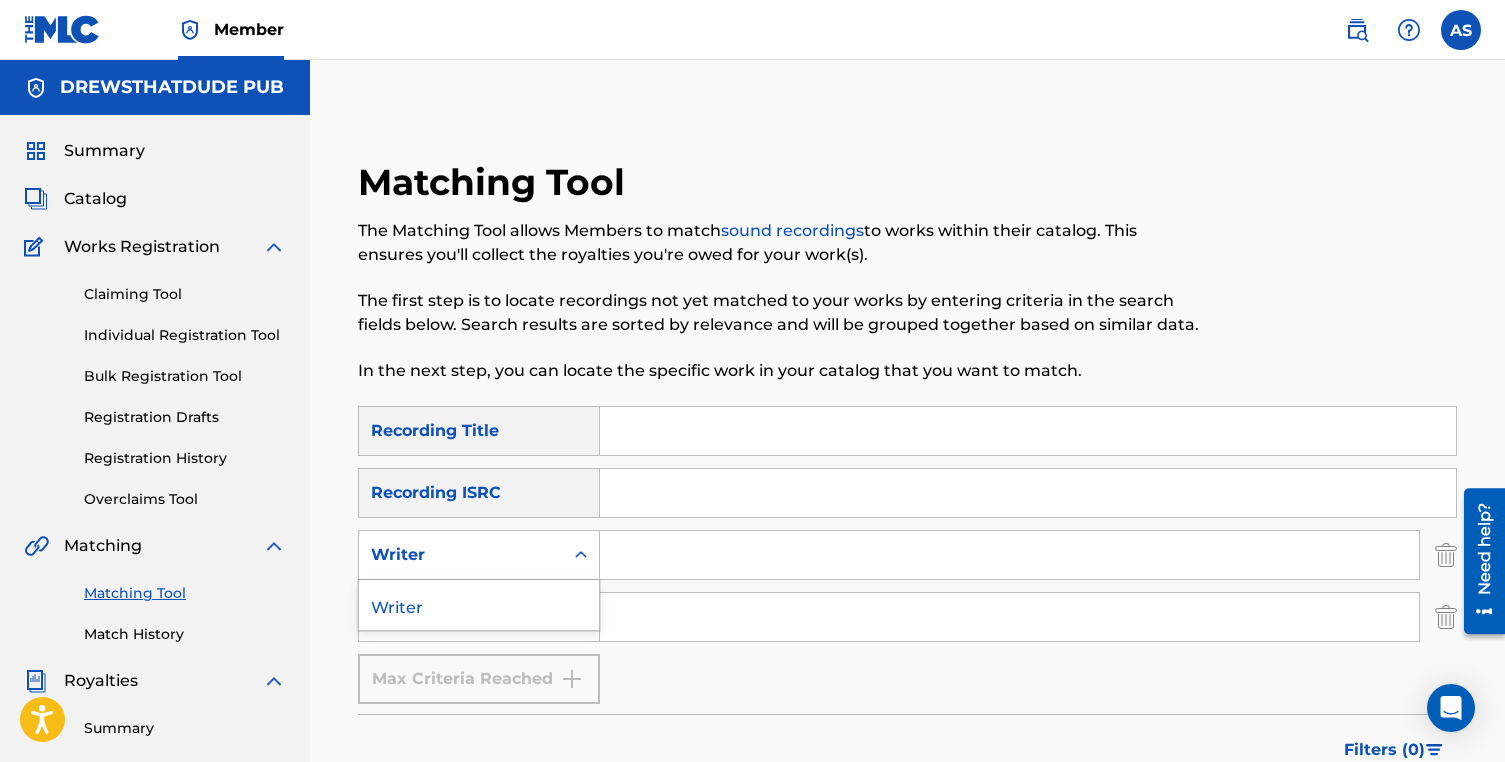 click on "Writer" at bounding box center [461, 555] 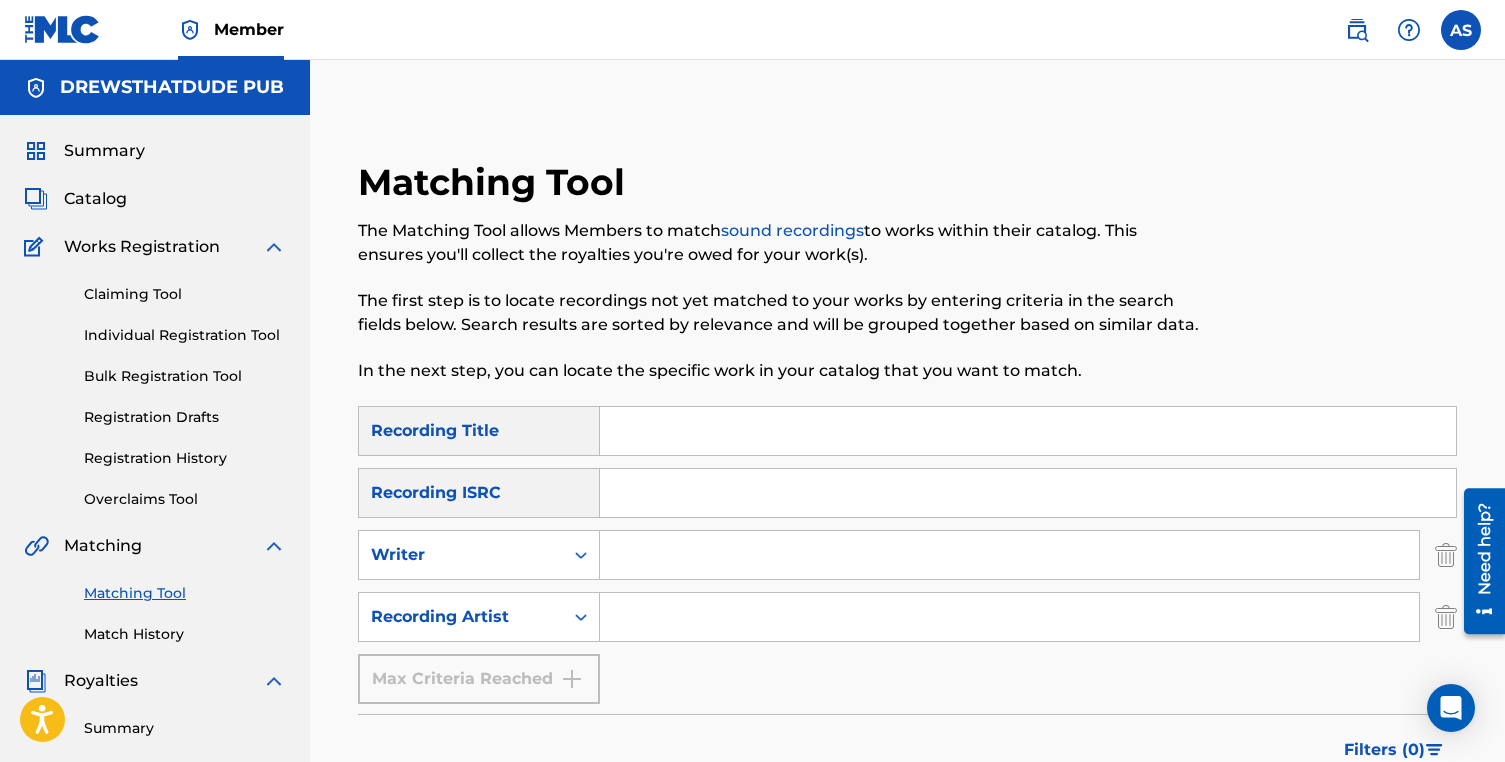 click at bounding box center (1009, 555) 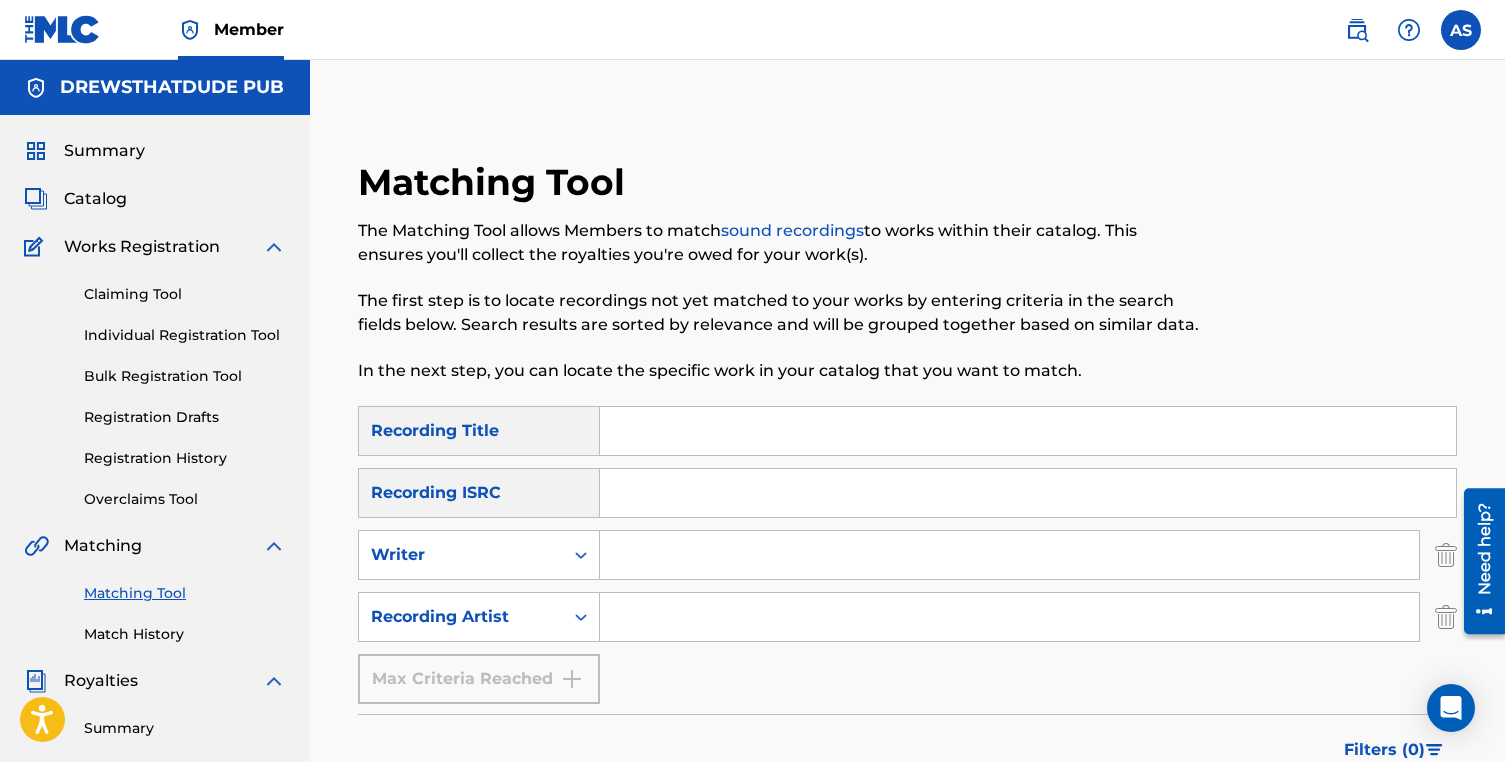 type on "[PERSON_NAME]" 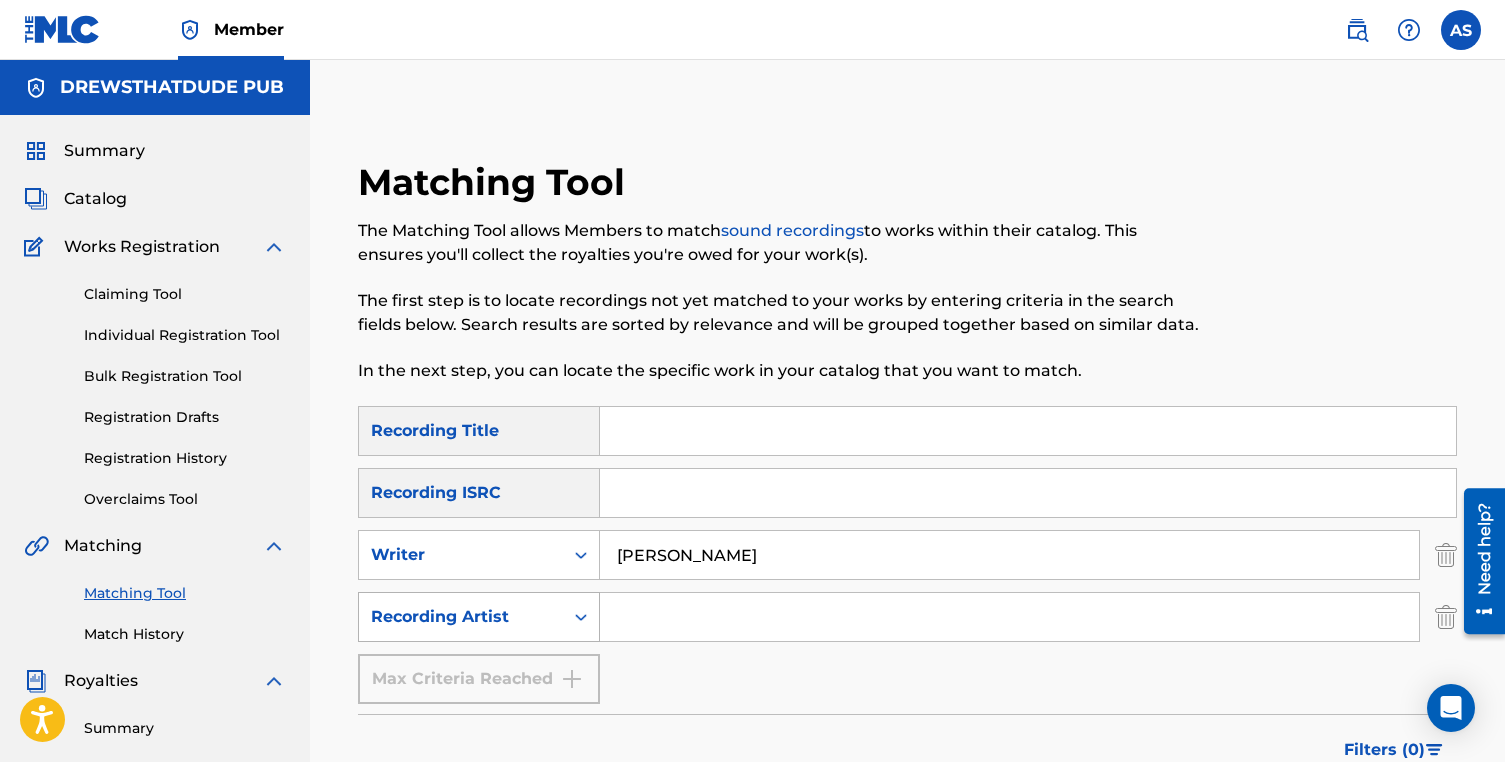 click on "Recording Artist" at bounding box center (461, 617) 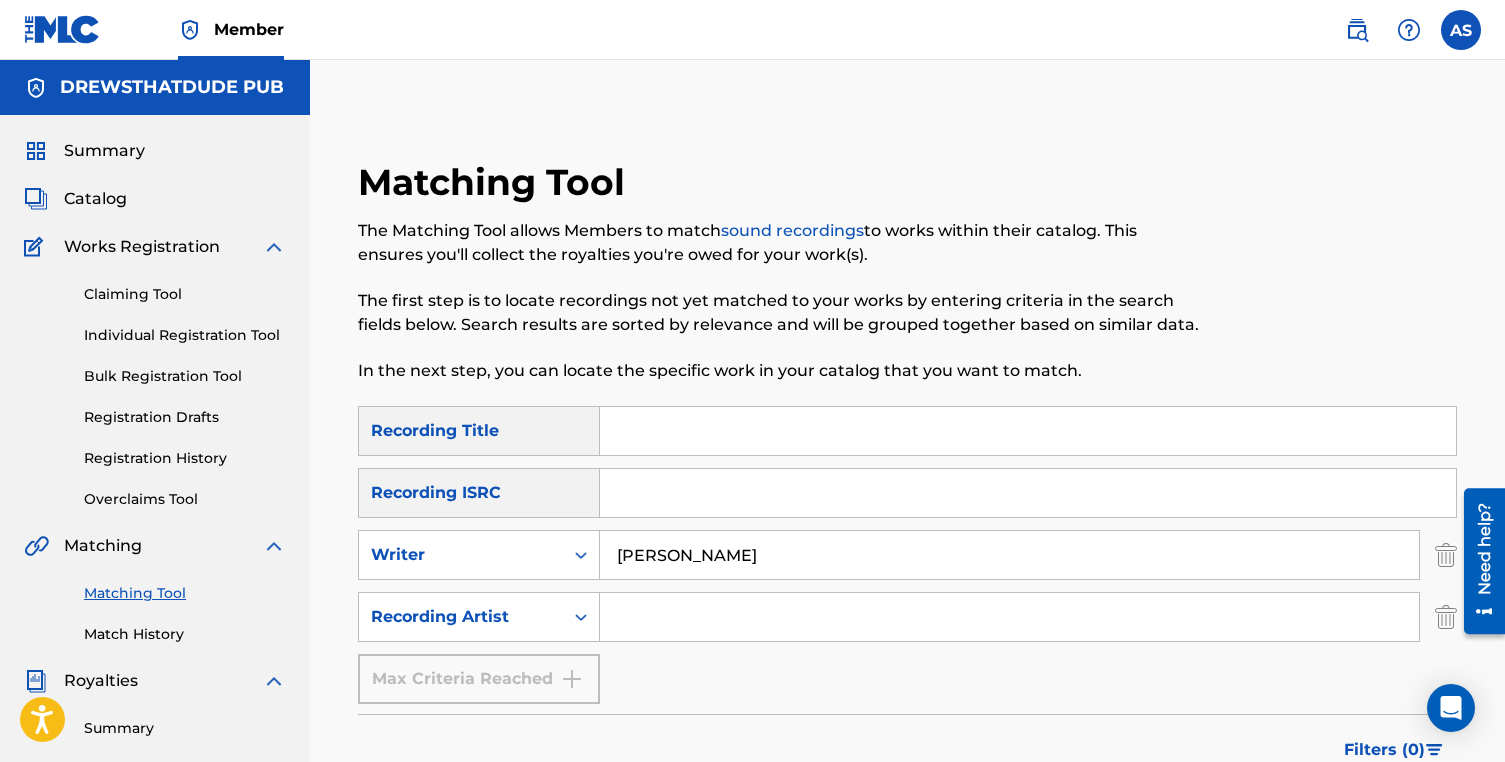 click at bounding box center [1009, 617] 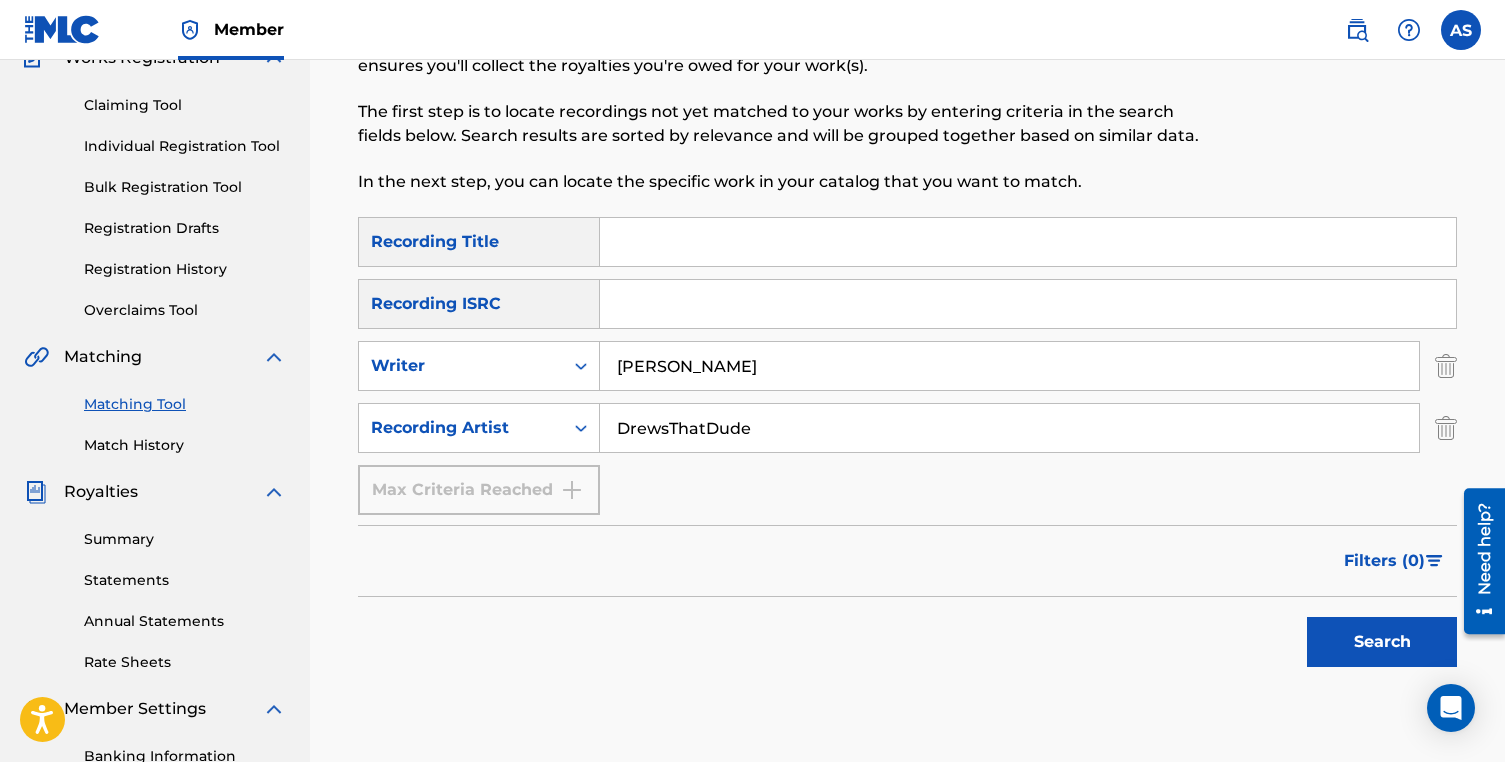 scroll, scrollTop: 207, scrollLeft: 0, axis: vertical 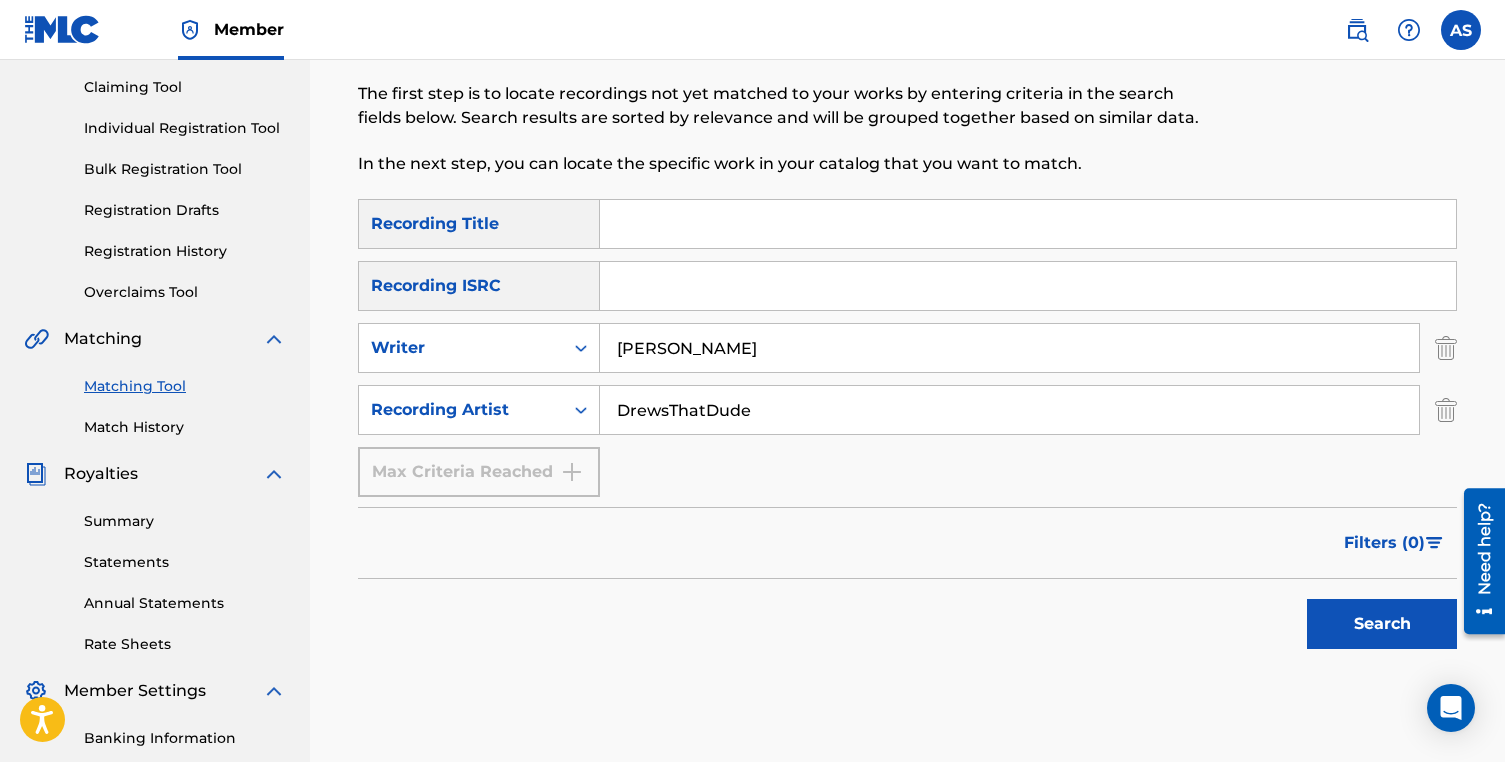 click on "Filters ( 0 )" at bounding box center [1384, 543] 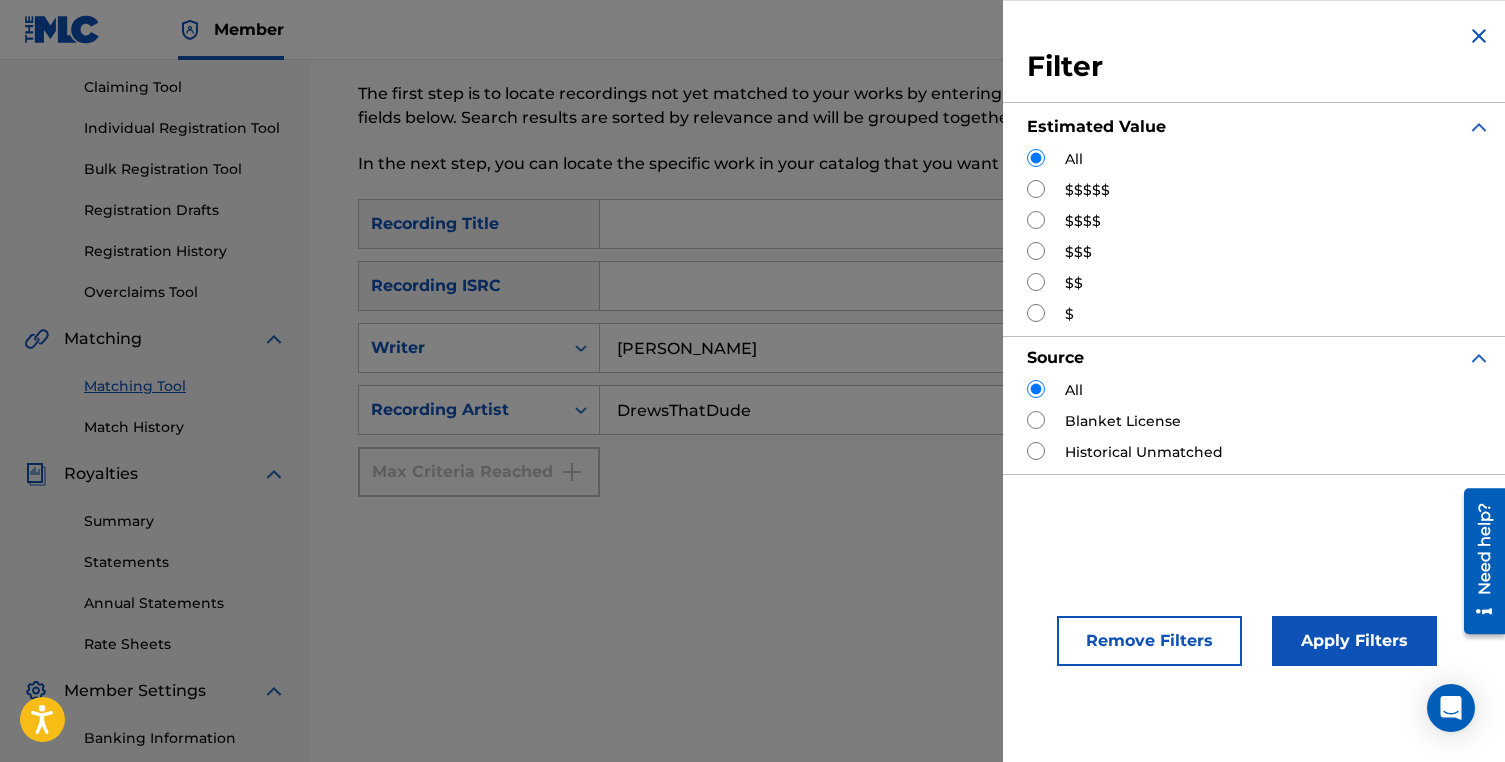 click on "Search" at bounding box center (907, 537) 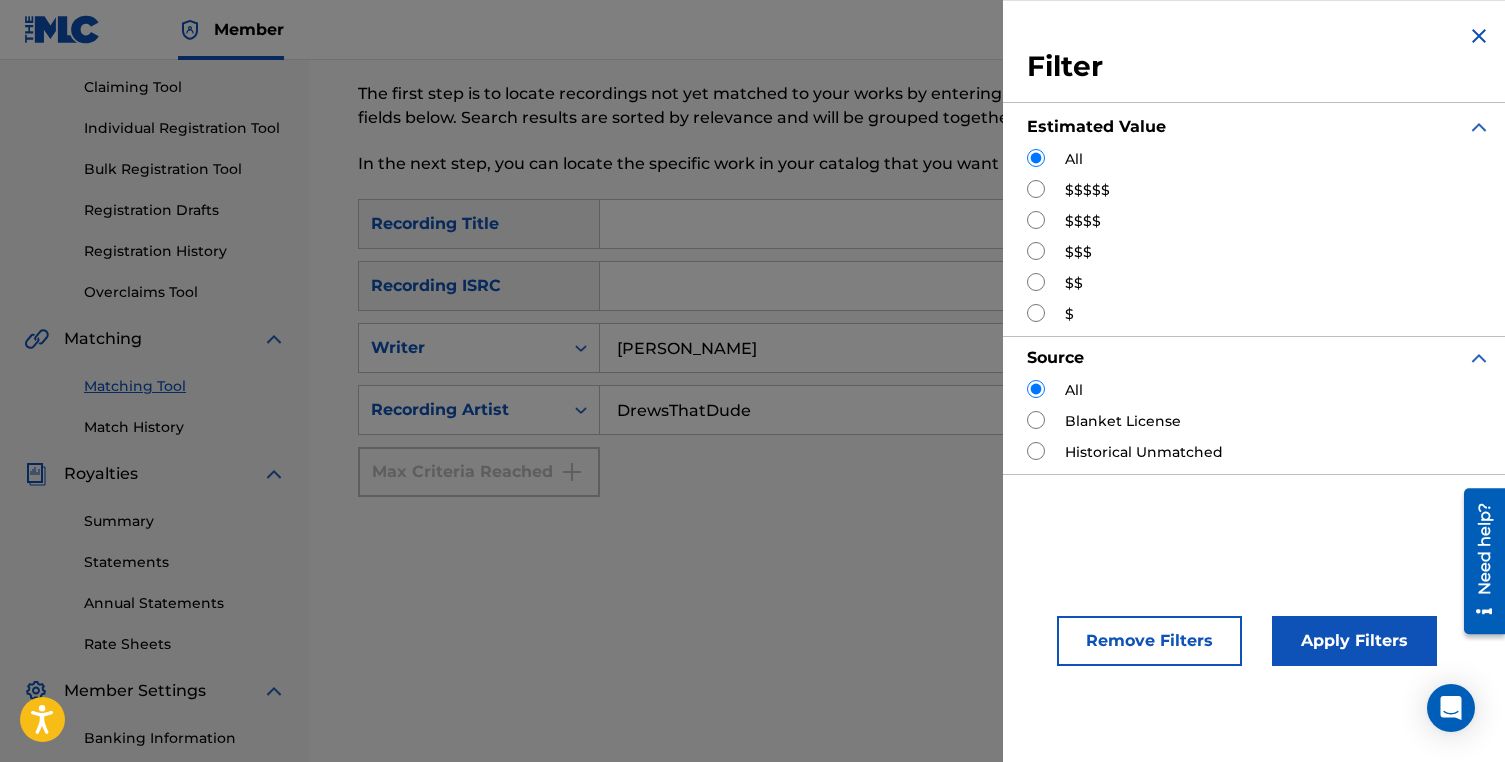 click at bounding box center (1036, 189) 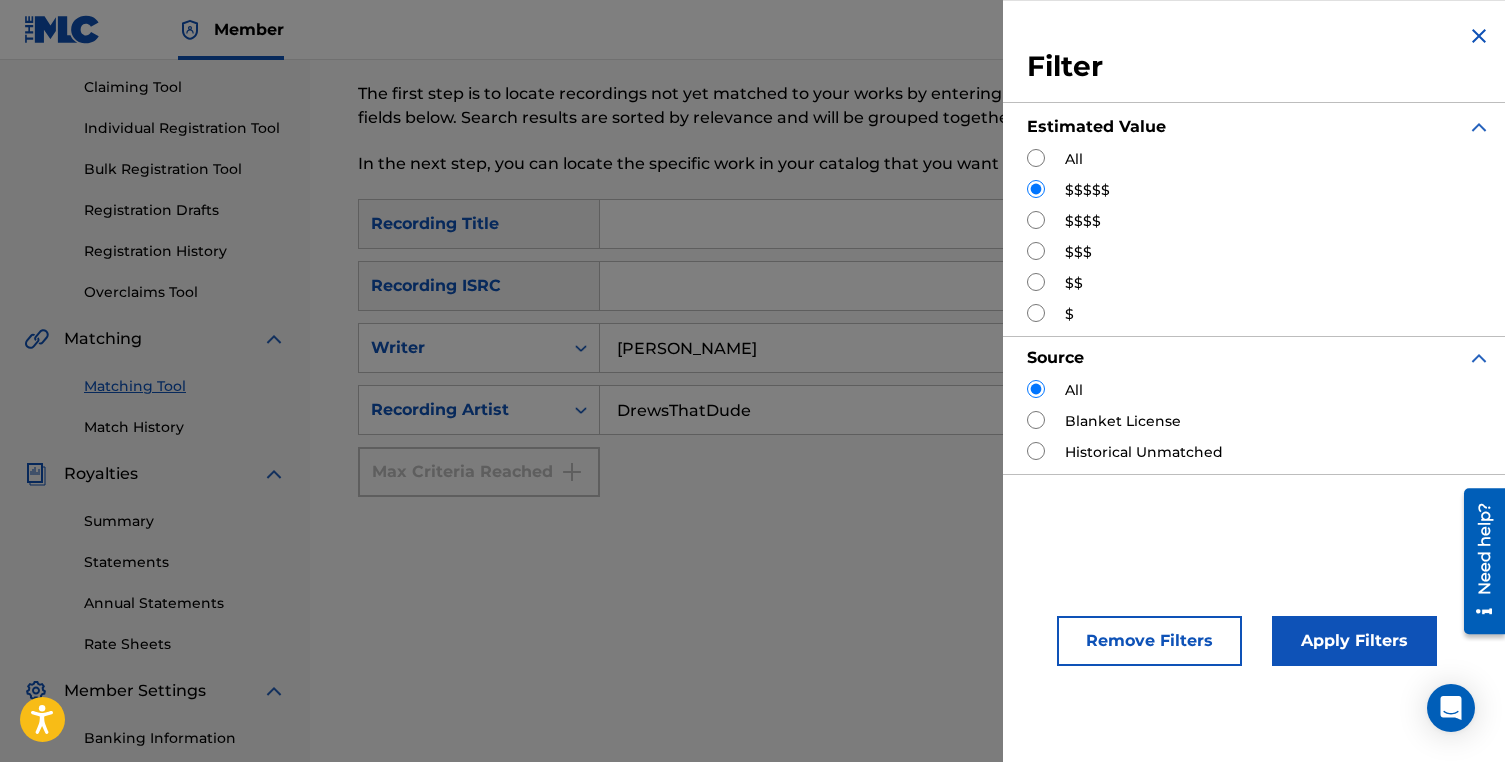 click on "Apply Filters" at bounding box center [1354, 641] 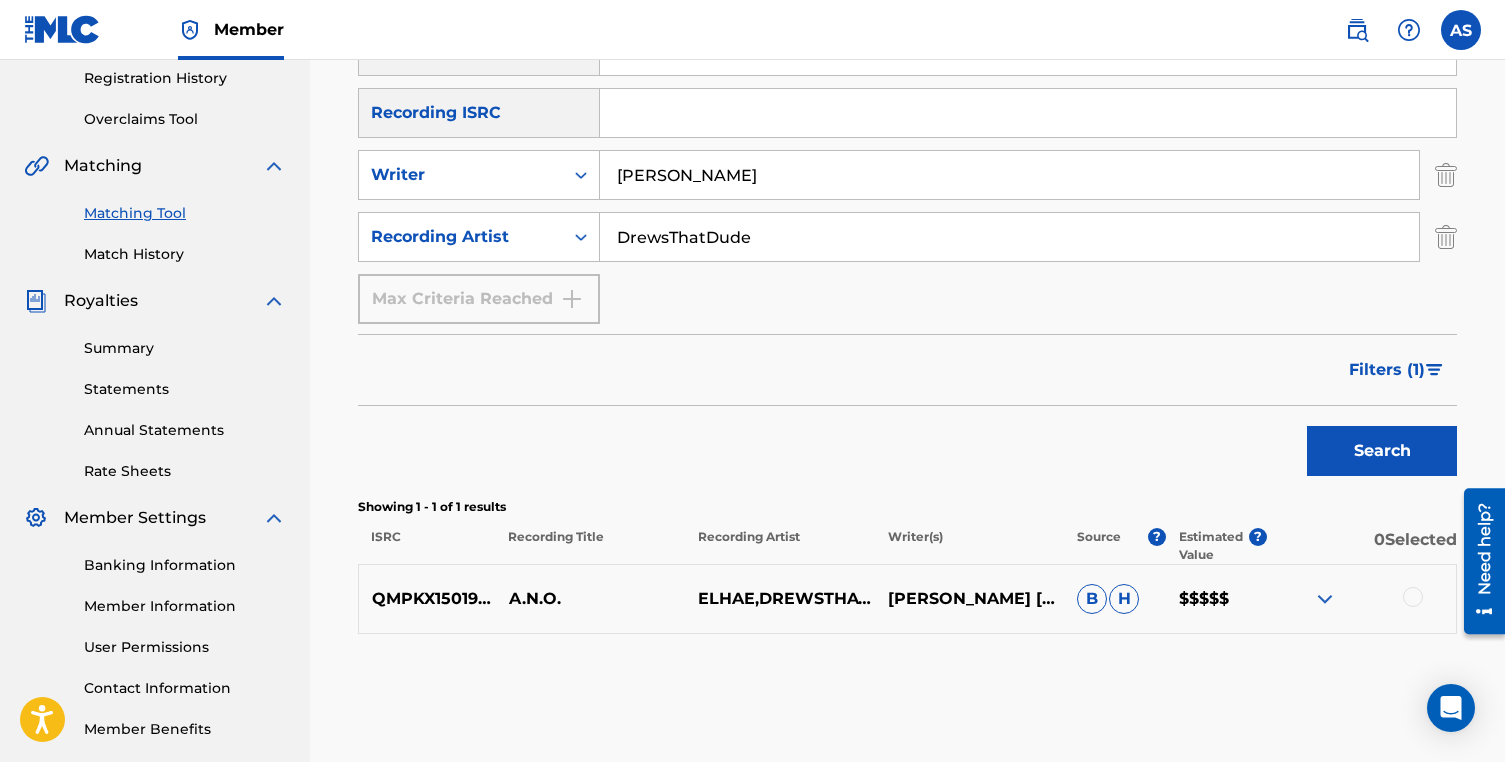 scroll, scrollTop: 379, scrollLeft: 0, axis: vertical 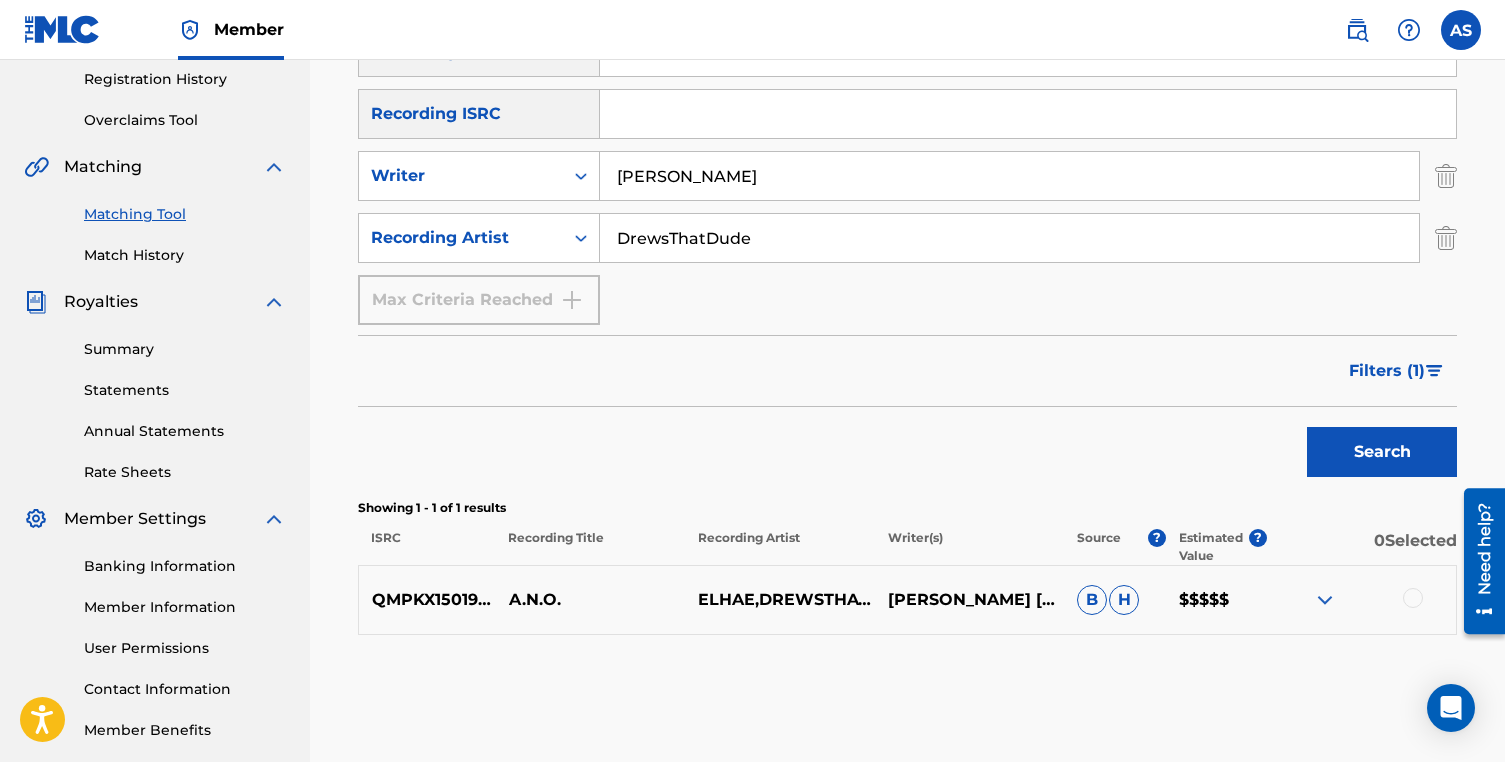 click at bounding box center (1325, 600) 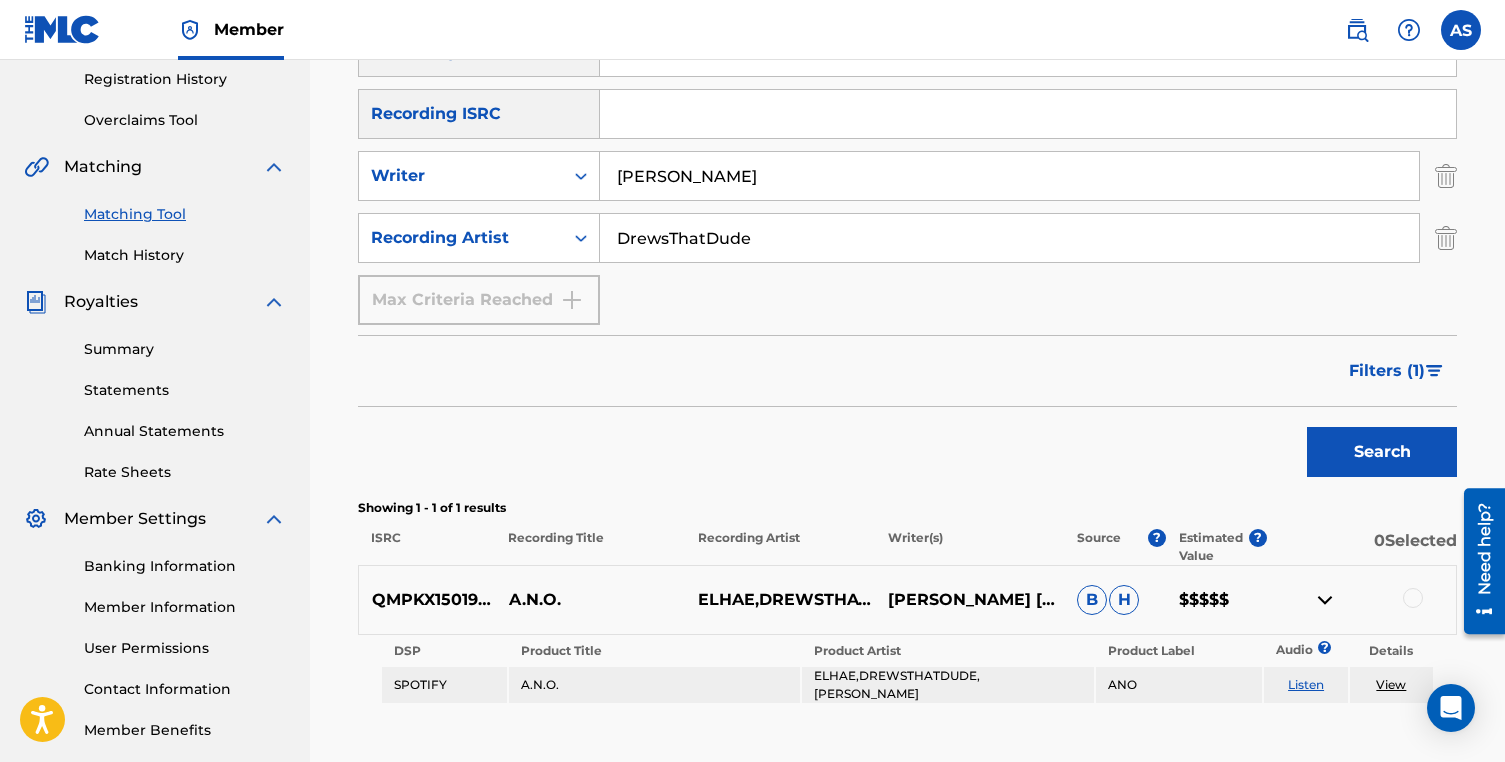 click at bounding box center [1325, 600] 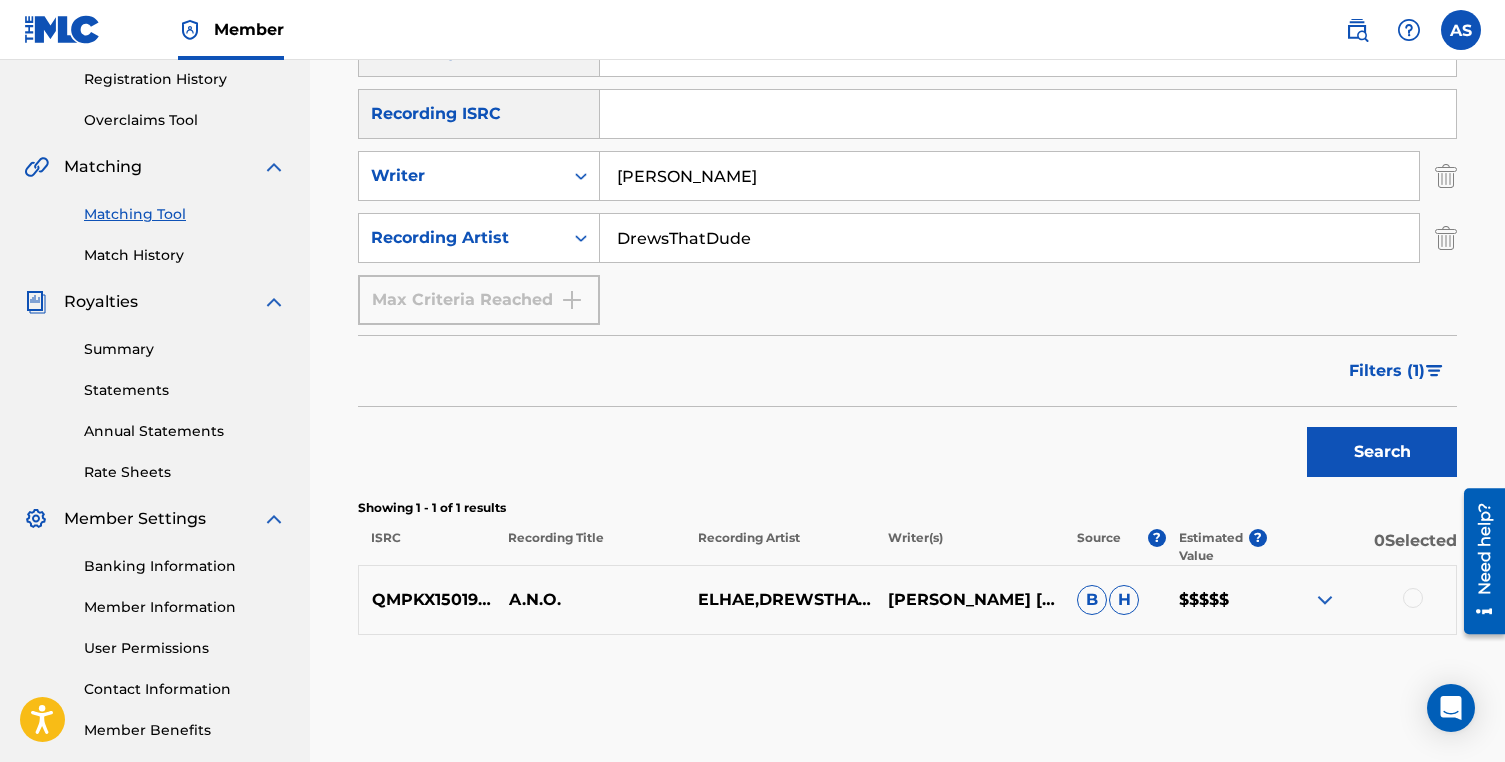 click on "Filters ( 1 )" at bounding box center [1387, 371] 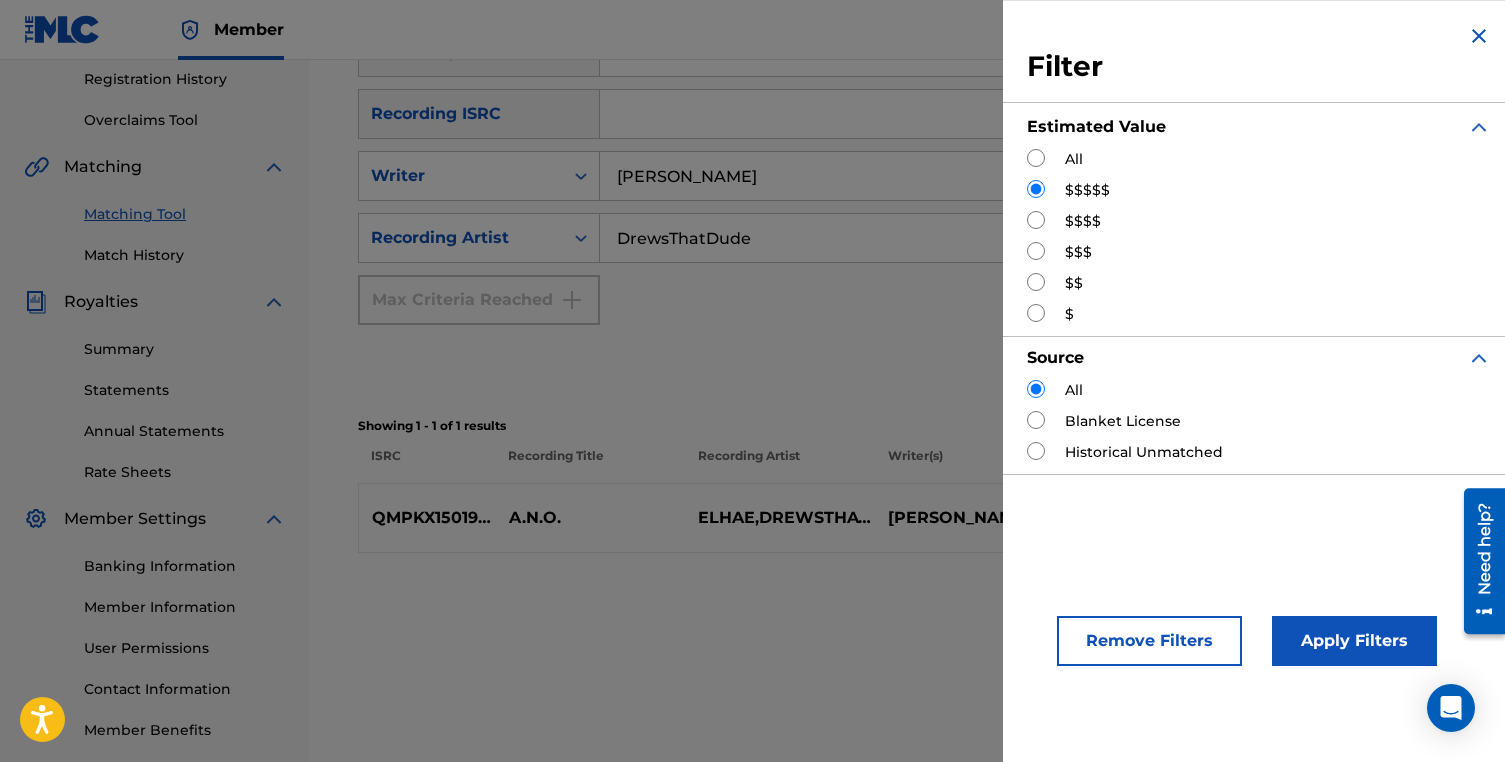 click on "$$$$" at bounding box center [1259, 221] 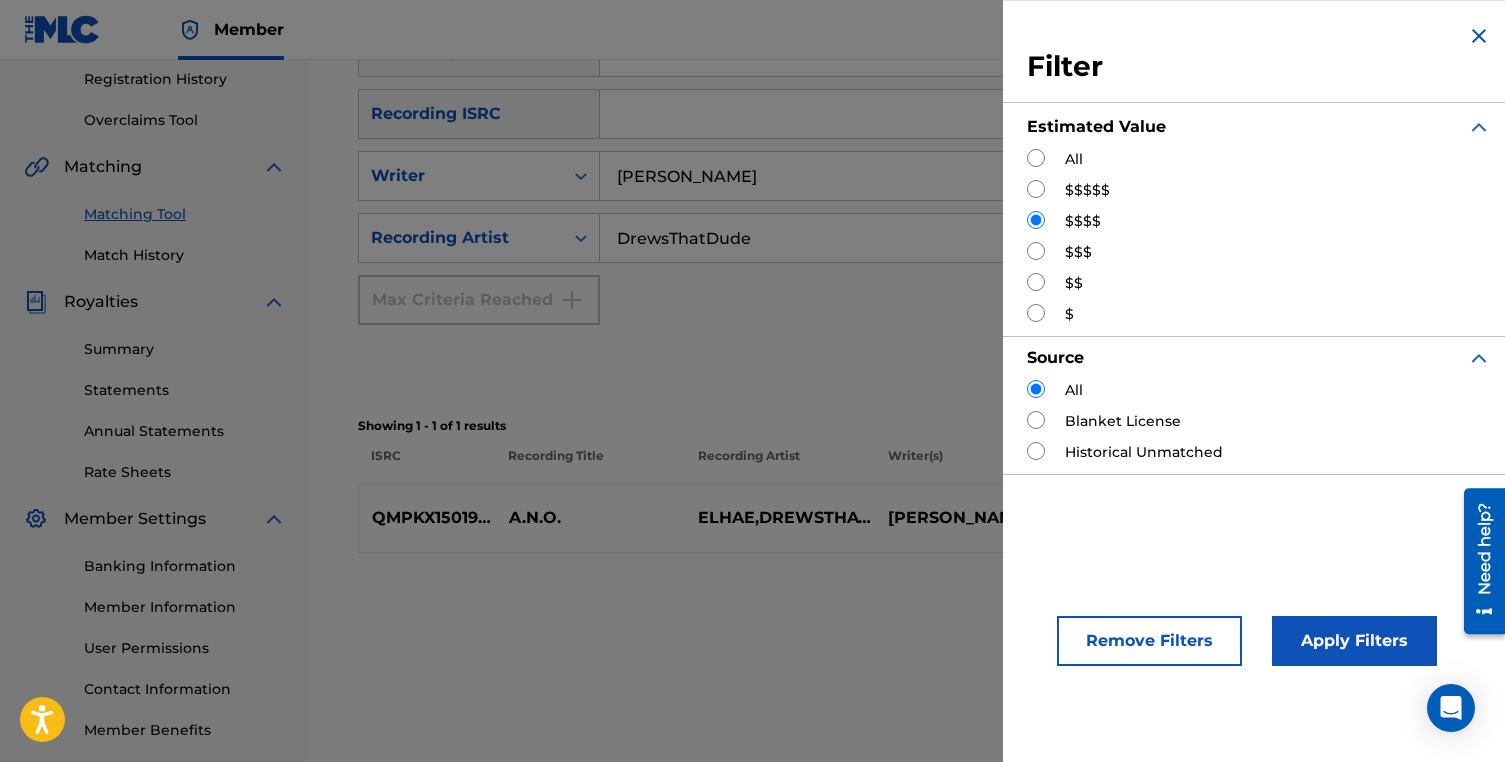 click on "Apply Filters" at bounding box center (1354, 641) 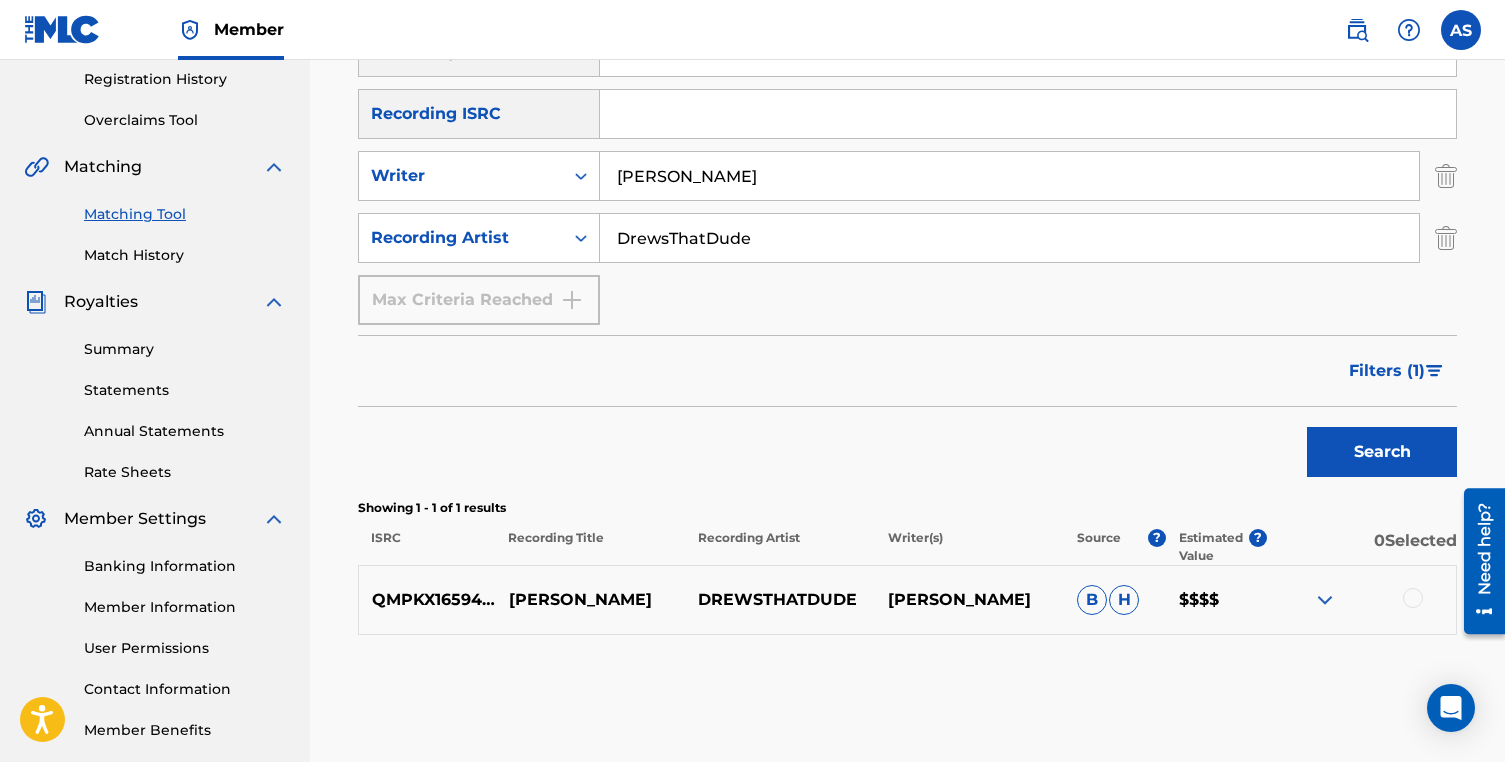 click on "Filters ( 1 )" at bounding box center (1387, 371) 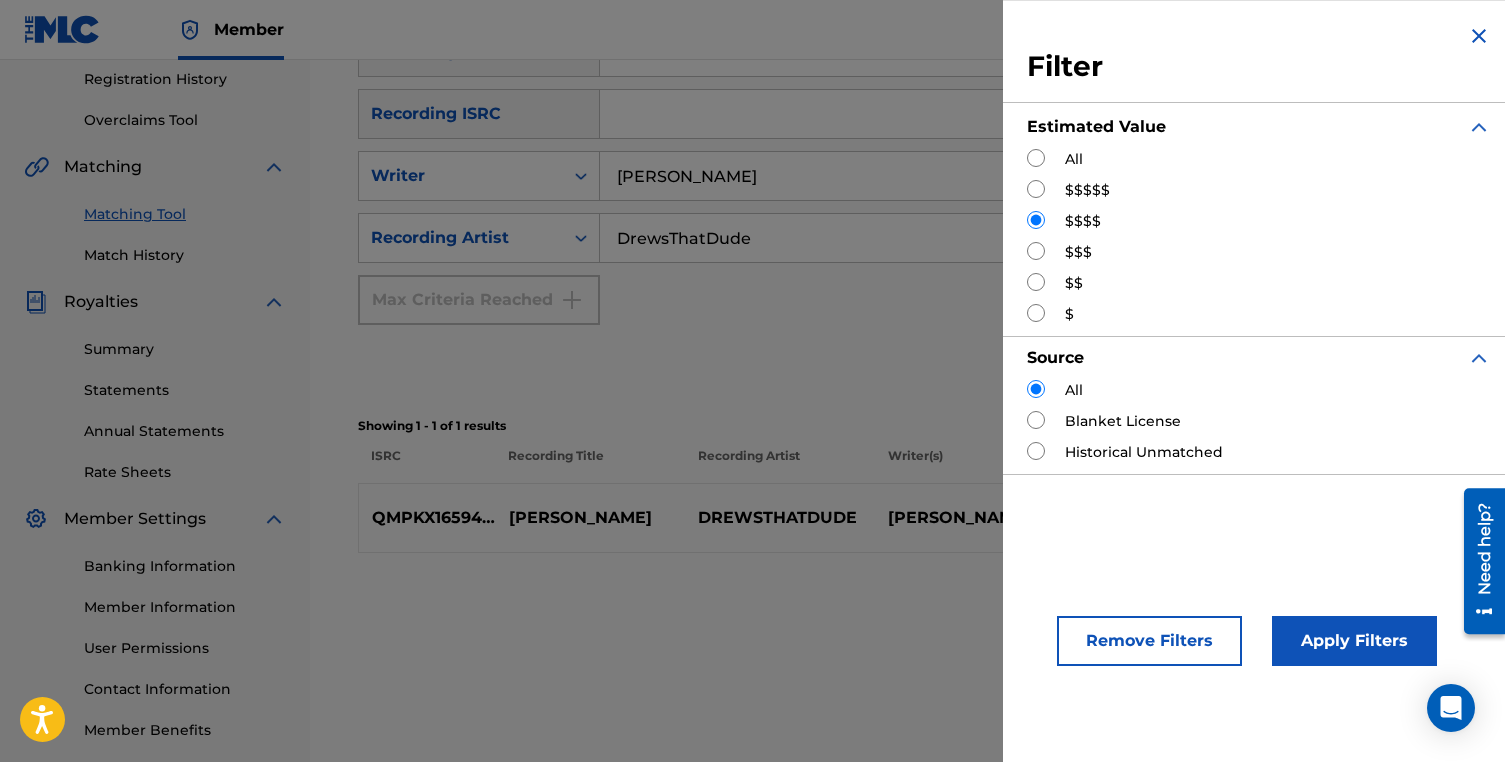 click at bounding box center [1036, 251] 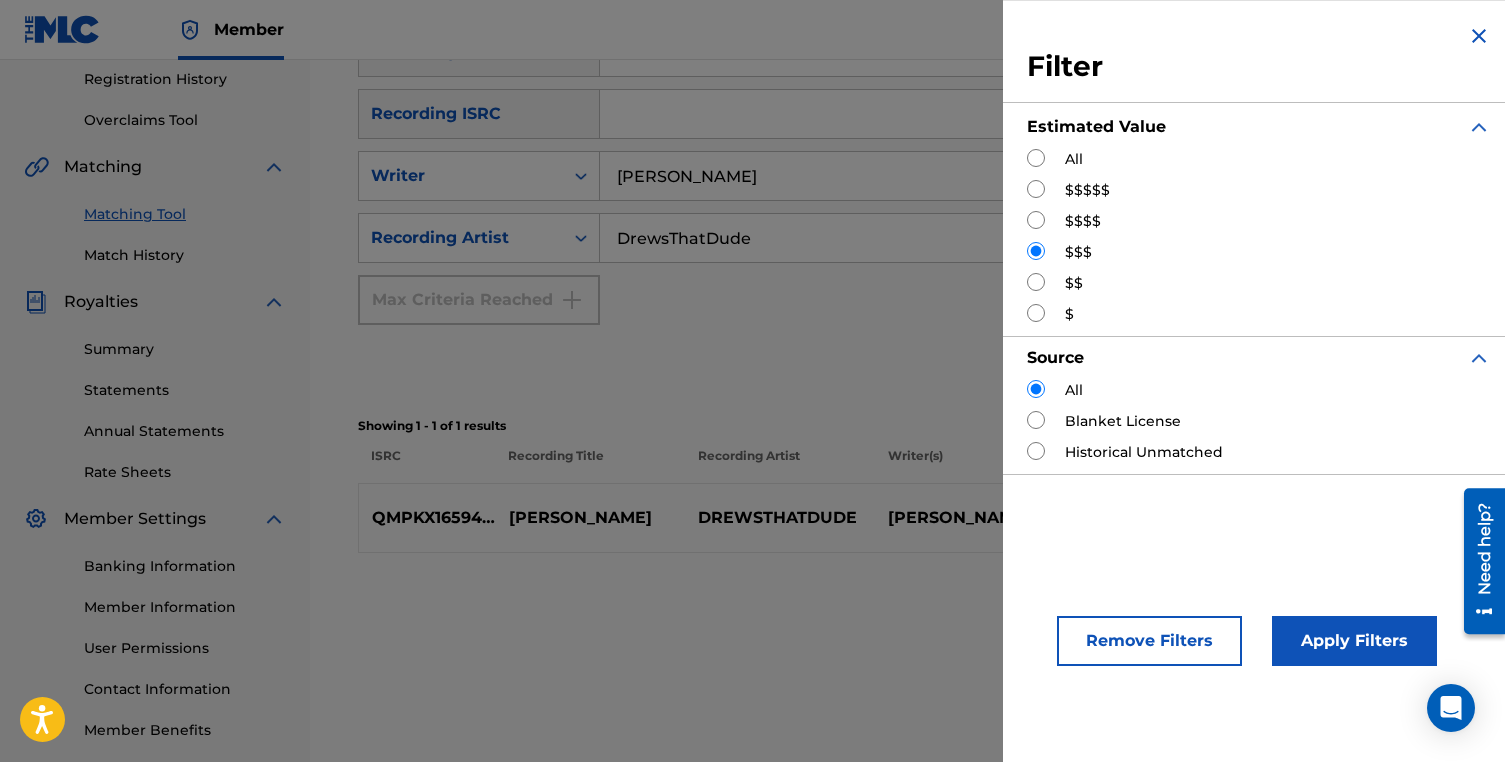 click on "Apply Filters" at bounding box center [1354, 641] 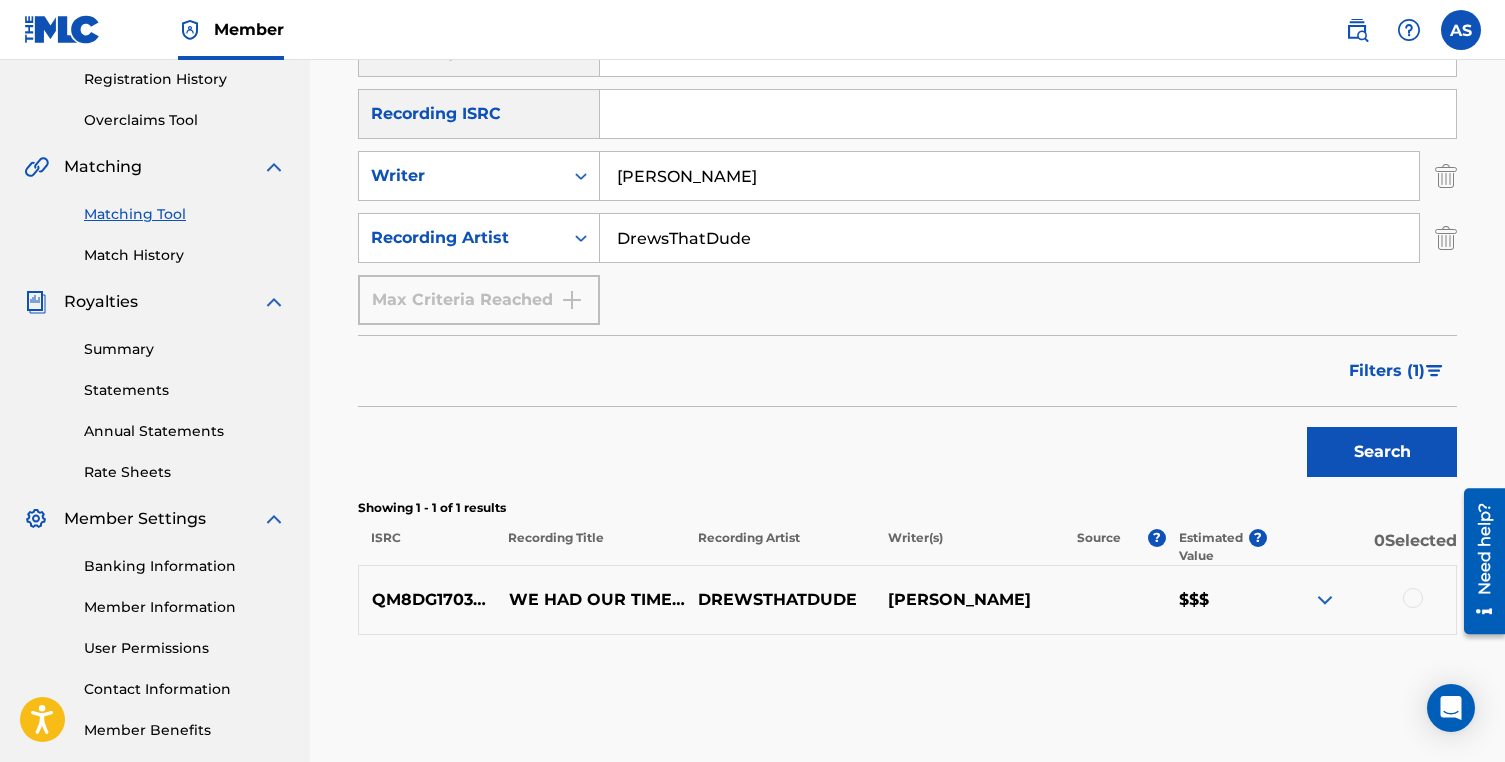 click on "Filters ( 1 )" at bounding box center (1387, 371) 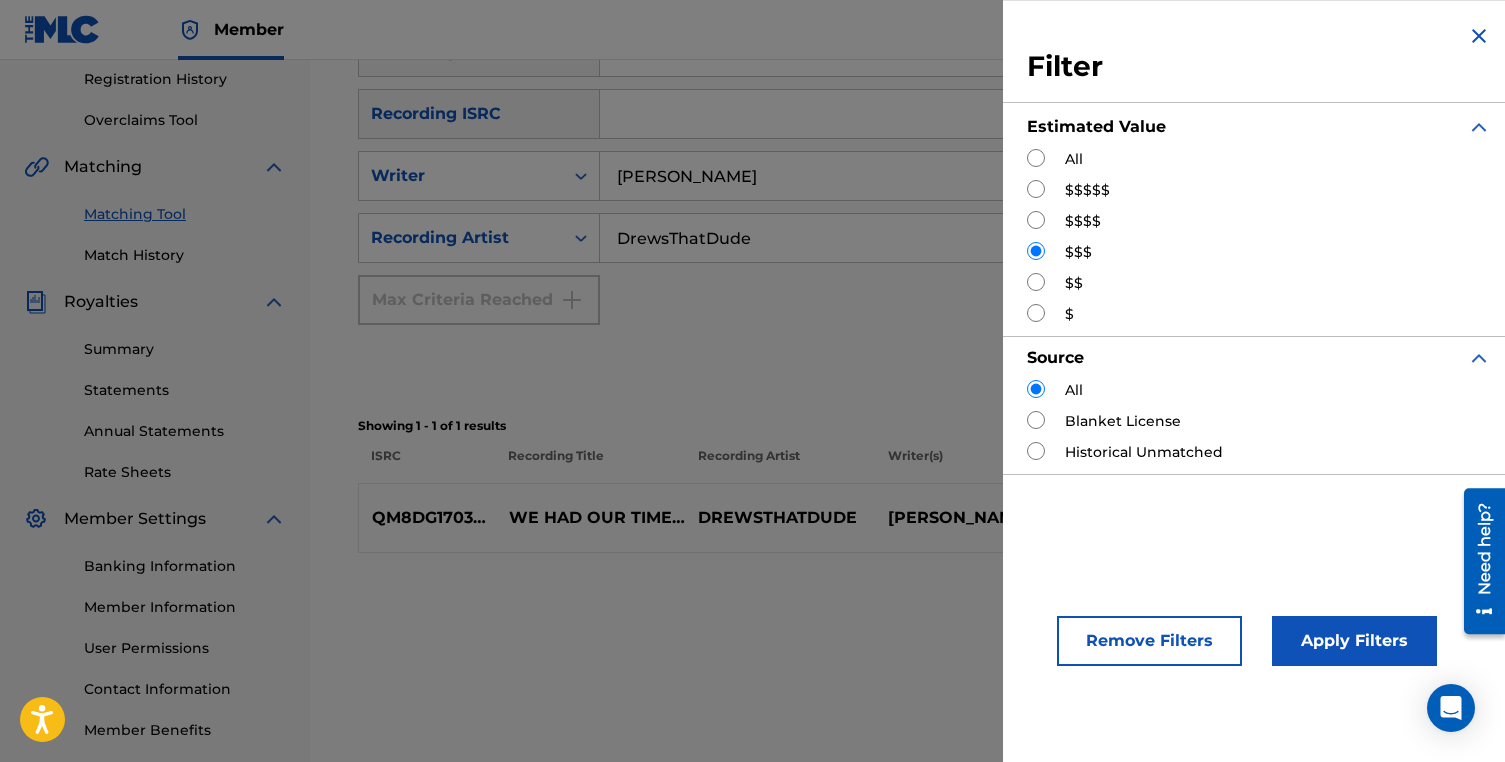click on "$$" at bounding box center [1074, 283] 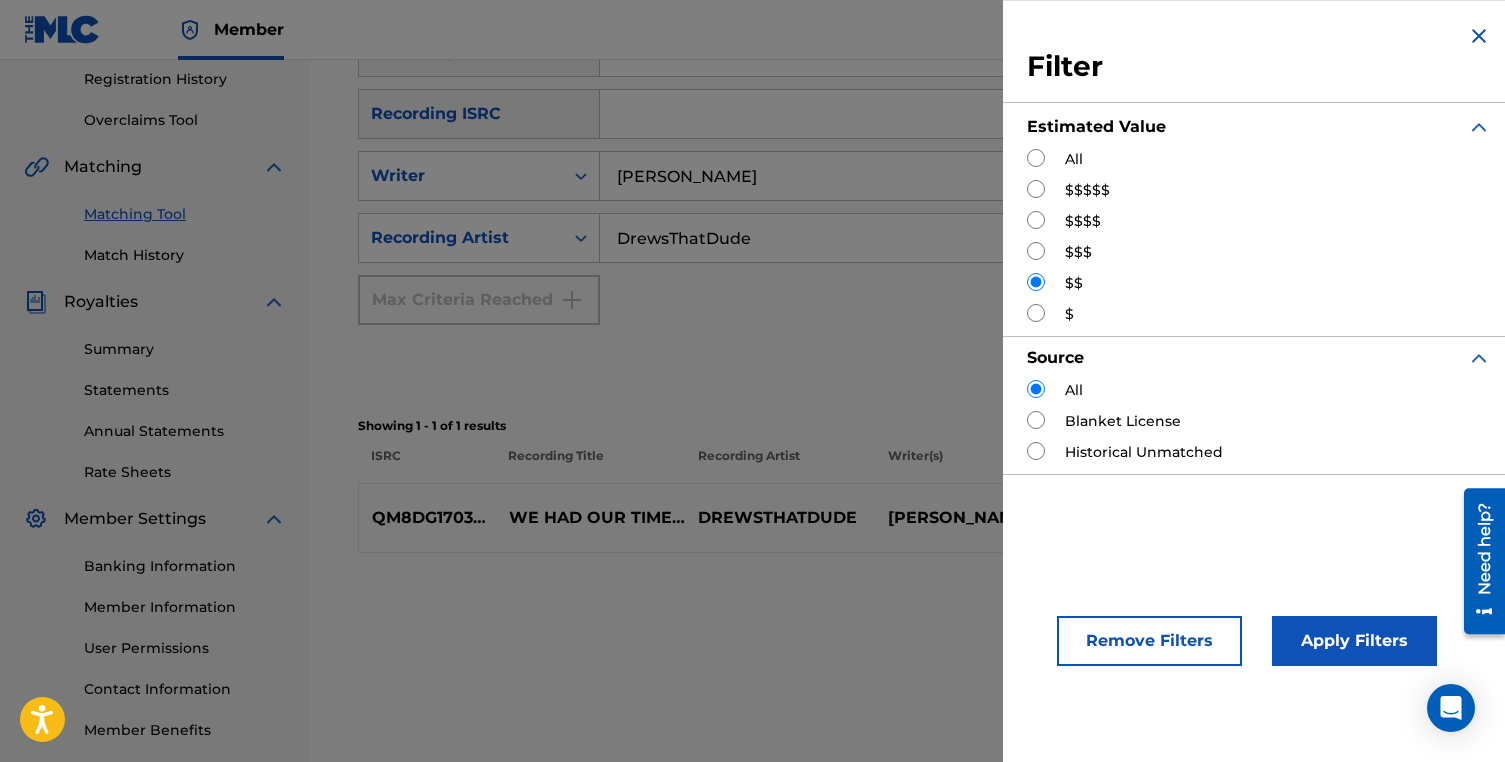 click on "Apply Filters" at bounding box center [1354, 641] 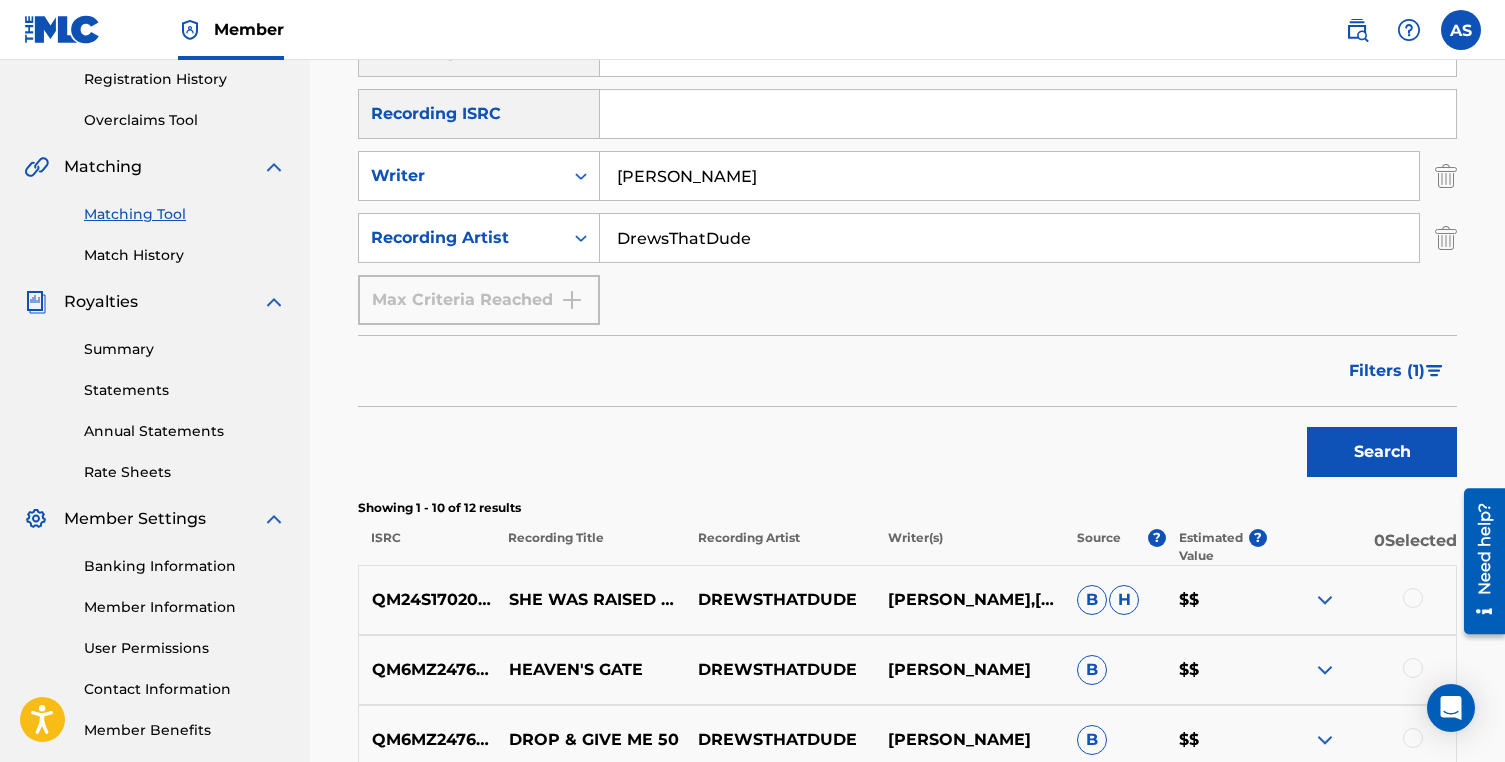 click on "DREWSTHATDUDE" at bounding box center [779, 600] 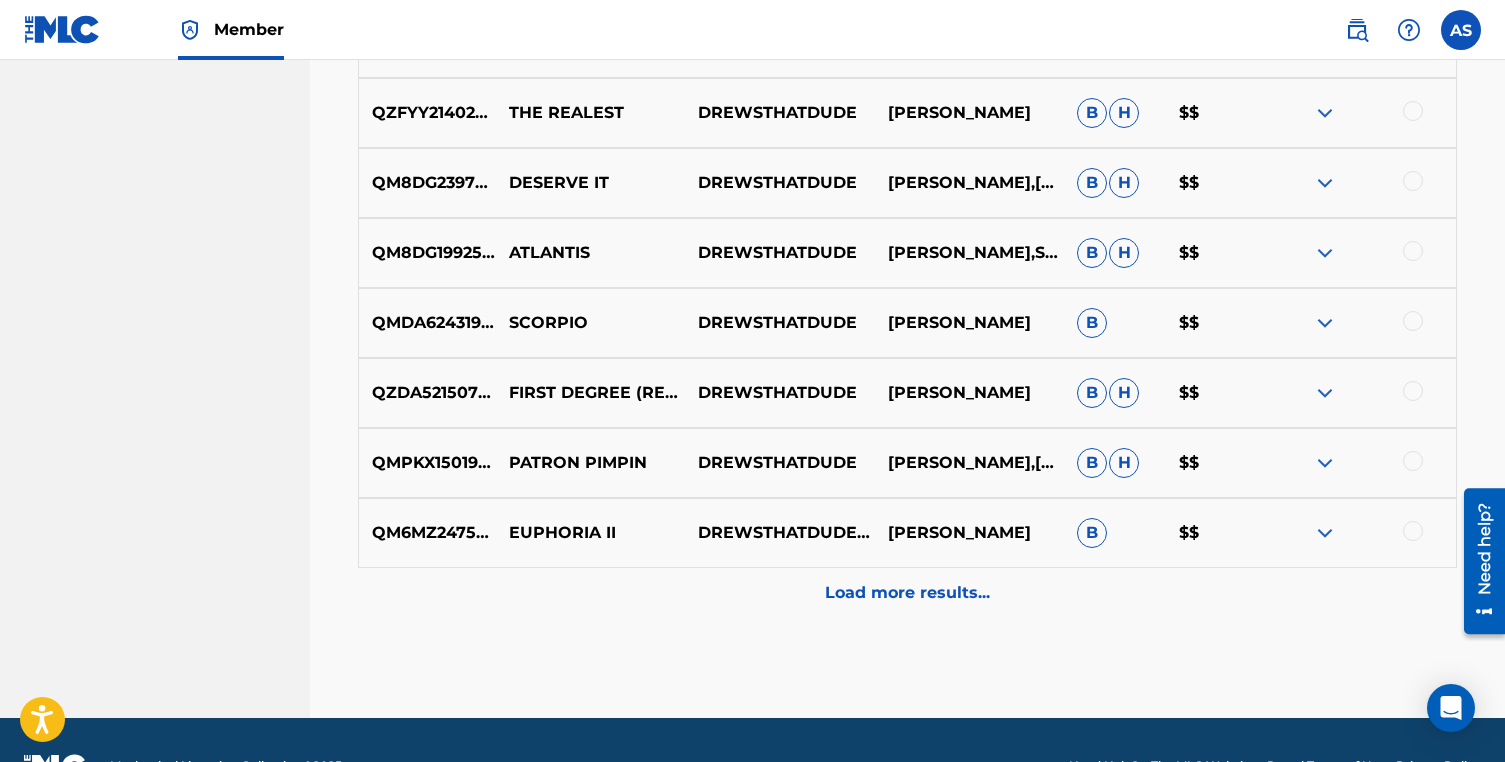 scroll, scrollTop: 1087, scrollLeft: 0, axis: vertical 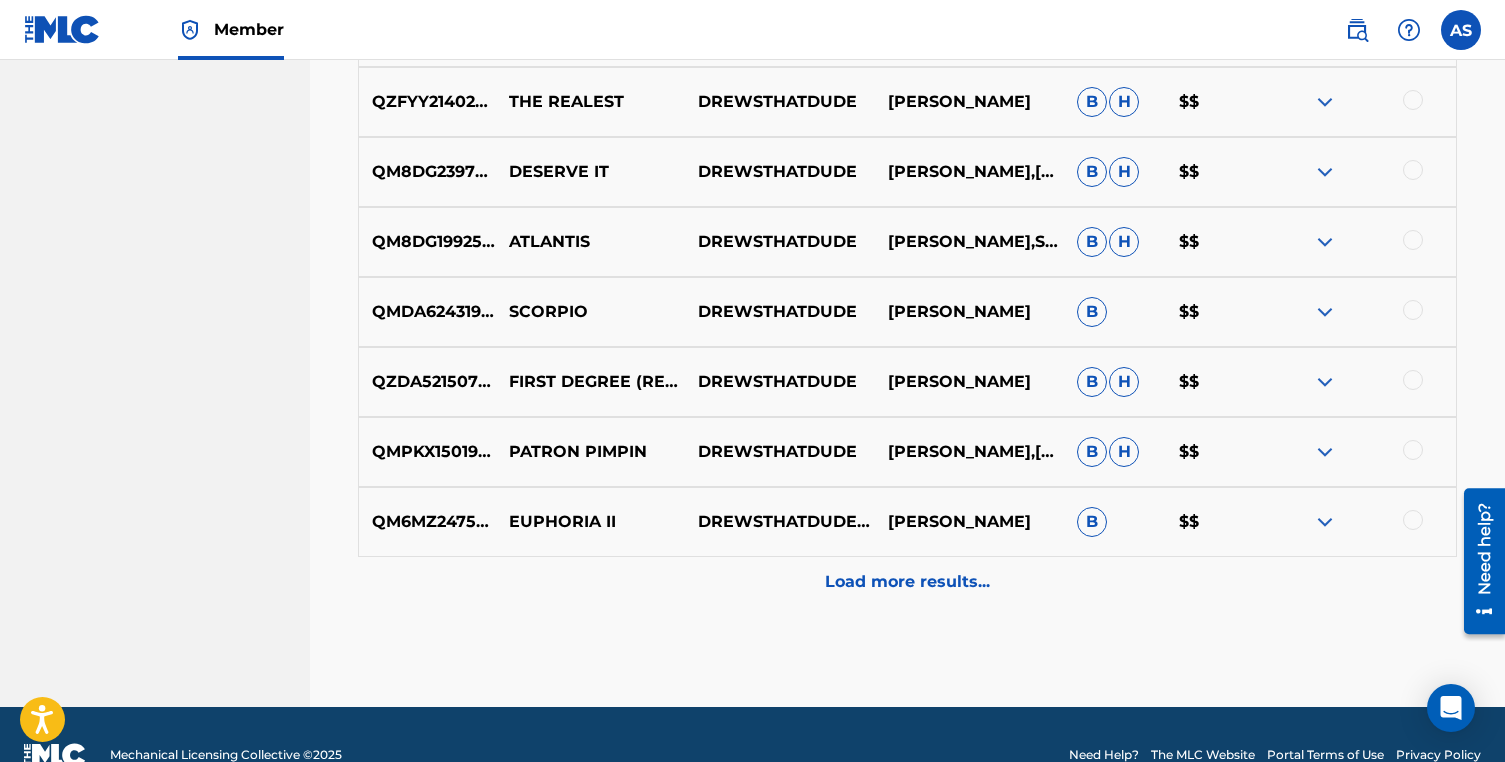 click on "Load more results..." at bounding box center (907, 582) 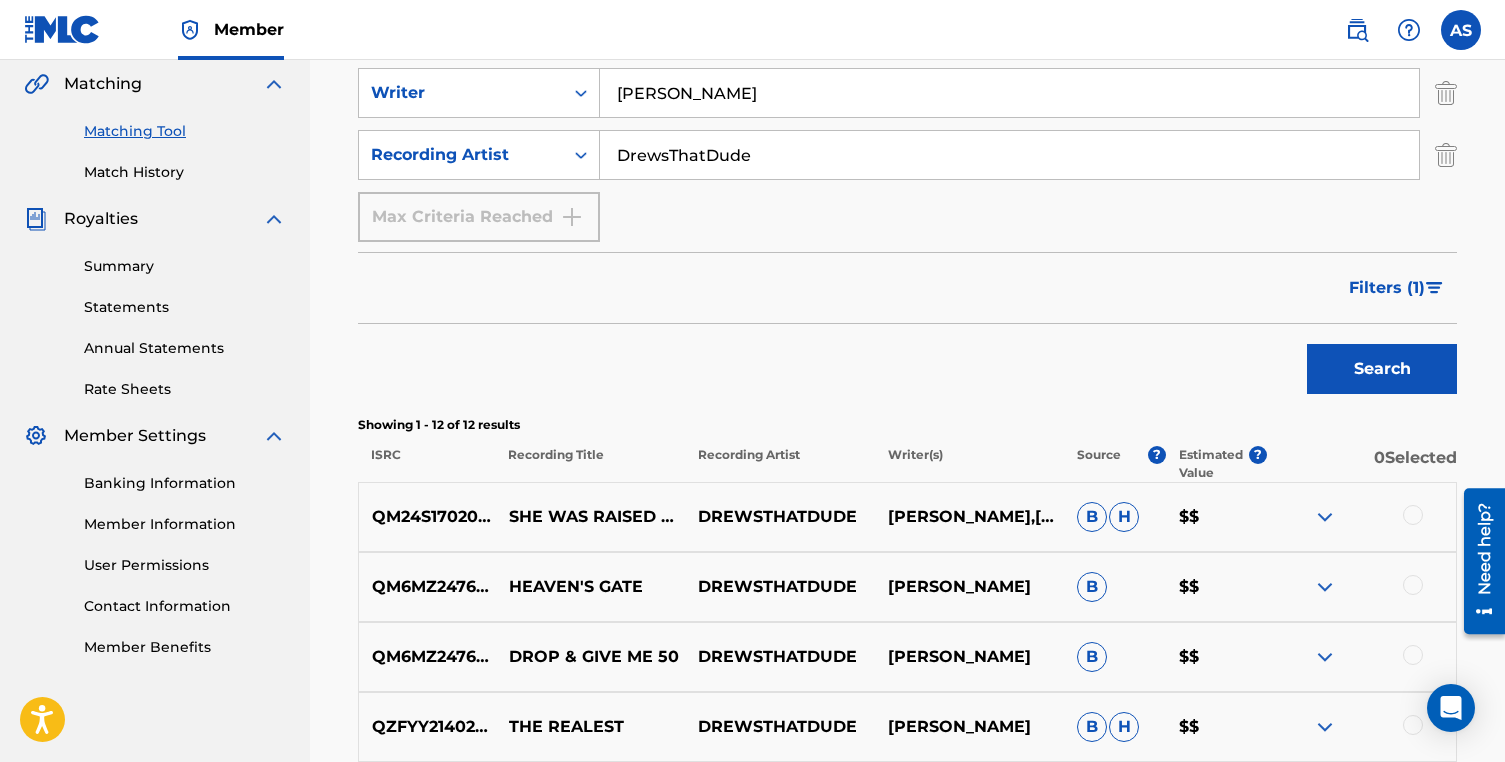 scroll, scrollTop: 463, scrollLeft: 0, axis: vertical 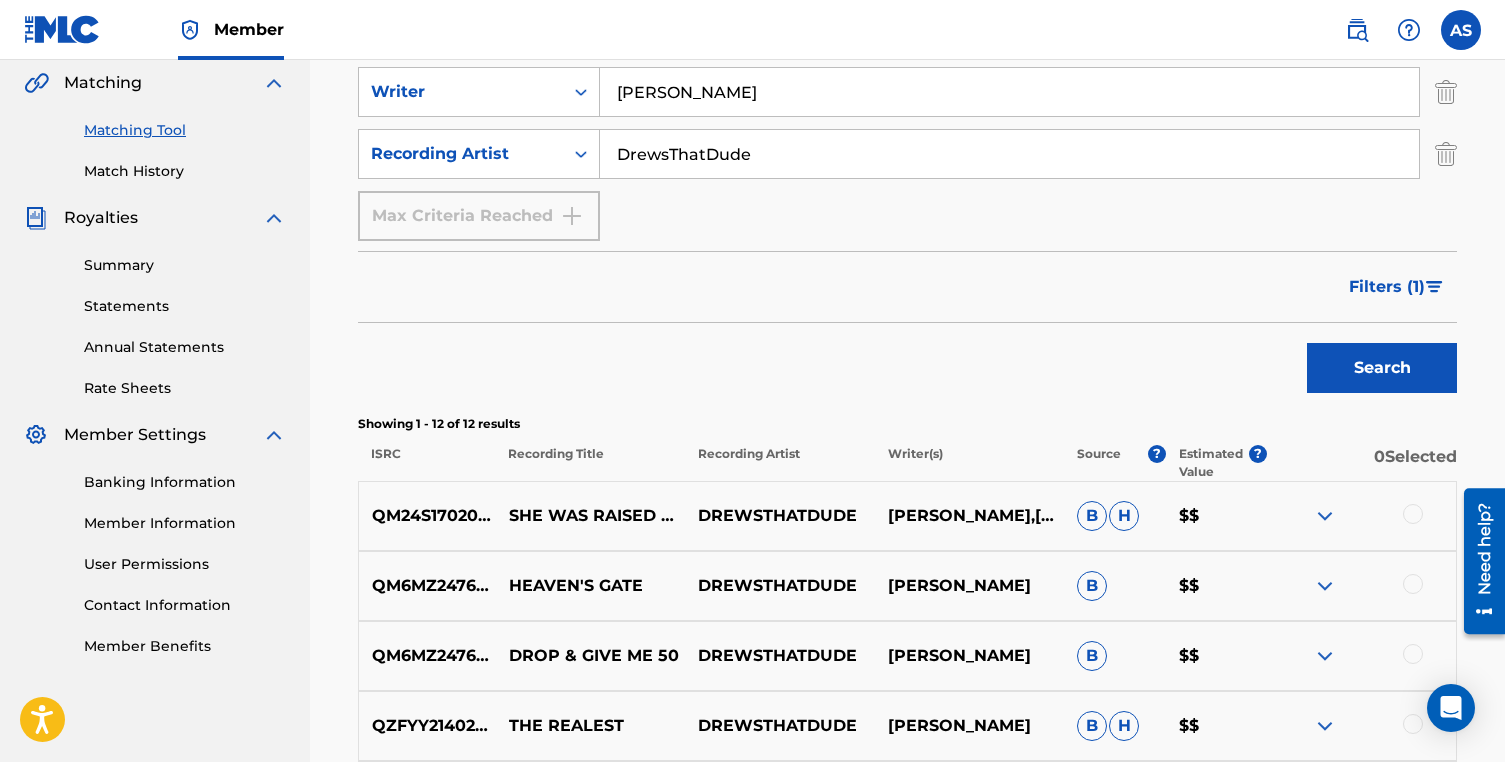 click at bounding box center [1413, 514] 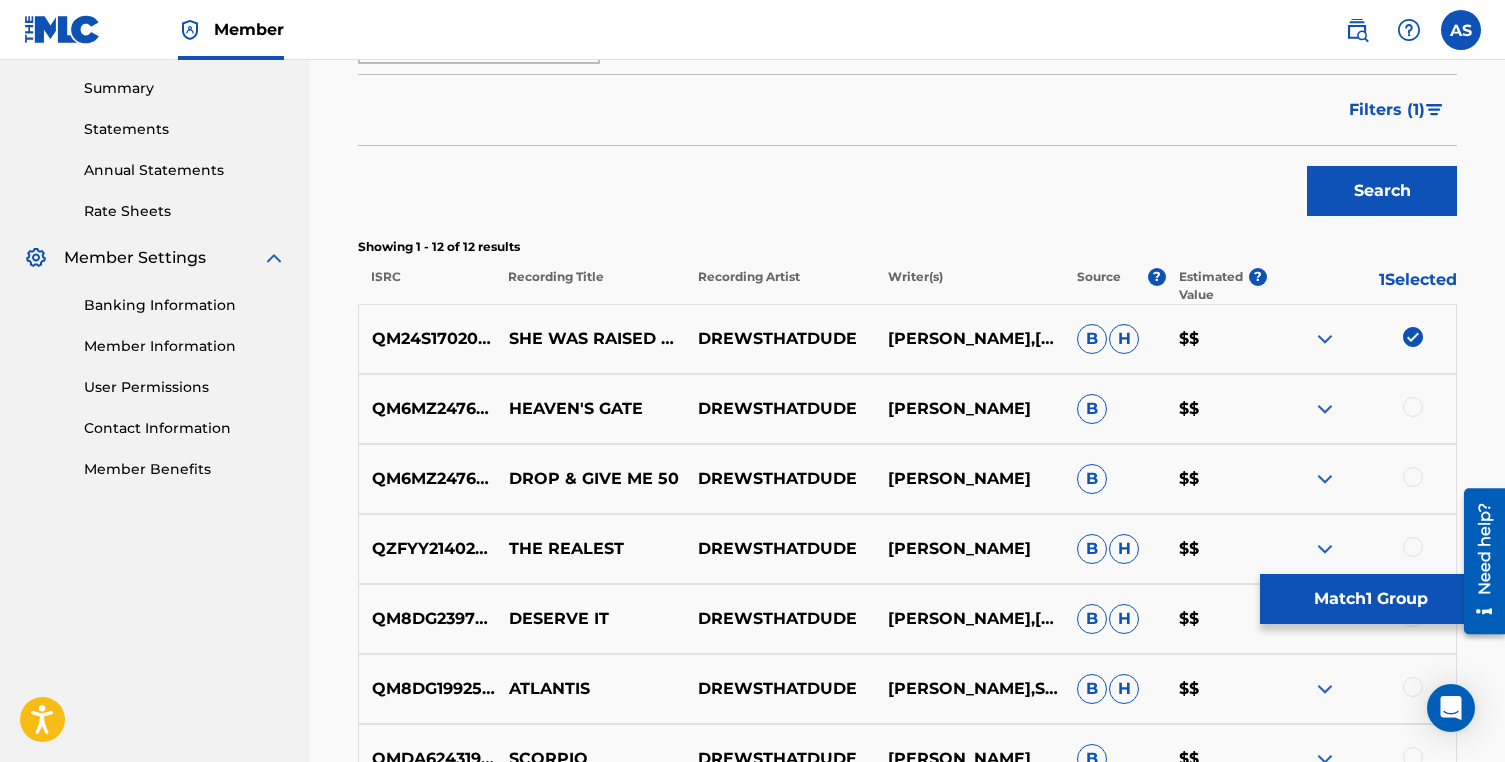 scroll, scrollTop: 672, scrollLeft: 0, axis: vertical 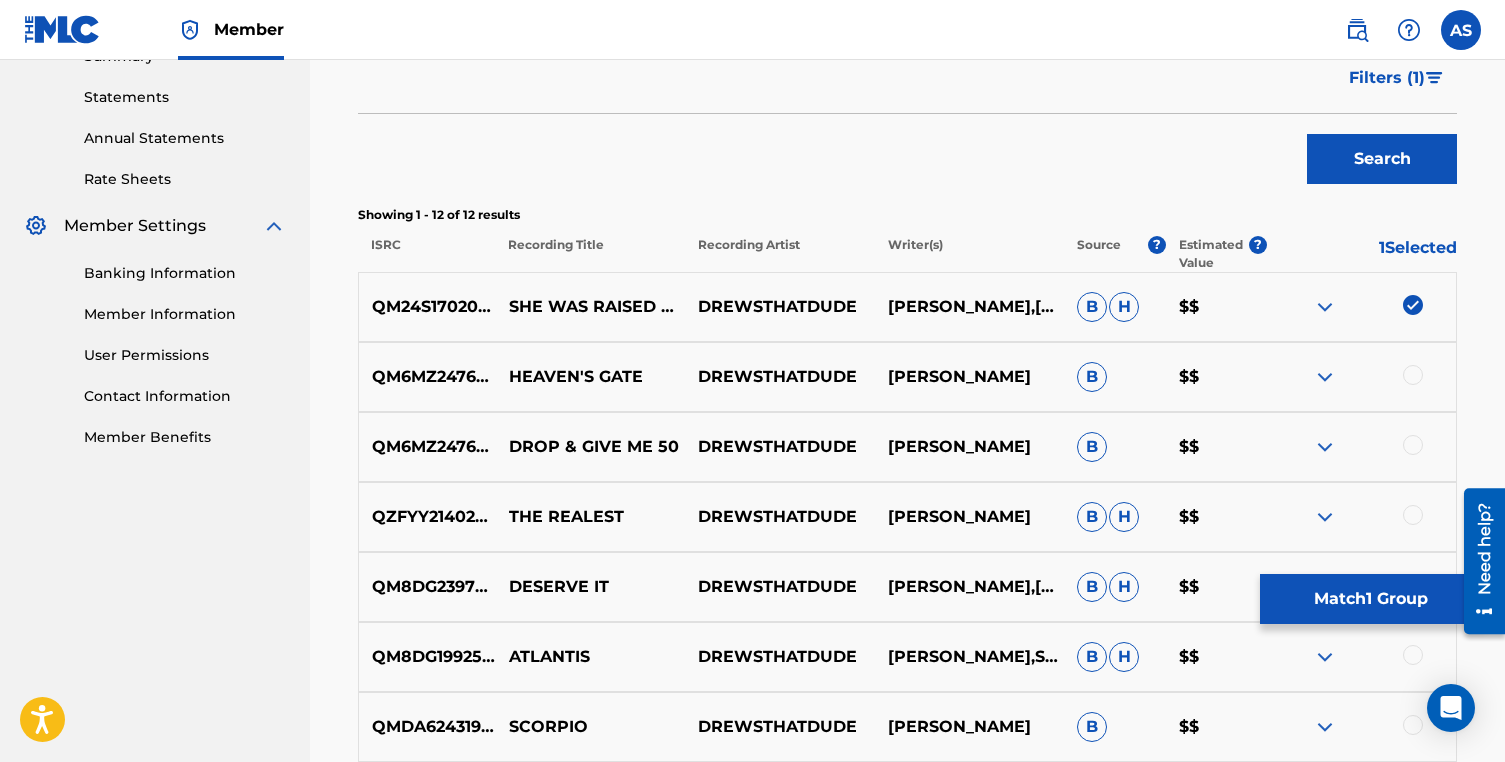 click on "Match  1 Group" at bounding box center [1370, 599] 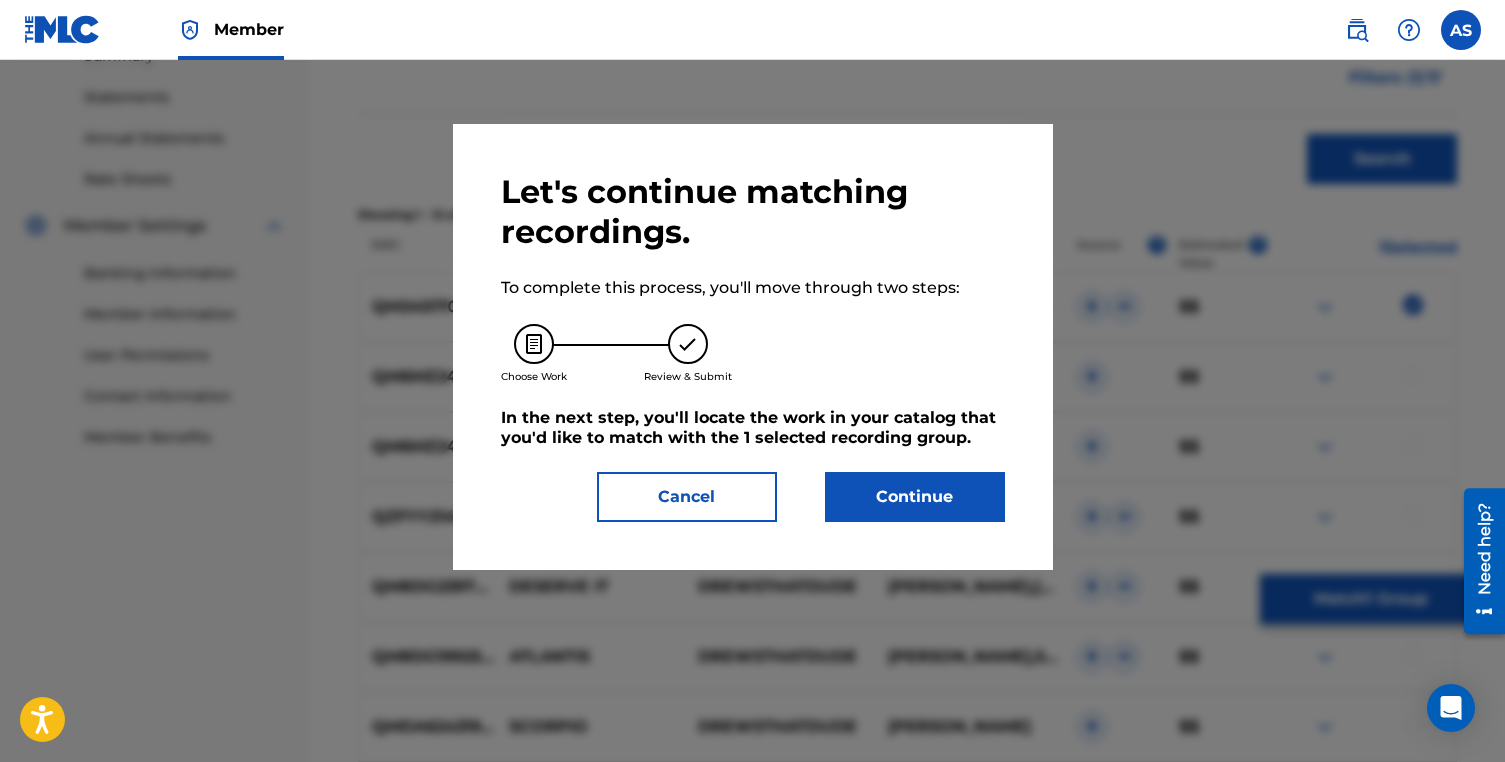 click on "Continue" at bounding box center [915, 497] 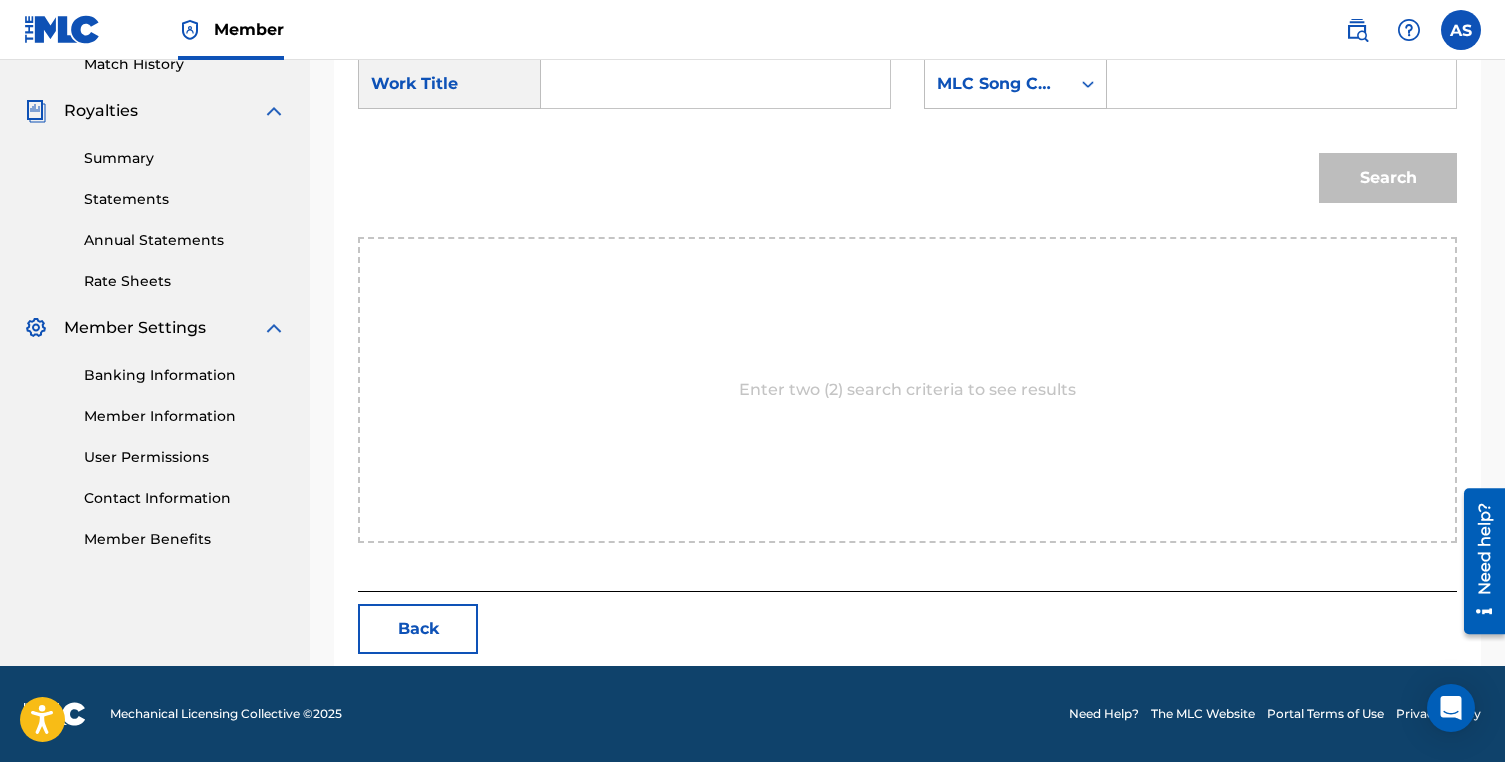 scroll, scrollTop: 570, scrollLeft: 0, axis: vertical 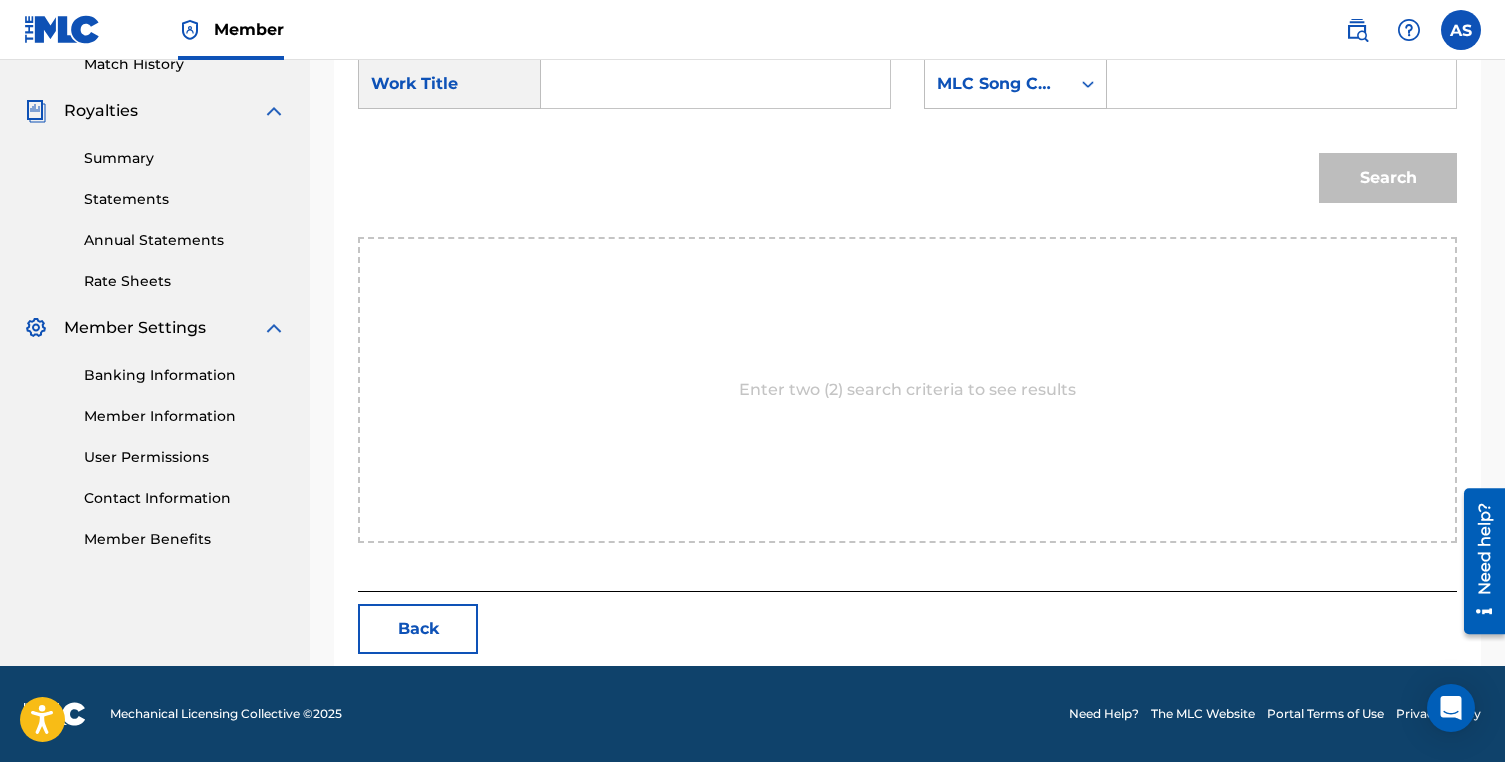 click on "Back" at bounding box center [418, 629] 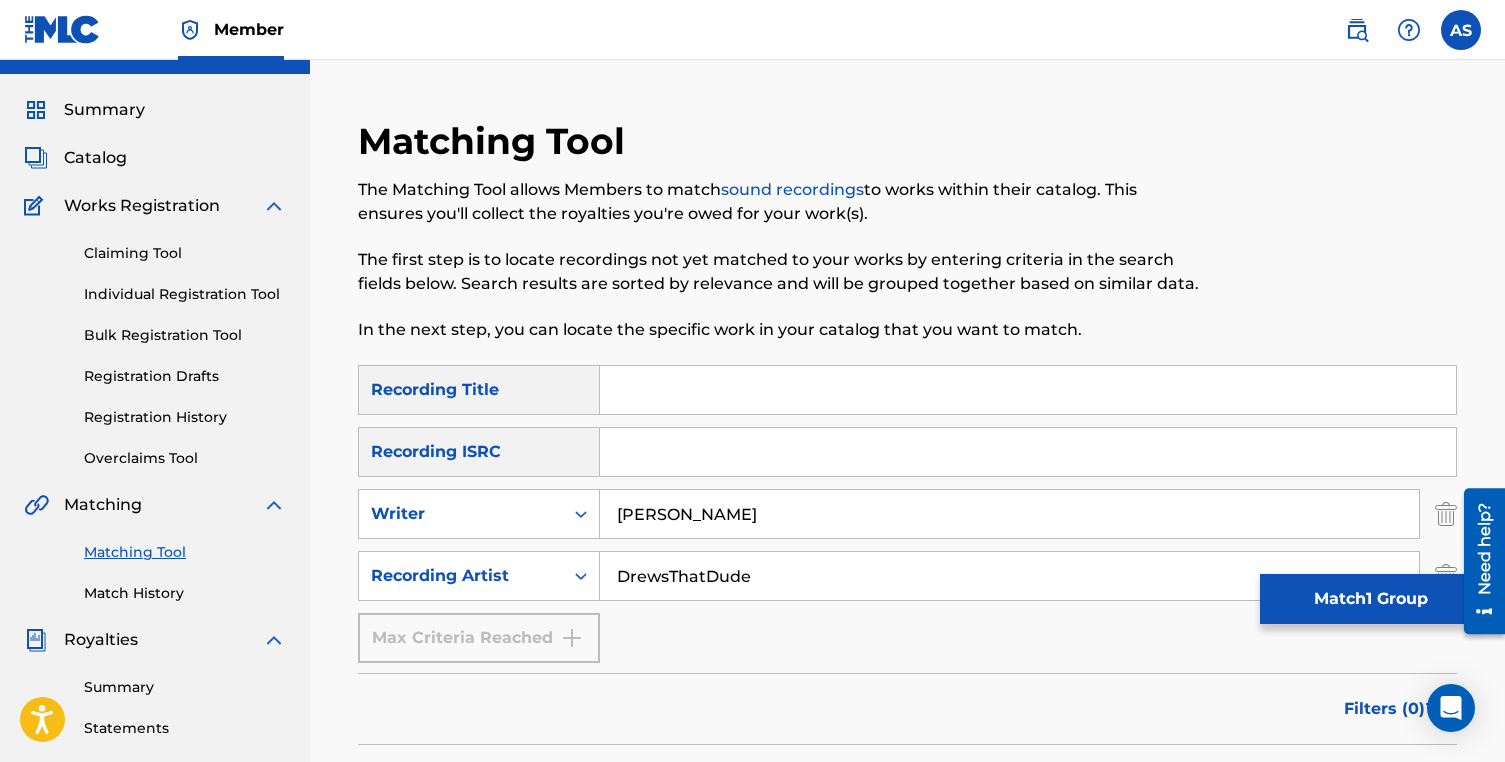 scroll, scrollTop: 48, scrollLeft: 0, axis: vertical 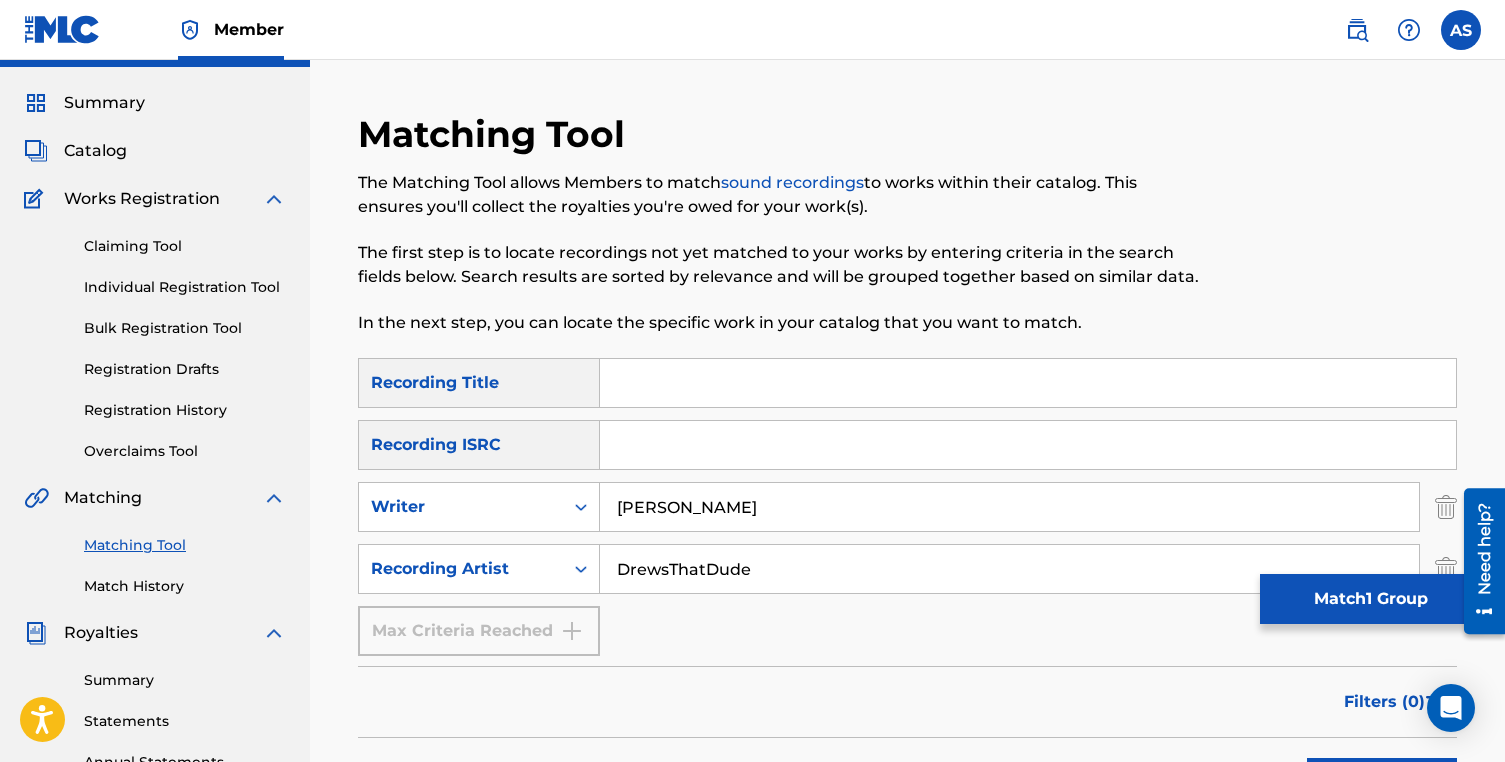 click on "Catalog" at bounding box center [155, 151] 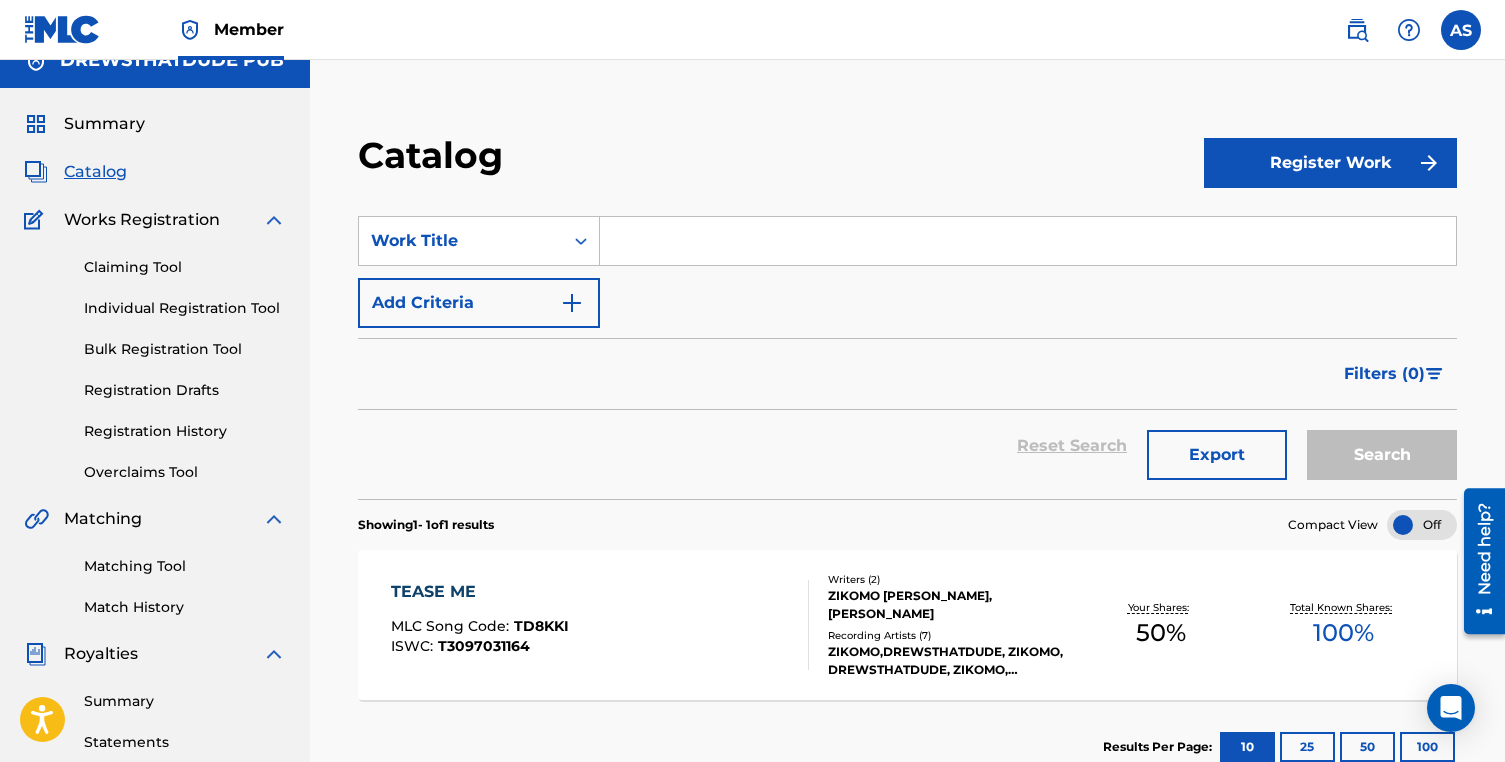 scroll, scrollTop: 0, scrollLeft: 0, axis: both 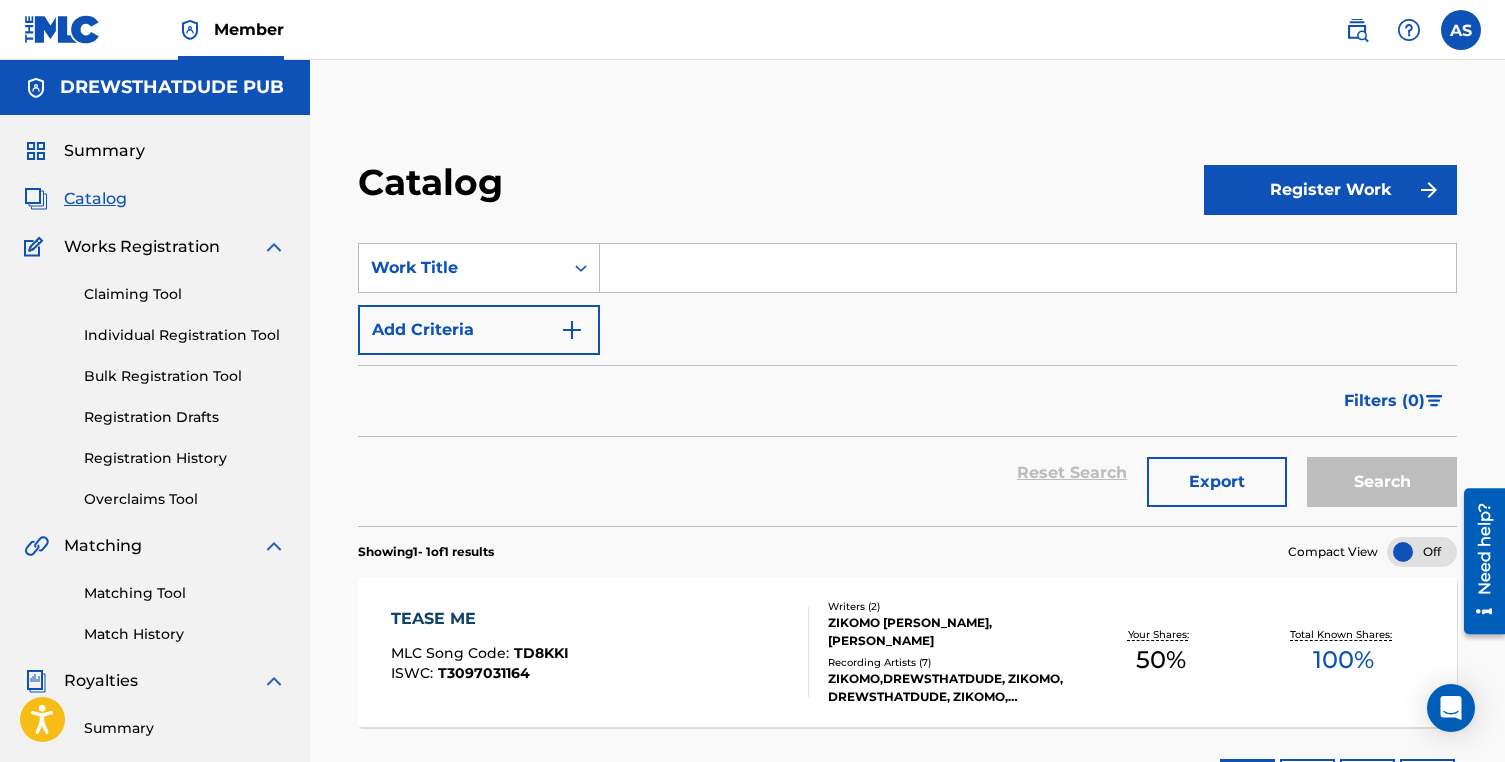 click on "Register Work" at bounding box center (1330, 190) 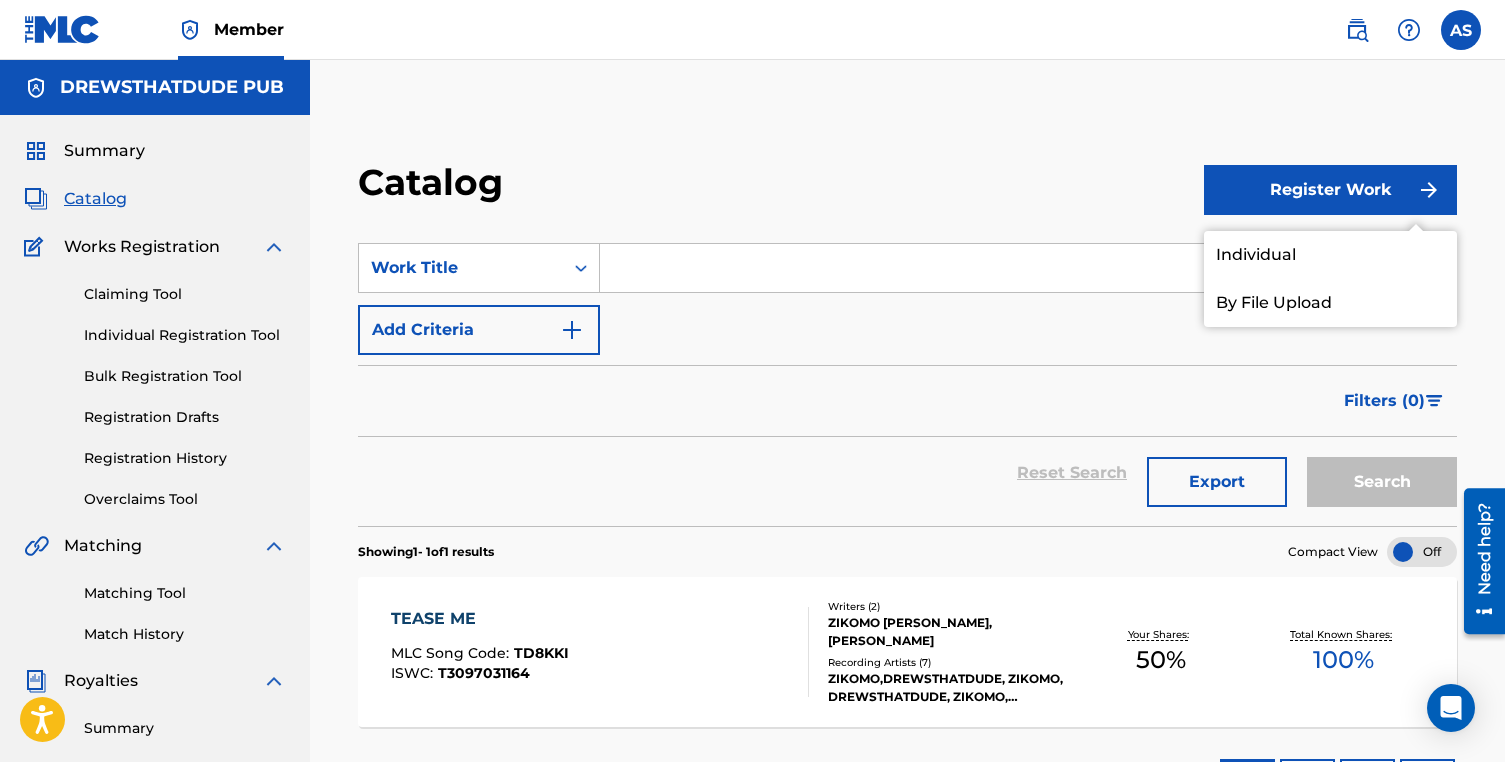 click on "Individual" at bounding box center [1330, 255] 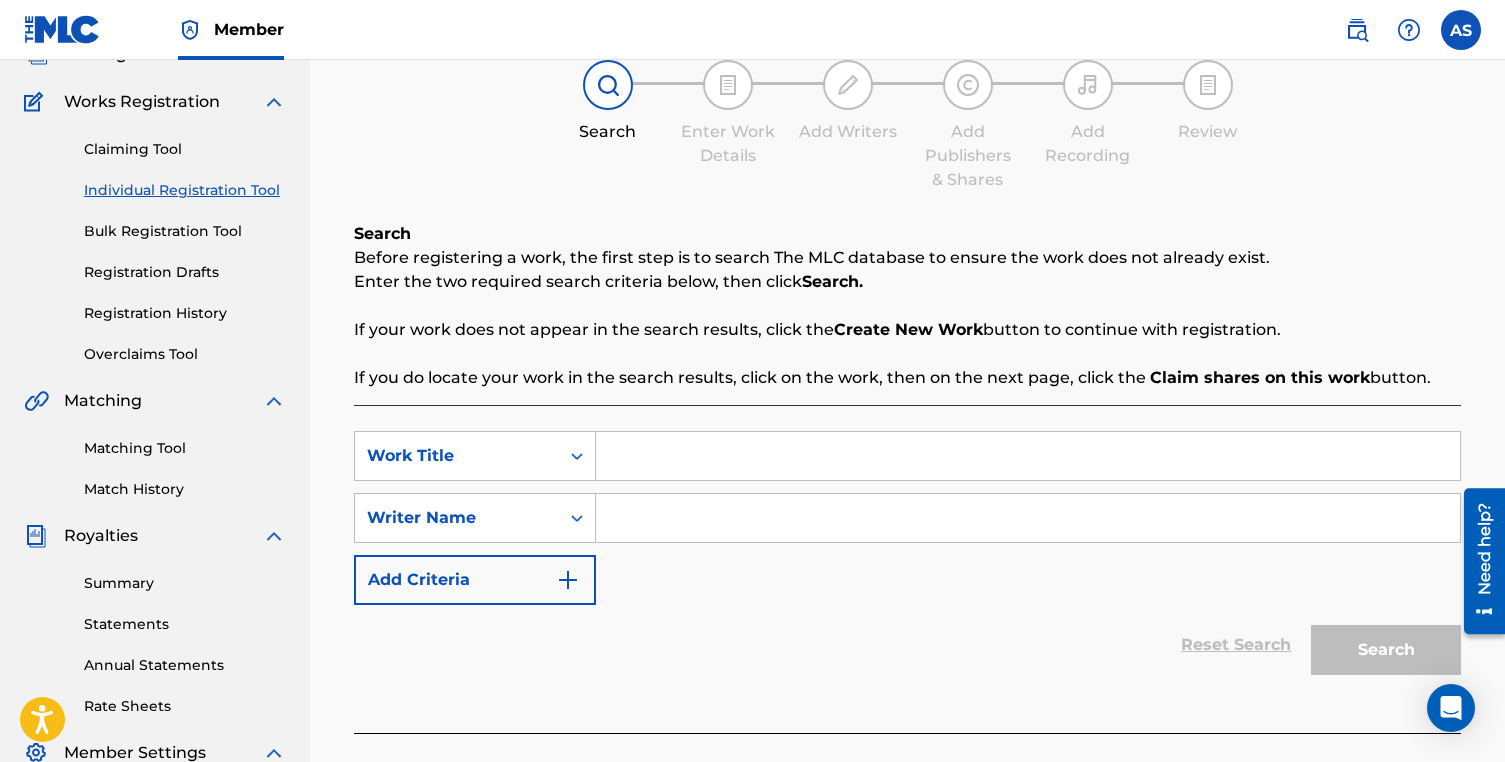 scroll, scrollTop: 135, scrollLeft: 0, axis: vertical 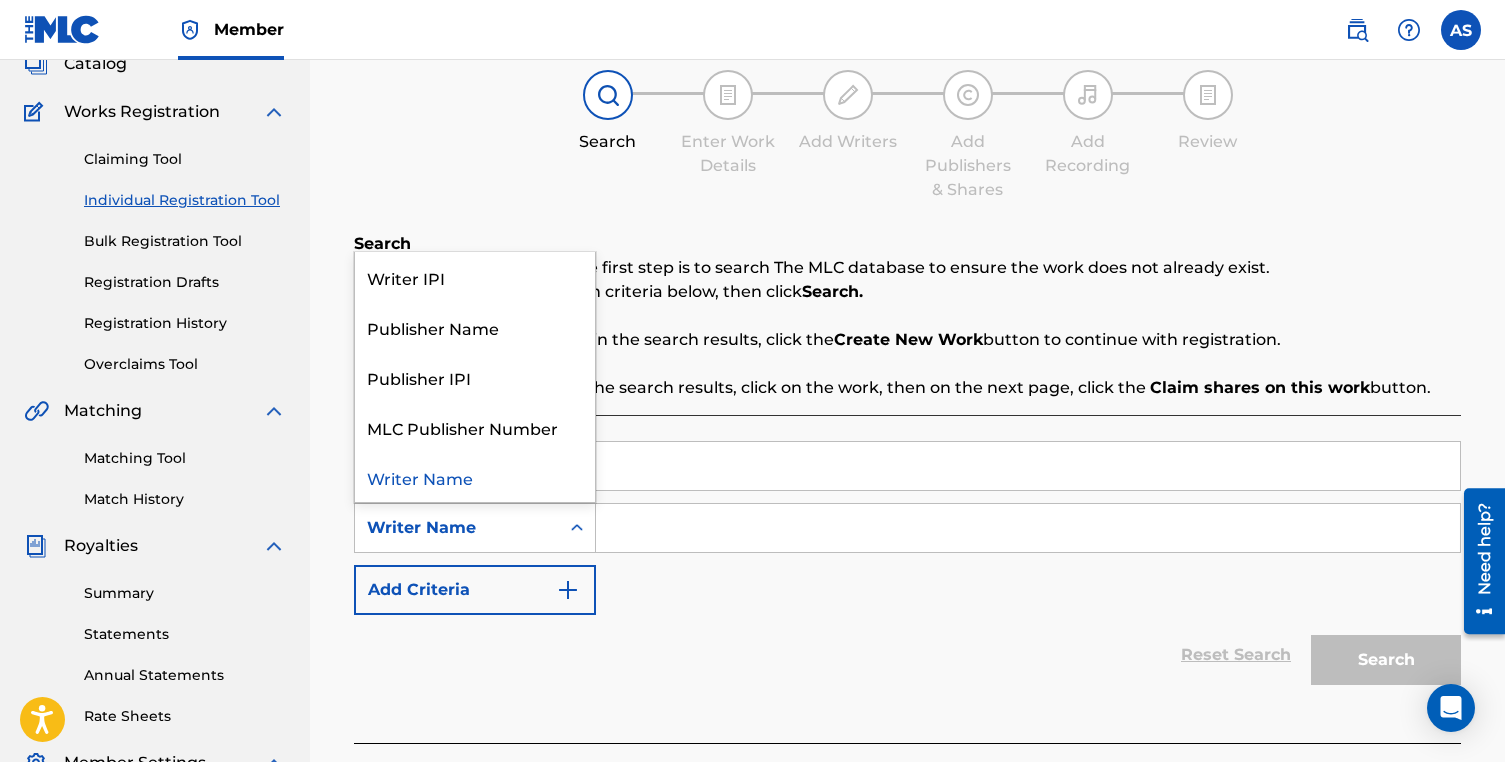 click on "Writer Name" at bounding box center [457, 528] 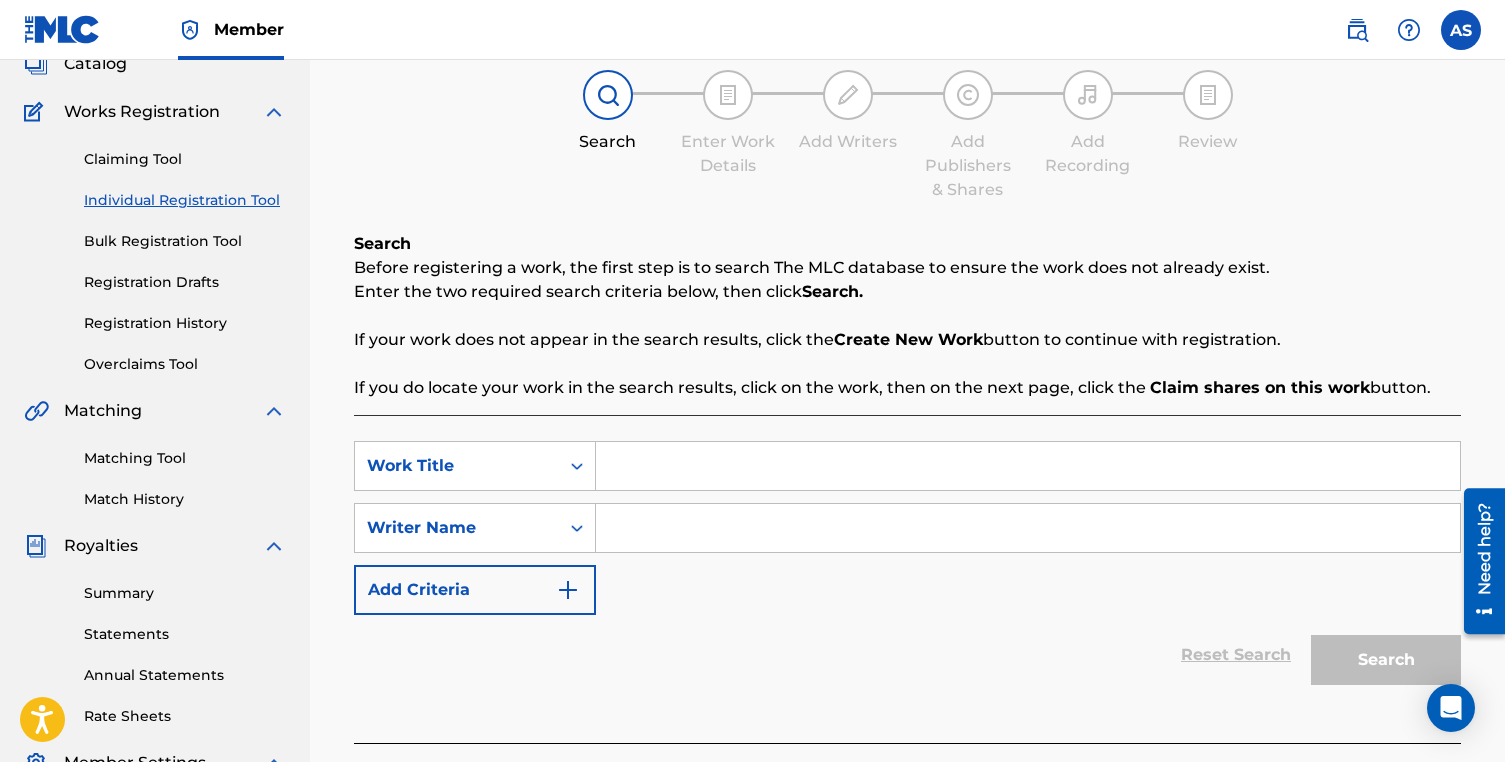 click at bounding box center (1028, 528) 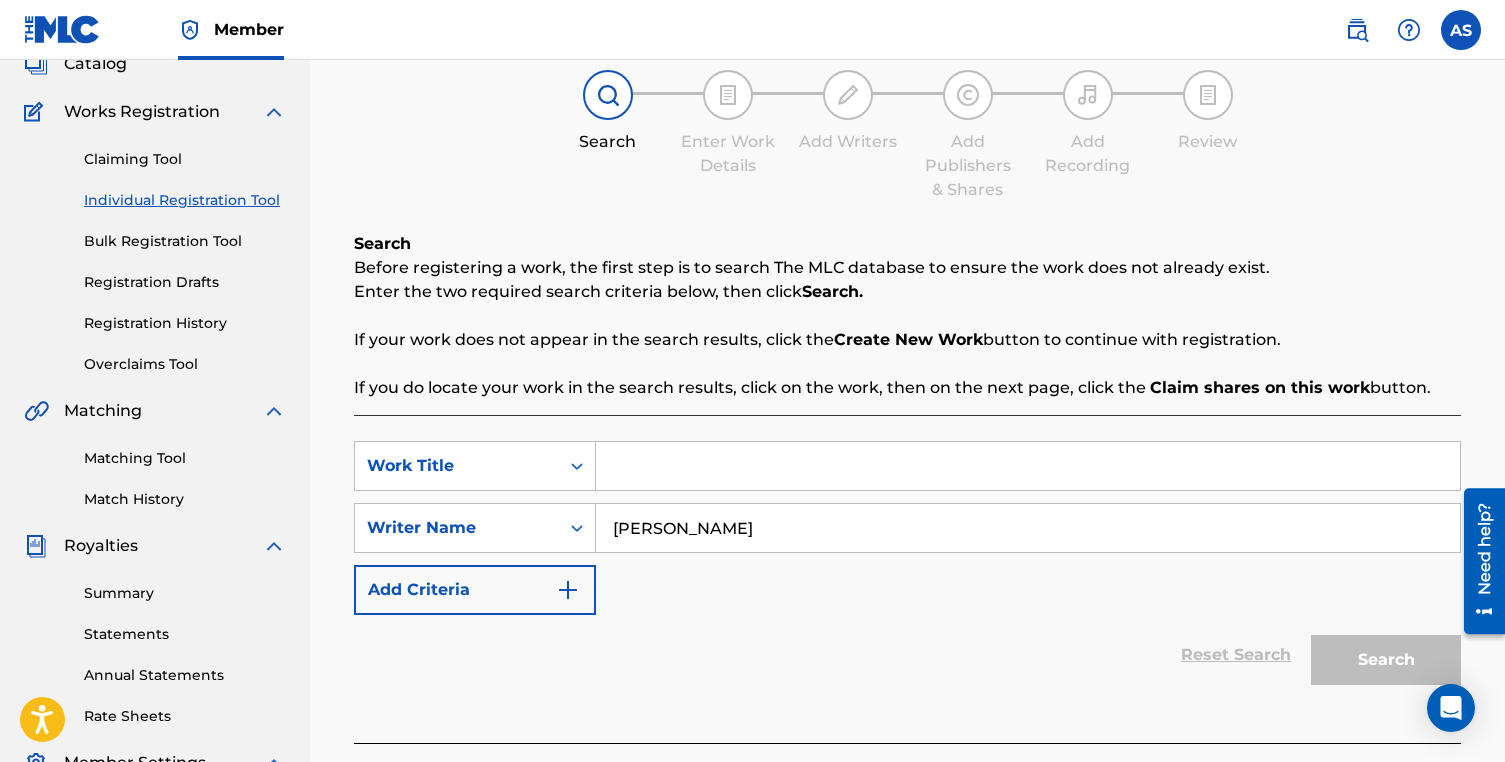 click on "Add Criteria" at bounding box center [475, 590] 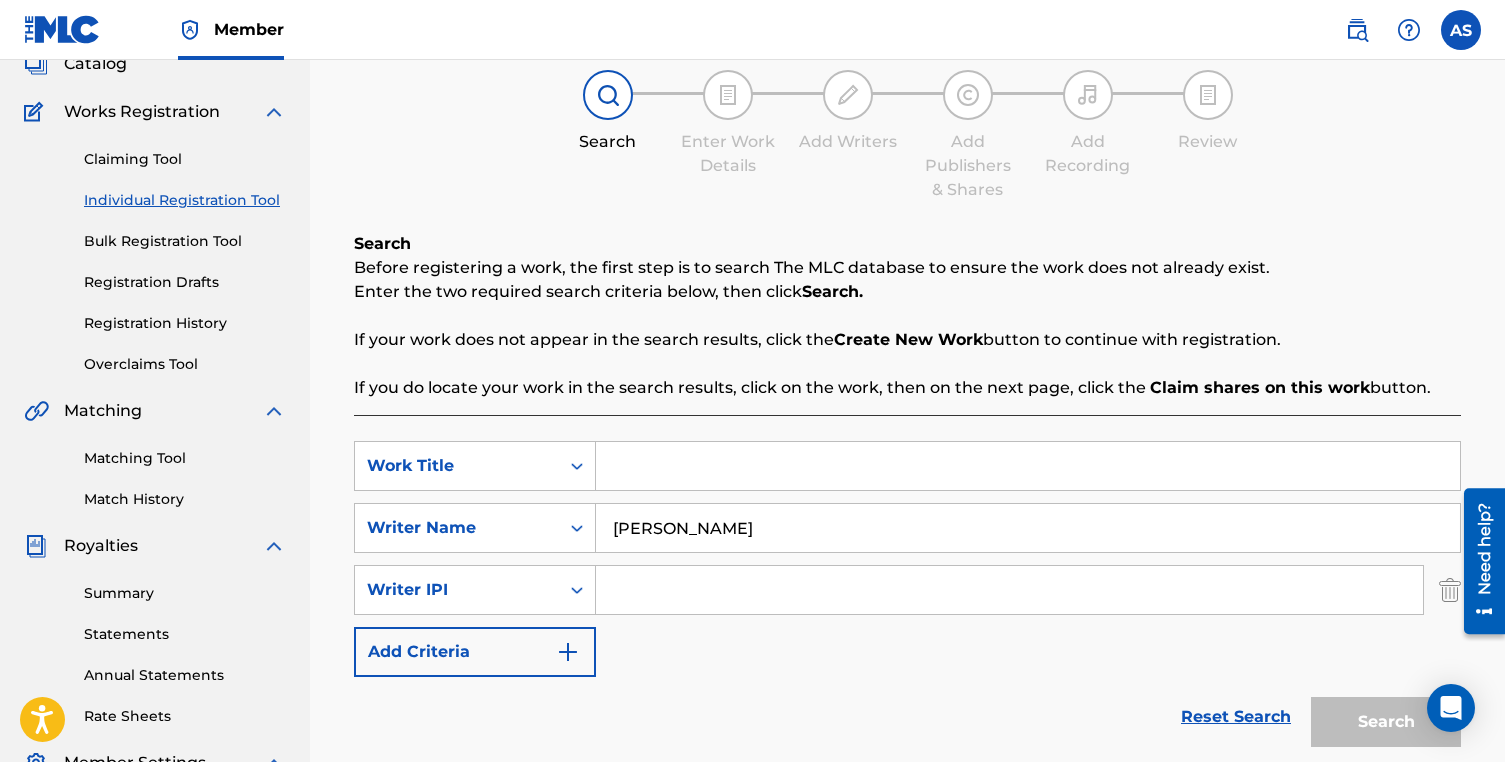 click on "Writer IPI" at bounding box center [457, 590] 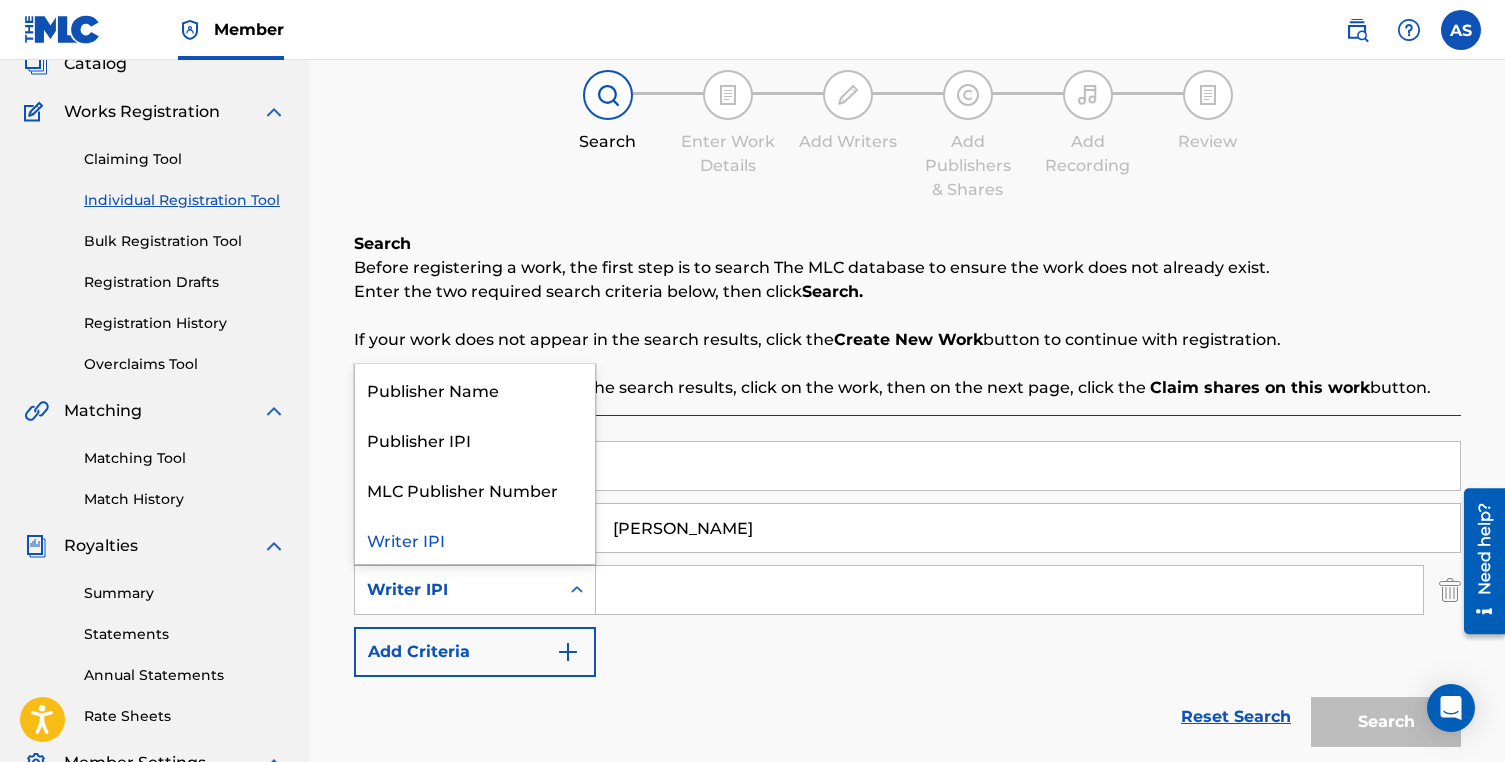 click on "Writer IPI" at bounding box center (475, 539) 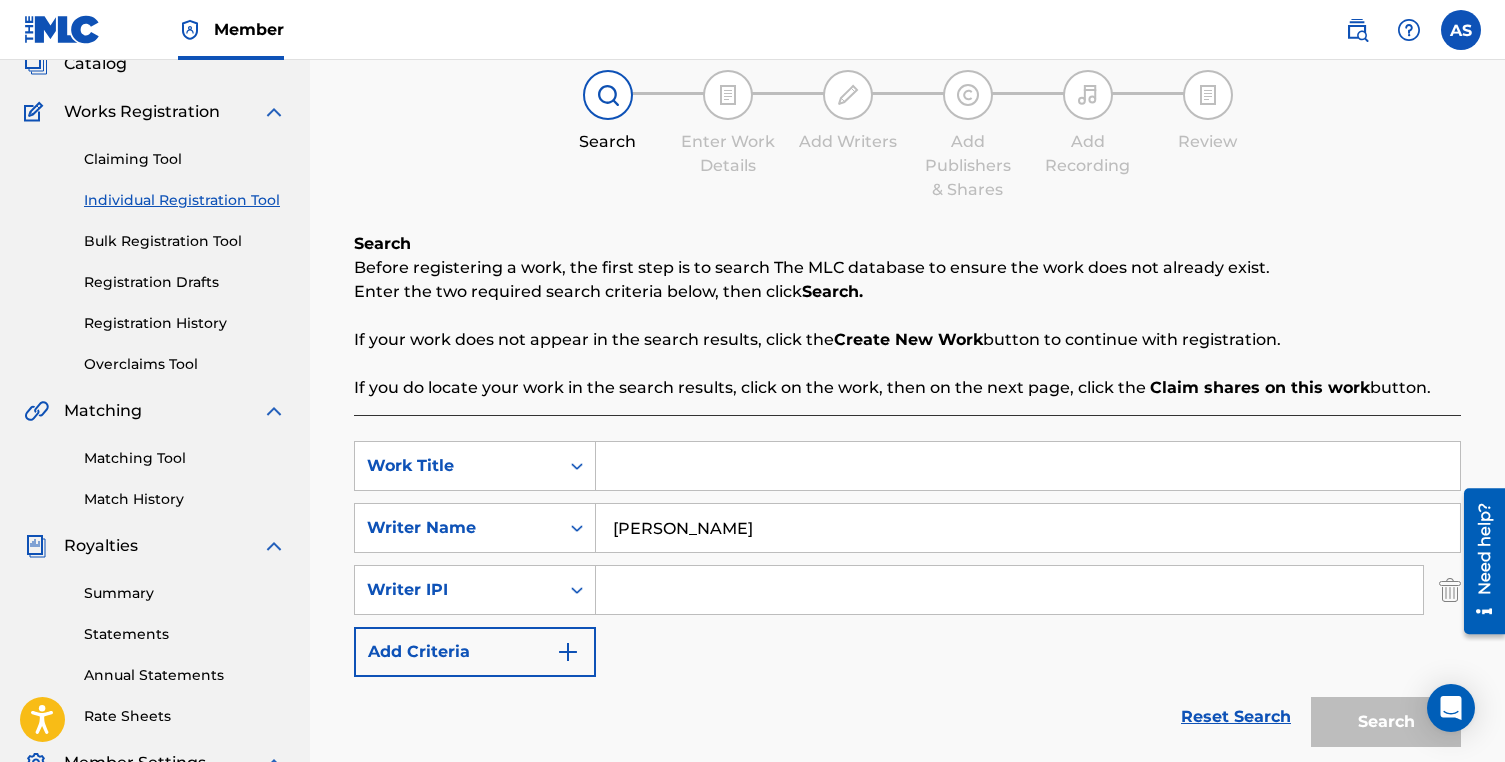 click at bounding box center (1009, 590) 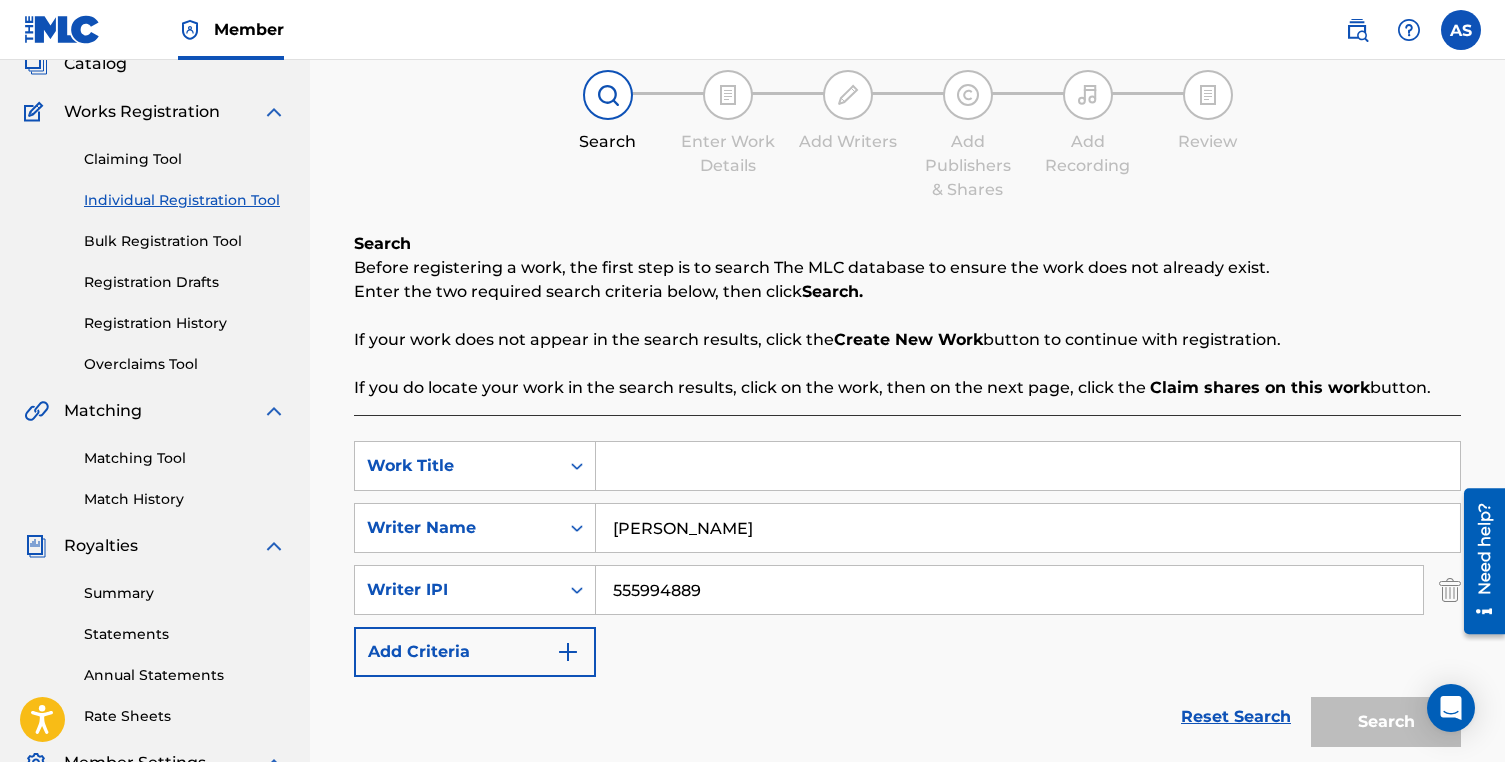 type on "555994889" 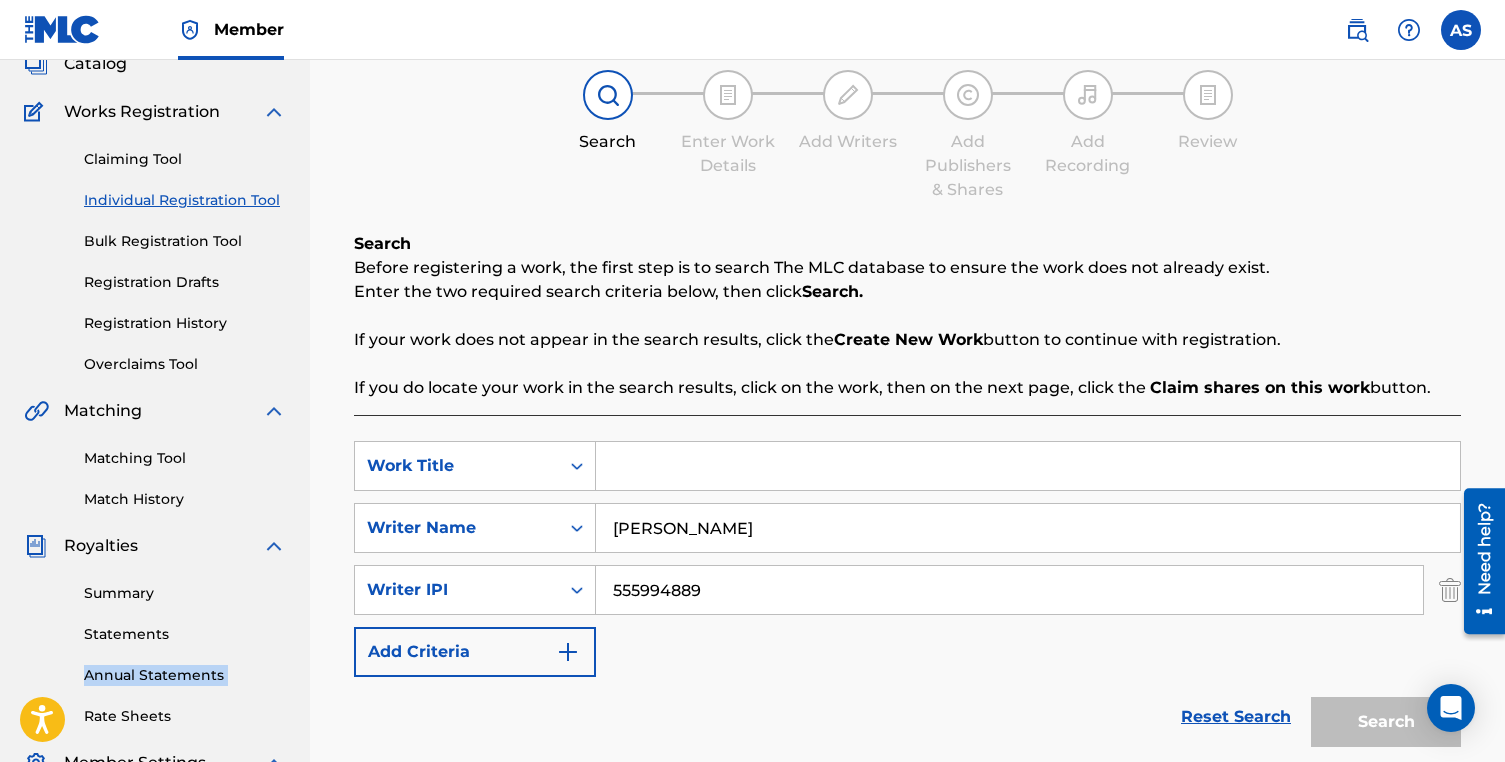 drag, startPoint x: 664, startPoint y: 581, endPoint x: 120, endPoint y: 689, distance: 554.617 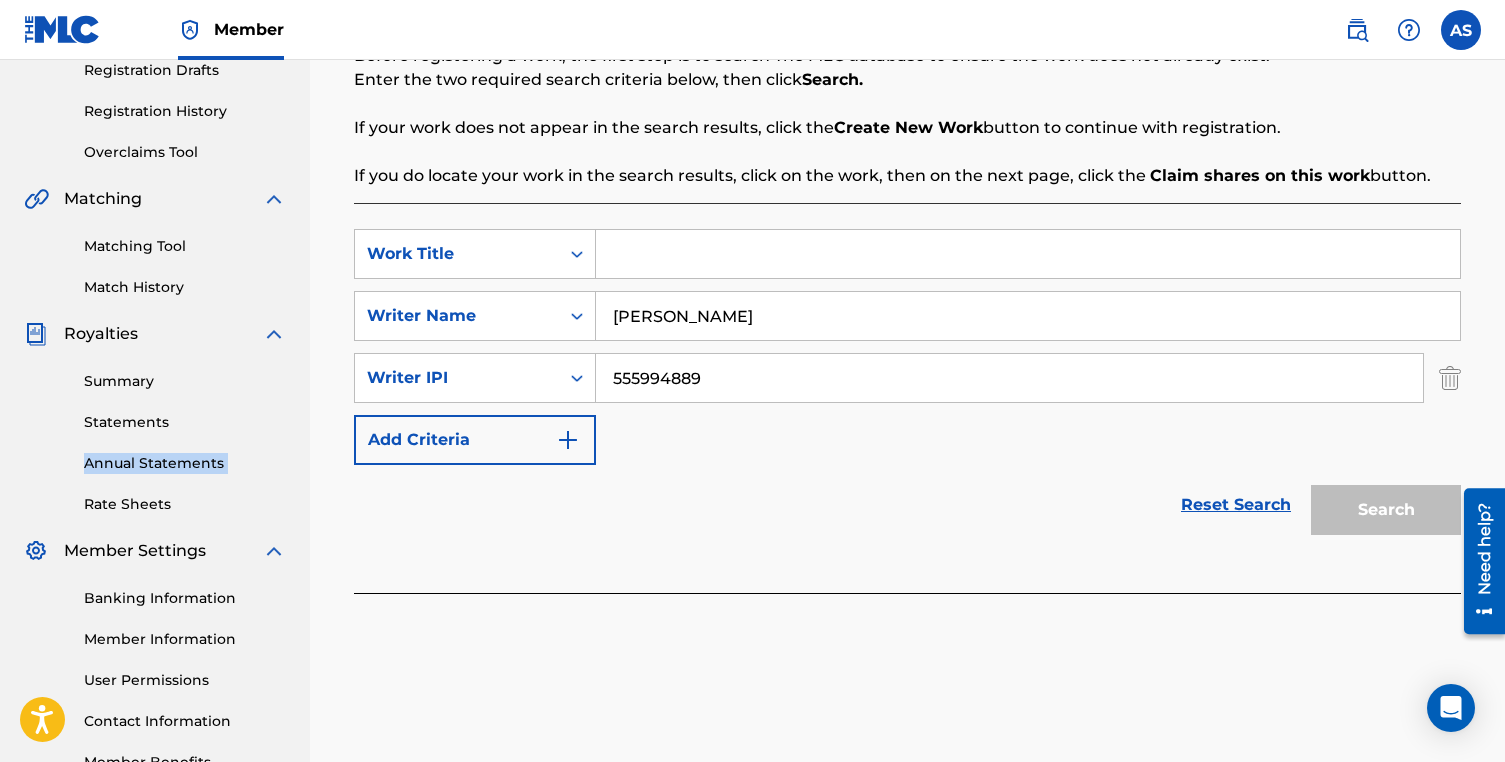 scroll, scrollTop: 388, scrollLeft: 0, axis: vertical 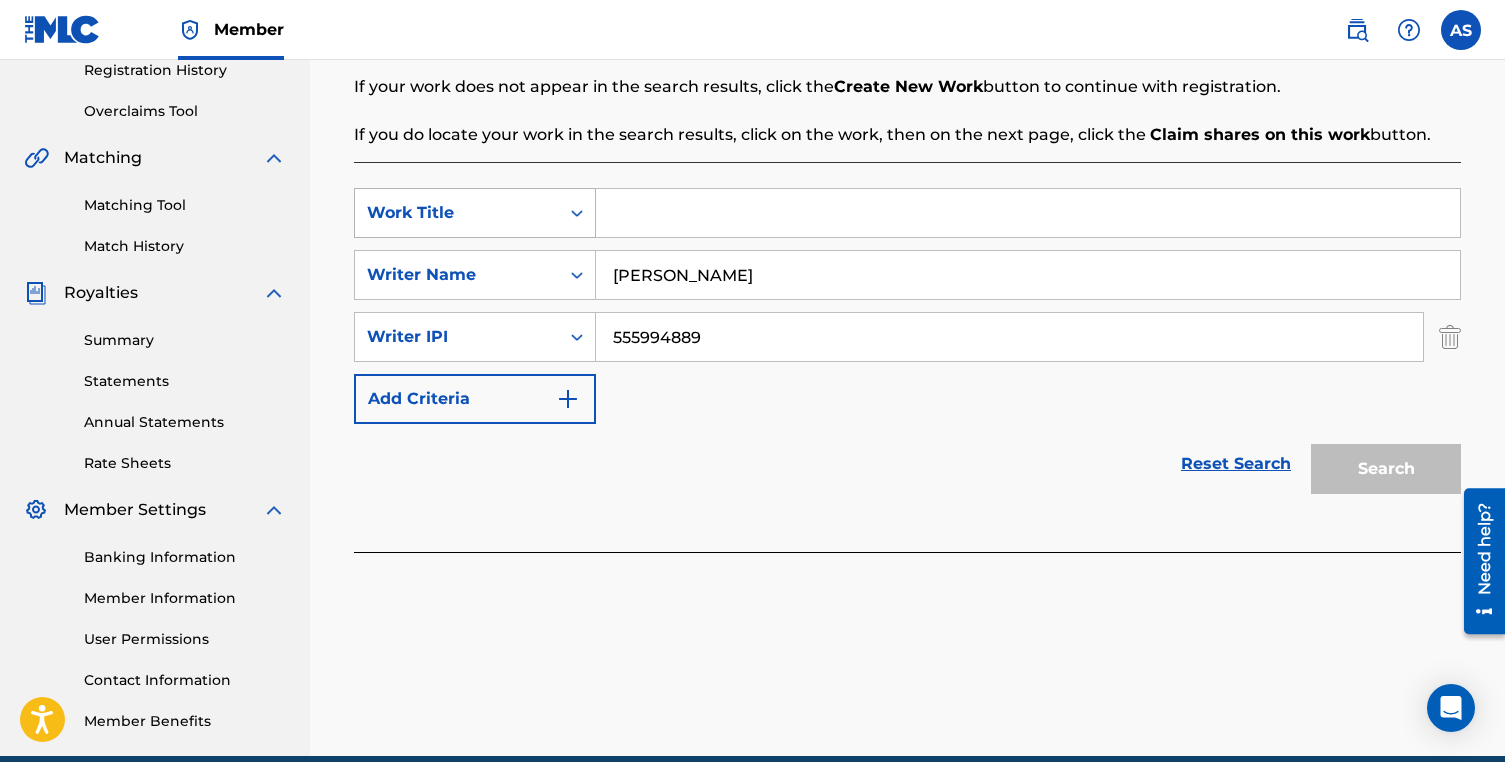 click 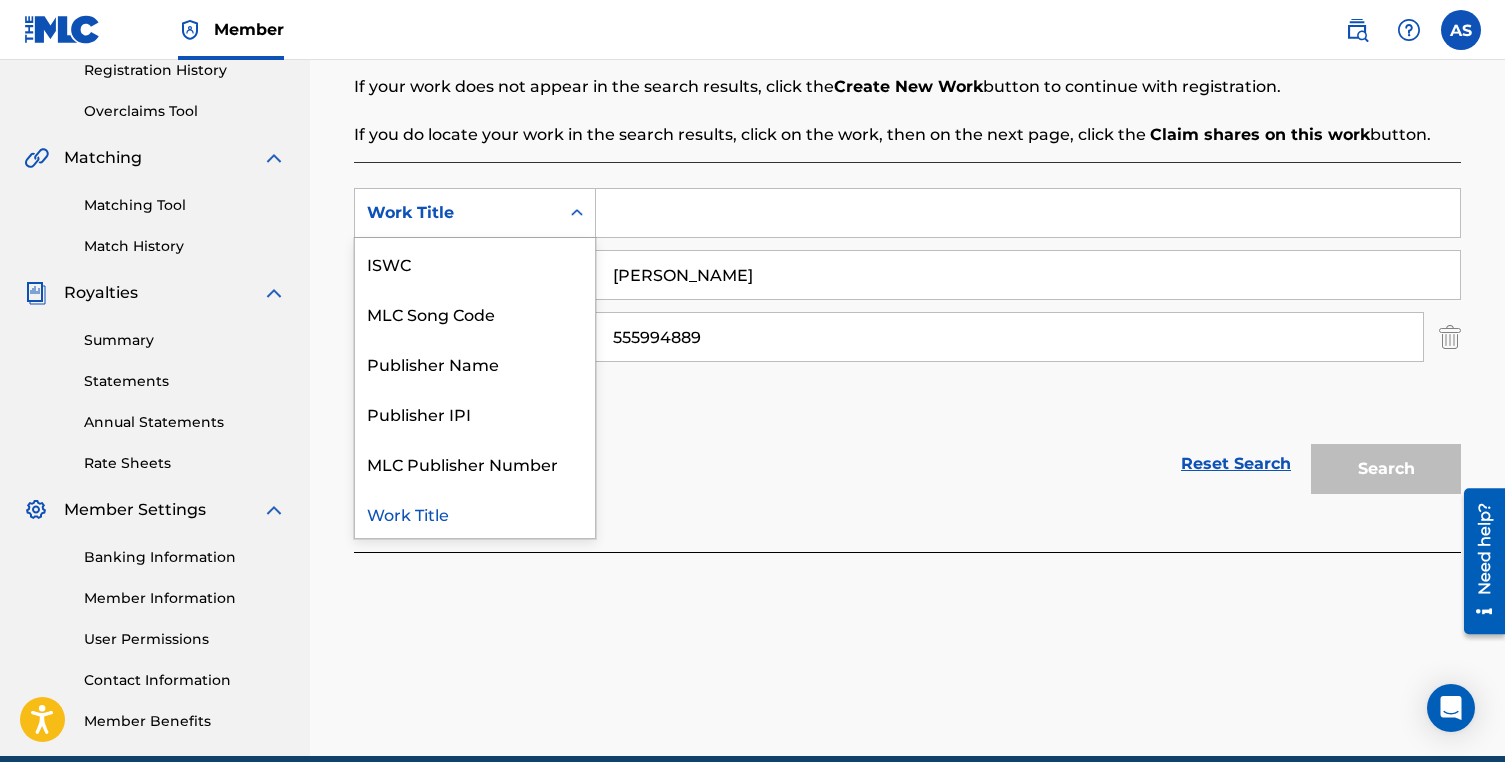click at bounding box center (1028, 213) 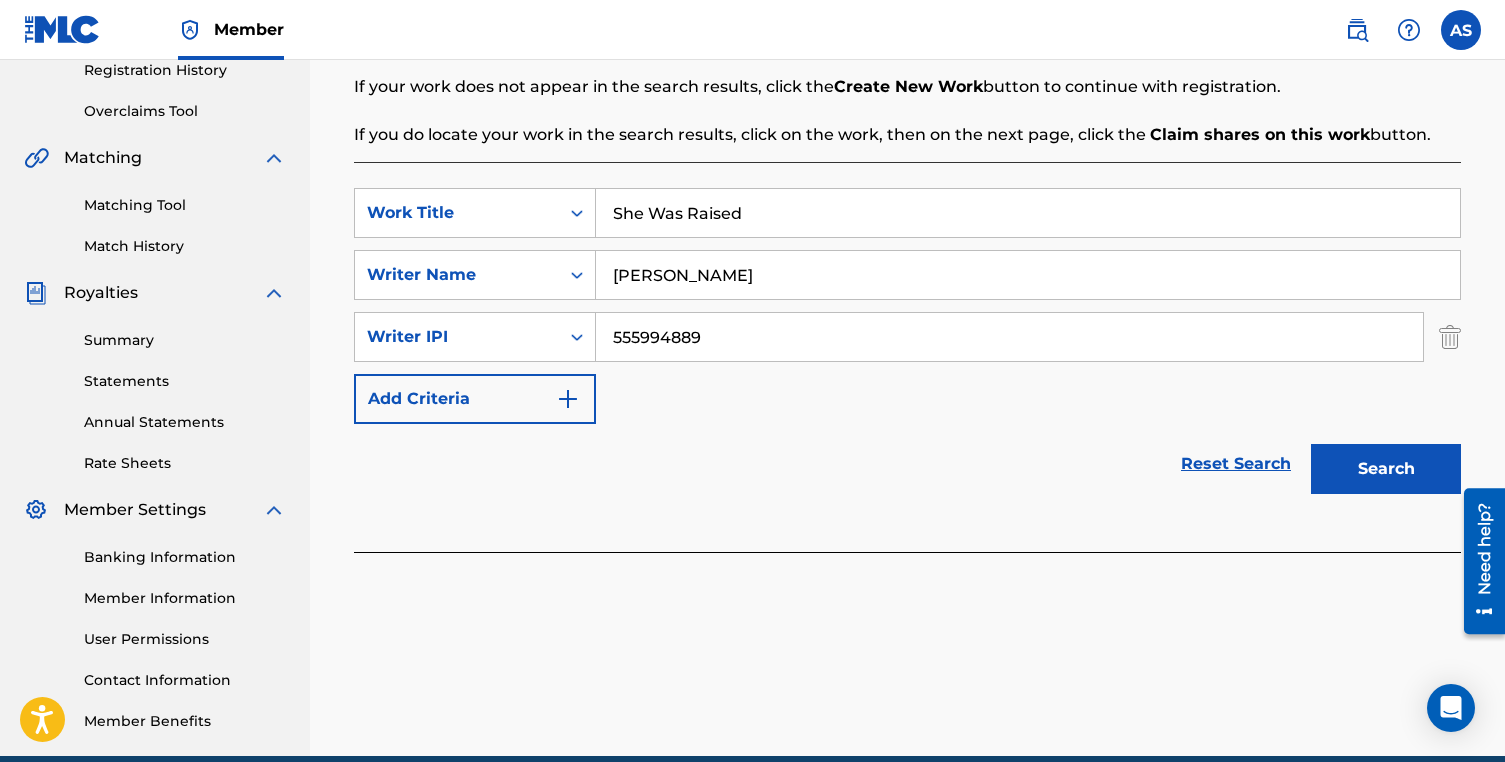 click on "Search" at bounding box center [1386, 469] 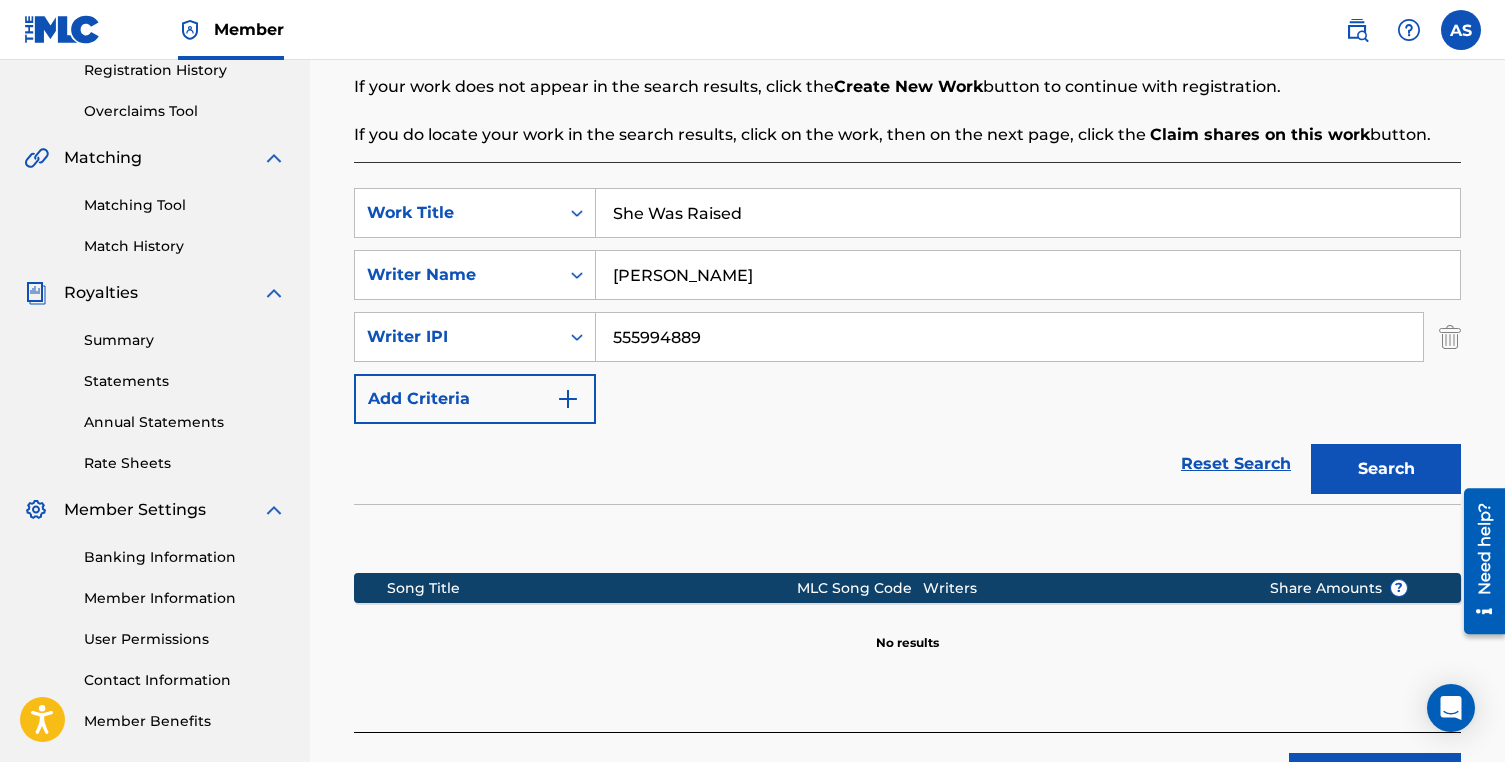 drag, startPoint x: 749, startPoint y: 221, endPoint x: 738, endPoint y: 213, distance: 13.601471 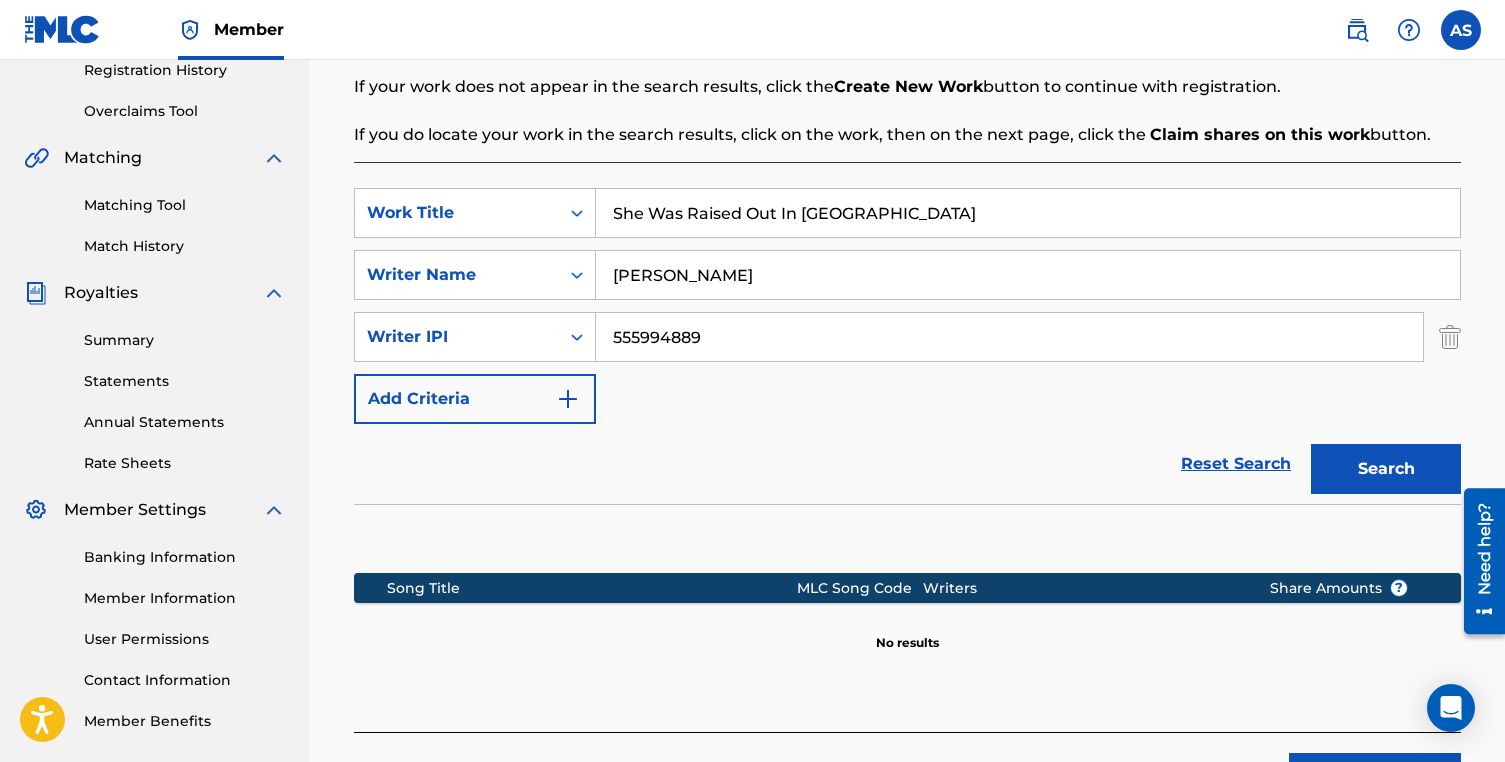 type on "She Was Raised Out In [GEOGRAPHIC_DATA]" 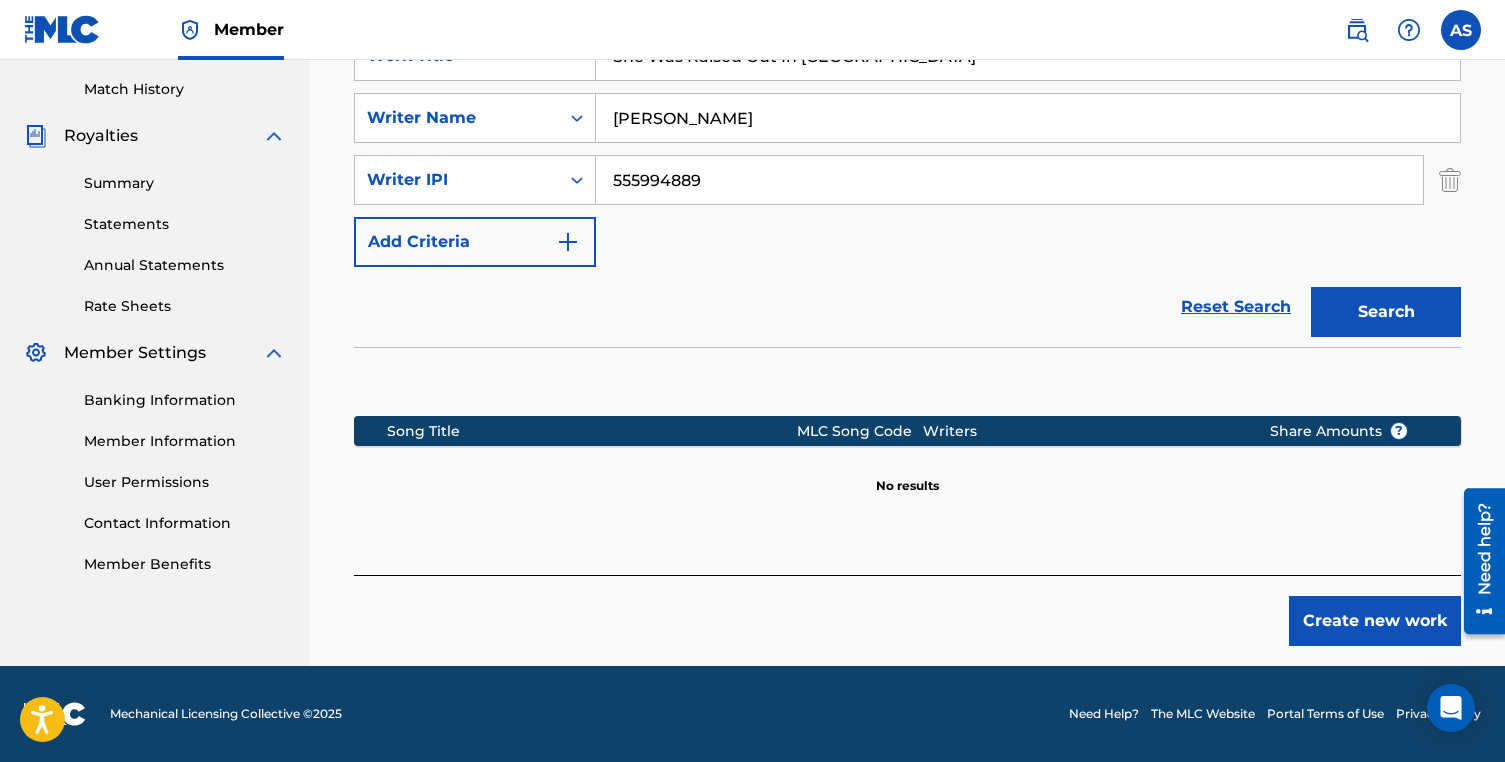 scroll, scrollTop: 514, scrollLeft: 0, axis: vertical 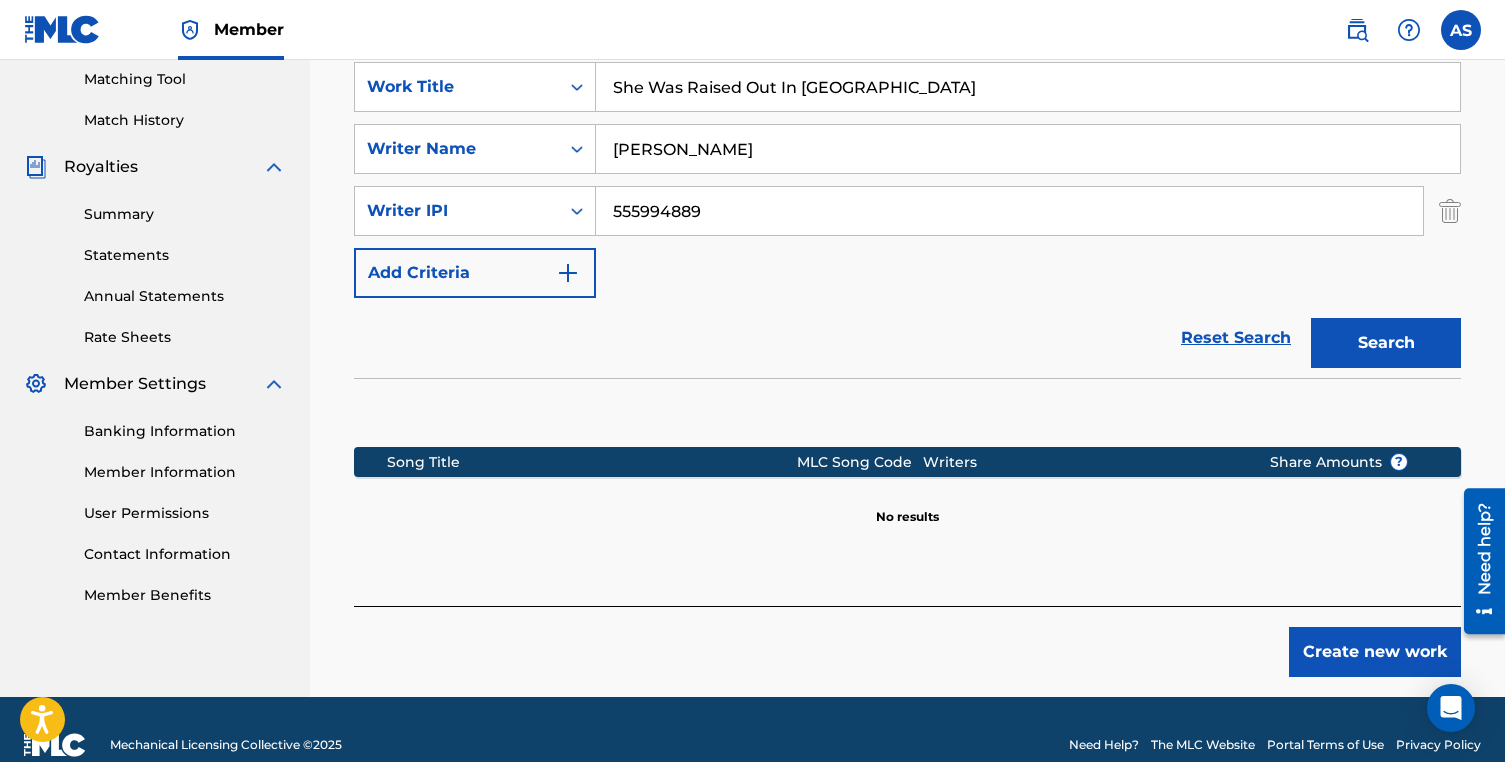 click on "Create new work" at bounding box center [1375, 652] 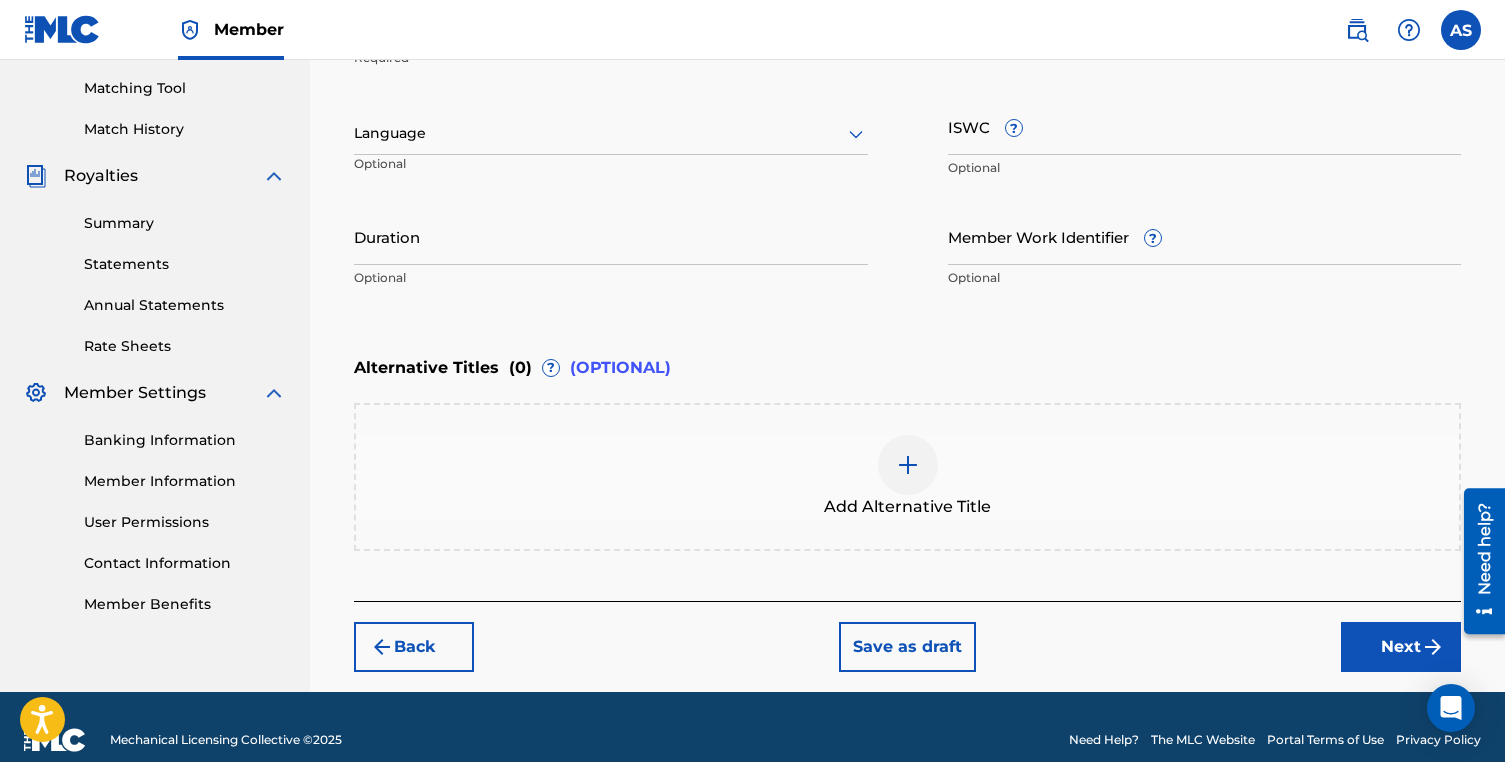 scroll, scrollTop: 513, scrollLeft: 0, axis: vertical 